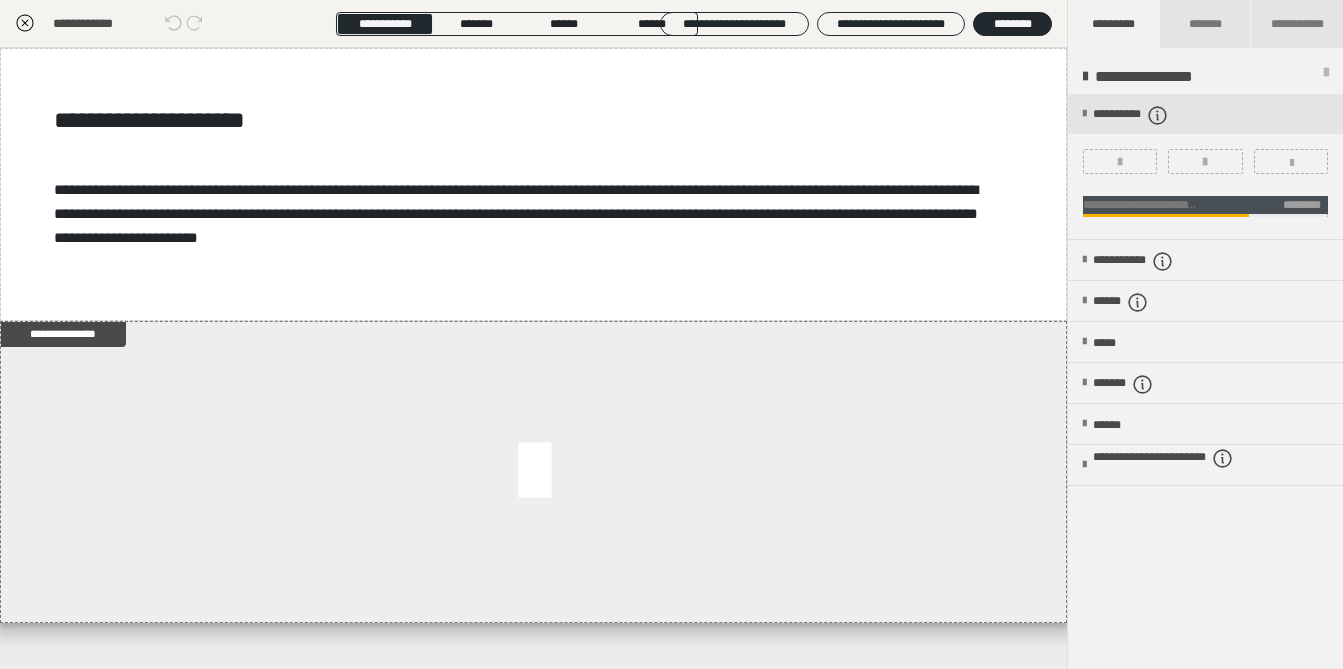 scroll, scrollTop: 261, scrollLeft: 0, axis: vertical 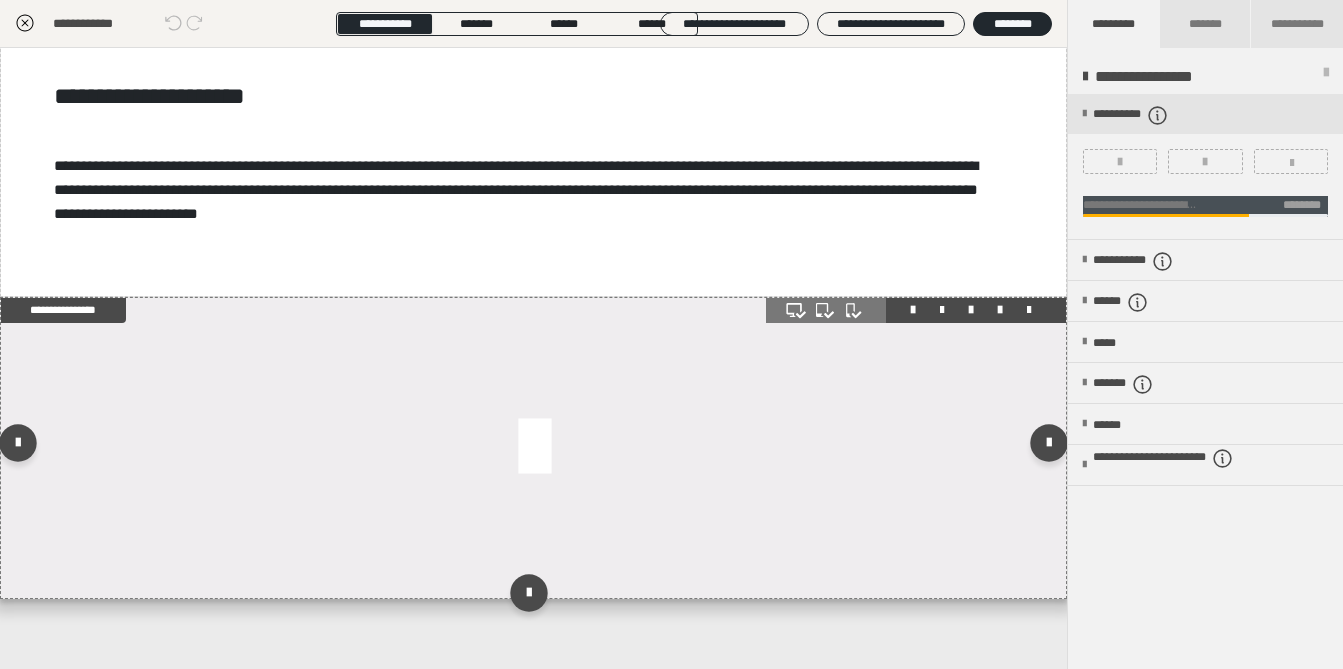 click at bounding box center [533, 448] 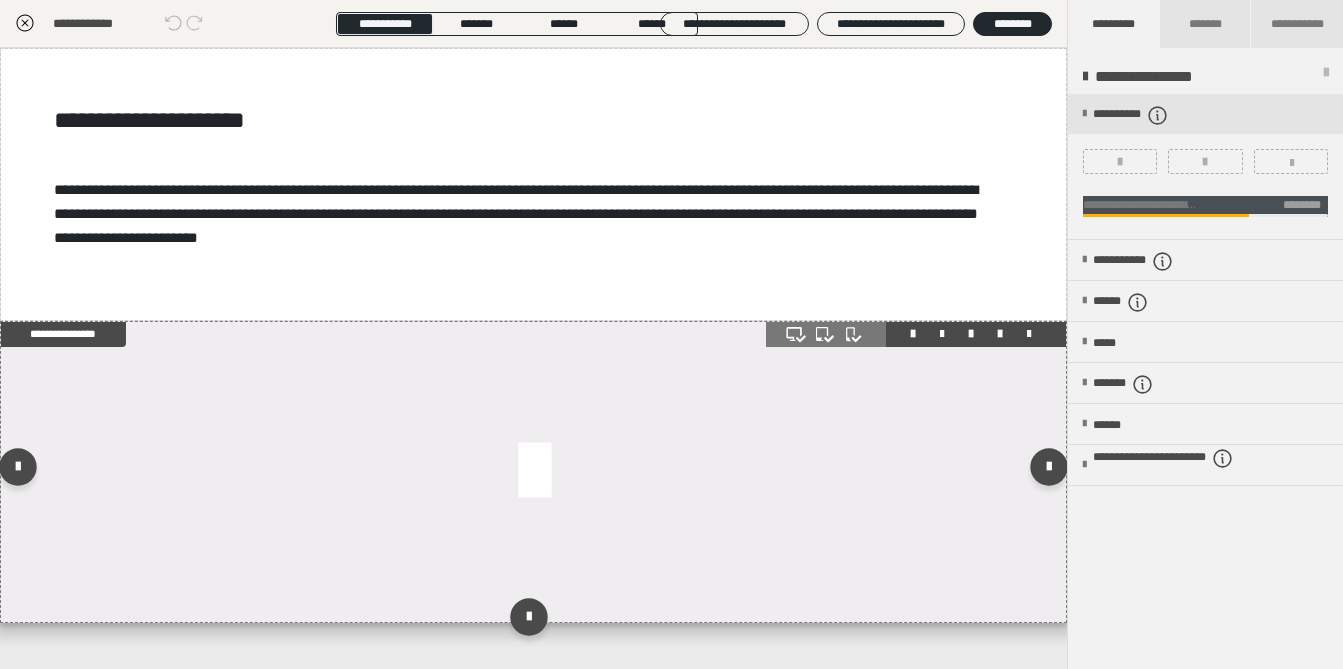 scroll, scrollTop: 37, scrollLeft: 0, axis: vertical 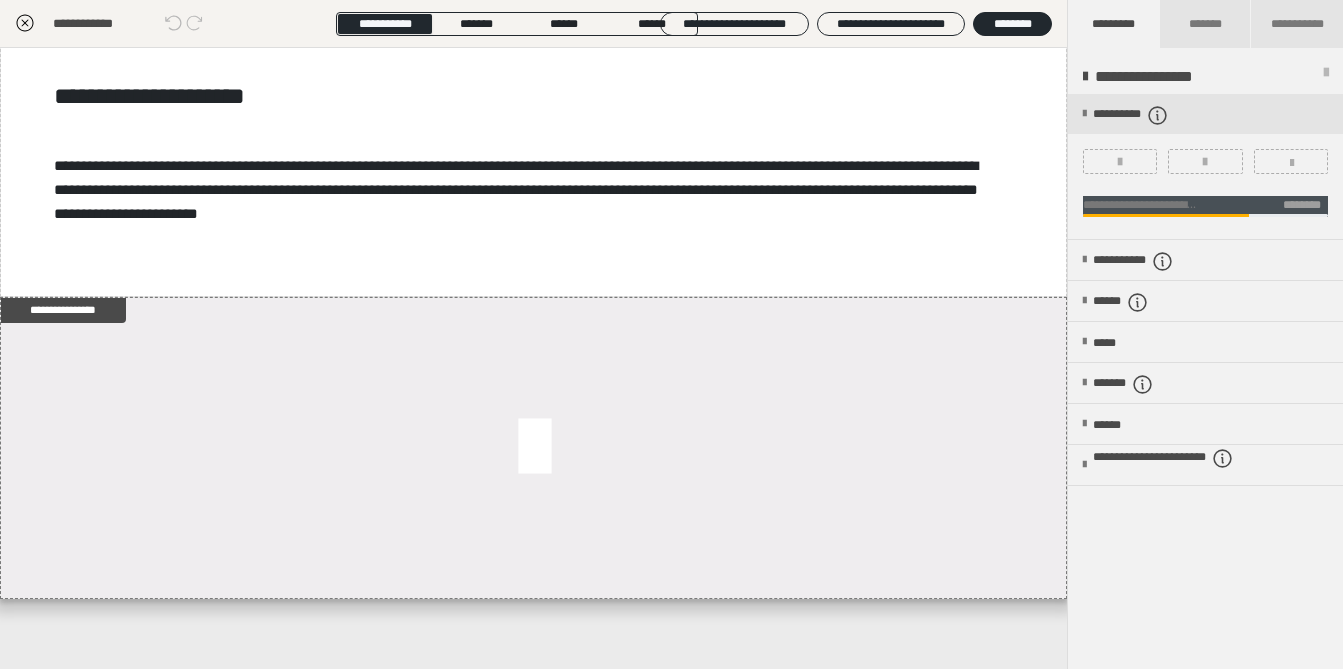 click on "**********" at bounding box center [1205, 183] 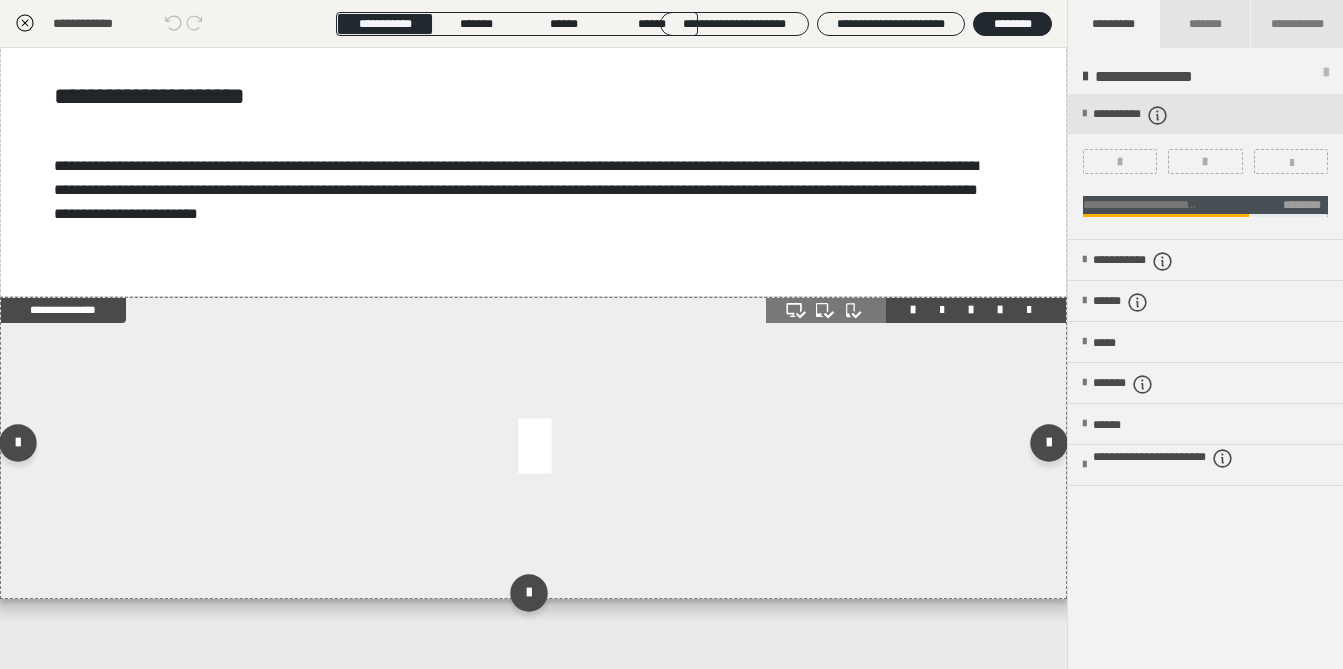 click at bounding box center (533, 448) 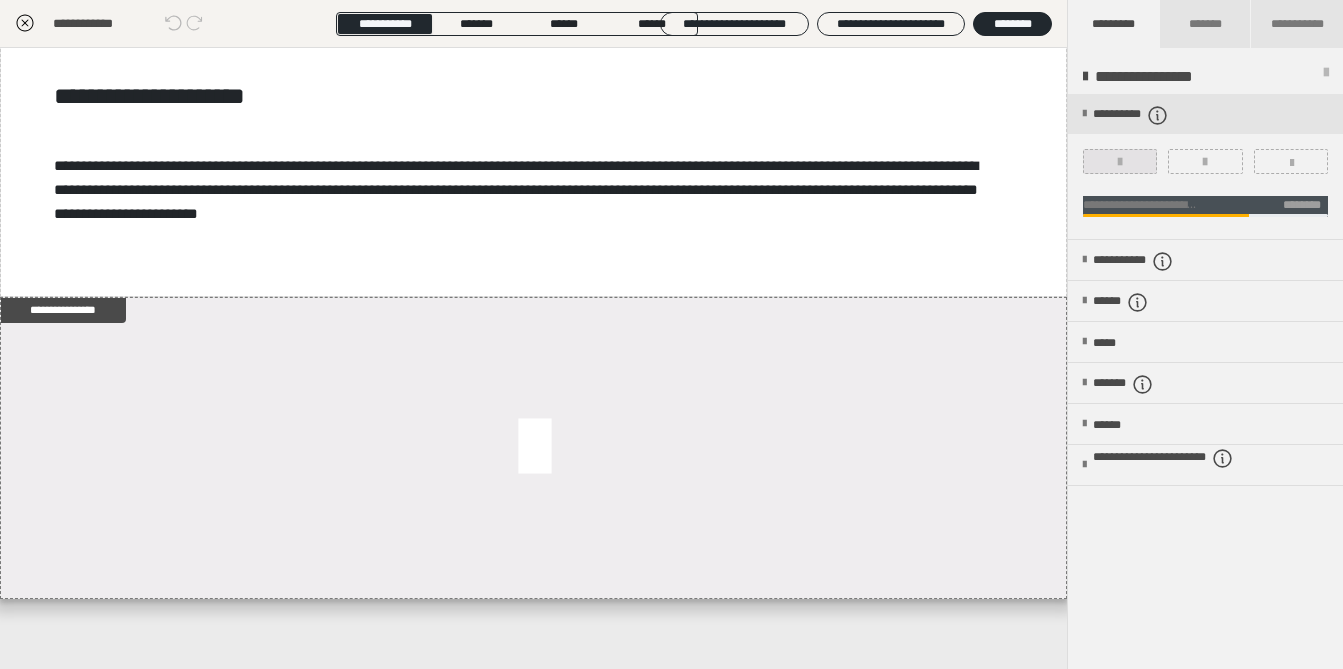 click at bounding box center [1120, 161] 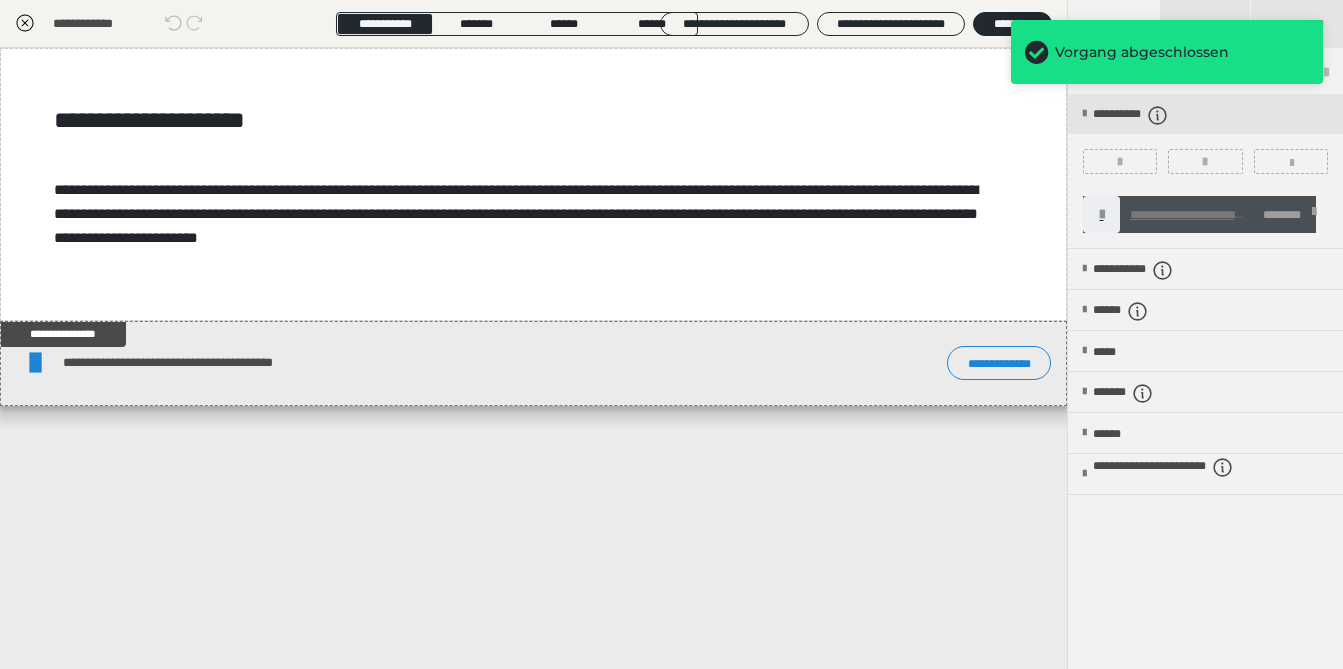 scroll, scrollTop: 0, scrollLeft: 0, axis: both 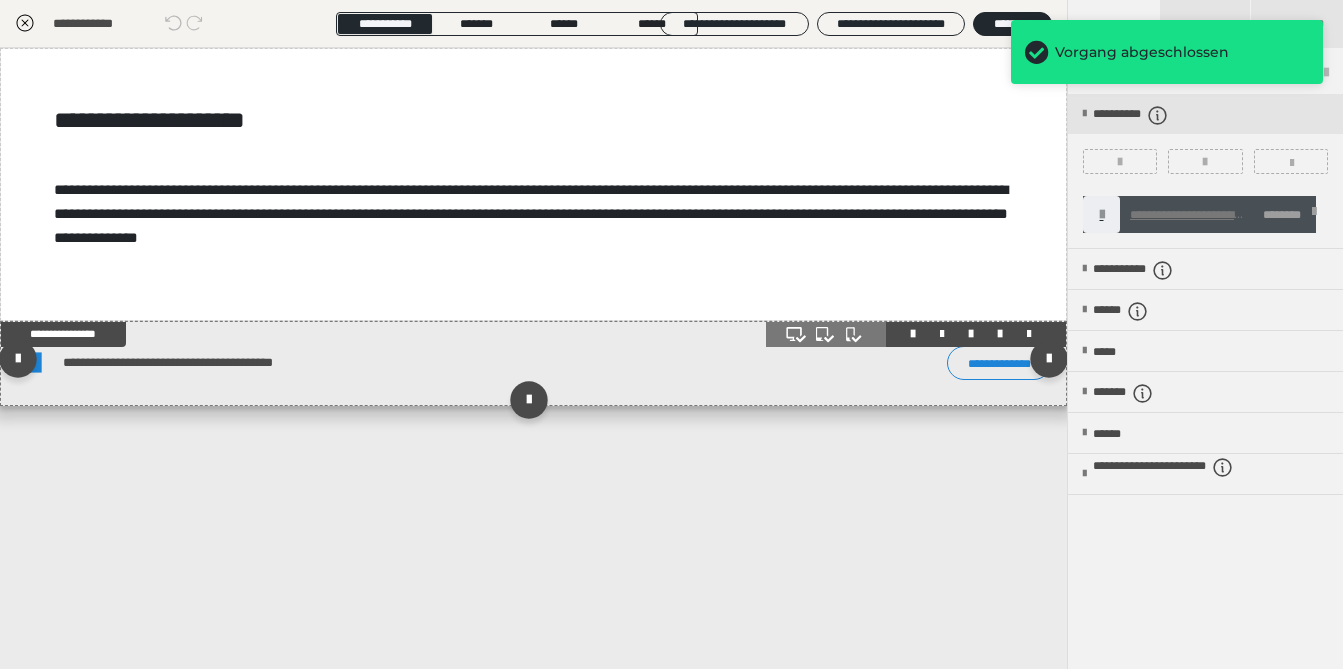 click on "**********" at bounding box center [404, 363] 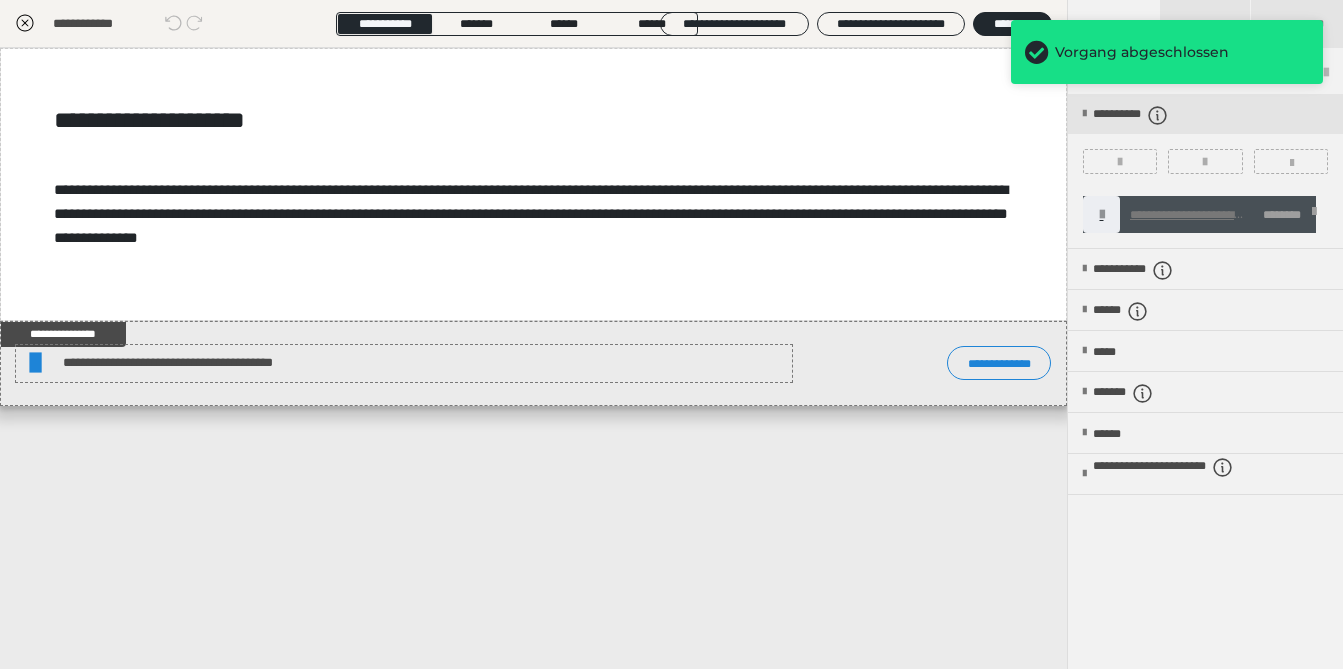 click on "**********" at bounding box center [533, 358] 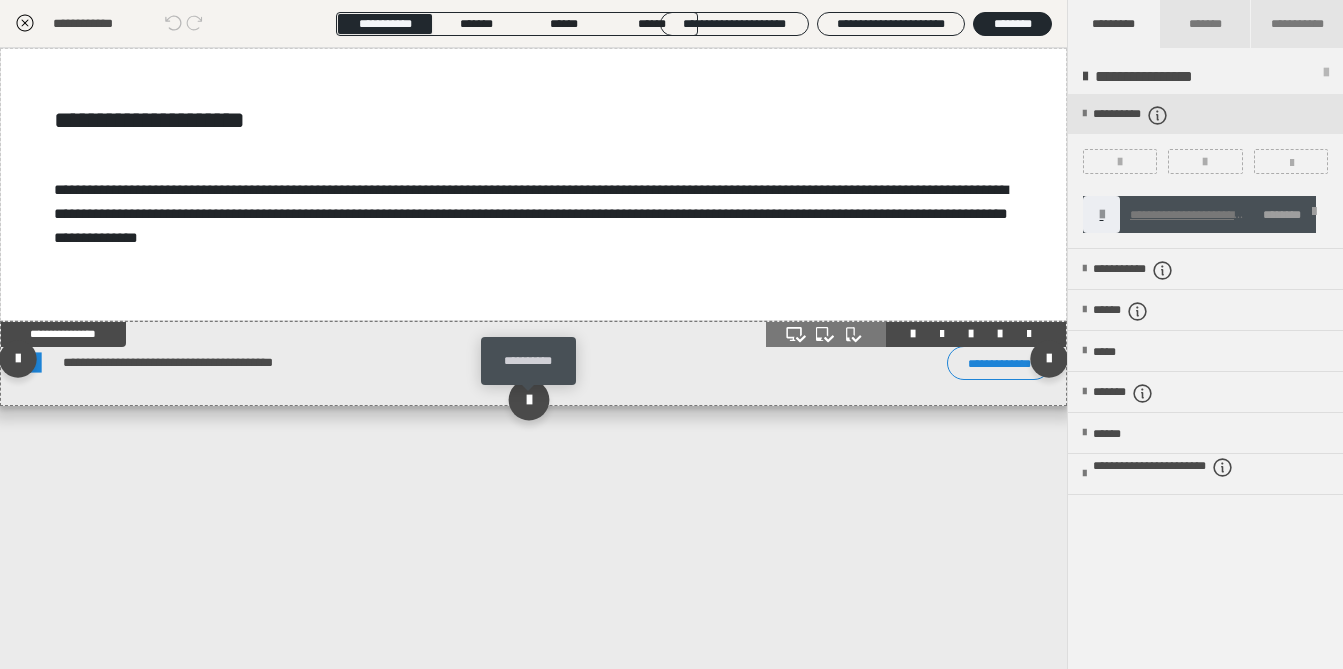 click at bounding box center [529, 400] 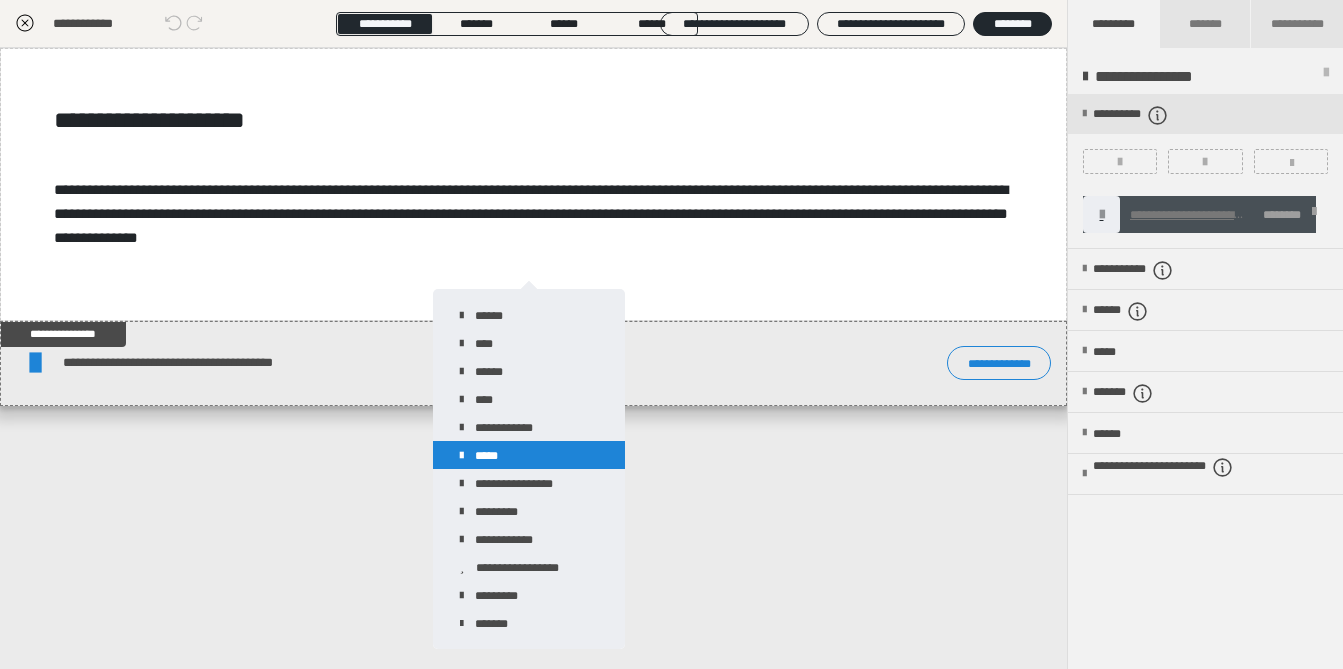 click on "*****" at bounding box center (529, 455) 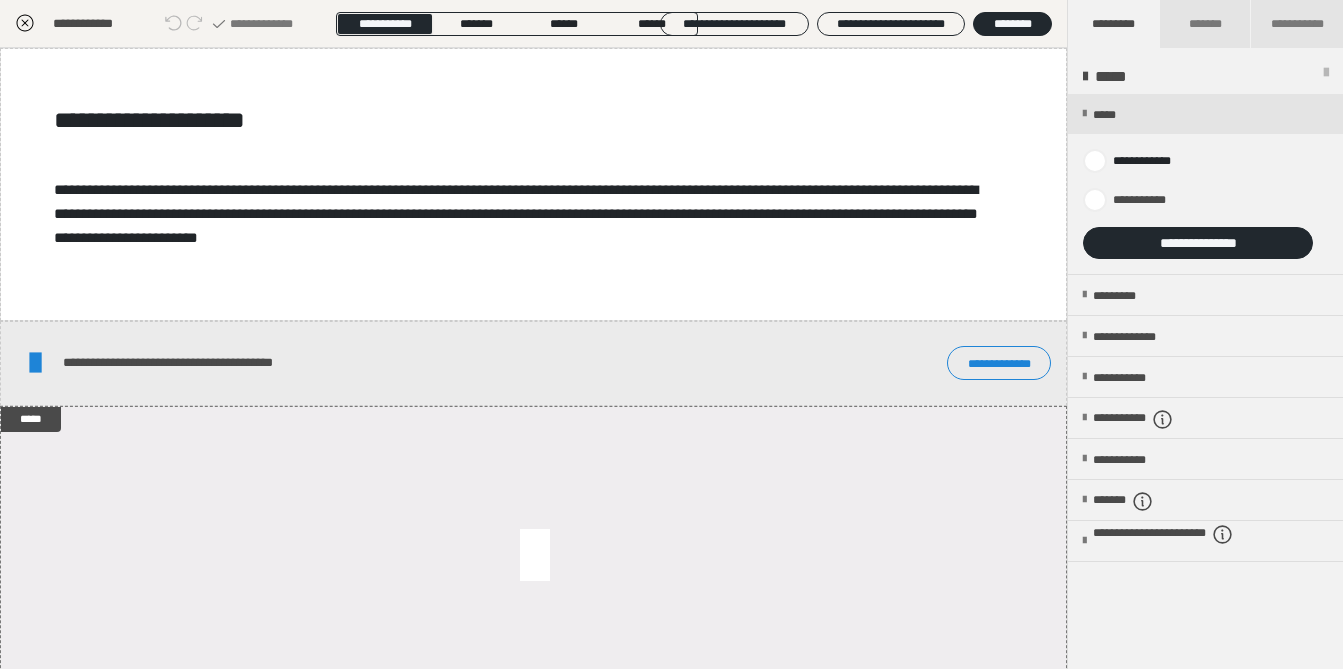 scroll, scrollTop: 122, scrollLeft: 0, axis: vertical 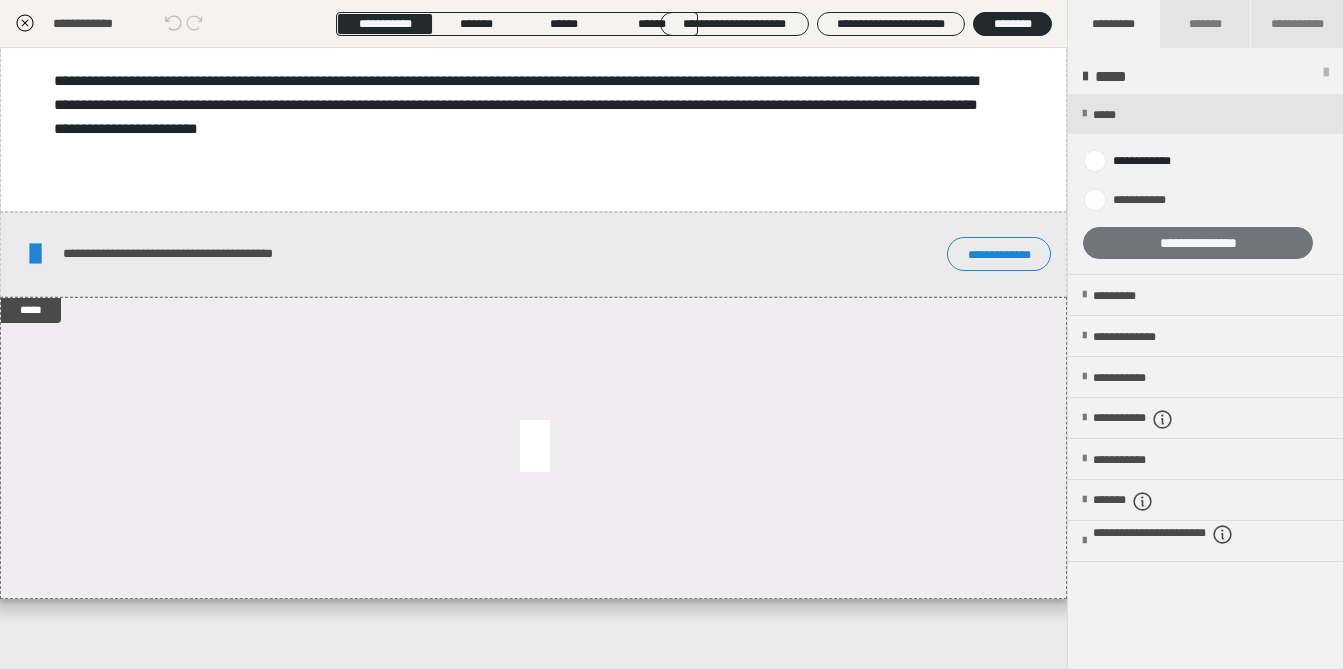 click on "**********" at bounding box center (1198, 243) 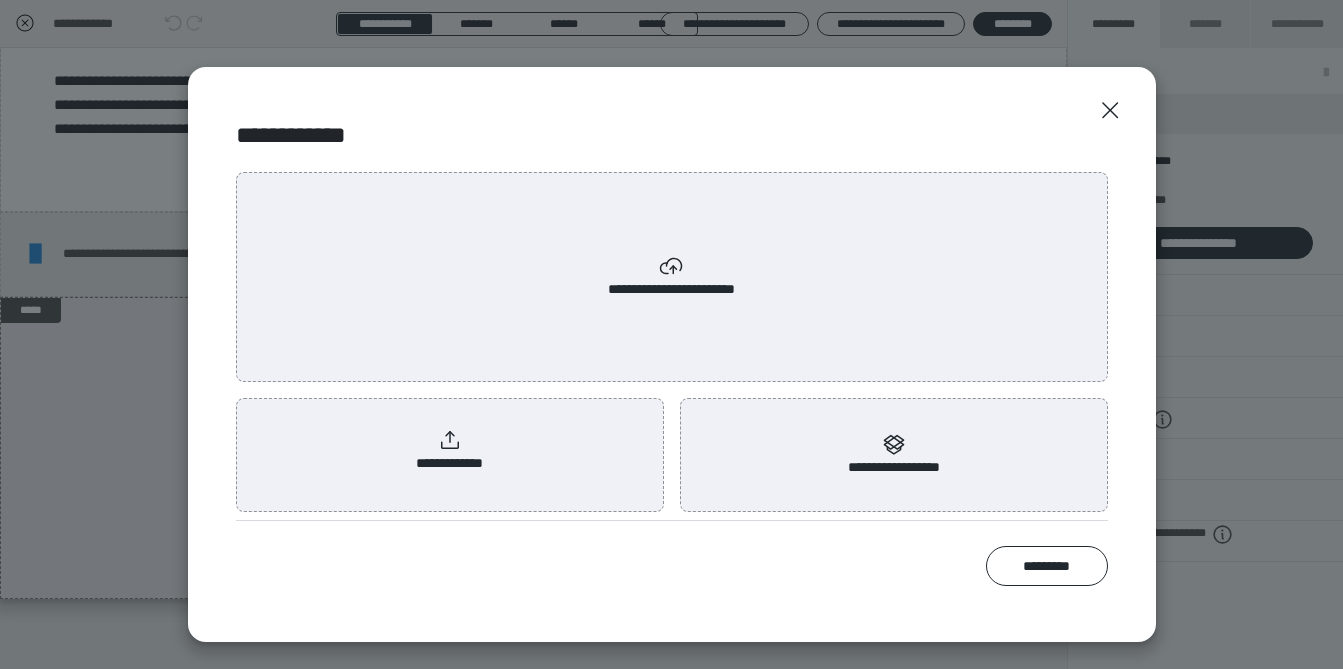 click on "**********" at bounding box center (672, 277) 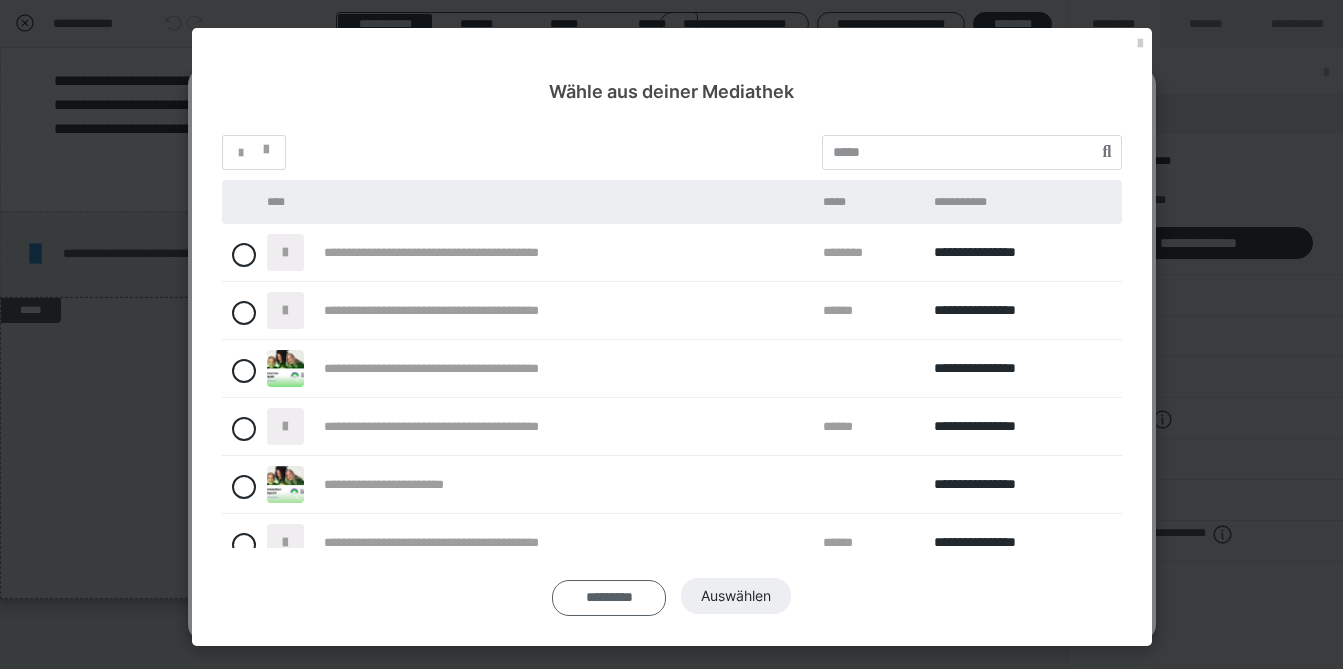 click on "*********" at bounding box center [609, 598] 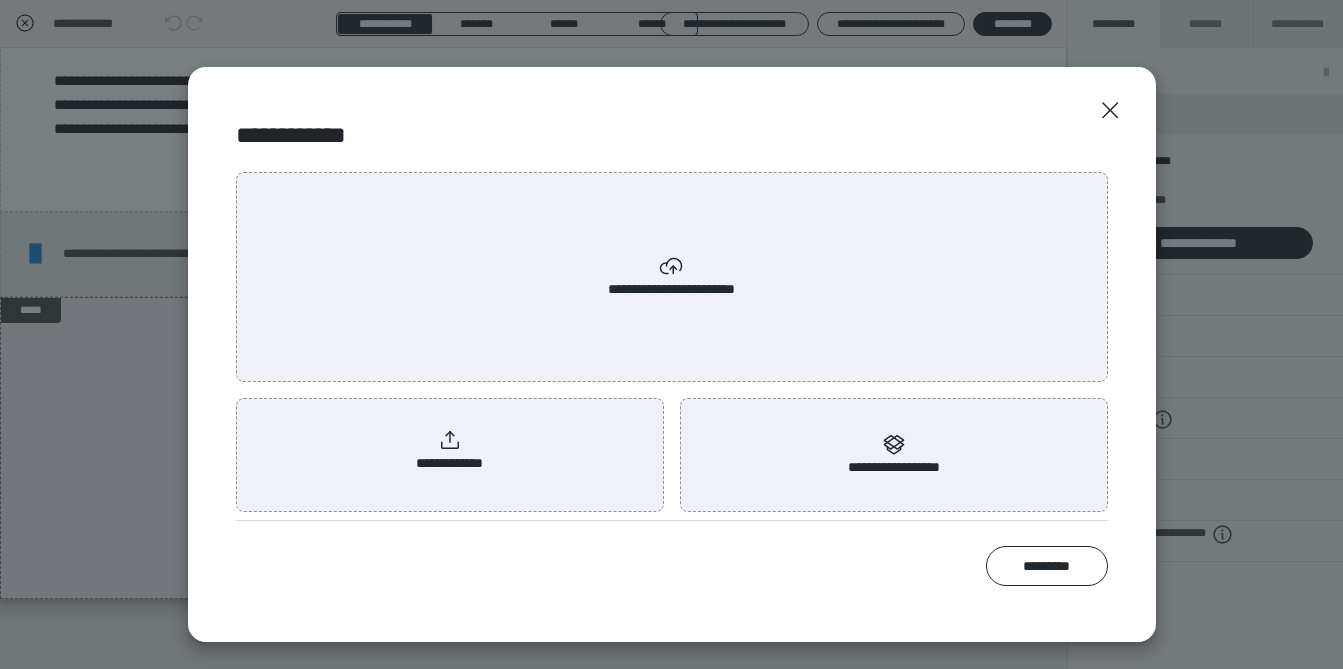 click on "**********" at bounding box center (450, 451) 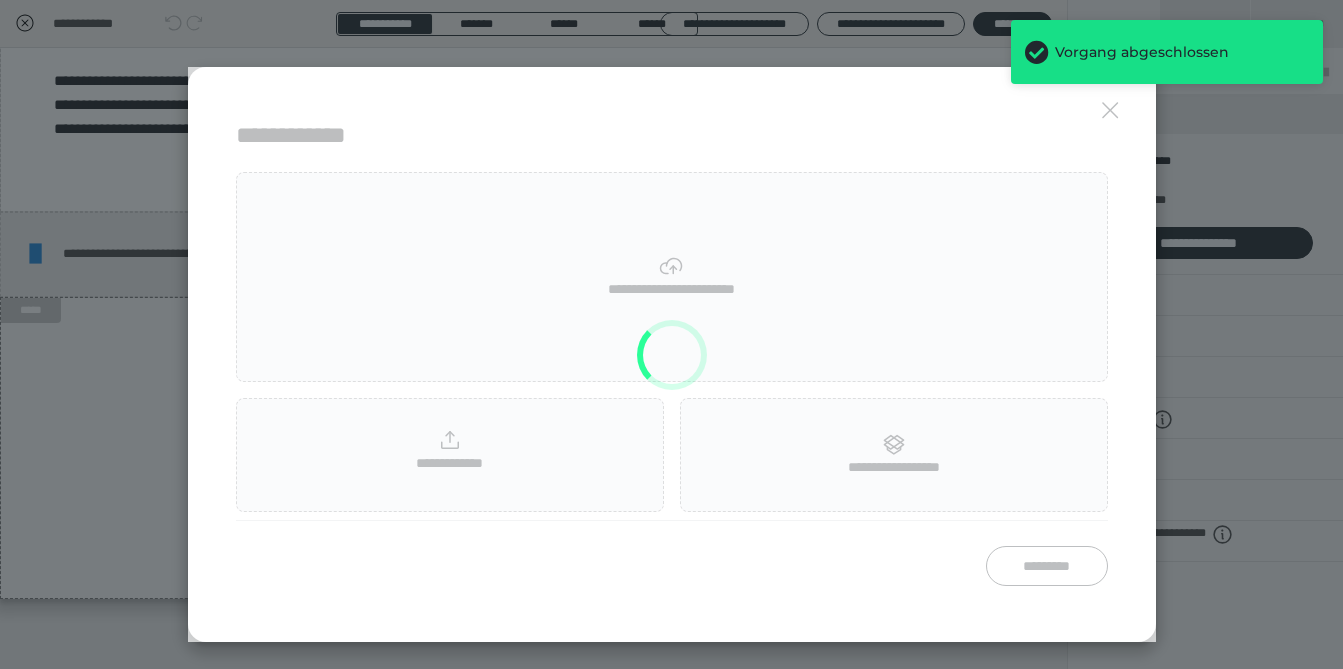 scroll, scrollTop: 0, scrollLeft: 0, axis: both 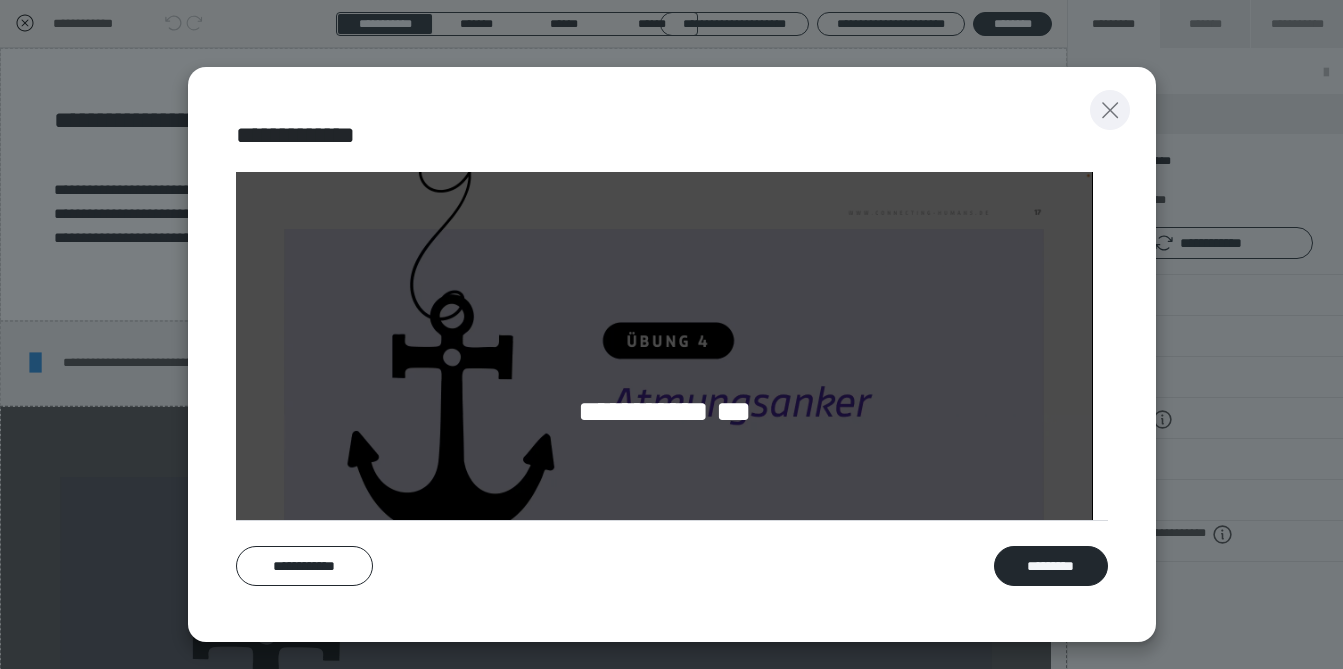 click 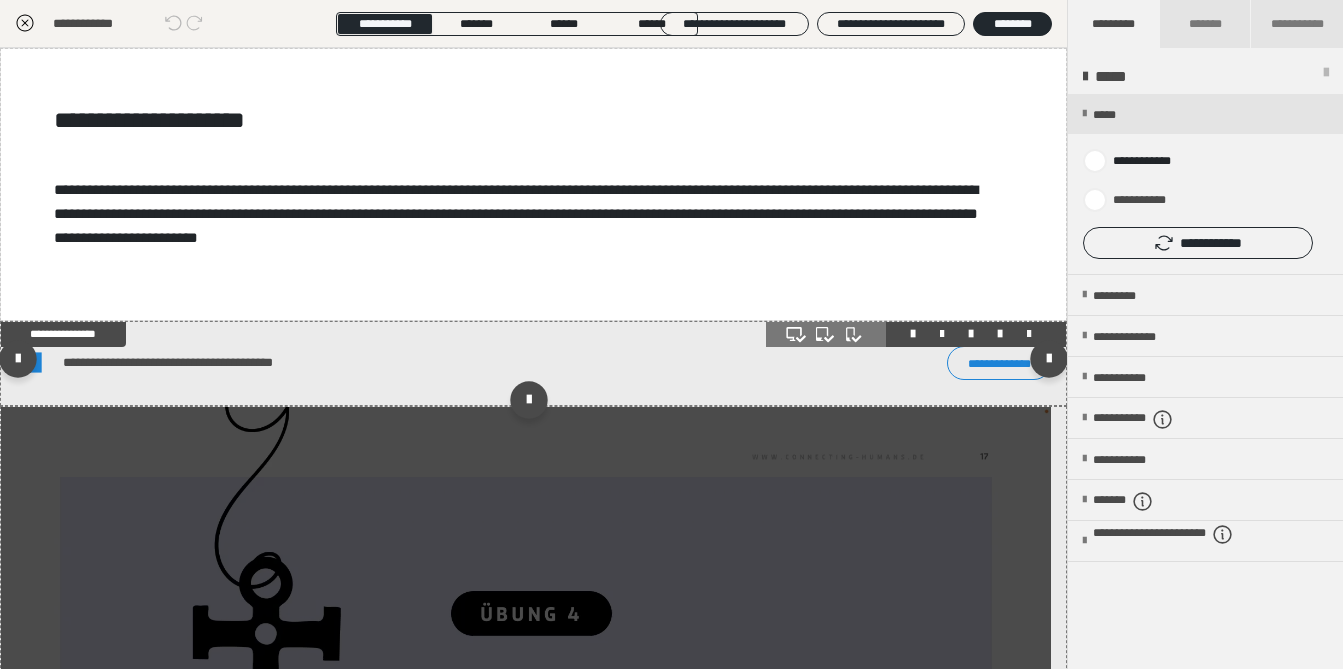 click at bounding box center (1029, 334) 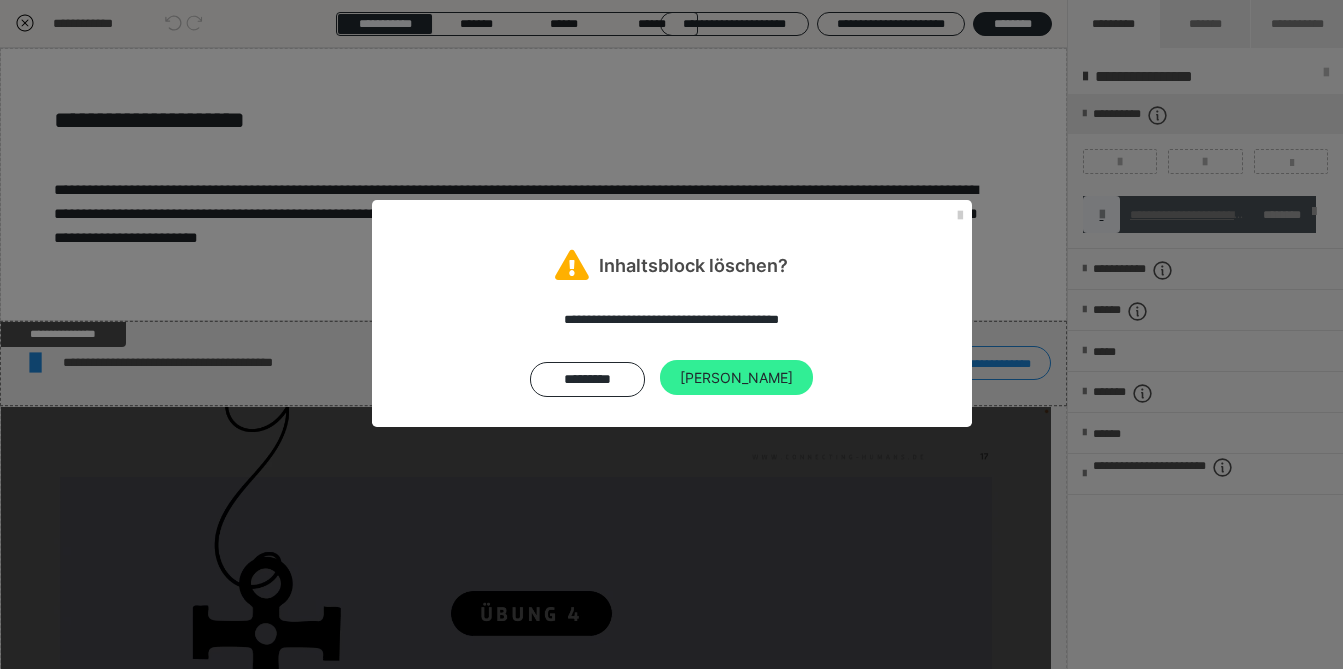 click on "[PERSON_NAME]" at bounding box center (736, 378) 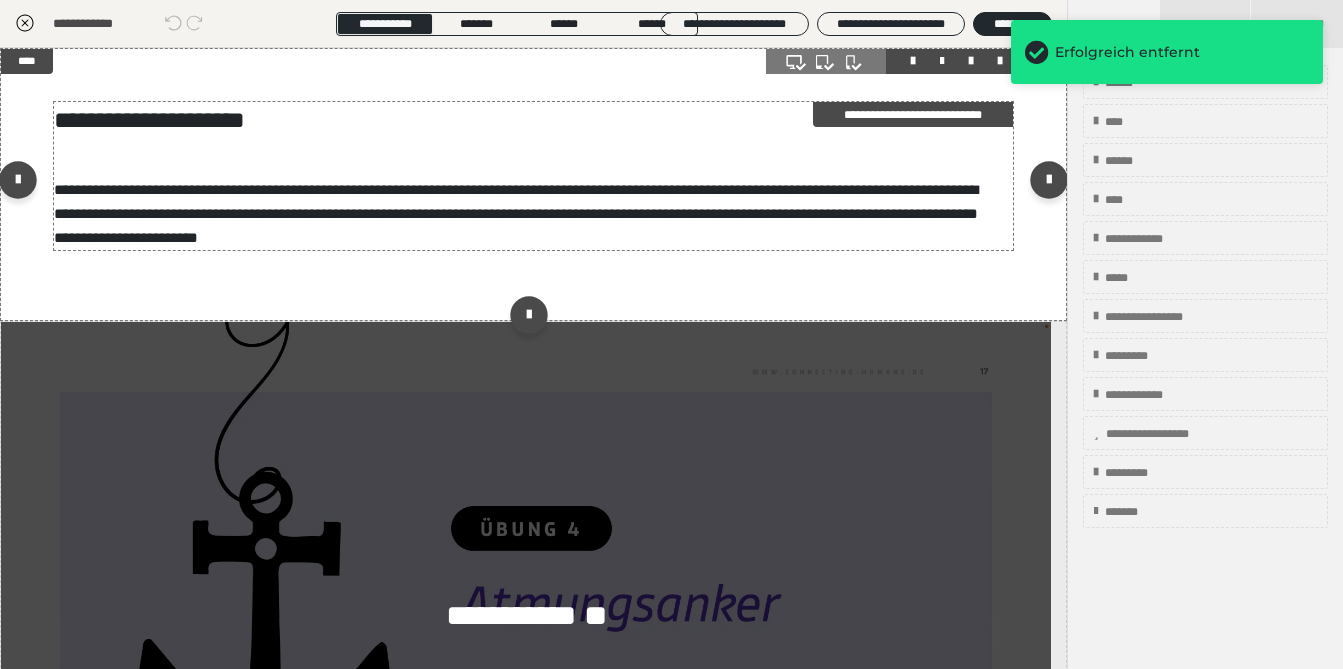 click on "**********" at bounding box center (516, 213) 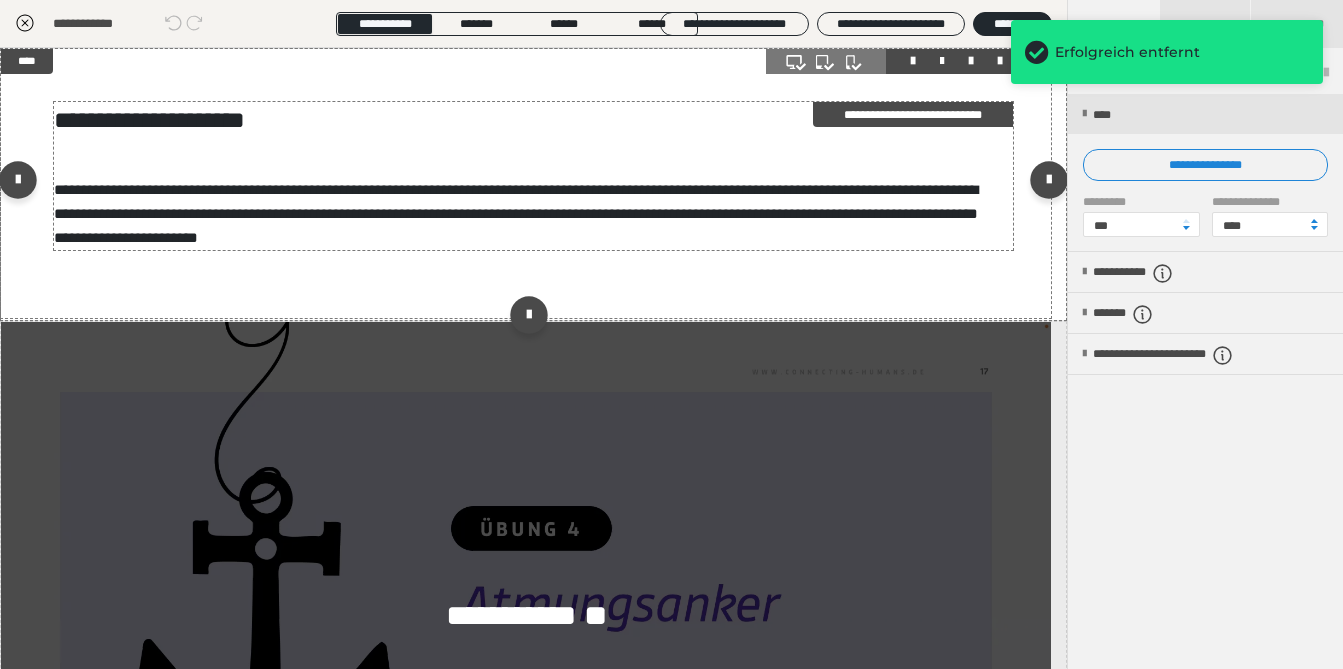 click on "**********" at bounding box center (516, 213) 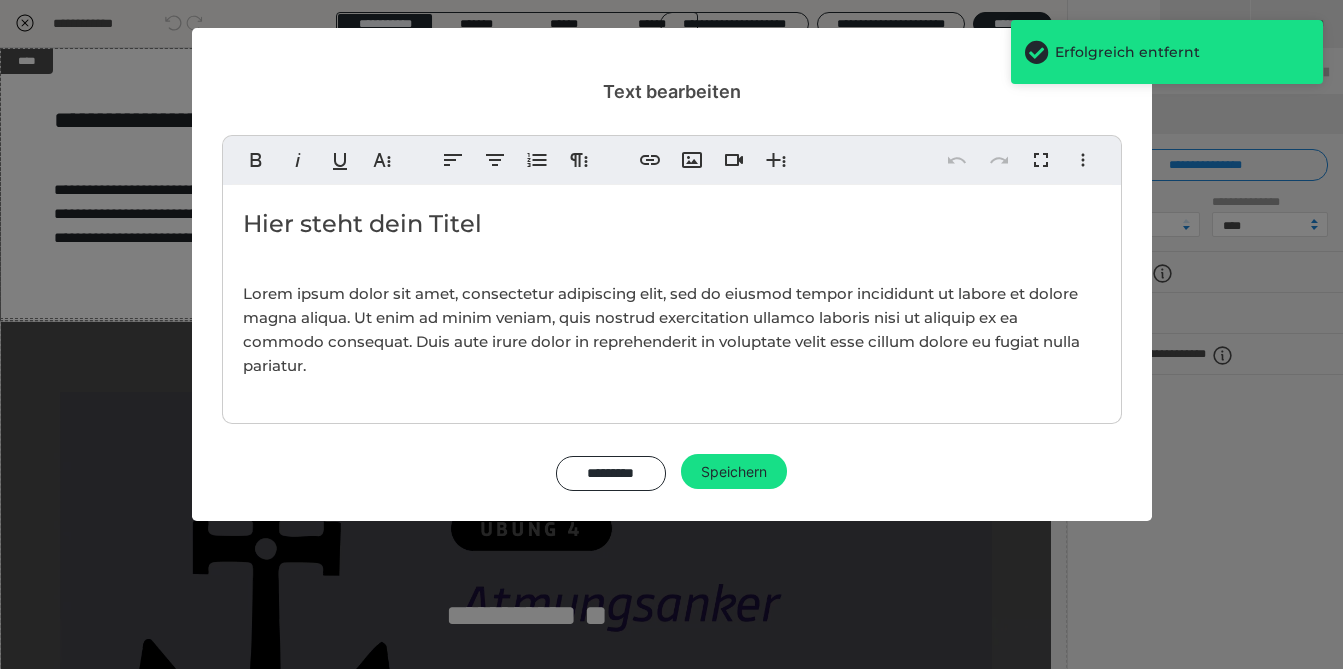 click on "Hier steht dein Titel Lorem ipsum dolor sit amet, consectetur adipiscing elit, sed do eiusmod tempor incididunt ut labore et dolore magna aliqua. Ut enim ad minim veniam, quis nostrud exercitation ullamco laboris nisi ut aliquip ex ea commodo consequat. Duis aute irure dolor in reprehenderit in voluptate velit esse cillum dolore eu fugiat nulla pariatur." at bounding box center (672, 299) 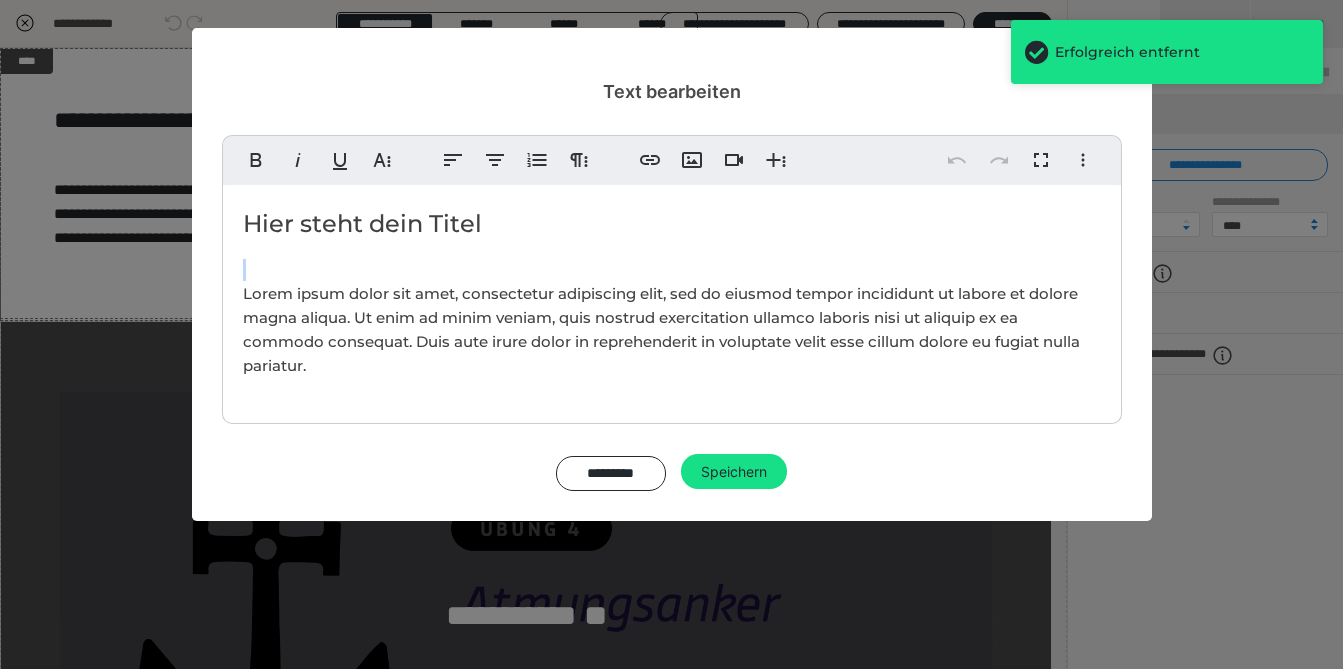 click on "Hier steht dein Titel Lorem ipsum dolor sit amet, consectetur adipiscing elit, sed do eiusmod tempor incididunt ut labore et dolore magna aliqua. Ut enim ad minim veniam, quis nostrud exercitation ullamco laboris nisi ut aliquip ex ea commodo consequat. Duis aute irure dolor in reprehenderit in voluptate velit esse cillum dolore eu fugiat nulla pariatur." at bounding box center (672, 299) 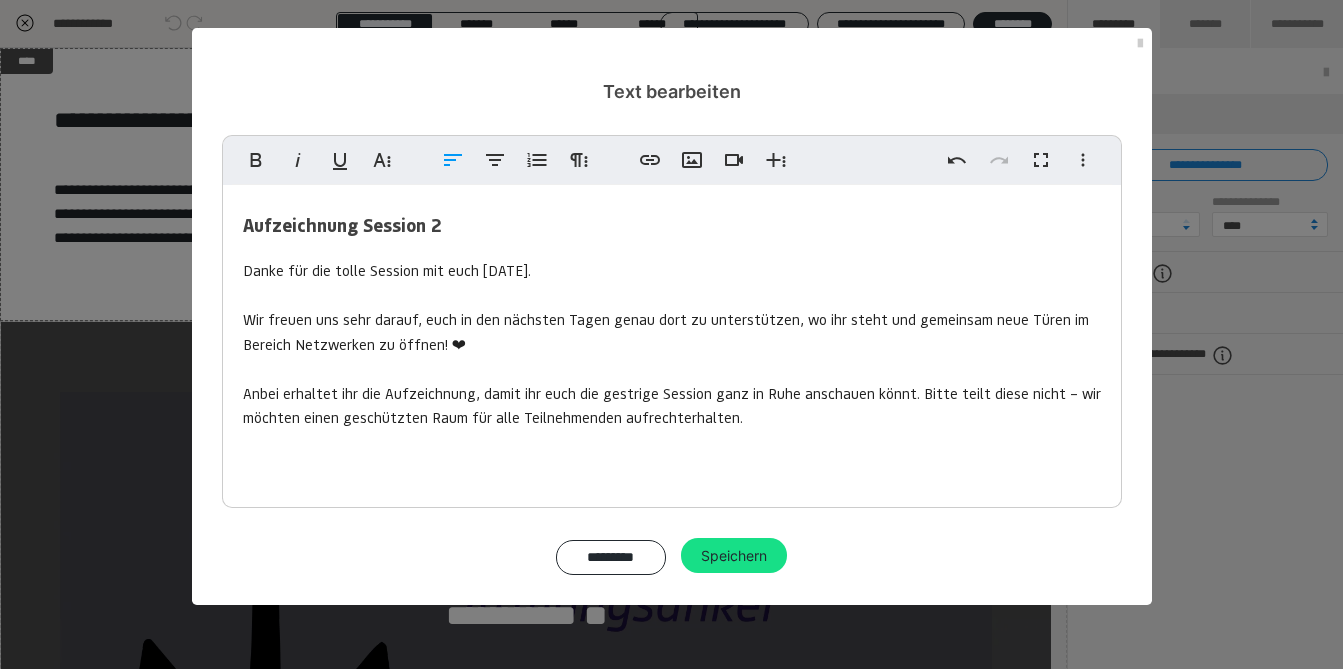 click on "Aufzeichnung Session 2" at bounding box center [672, 224] 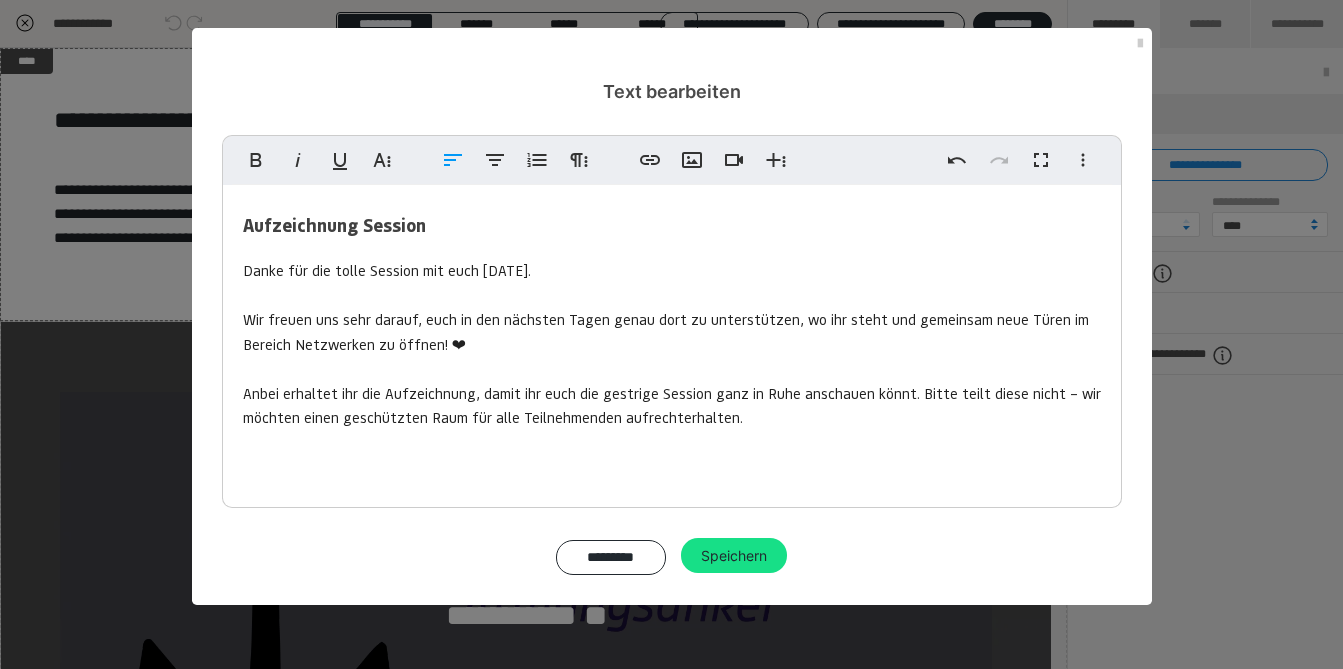 type 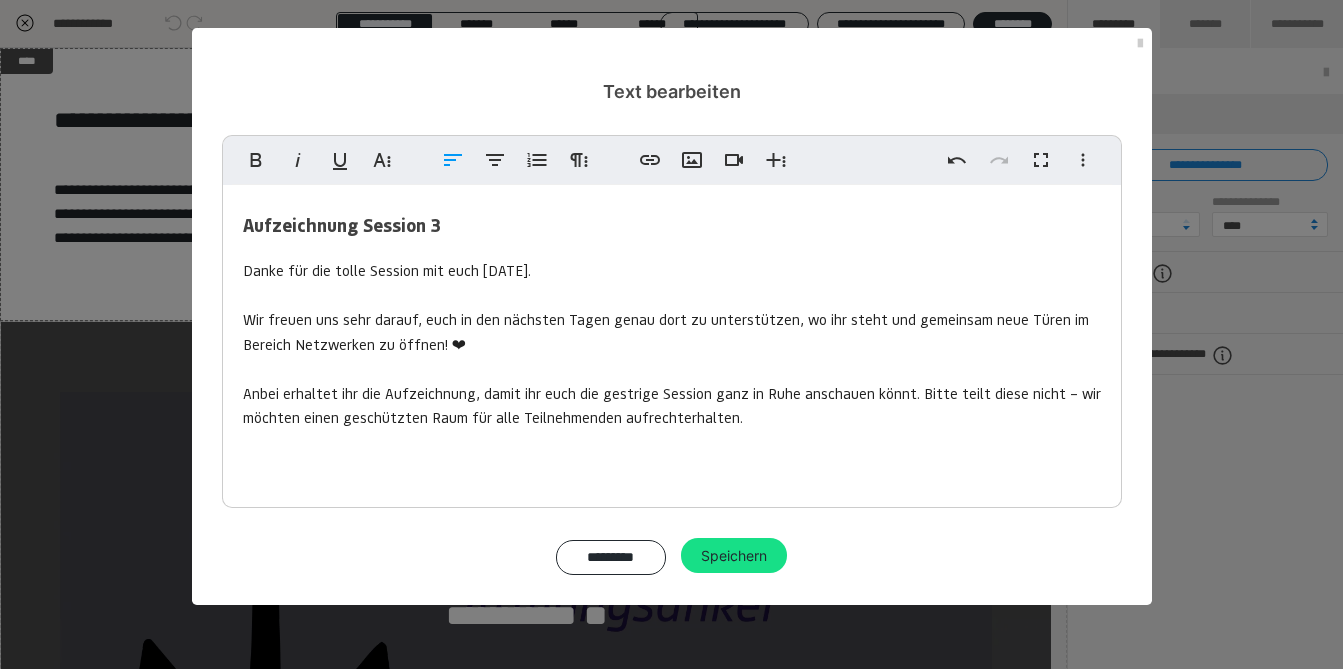 click on "Anbei erhaltet ihr die Aufzeichnung, damit ihr euch die gestrige Session ganz in Ruhe anschauen könnt. Bitte teilt diese nicht – wir möchten einen geschützten Raum für alle Teilnehmenden aufrechterhalten." at bounding box center [672, 430] 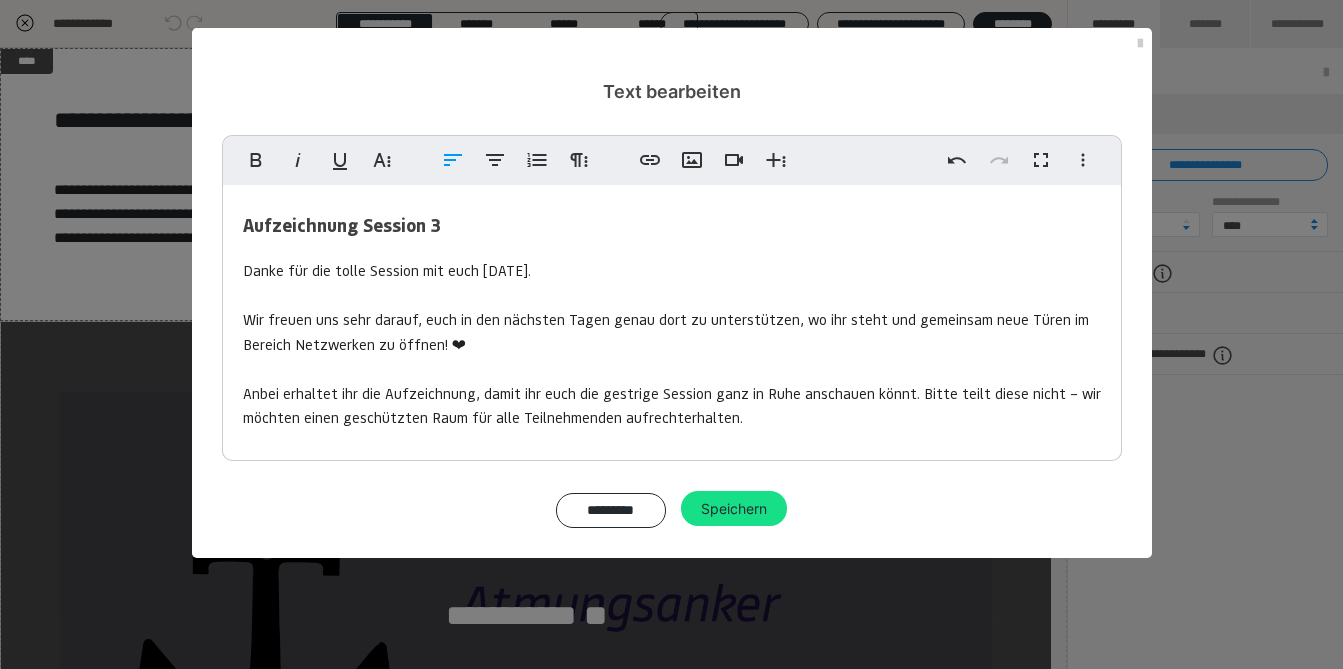 click on "Wir freuen uns sehr darauf, euch in den nächsten Tagen genau dort zu unterstützen, wo ihr steht und gemeinsam neue Türen im Bereich Netzwerken zu öffnen! ❤" at bounding box center [666, 331] 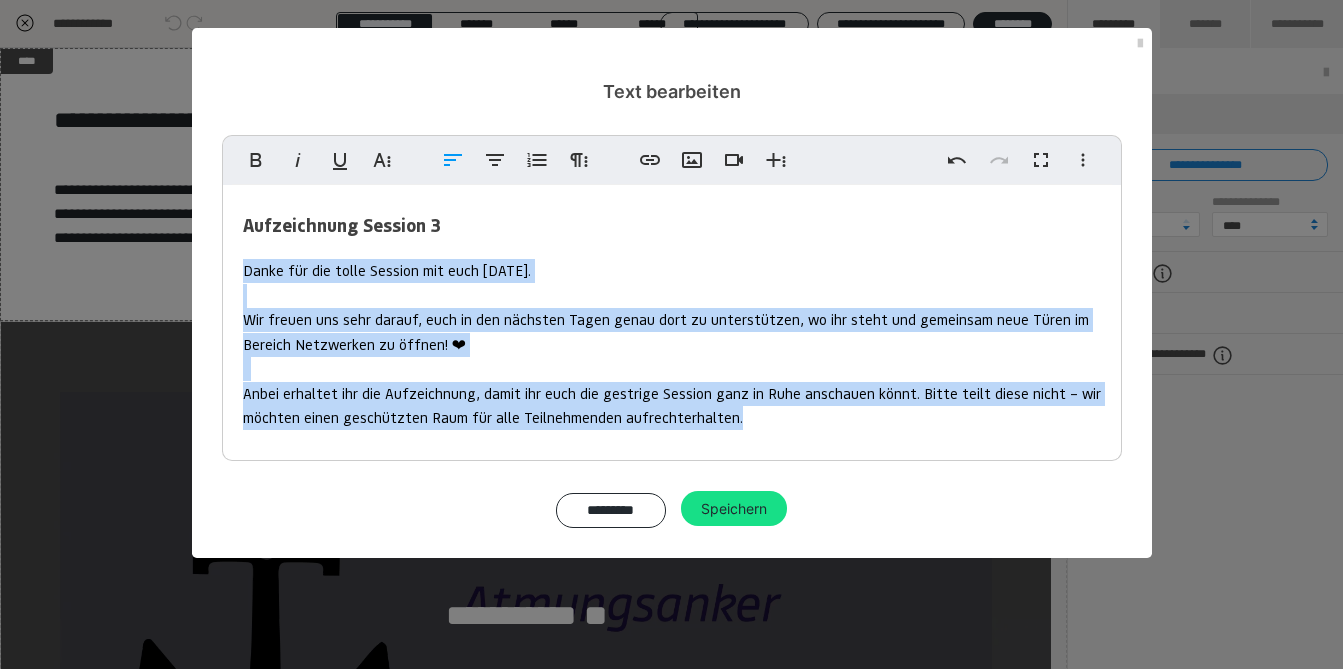 drag, startPoint x: 752, startPoint y: 419, endPoint x: 545, endPoint y: 283, distance: 247.67923 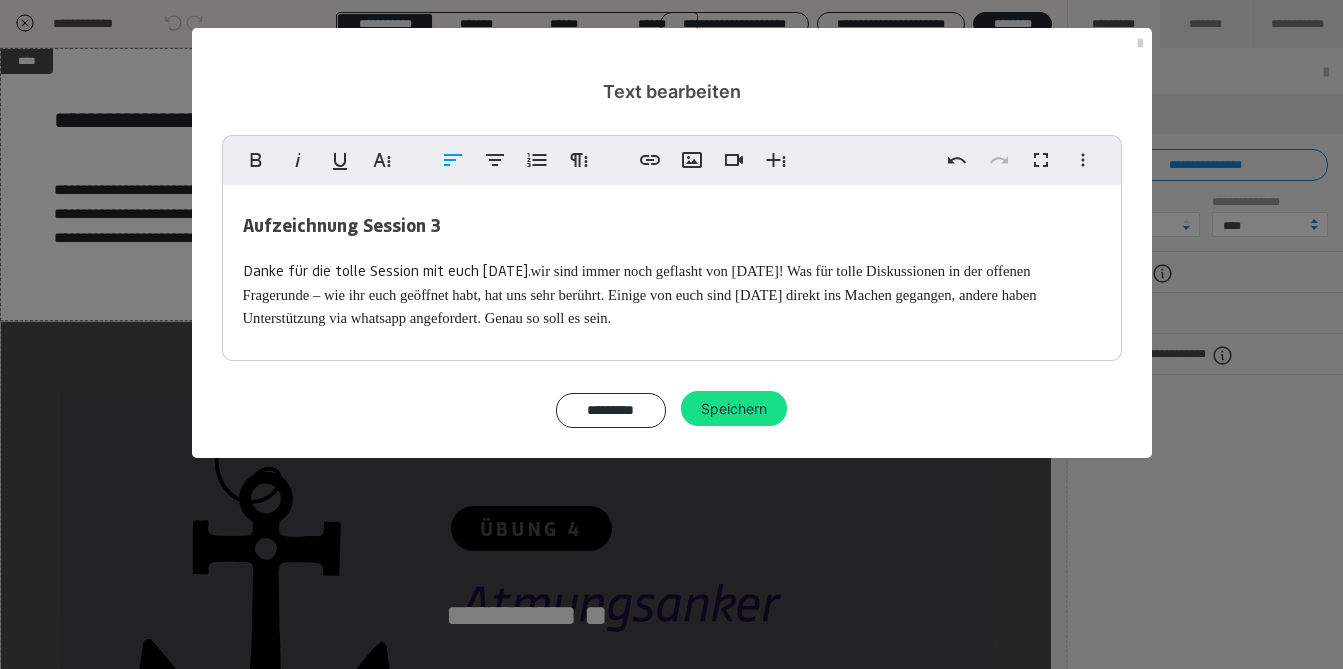 click on "wir sind immer noch geflasht von [DATE]! Was für tolle Diskussionen in der offenen Fragerunde – wie ihr euch geöffnet habt, hat uns sehr berührt. Einige von euch sind [DATE] direkt ins Machen gegangen, andere haben Unterstützung via whatsapp angefordert. Genau so soll es sein." at bounding box center (640, 294) 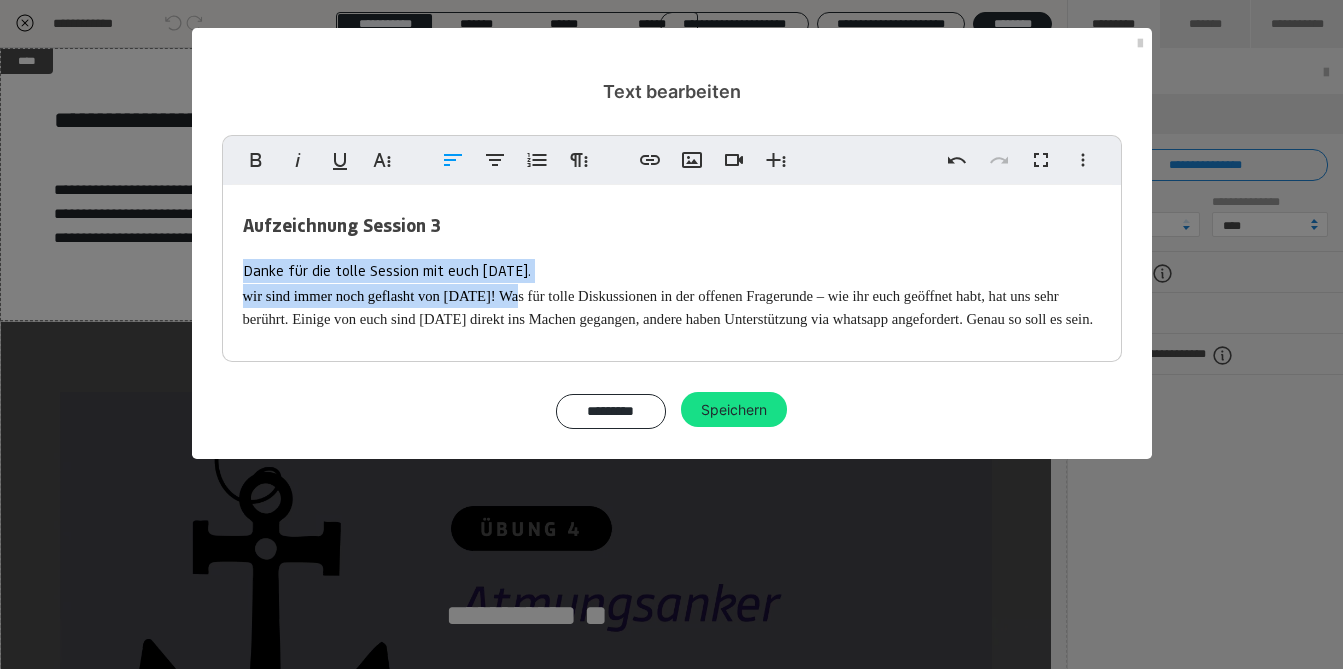 drag, startPoint x: 527, startPoint y: 297, endPoint x: 238, endPoint y: 276, distance: 289.76196 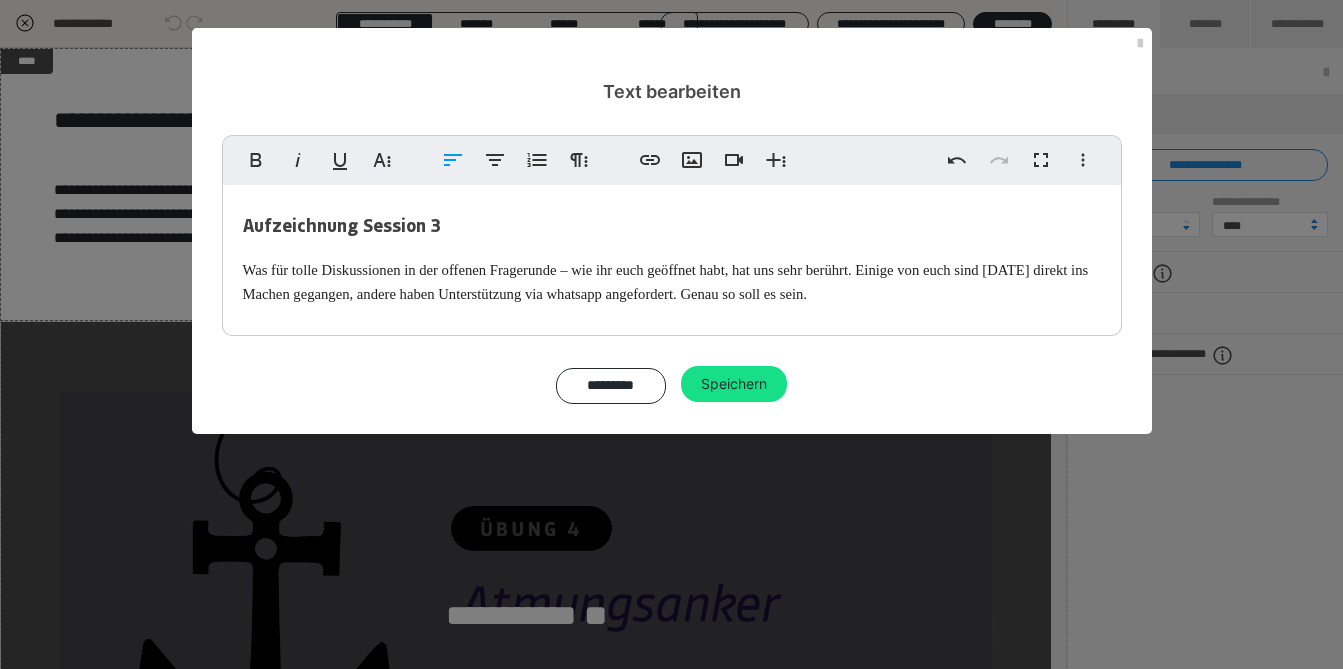 click on "Was für tolle Diskussionen in der offenen Fragerunde – wie ihr euch geöffnet habt, hat uns sehr berührt. Einige von euch sind [DATE] direkt ins Machen gegangen, andere haben Unterstützung via whatsapp angefordert. Genau so soll es sein." at bounding box center [666, 281] 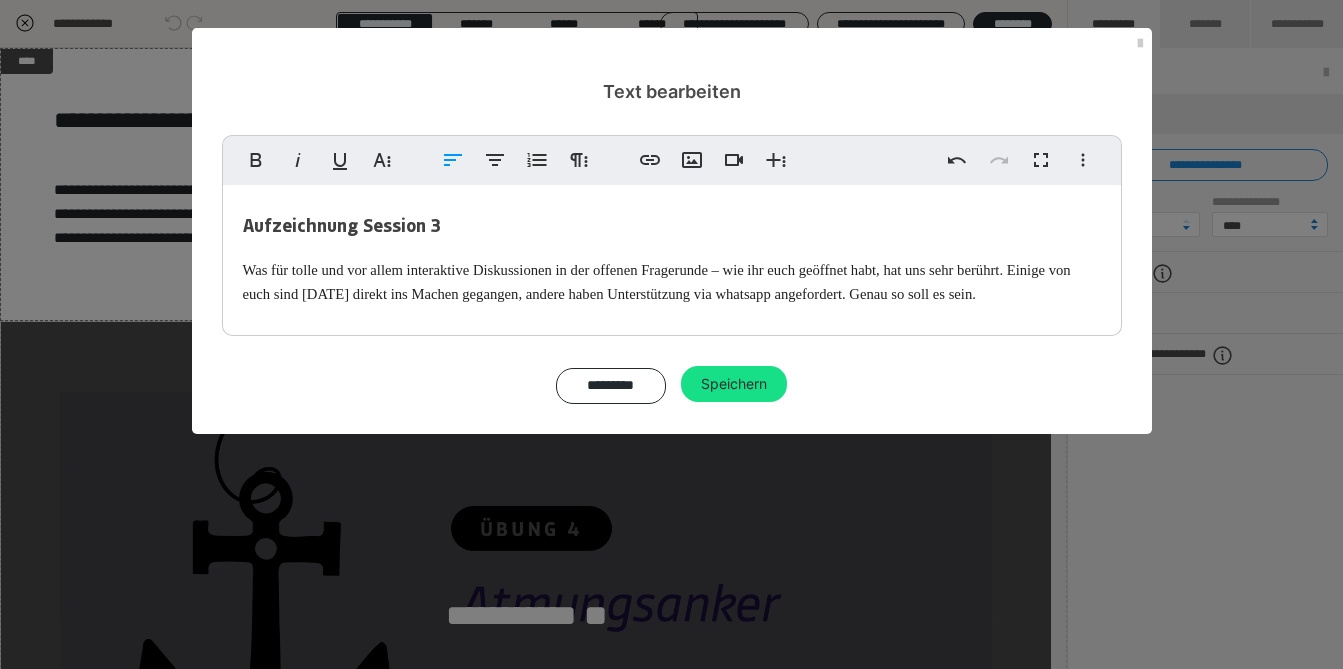 click on "Was für tolle und vor allem interaktive Diskussionen in der offenen Fragerunde – wie ihr euch geöffnet habt, hat uns sehr berührt. Einige von euch sind [DATE] direkt ins Machen gegangen, andere haben Unterstützung via whatsapp angefordert. Genau so soll es sein." at bounding box center [657, 281] 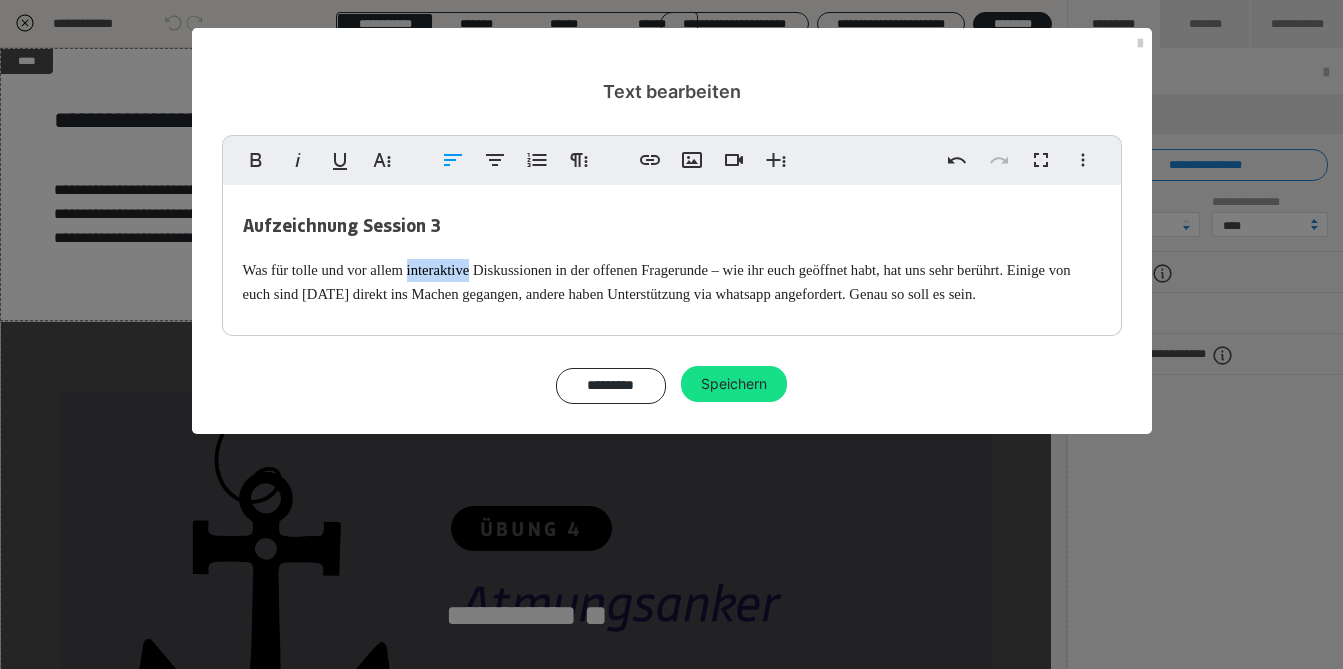click on "Was für tolle und vor allem interaktive Diskussionen in der offenen Fragerunde – wie ihr euch geöffnet habt, hat uns sehr berührt. Einige von euch sind [DATE] direkt ins Machen gegangen, andere haben Unterstützung via whatsapp angefordert. Genau so soll es sein." at bounding box center (657, 281) 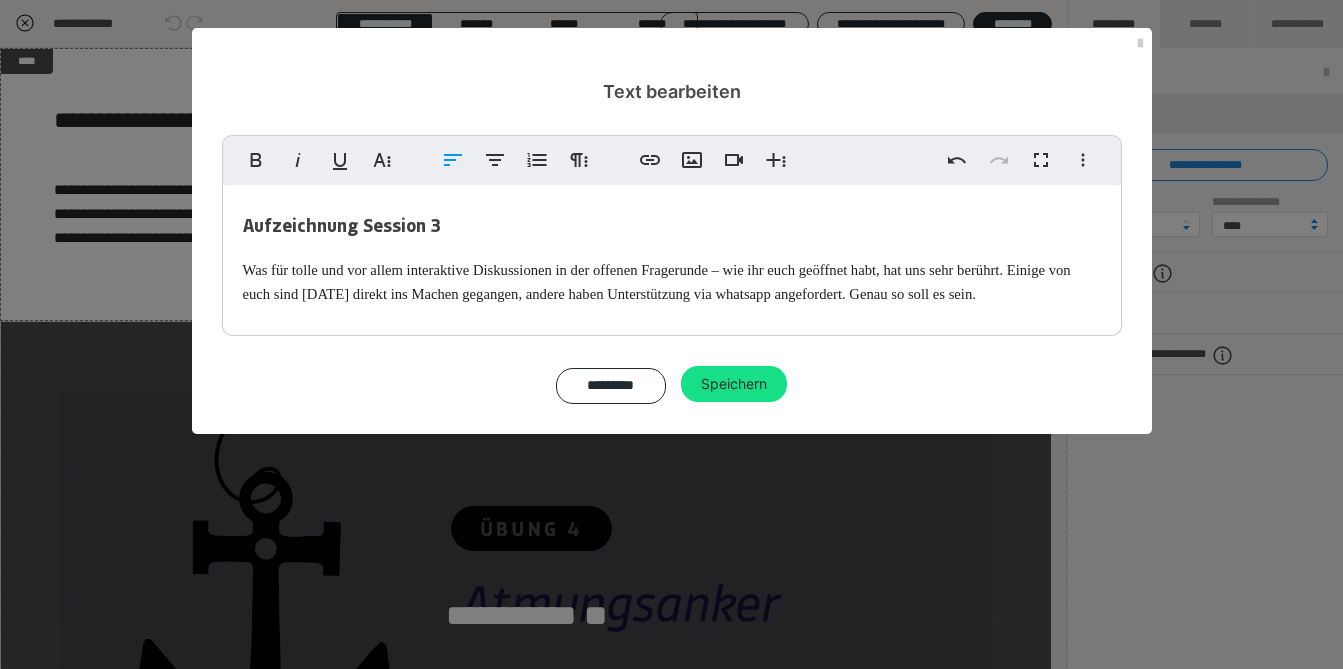 click on "Was für tolle und vor allem interaktive Diskussionen in der offenen Fragerunde – wie ihr euch geöffnet habt, hat uns sehr berührt. Einige von euch sind [DATE] direkt ins Machen gegangen, andere haben Unterstützung via whatsapp angefordert. Genau so soll es sein." at bounding box center (657, 281) 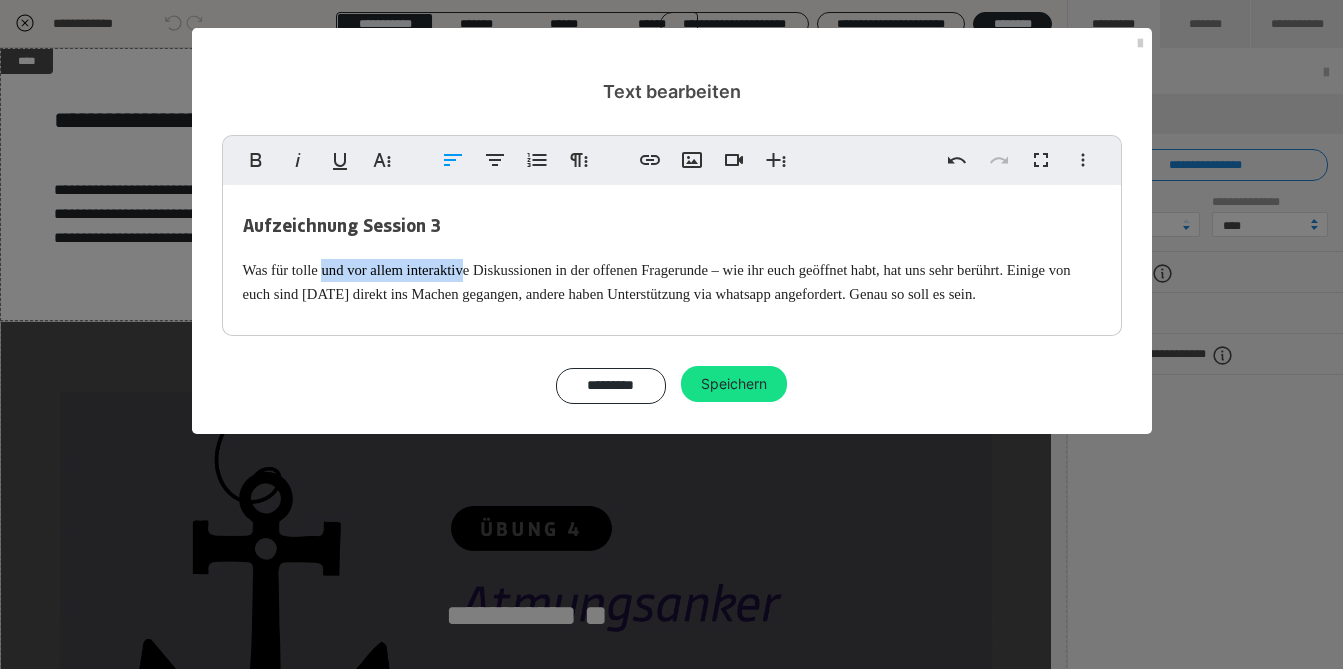 drag, startPoint x: 330, startPoint y: 271, endPoint x: 489, endPoint y: 277, distance: 159.11317 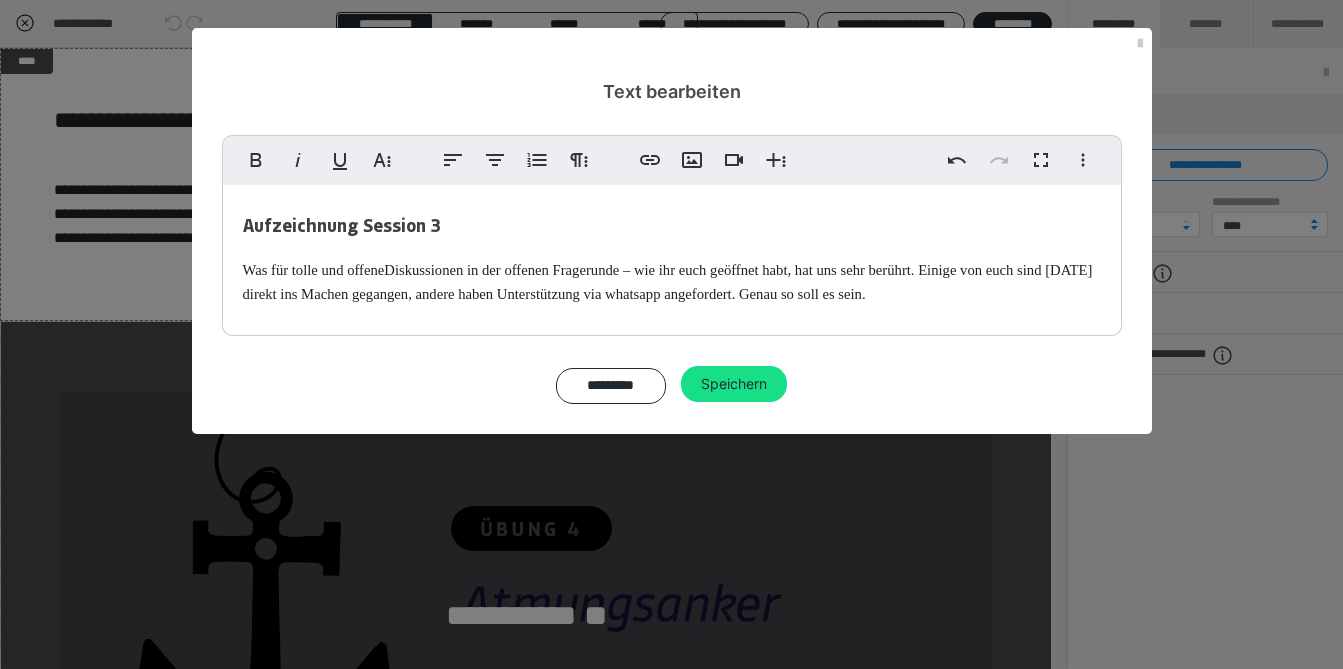 click on "Was für tolle und offene  Diskussionen in der offenen Fragerunde – wie ihr euch geöffnet habt, hat uns sehr berührt. Einige von euch sind [DATE] direkt ins Machen gegangen, andere haben Unterstützung via whatsapp angefordert. Genau so soll es sein." at bounding box center [668, 281] 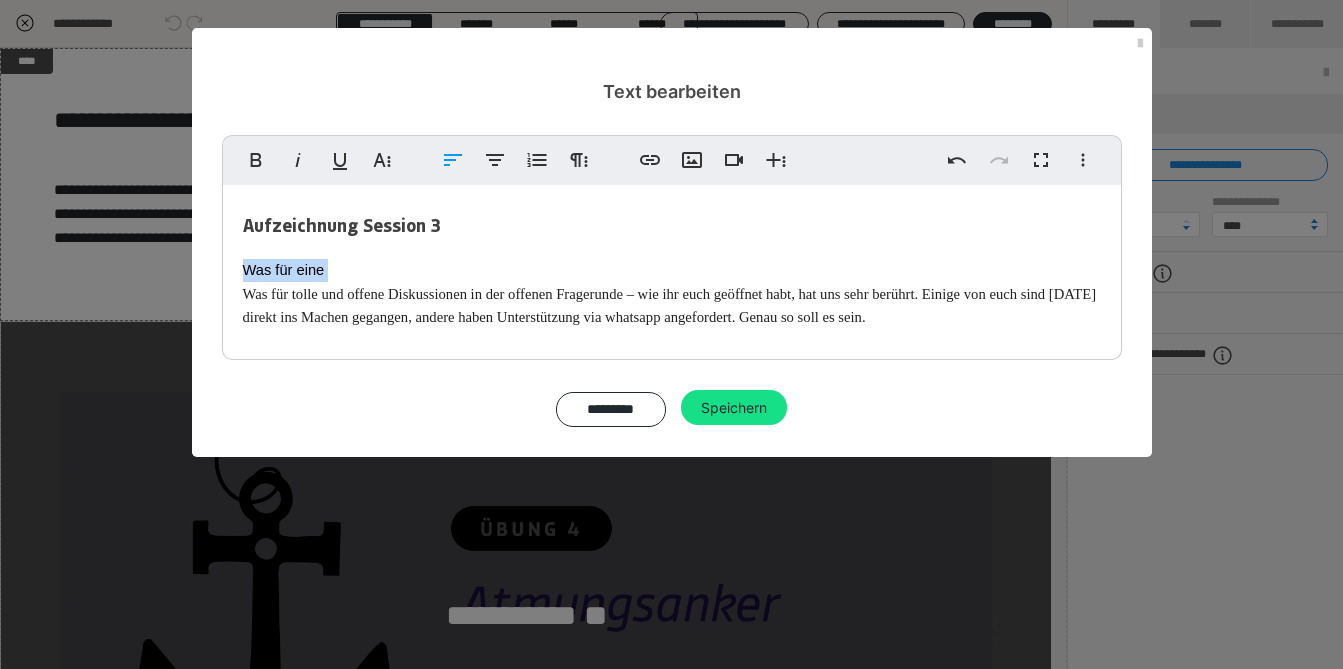 drag, startPoint x: 335, startPoint y: 266, endPoint x: 227, endPoint y: 266, distance: 108 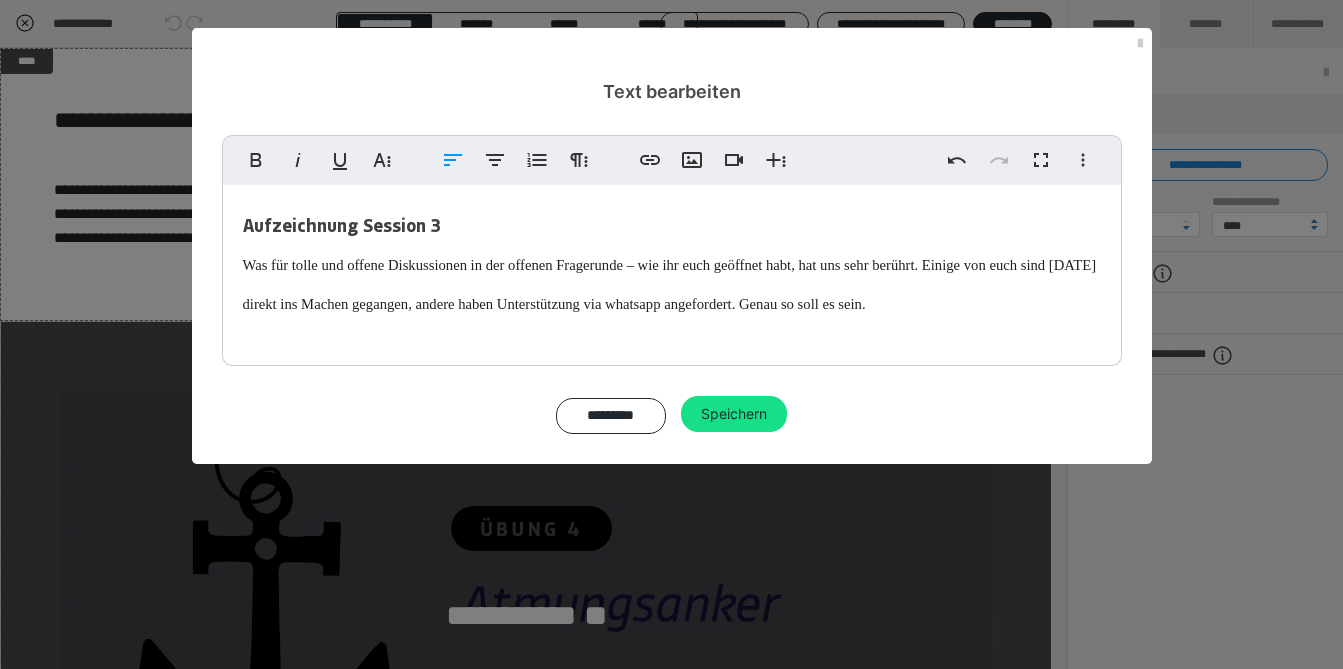 click on "Was für tolle und offene Diskussionen in der offenen Fragerunde – wie ihr euch geöffnet habt, hat uns sehr berührt. Einige von euch sind [DATE] direkt ins Machen gegangen, andere haben Unterstützung via whatsapp angefordert. Genau so soll es sein." at bounding box center (670, 284) 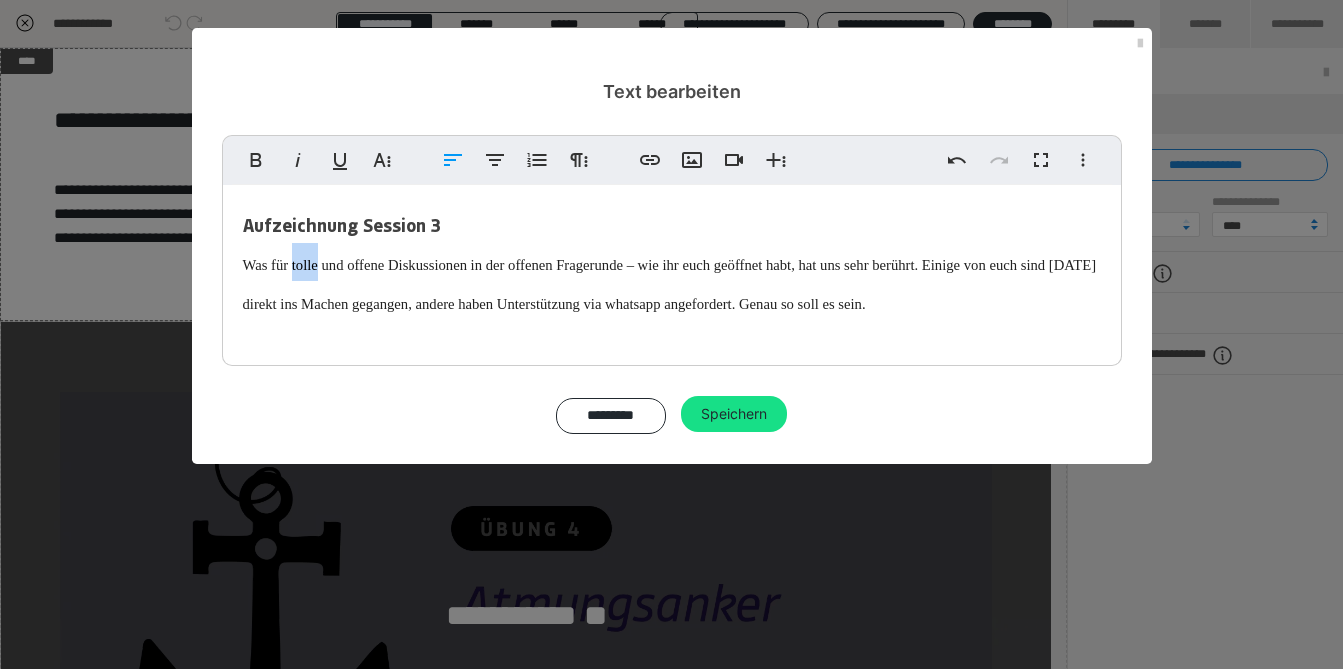 click on "Was für tolle und offene Diskussionen in der offenen Fragerunde – wie ihr euch geöffnet habt, hat uns sehr berührt. Einige von euch sind [DATE] direkt ins Machen gegangen, andere haben Unterstützung via whatsapp angefordert. Genau so soll es sein." at bounding box center (670, 284) 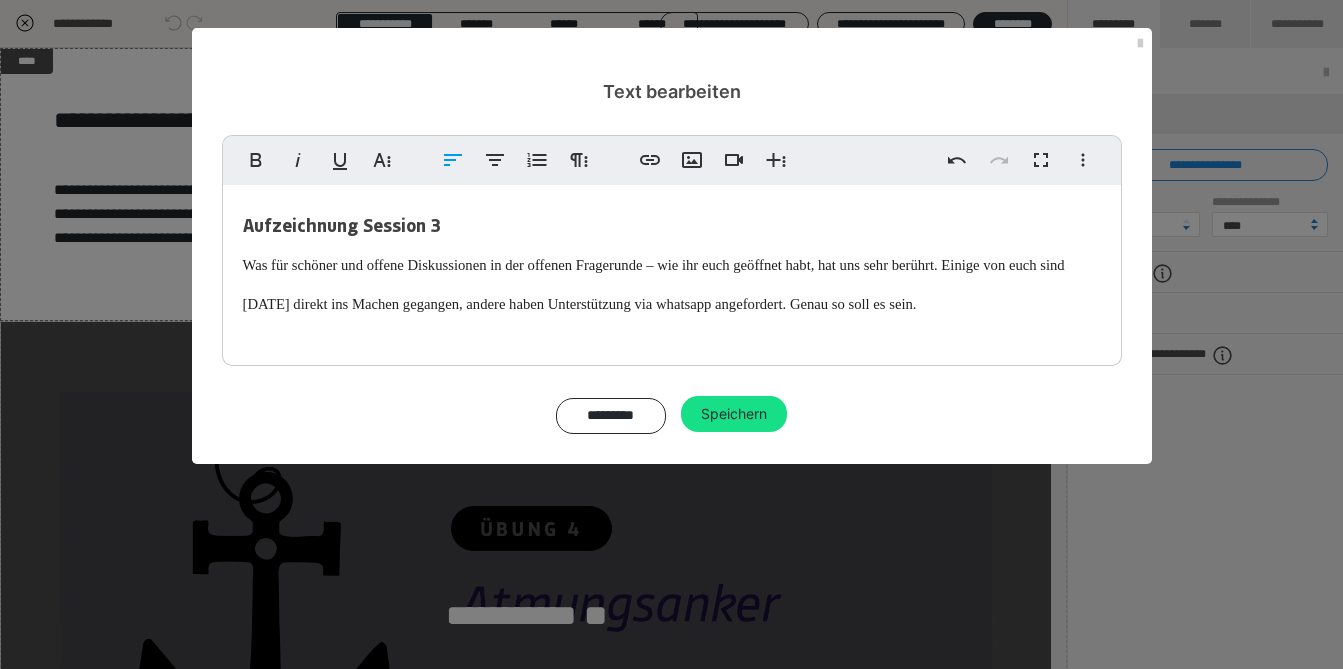 click on "Was für schöner und offene Diskussionen in der offenen Fragerunde – wie ihr euch geöffnet habt, hat uns sehr berührt. Einige von euch sind [DATE] direkt ins Machen gegangen, andere haben Unterstützung via whatsapp angefordert. Genau so soll es sein." at bounding box center (654, 284) 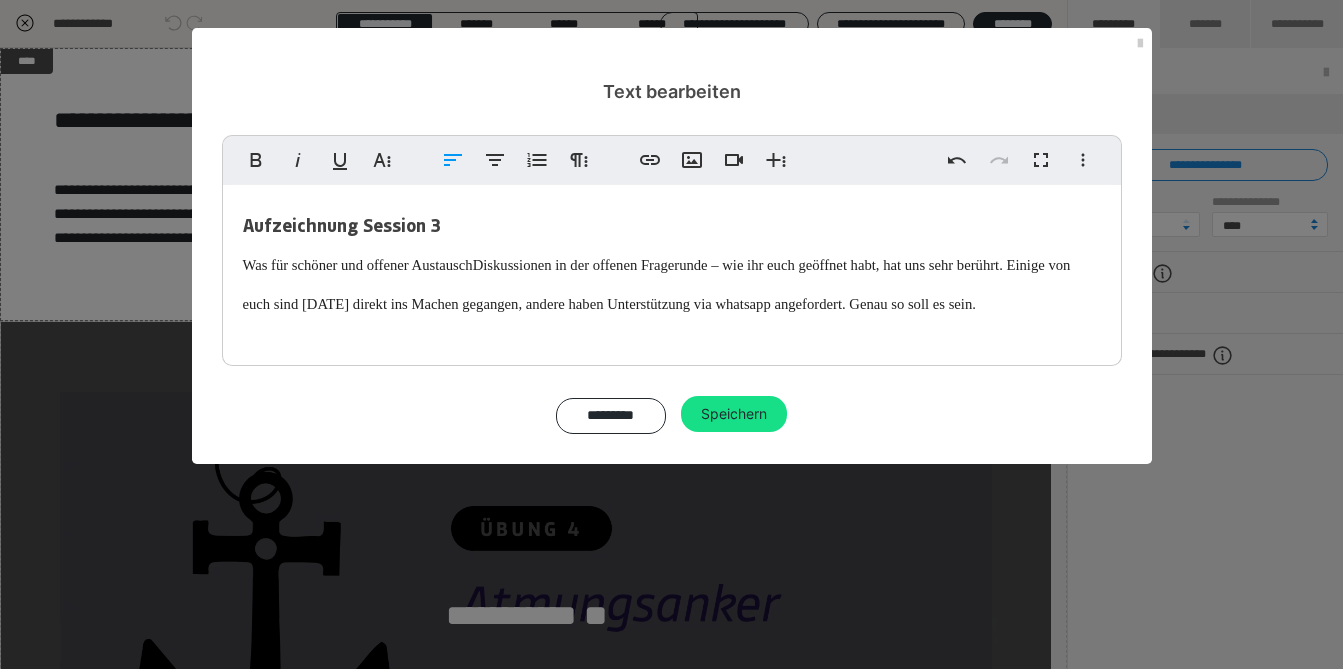 click on "Was für schöner und offener Austausch  Diskussionen in der offenen Fragerunde – wie ihr euch geöffnet habt, hat uns sehr berührt. Einige von euch sind [DATE] direkt ins Machen gegangen, andere haben Unterstützung via whatsapp angefordert. Genau so soll es sein." at bounding box center (657, 284) 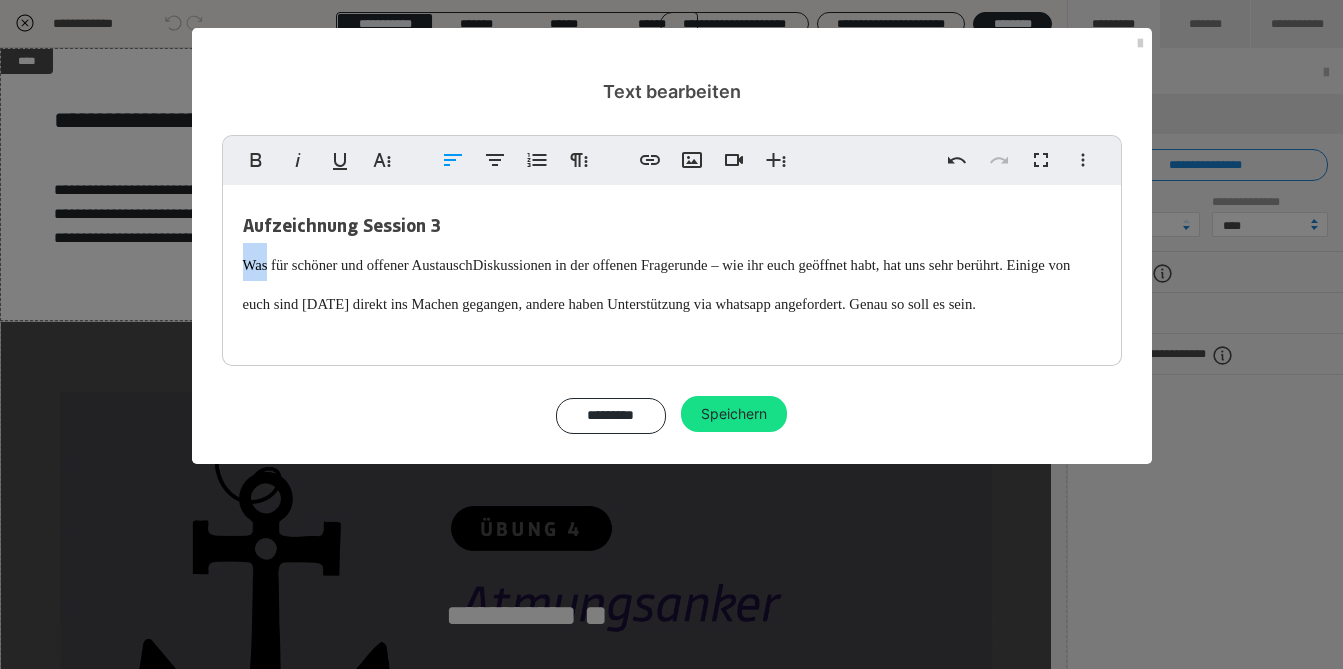 click on "Was für schöner und offener Austausch  Diskussionen in der offenen Fragerunde – wie ihr euch geöffnet habt, hat uns sehr berührt. Einige von euch sind [DATE] direkt ins Machen gegangen, andere haben Unterstützung via whatsapp angefordert. Genau so soll es sein." at bounding box center (657, 284) 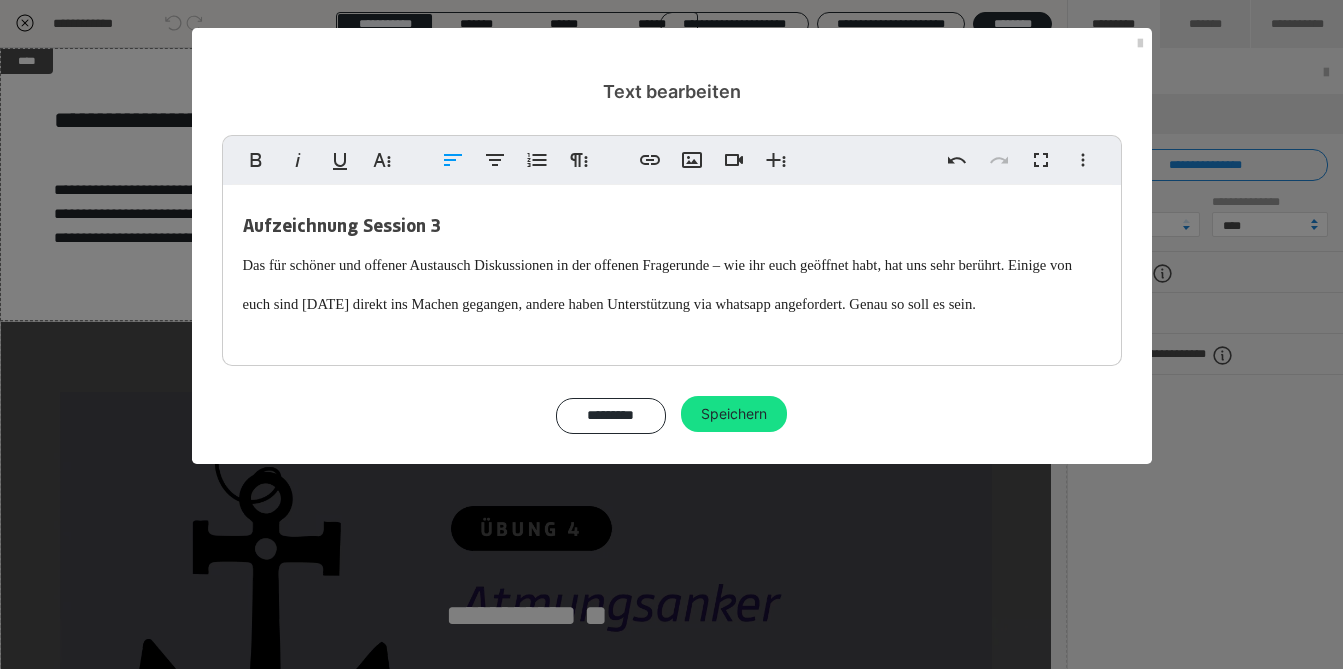 click on "Das für schöner und offener Austausch Diskussionen in der offenen Fragerunde – wie ihr euch geöffnet habt, hat uns sehr berührt. Einige von euch sind [DATE] direkt ins Machen gegangen, andere haben Unterstützung via whatsapp angefordert. Genau so soll es sein." at bounding box center [658, 284] 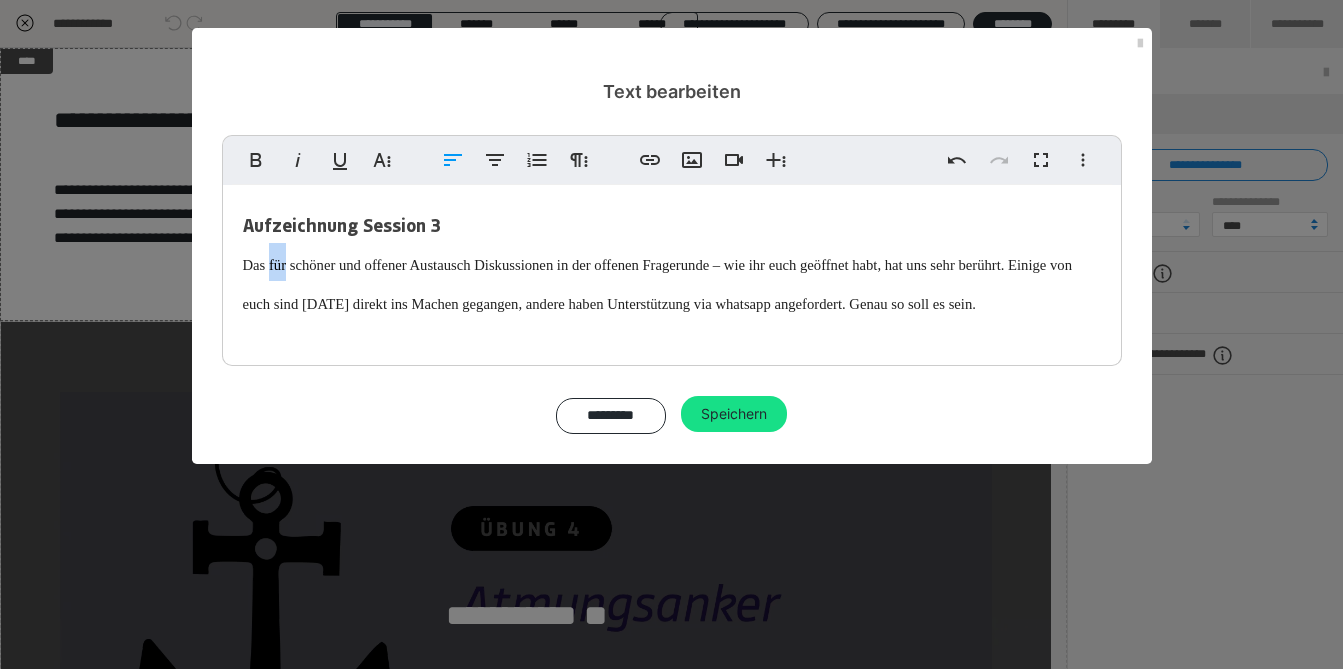 click on "Das für schöner und offener Austausch Diskussionen in der offenen Fragerunde – wie ihr euch geöffnet habt, hat uns sehr berührt. Einige von euch sind [DATE] direkt ins Machen gegangen, andere haben Unterstützung via whatsapp angefordert. Genau so soll es sein." at bounding box center [658, 284] 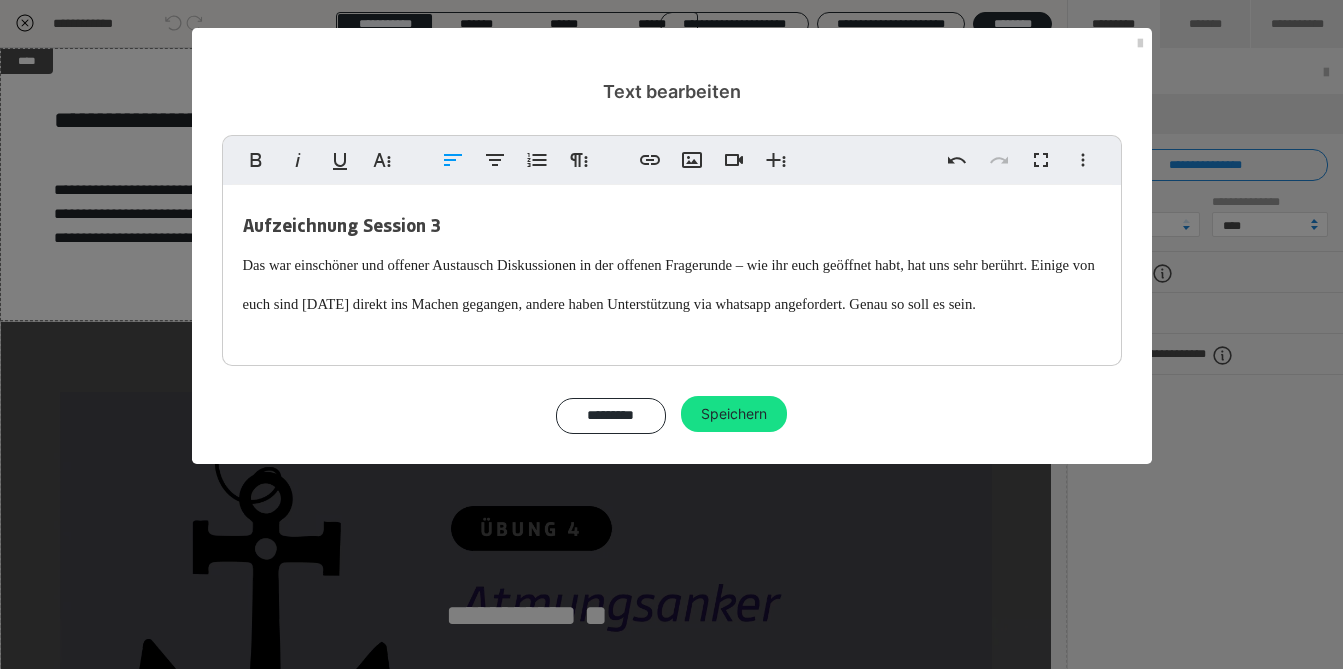 click on "Das war ein  schöner und offener Austausch Diskussionen in der offenen Fragerunde – wie ihr euch geöffnet habt, hat uns sehr berührt. Einige von euch sind [DATE] direkt ins Machen gegangen, andere haben Unterstützung via whatsapp angefordert. Genau so soll es sein." at bounding box center (669, 284) 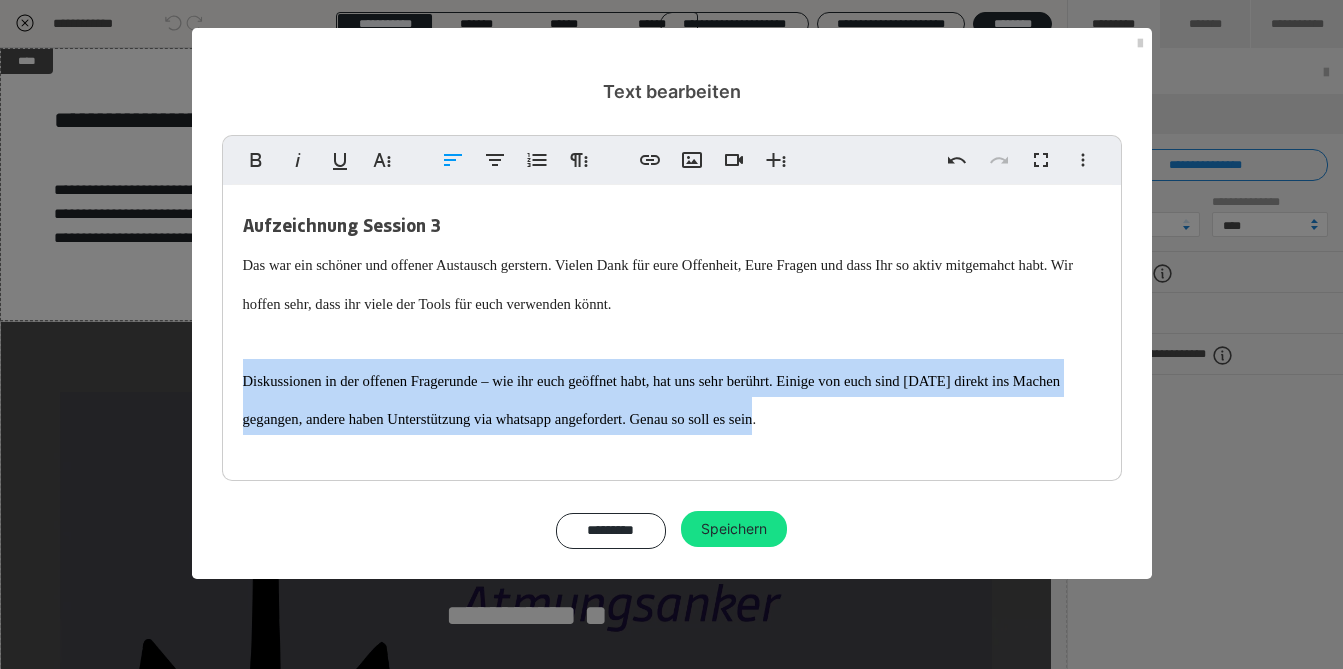 drag, startPoint x: 878, startPoint y: 422, endPoint x: 216, endPoint y: 359, distance: 664.99097 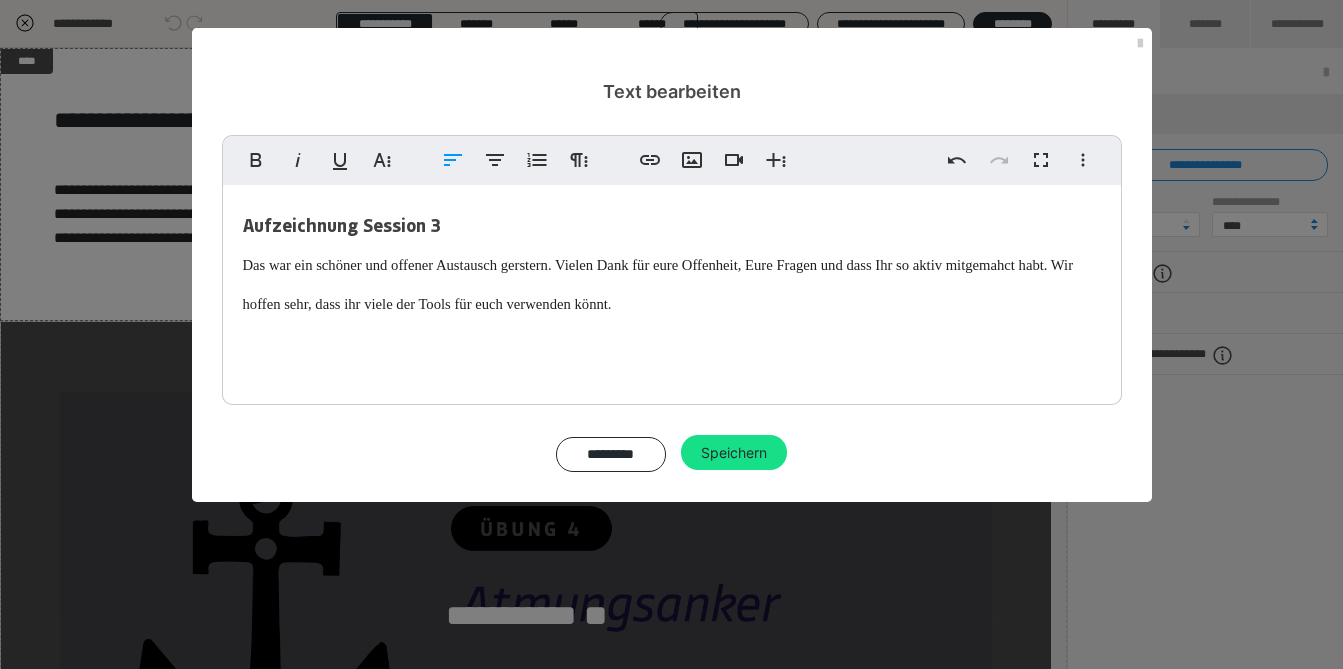 click on "Das war ein schöner und offener Austausch gerstern. Vielen Dank für eure Offenheit, Eure Fragen und dass Ihr so aktiv mitgemahct habt. Wir hoffen sehr, dass ihr viele der Tools für euch verwenden könnt." at bounding box center [658, 284] 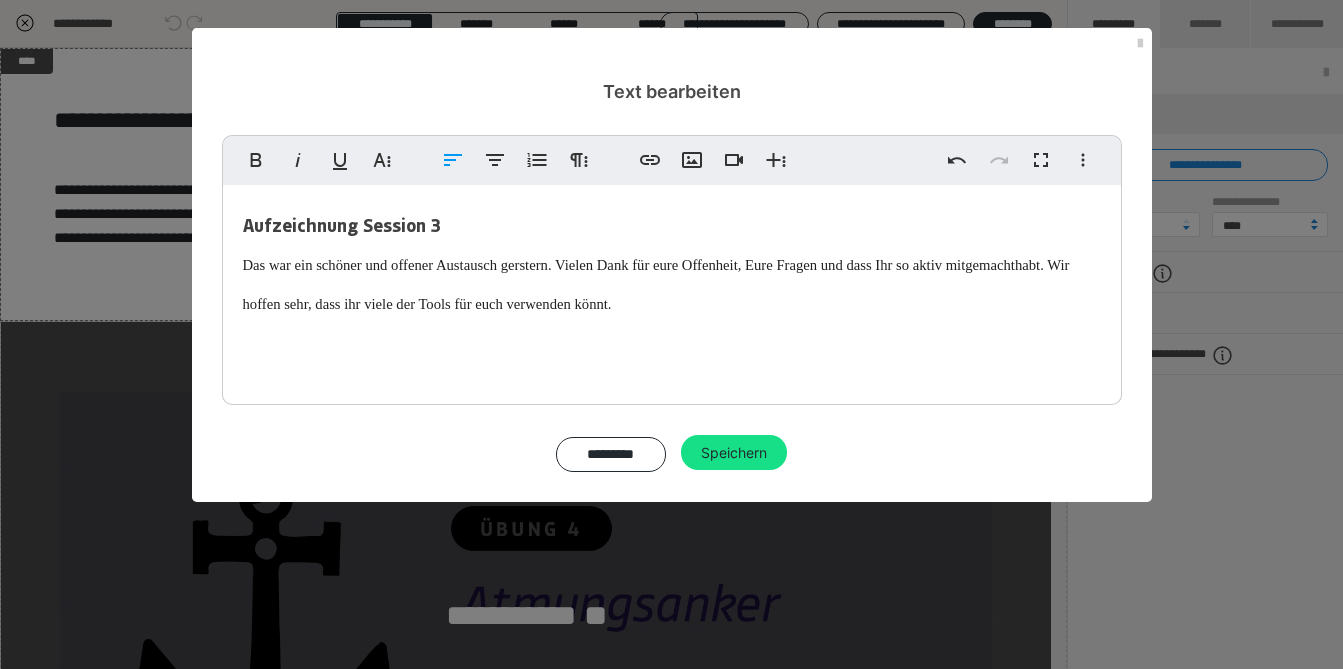 click on "Das war ein schöner und offener Austausch gerstern. Vielen Dank für eure Offenheit, Eure Fragen und dass Ihr so aktiv mitgemacht" at bounding box center (629, 265) 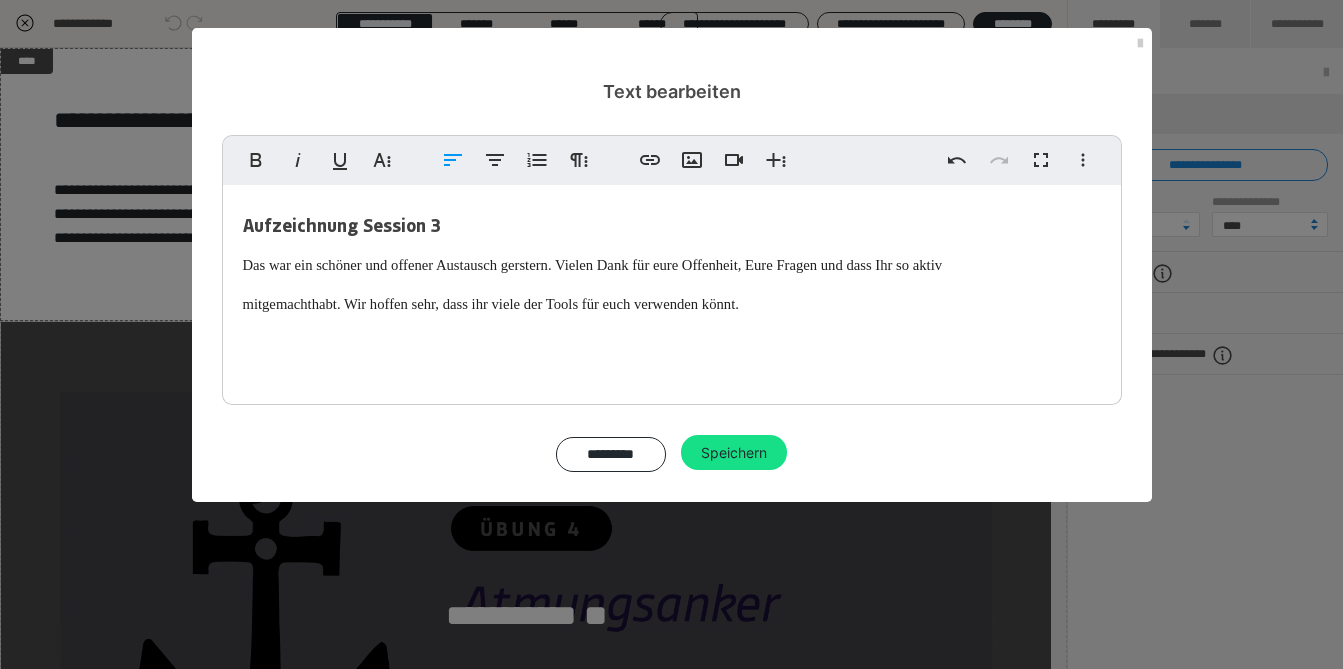 click on "Aufzeichnung Session 3 Das war ein schöner und offener Austausch gerstern. Vielen Dank für eure Offenheit, Eure Fragen und dass Ihr so aktiv mitgemacht  habt. Wir hoffen sehr, dass ihr viele der Tools für euch verwenden könnt." at bounding box center [672, 282] 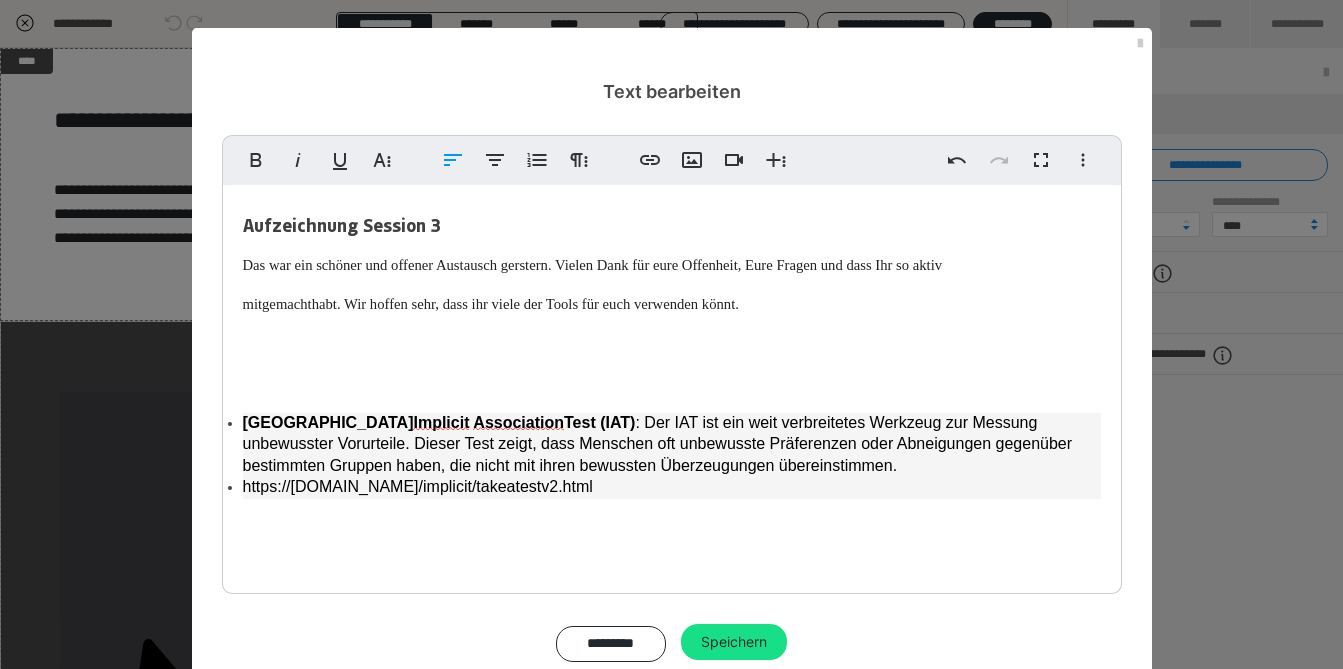 click on "[GEOGRAPHIC_DATA]" at bounding box center (328, 422) 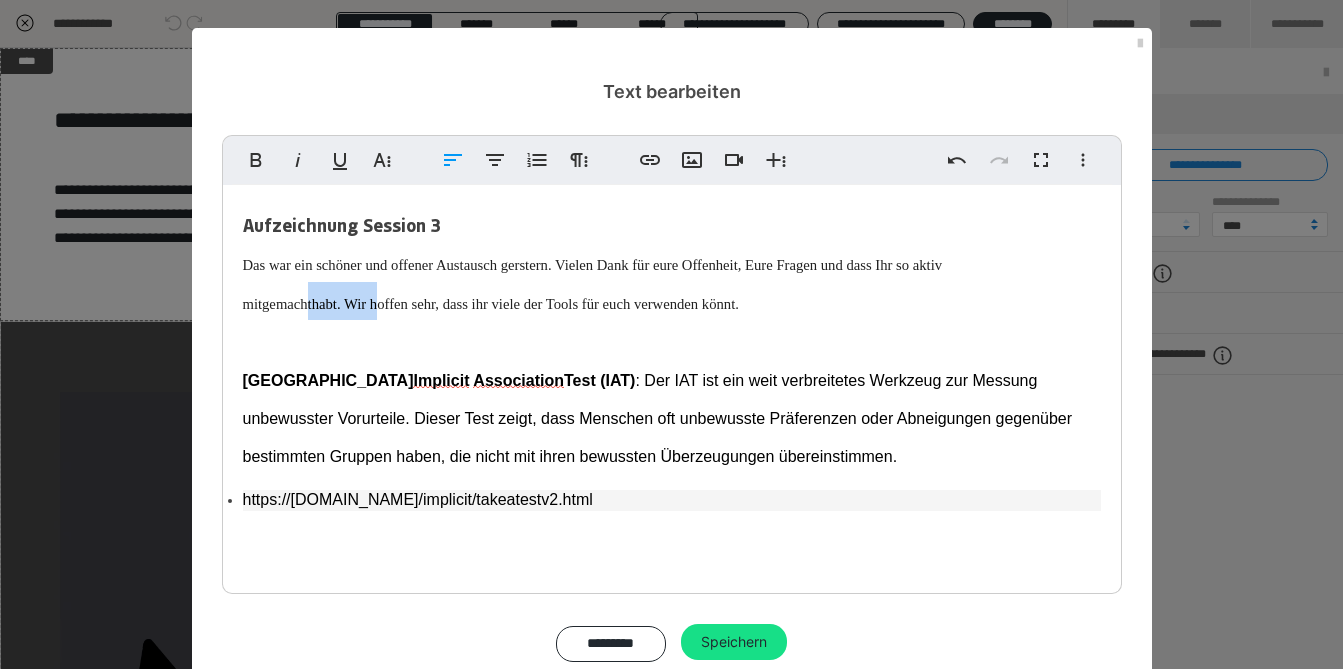 drag, startPoint x: 391, startPoint y: 299, endPoint x: 303, endPoint y: 299, distance: 88 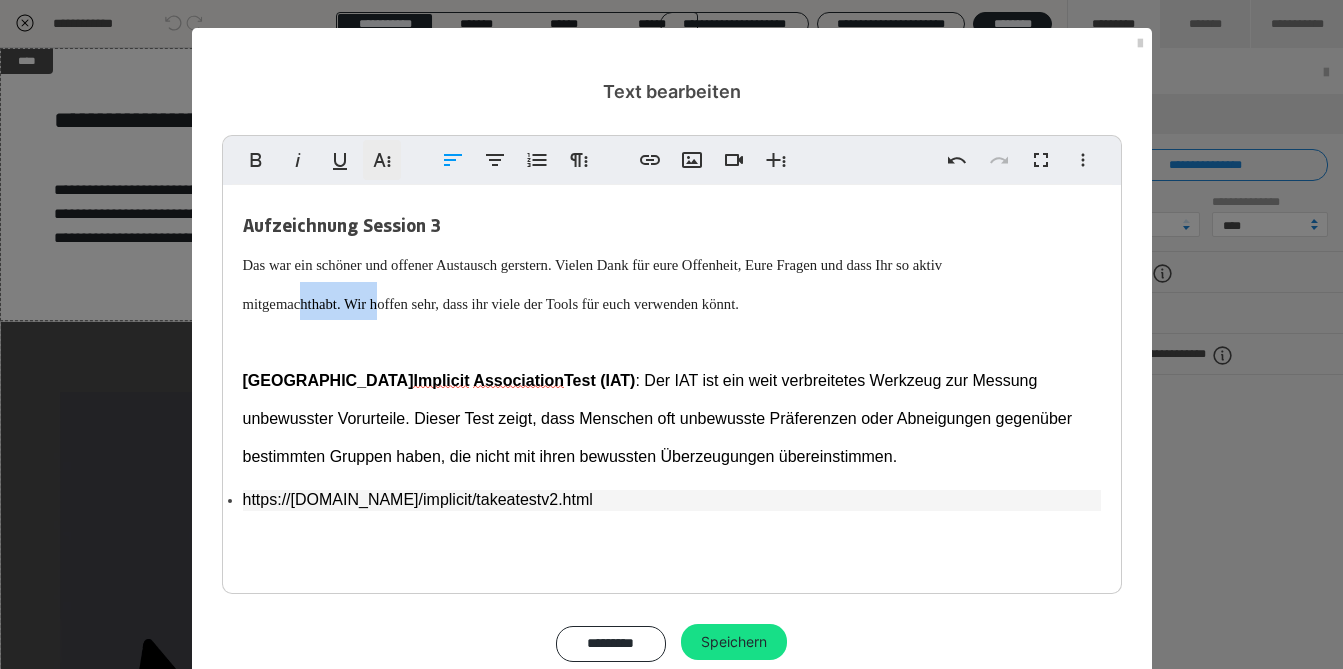 click 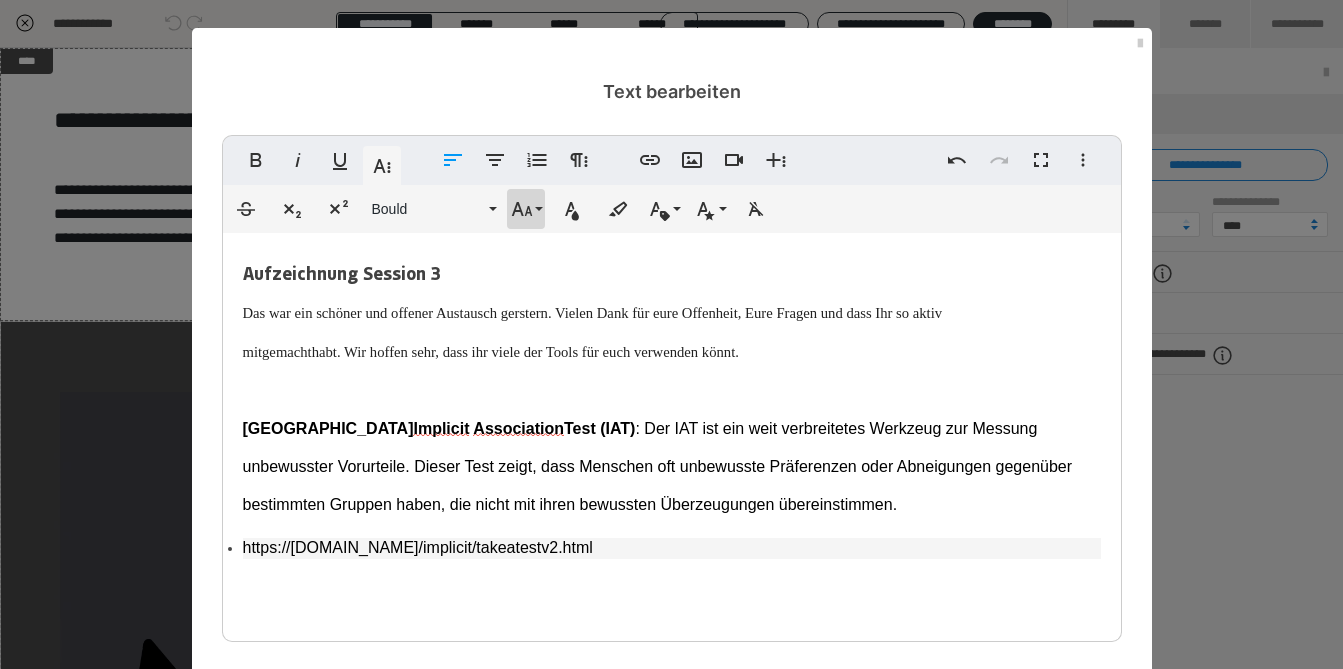 click 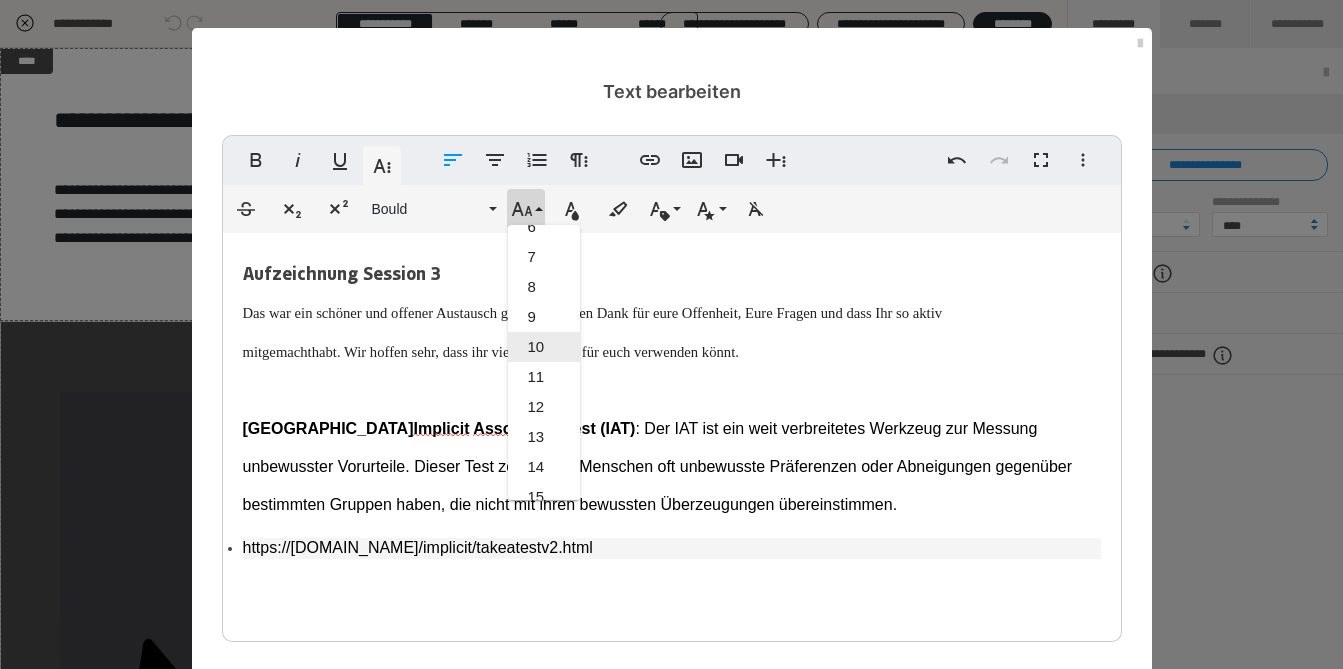 scroll, scrollTop: 175, scrollLeft: 0, axis: vertical 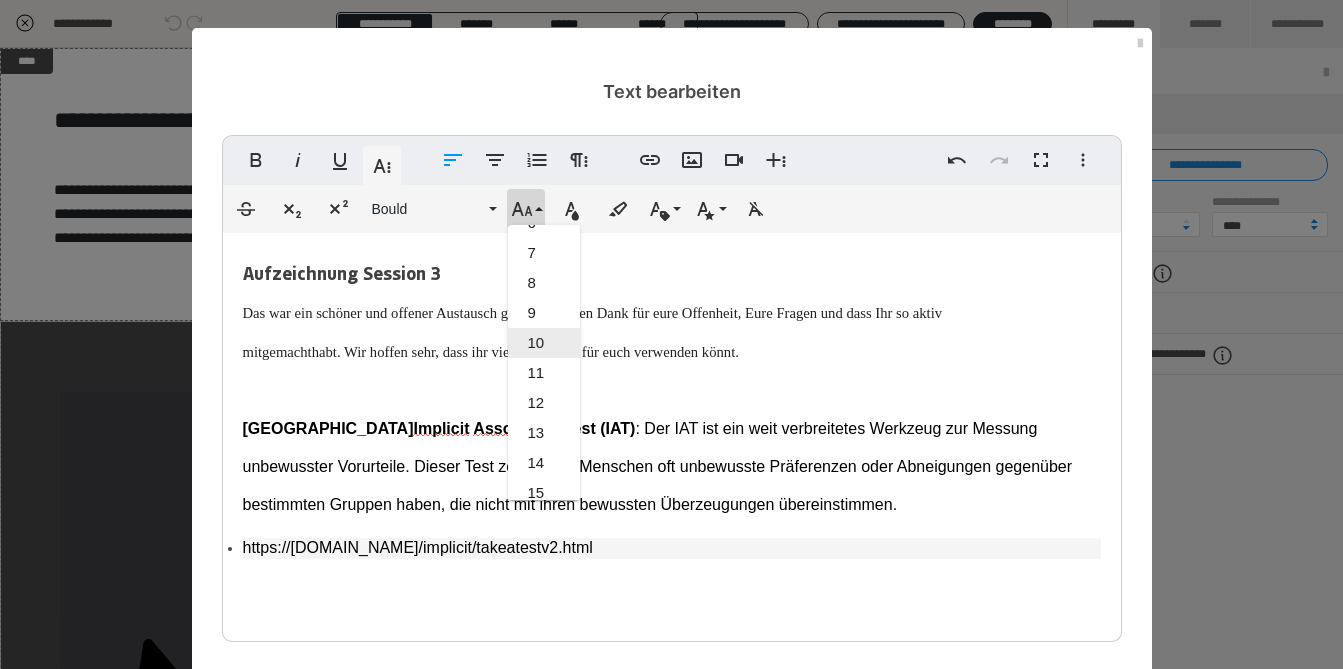 click on "10" at bounding box center [544, 343] 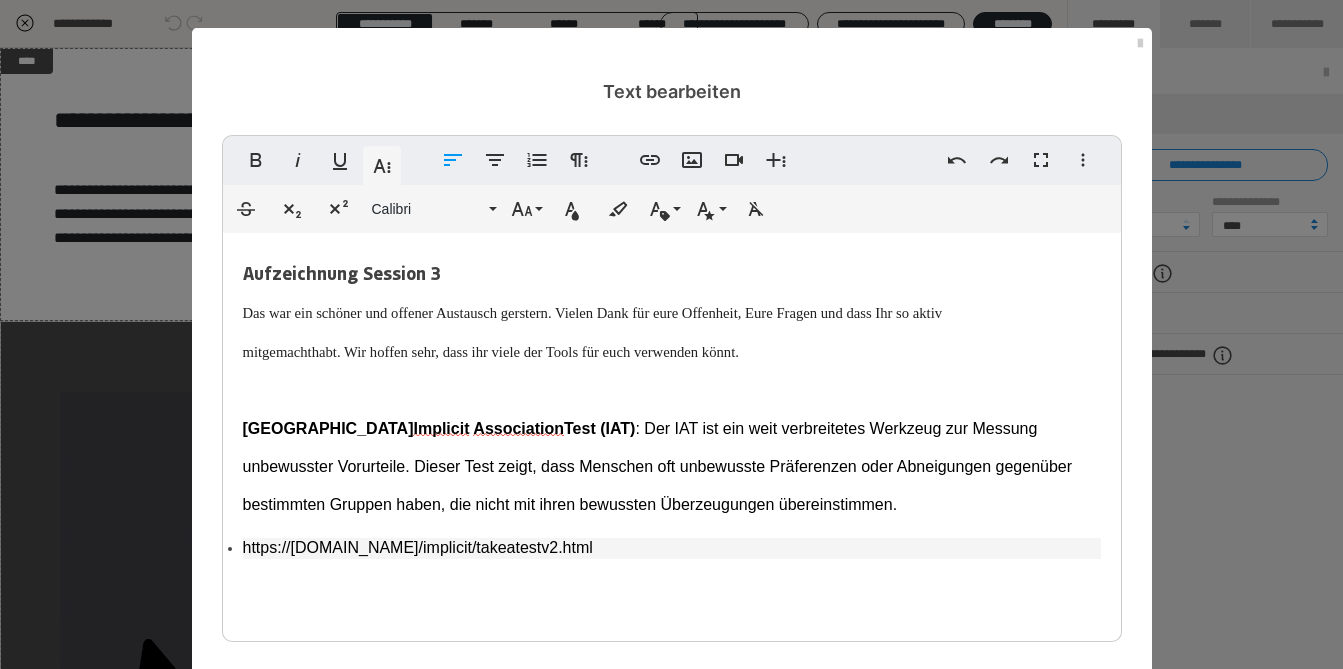 click on "Aufzeichnung Session 3 Das war ein schöner und offener Austausch gerstern. Vielen Dank für eure Offenheit, Eure Fragen und dass Ihr so aktiv mitgemacht  habt. Wir hoffen sehr, dass ihr viele der Tools für euch verwenden könnt. ​ ​ Harvard  Implicit   Association  Test (IAT) : Der IAT ist ein weit verbreitetes Werkzeug zur Messung unbewusster Vorurteile. Dieser Test zeigt, dass Menschen oft unbewusste Präferenzen oder Abneigungen gegenüber bestimmten Gruppen haben, die nicht mit ihren bewussten Überzeugungen übereinstimmen. ​" at bounding box center [672, 387] 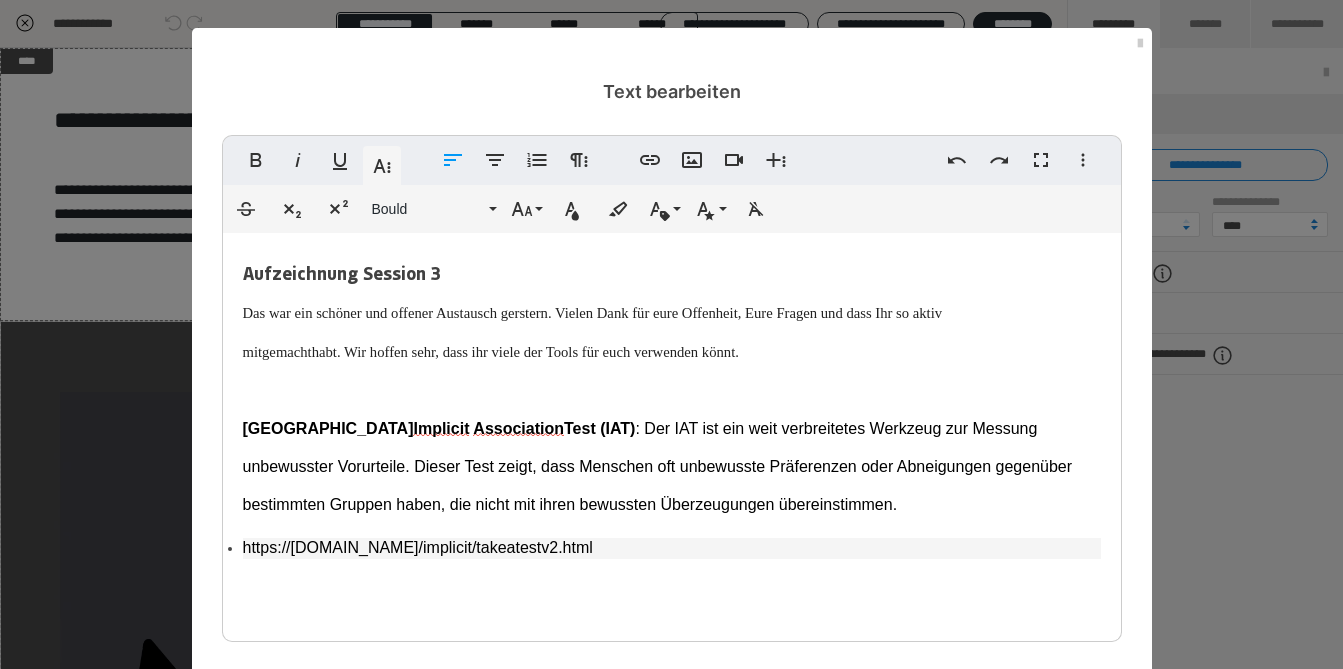 drag, startPoint x: 631, startPoint y: 552, endPoint x: 227, endPoint y: 403, distance: 430.60074 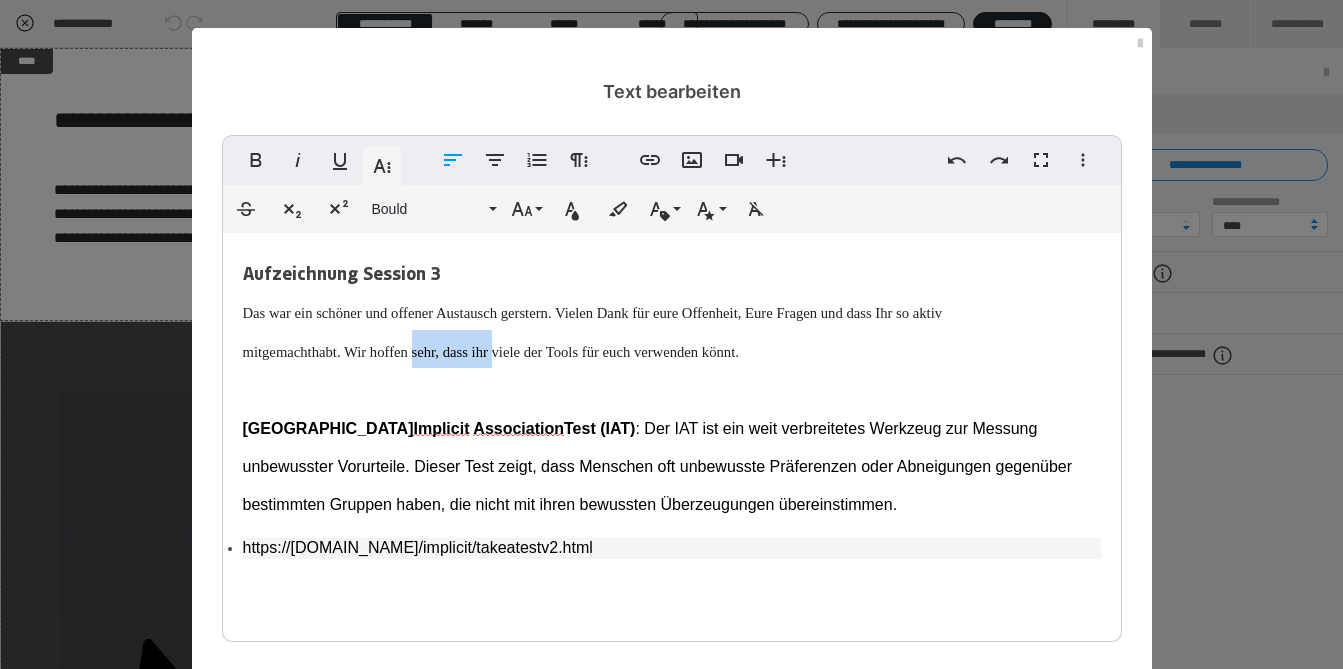 drag, startPoint x: 519, startPoint y: 359, endPoint x: 426, endPoint y: 341, distance: 94.72592 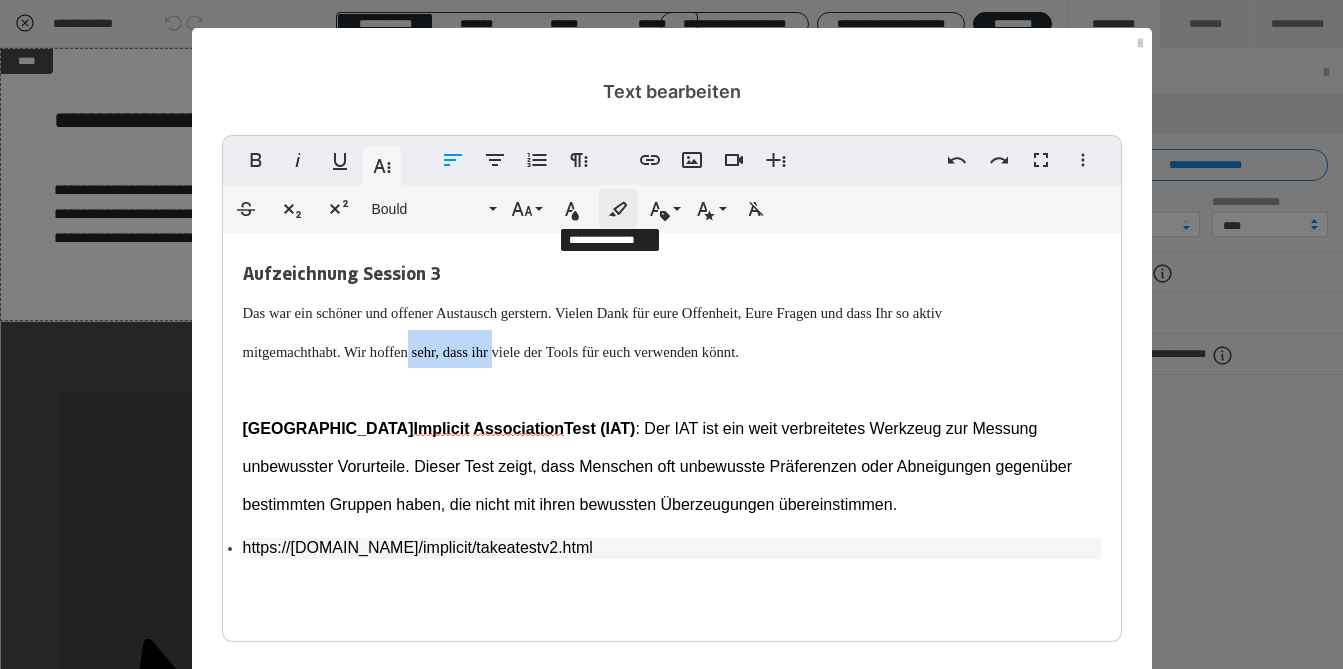 click 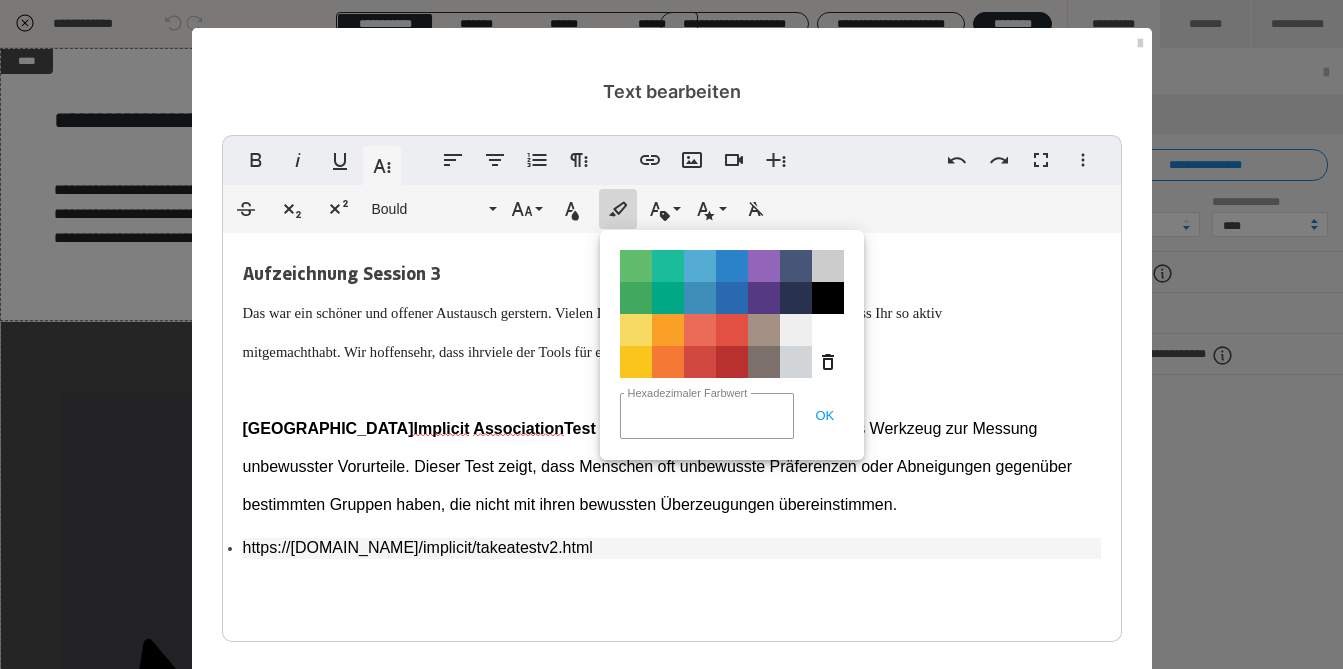 click on "Aufzeichnung Session 3 Das war ein schöner und offener Austausch gerstern. Vielen Dank für eure Offenheit, Eure Fragen und dass Ihr so aktiv mitgemacht  habt. Wir hoffen ​  sehr, dass ihr  ​ viele der Tools für euch verwenden könnt. ​ ​ Harvard  Implicit   Association  Test (IAT) : Der IAT ist ein weit verbreitetes Werkzeug zur Messung unbewusster Vorurteile. Dieser Test zeigt, dass Menschen oft unbewusste Präferenzen oder Abneigungen gegenüber bestimmten Gruppen haben, die nicht mit ihren bewussten Überzeugungen übereinstimmen. ​" at bounding box center [672, 387] 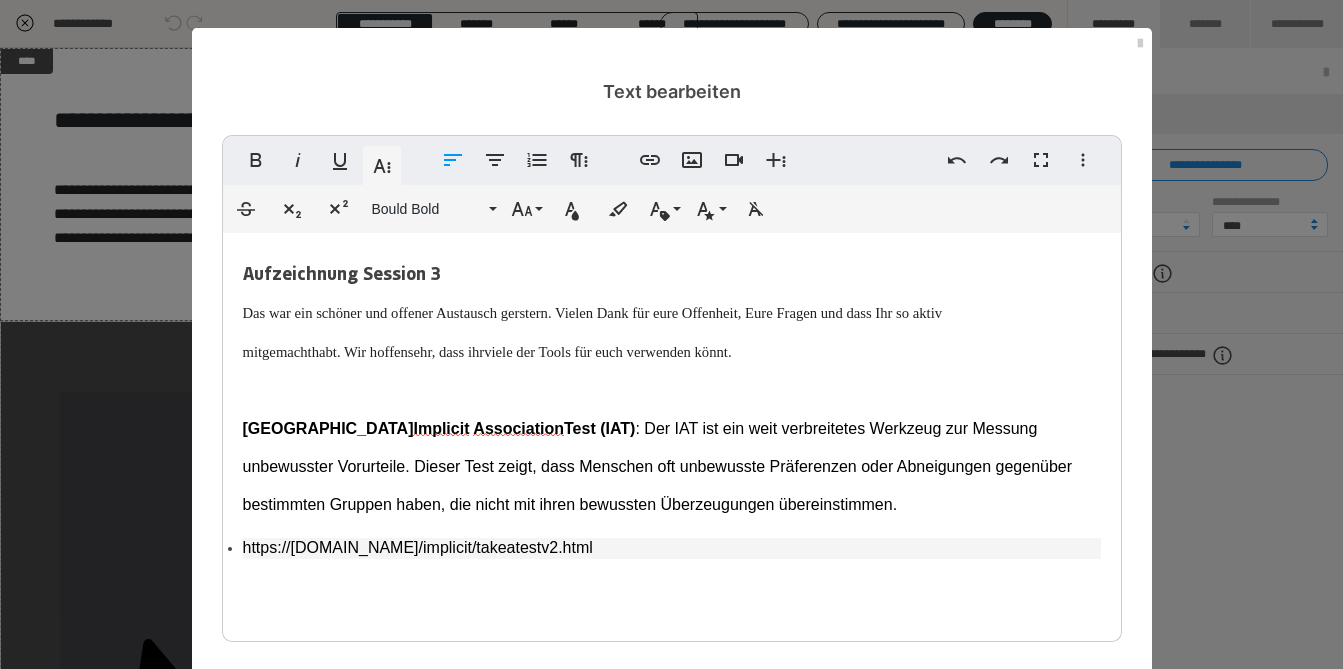 drag, startPoint x: 632, startPoint y: 551, endPoint x: 221, endPoint y: 399, distance: 438.20657 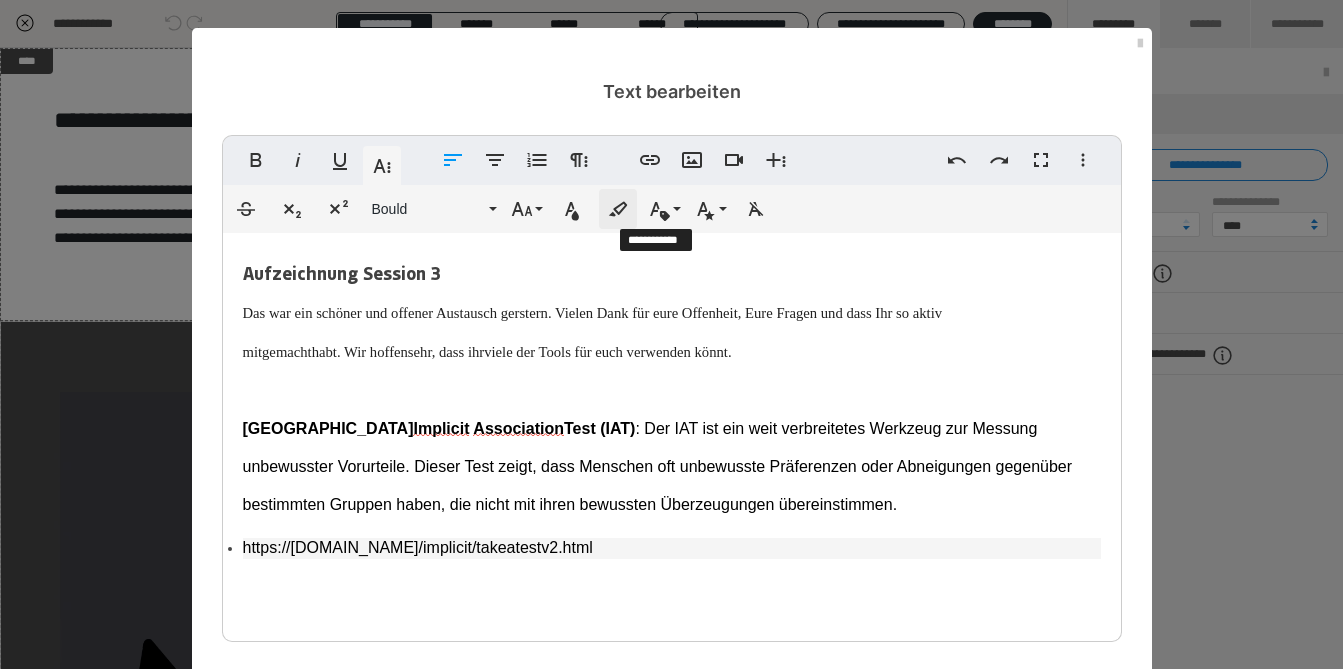 click on "Hintergrundfarbe" at bounding box center (618, 209) 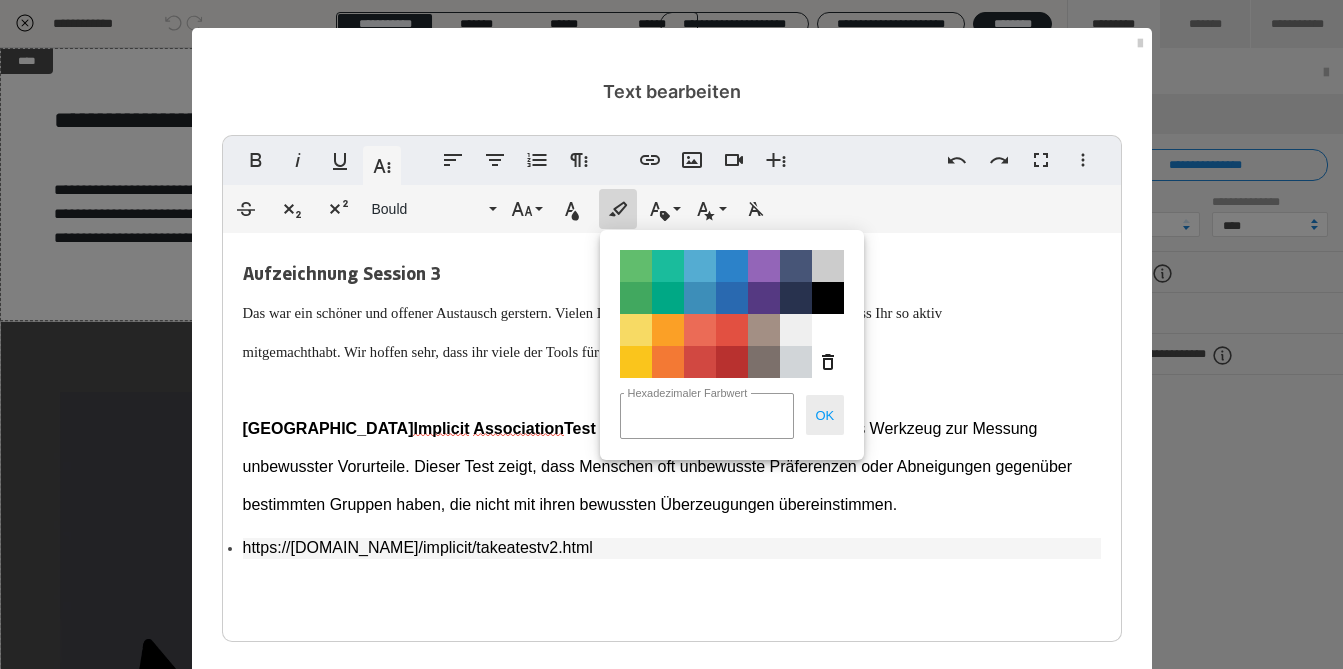 click on "OK" at bounding box center [825, 415] 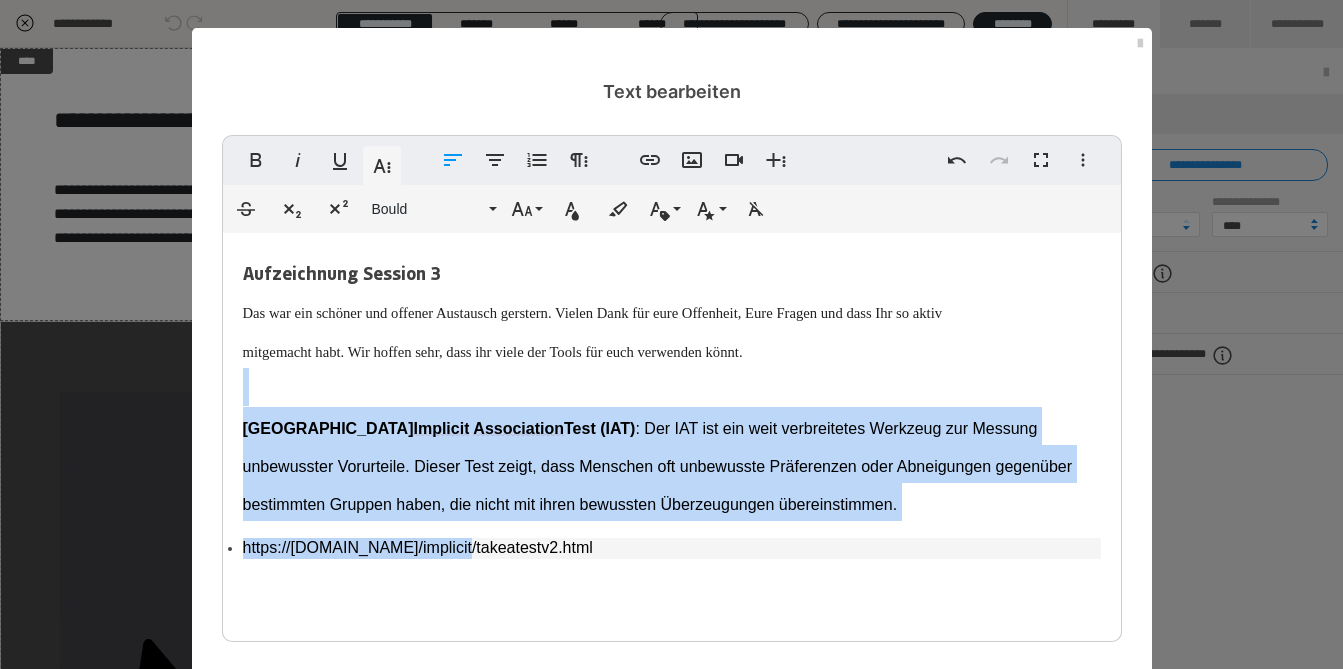 click on "https://" at bounding box center (267, 547) 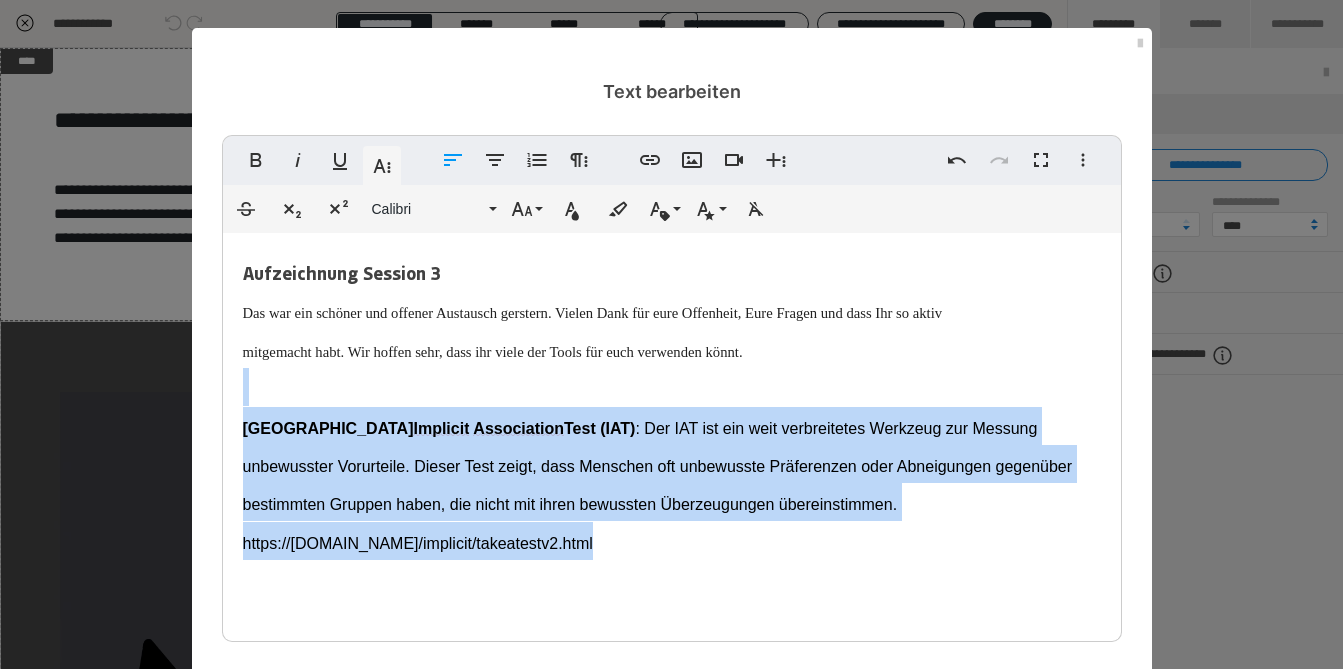 drag, startPoint x: 614, startPoint y: 552, endPoint x: 191, endPoint y: 439, distance: 437.8333 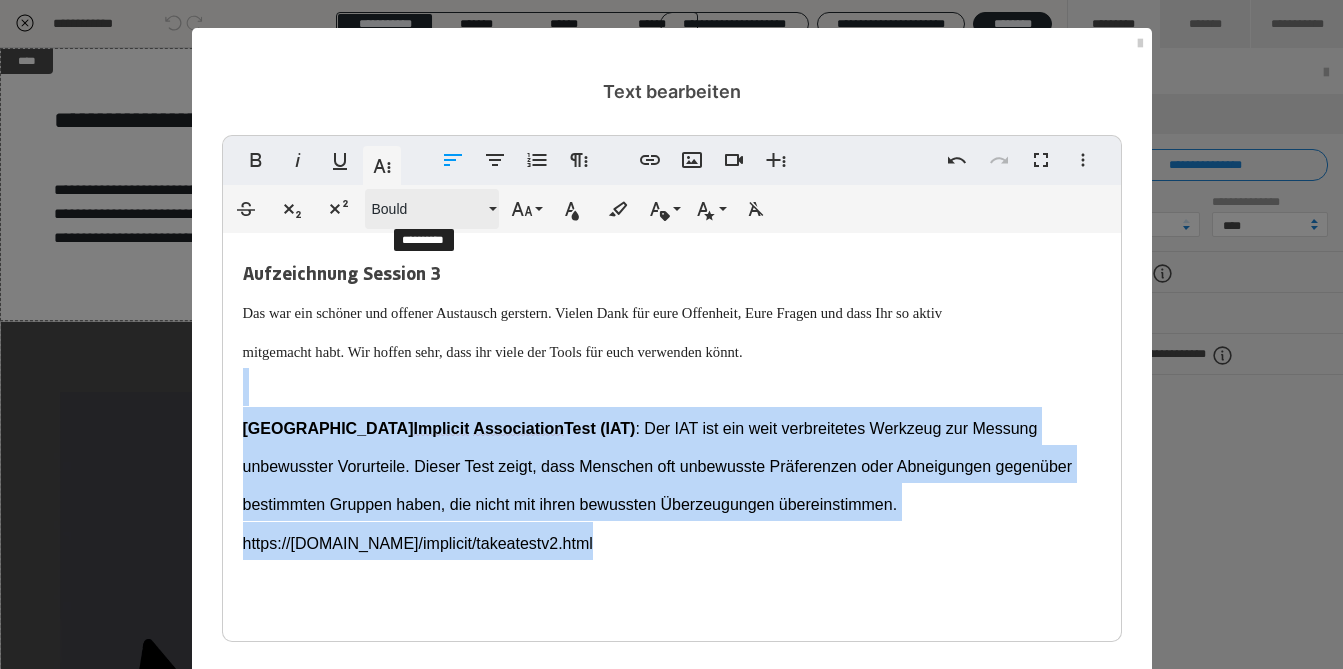 click on "Bould" at bounding box center (428, 209) 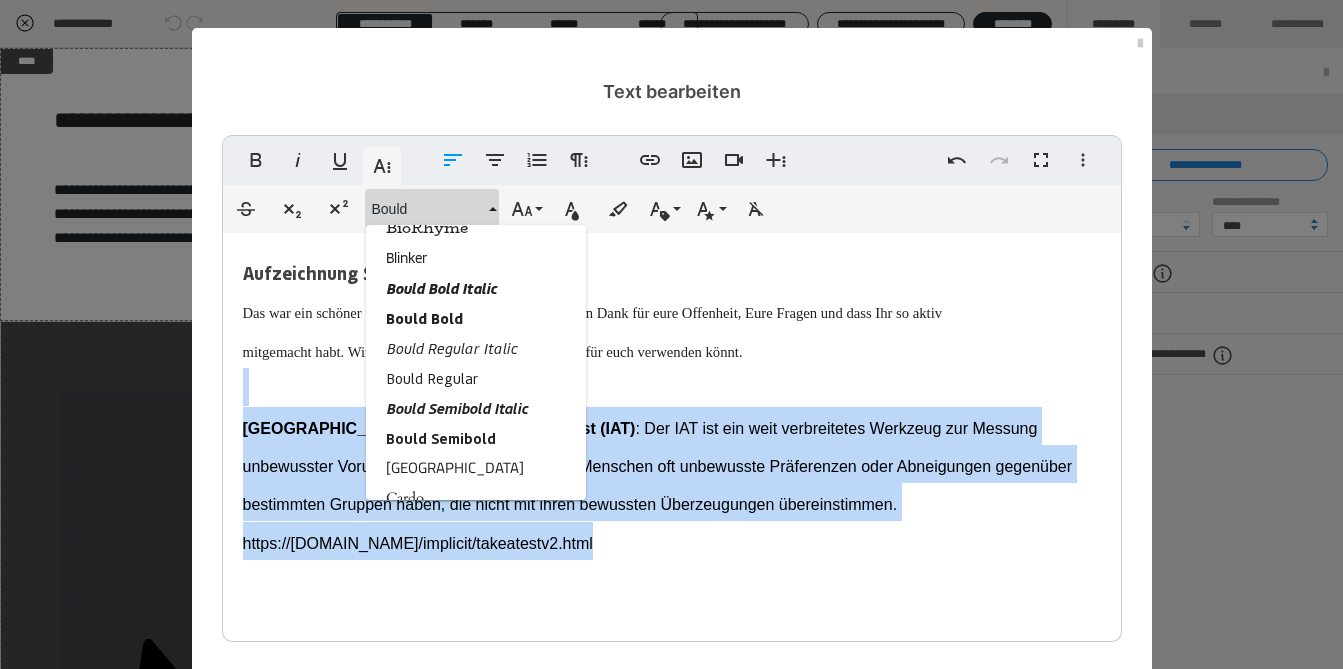 scroll, scrollTop: 666, scrollLeft: 0, axis: vertical 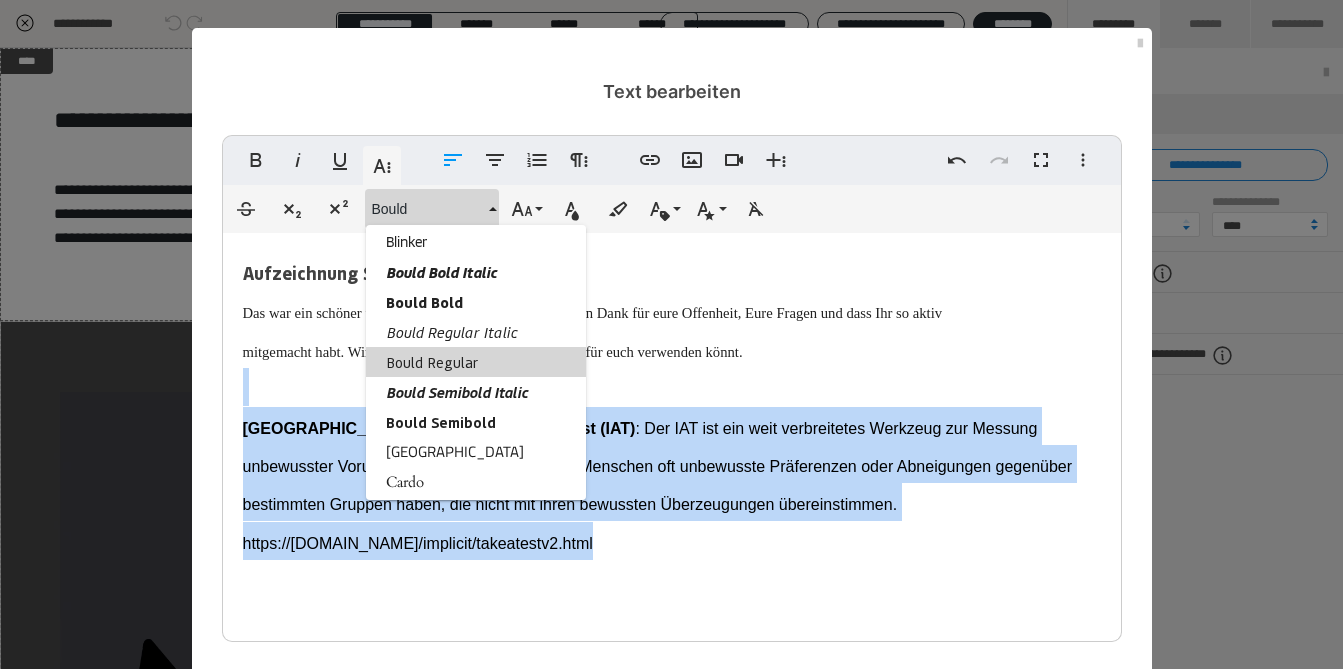 click on "Bould Regular" at bounding box center (476, 362) 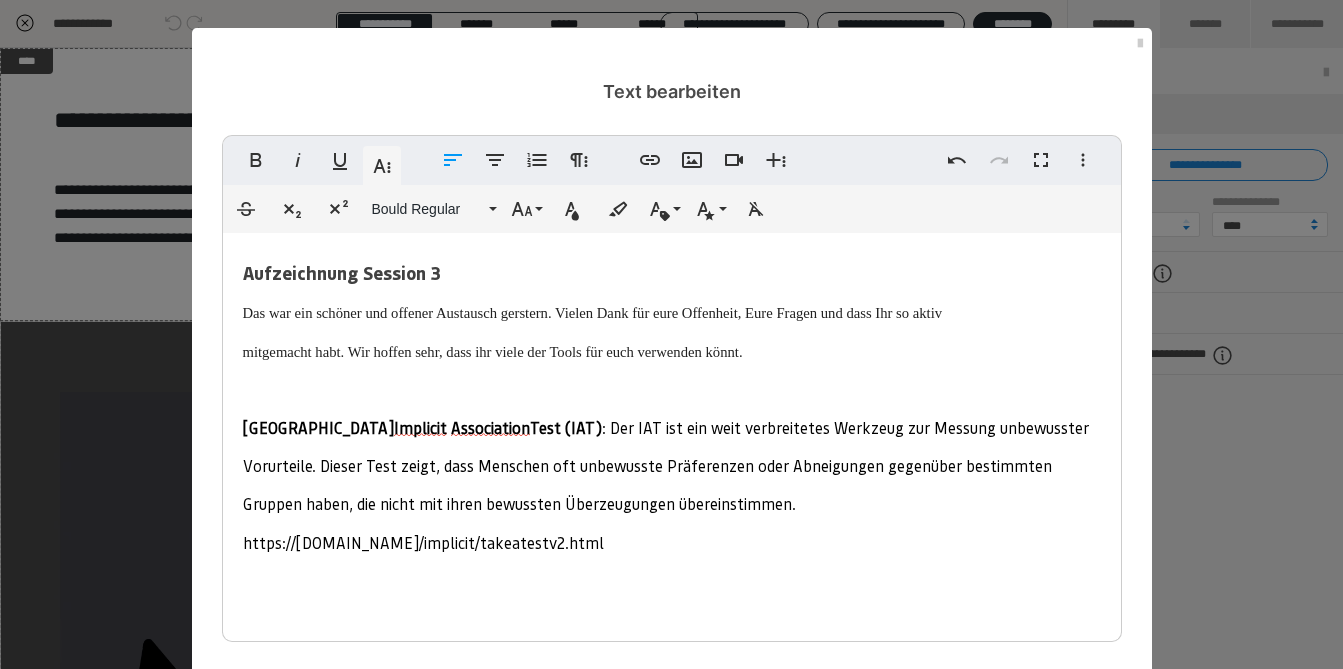 click on "Implicit" at bounding box center (420, 427) 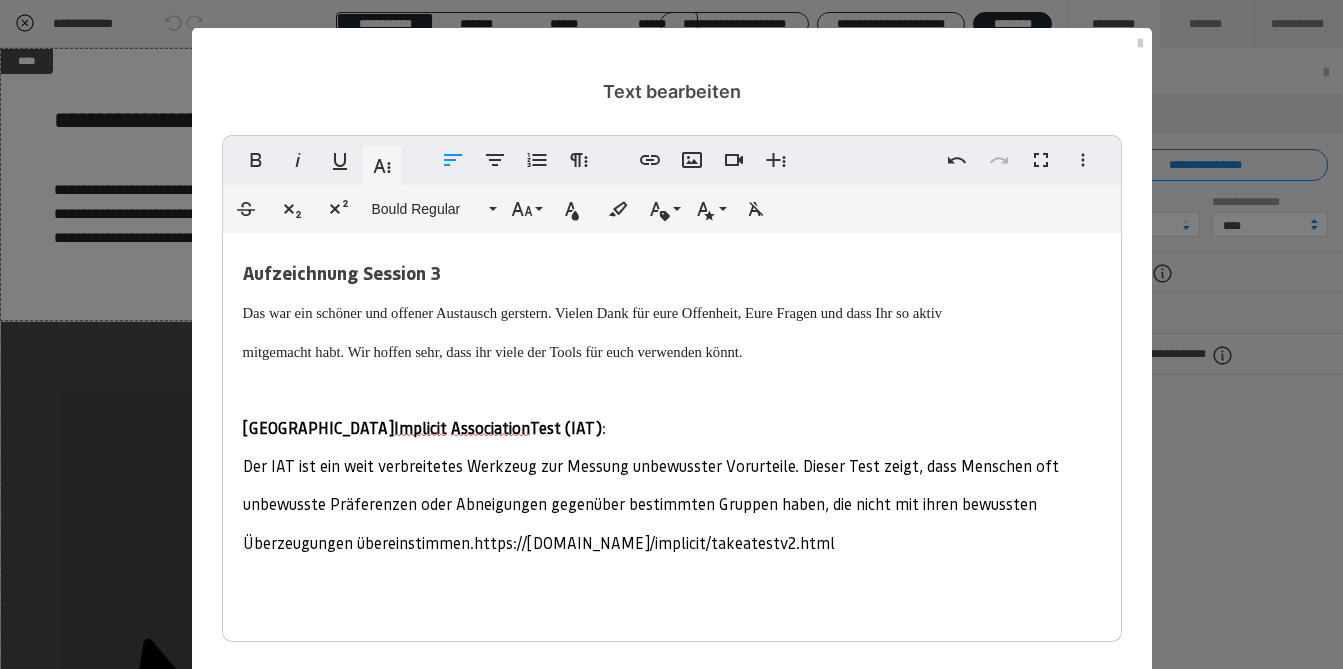 click on "Der IAT ist ein weit verbreitetes Werkzeug zur Messung unbewusster Vorurteile. Dieser Test zeigt, dass Menschen oft unbewusste Präferenzen oder Abneigungen gegenüber bestimmten Gruppen haben, die nicht mit ihren bewussten Überzeugungen übereinstimmen." at bounding box center (651, 504) 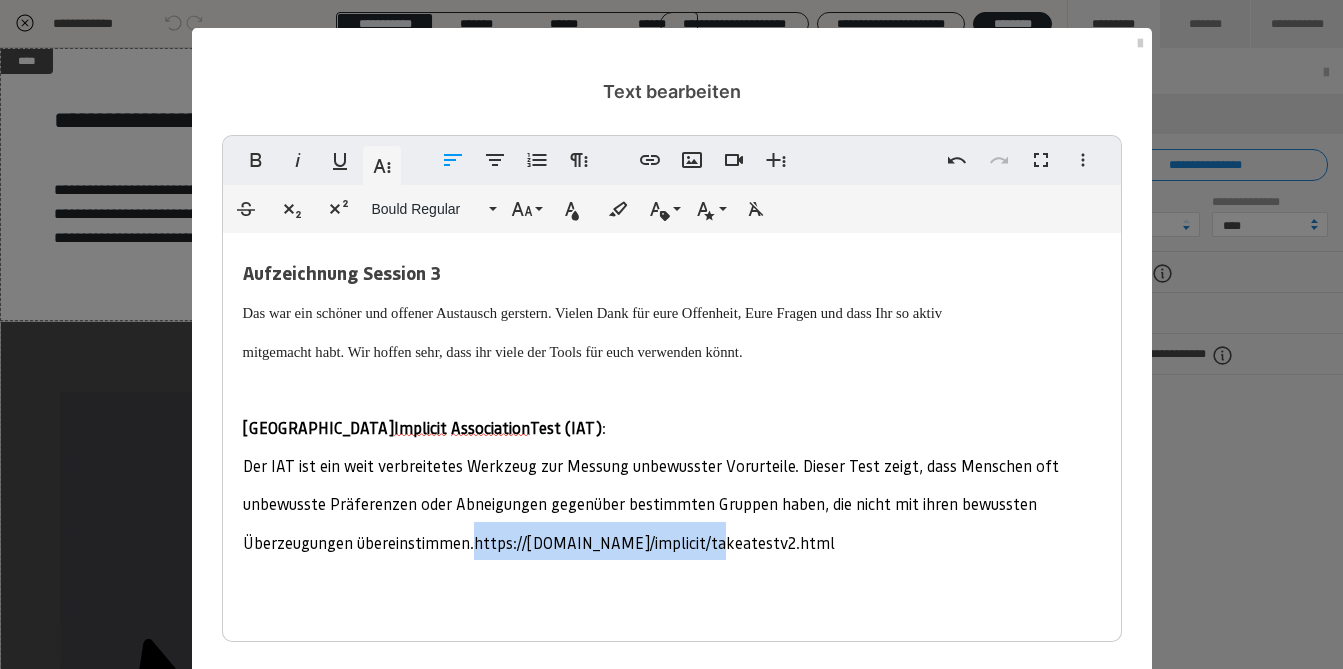 drag, startPoint x: 471, startPoint y: 540, endPoint x: 743, endPoint y: 550, distance: 272.18375 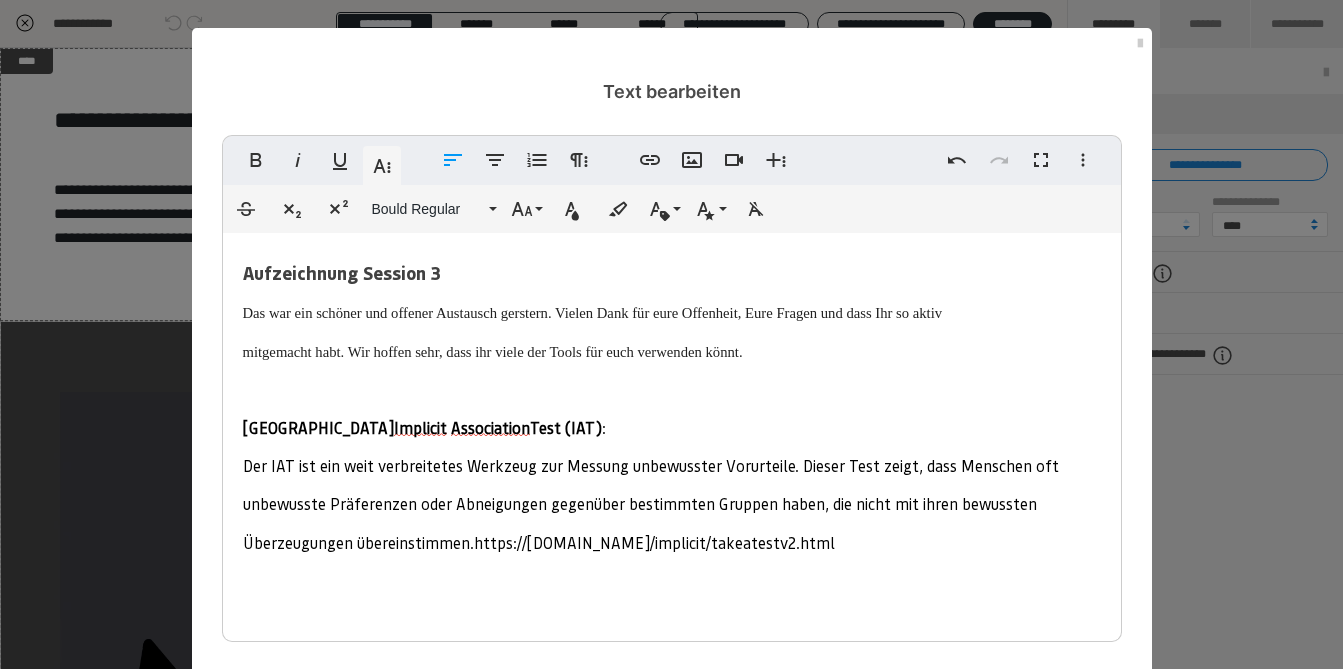 type 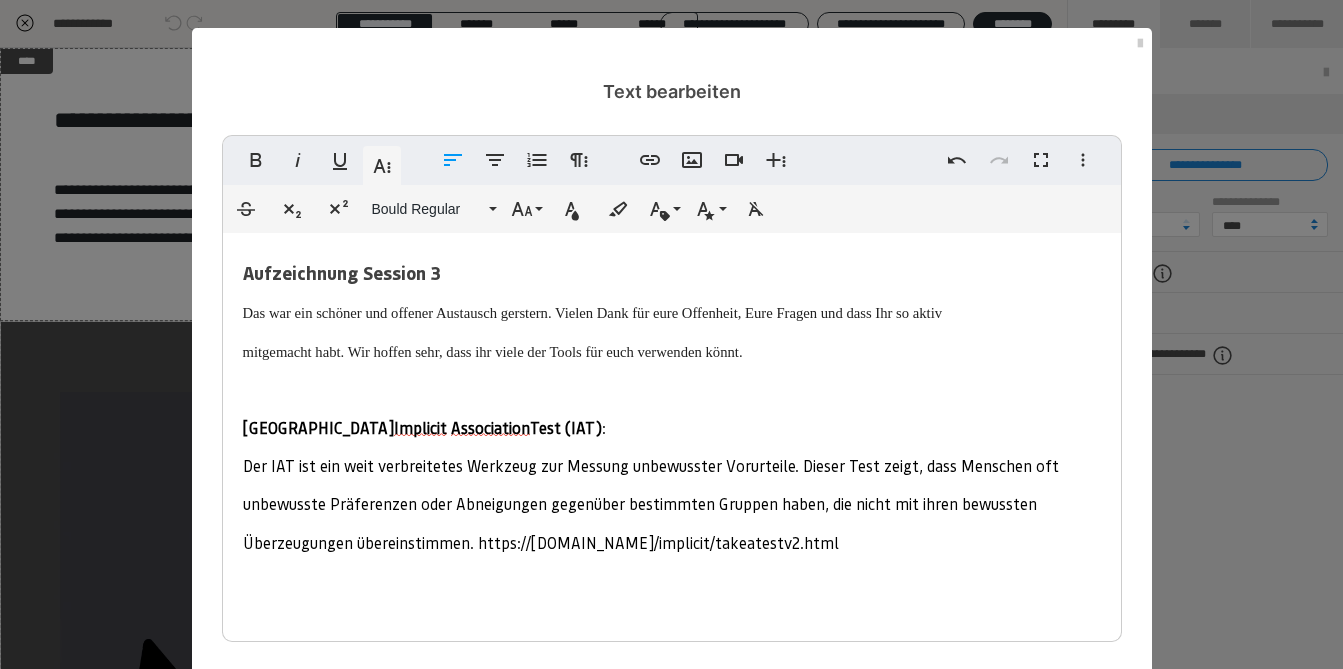 drag, startPoint x: 858, startPoint y: 542, endPoint x: 476, endPoint y: 546, distance: 382.02094 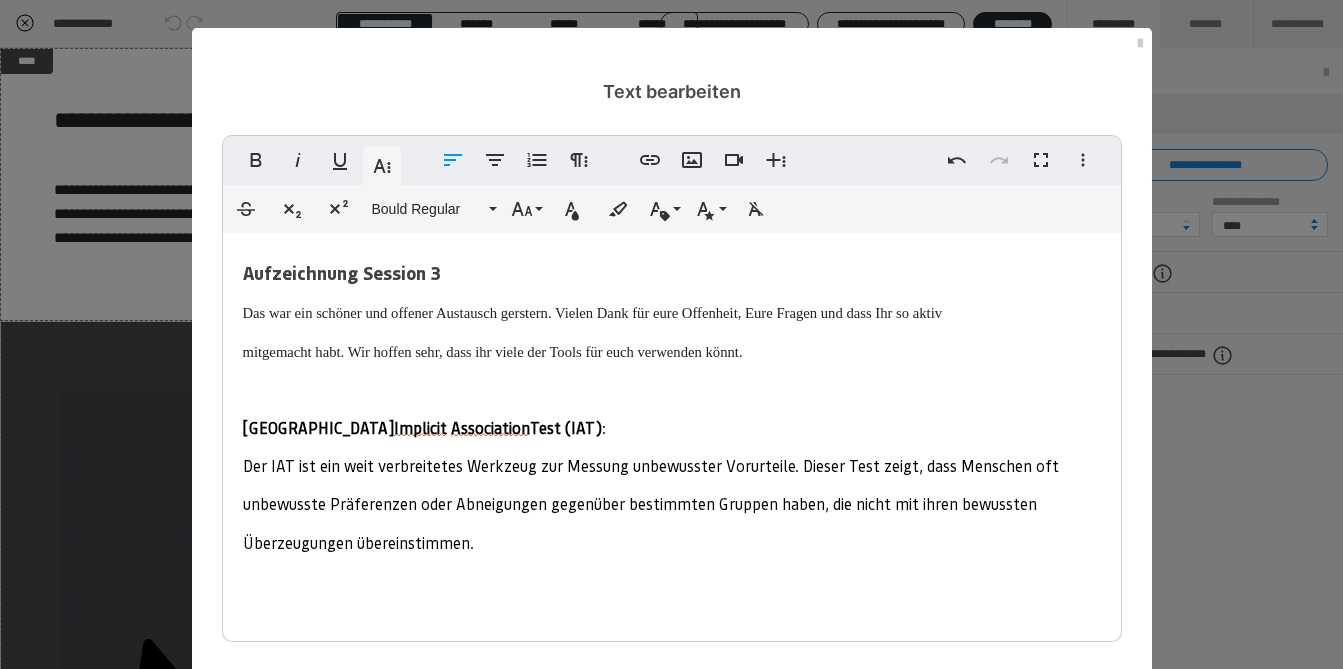 click on "Aufzeichnung Session 3 Das war ein schöner und offener Austausch gerstern. Vielen Dank für eure Offenheit, Eure Fragen und dass Ihr so aktiv mitgemacht habt. Wir hoffen sehr, dass ihr viele der Tools für euch verwenden könnt. ​ ​ Harvard  Implicit   Association  Test (IAT) :  Der IAT ist ein weit verbreitetes Werkzeug zur Messung unbewusster Vorurteile. Dieser Test zeigt, dass Menschen oft unbewusste Präferenzen oder Abneigungen gegenüber bestimmten Gruppen haben, die nicht mit ihren bewussten Überzeugungen übereinstimmen.   ​" at bounding box center (672, 406) 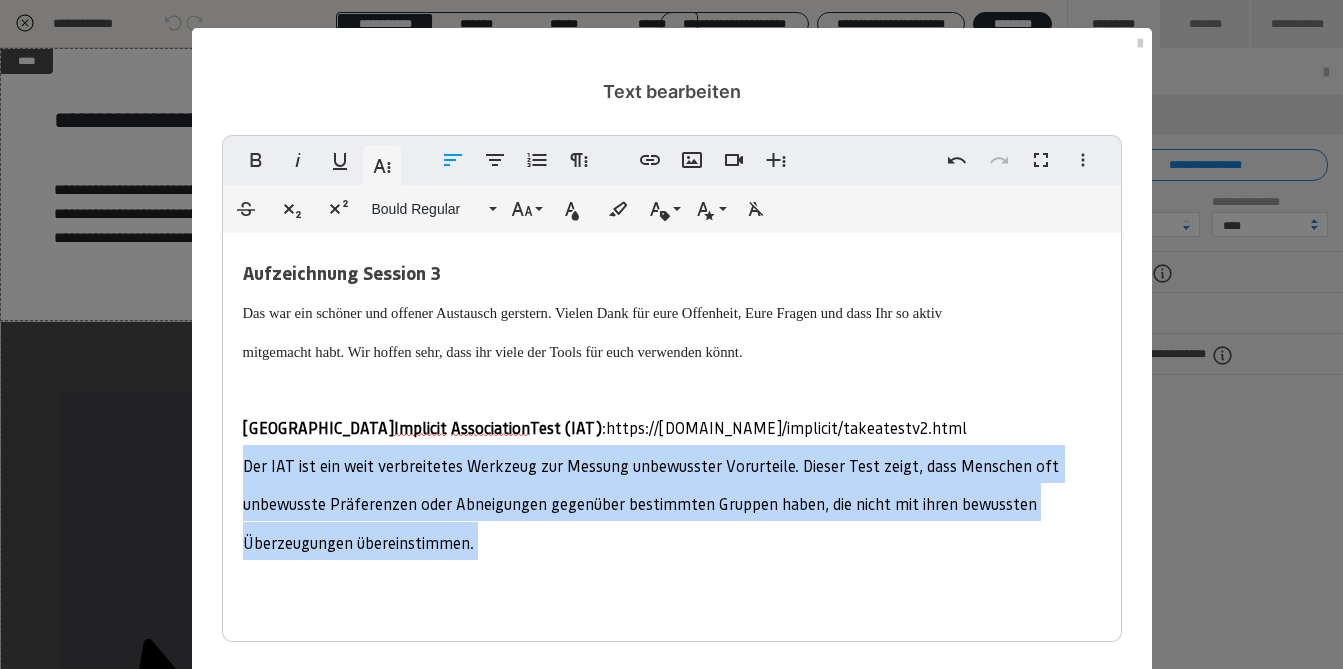 drag, startPoint x: 515, startPoint y: 536, endPoint x: 200, endPoint y: 479, distance: 320.1156 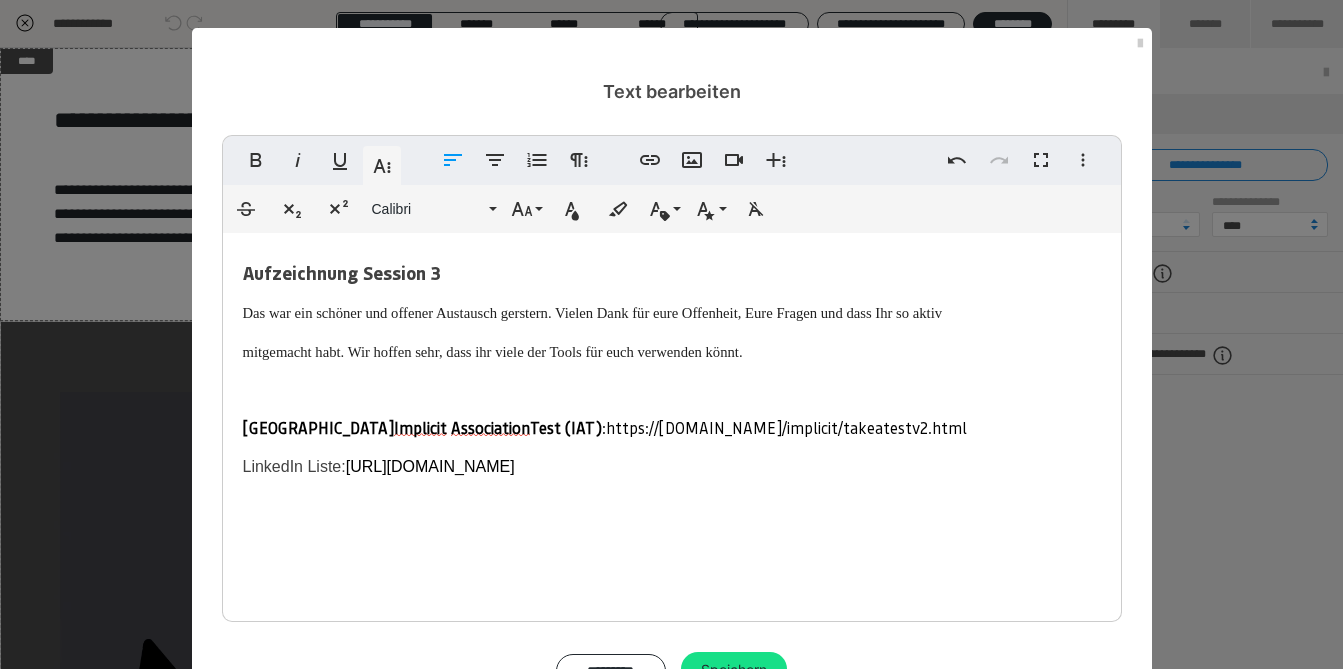 click on "LinkedIn Liste:  [URL][DOMAIN_NAME]" at bounding box center (379, 466) 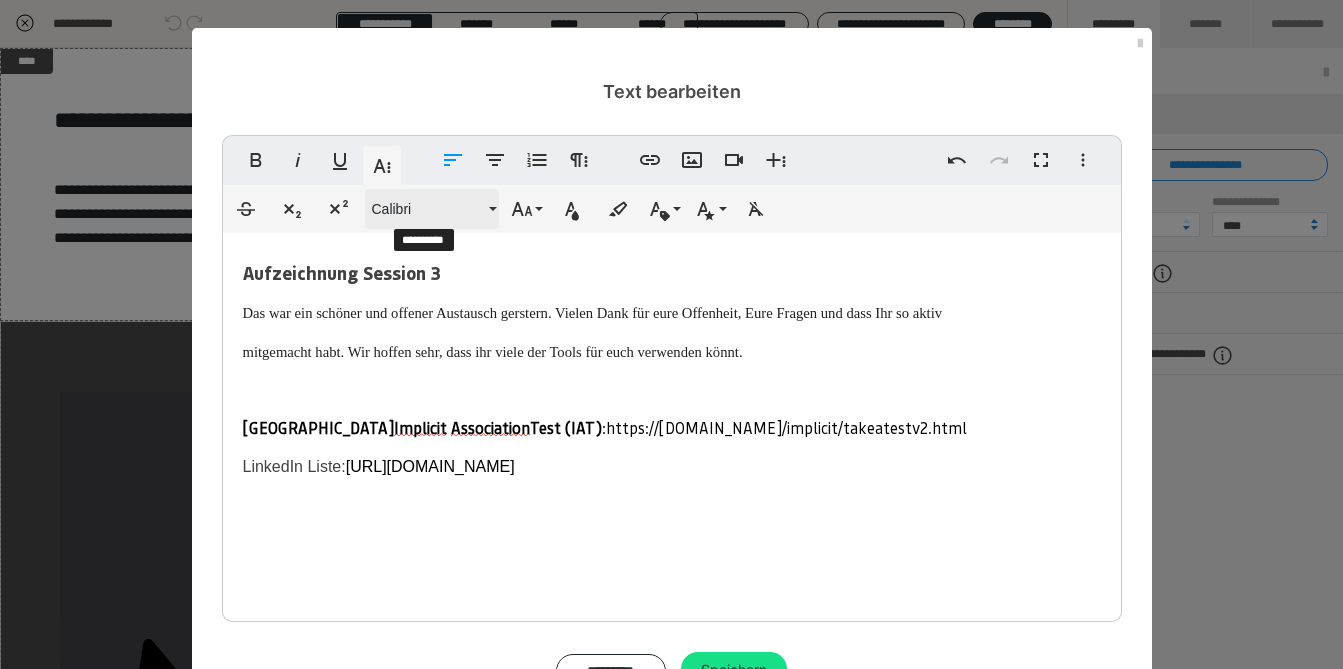 click on "Calibri" at bounding box center (428, 209) 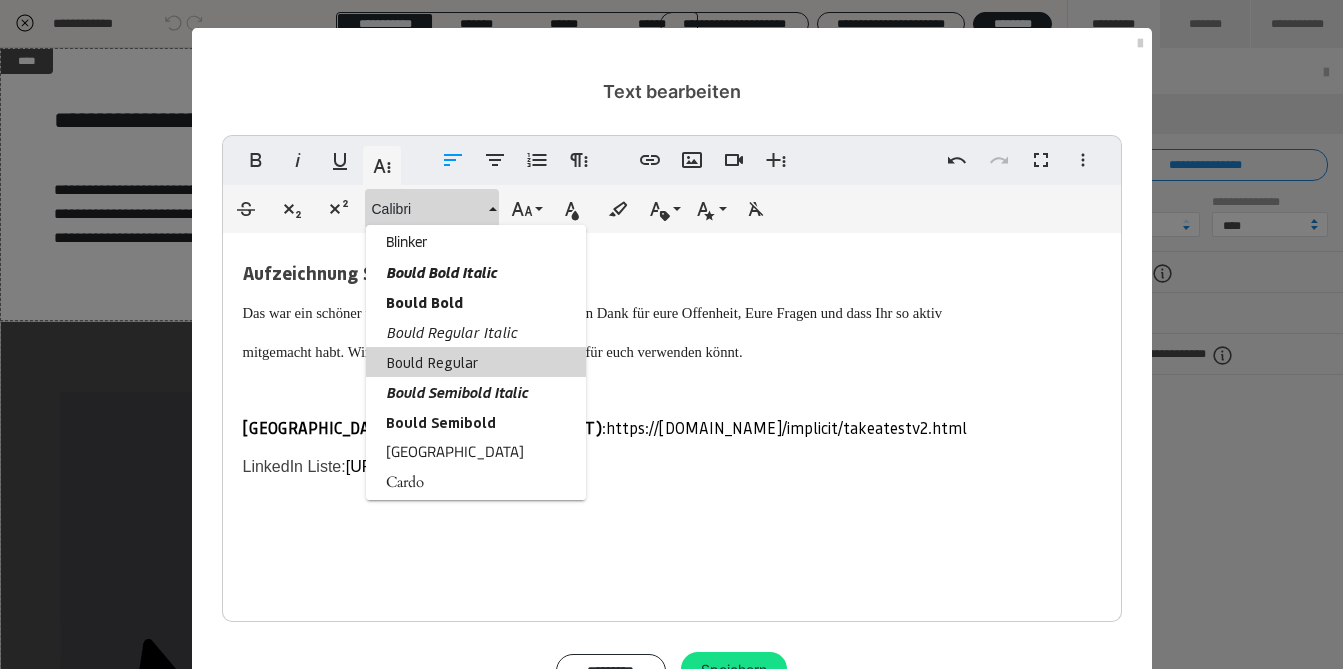 click on "Bould Regular" at bounding box center (476, 362) 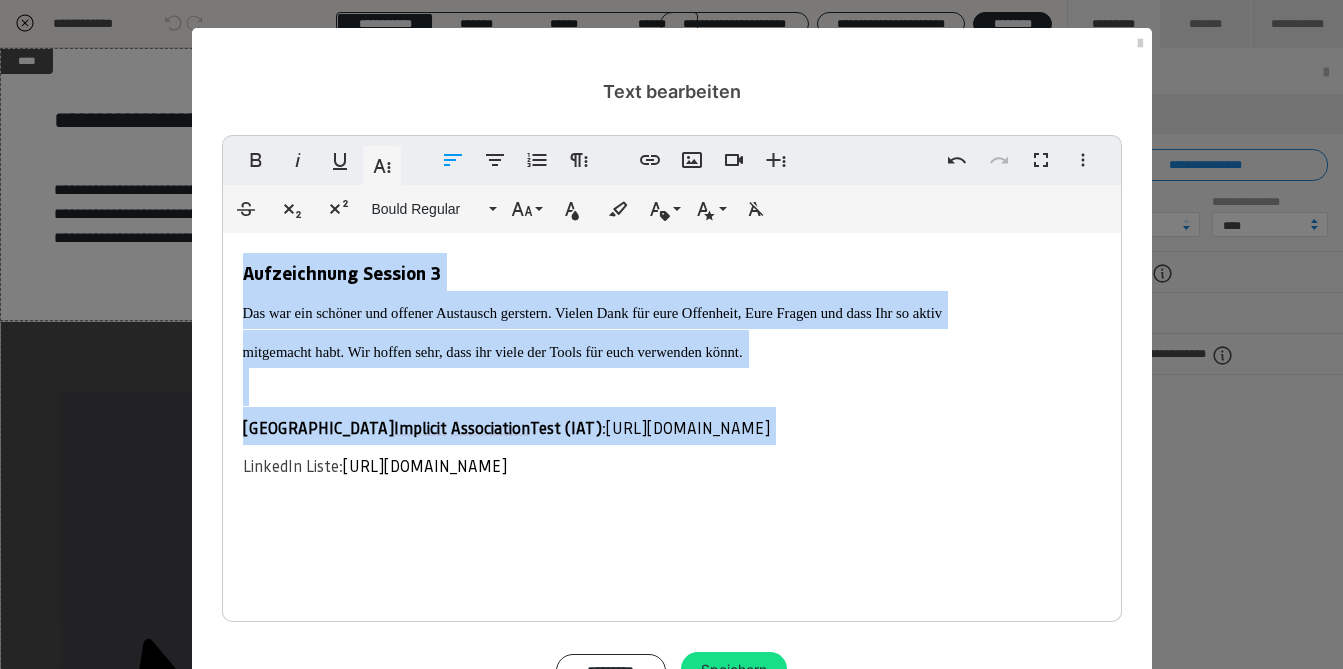 click on "LinkedIn Liste:" at bounding box center (293, 465) 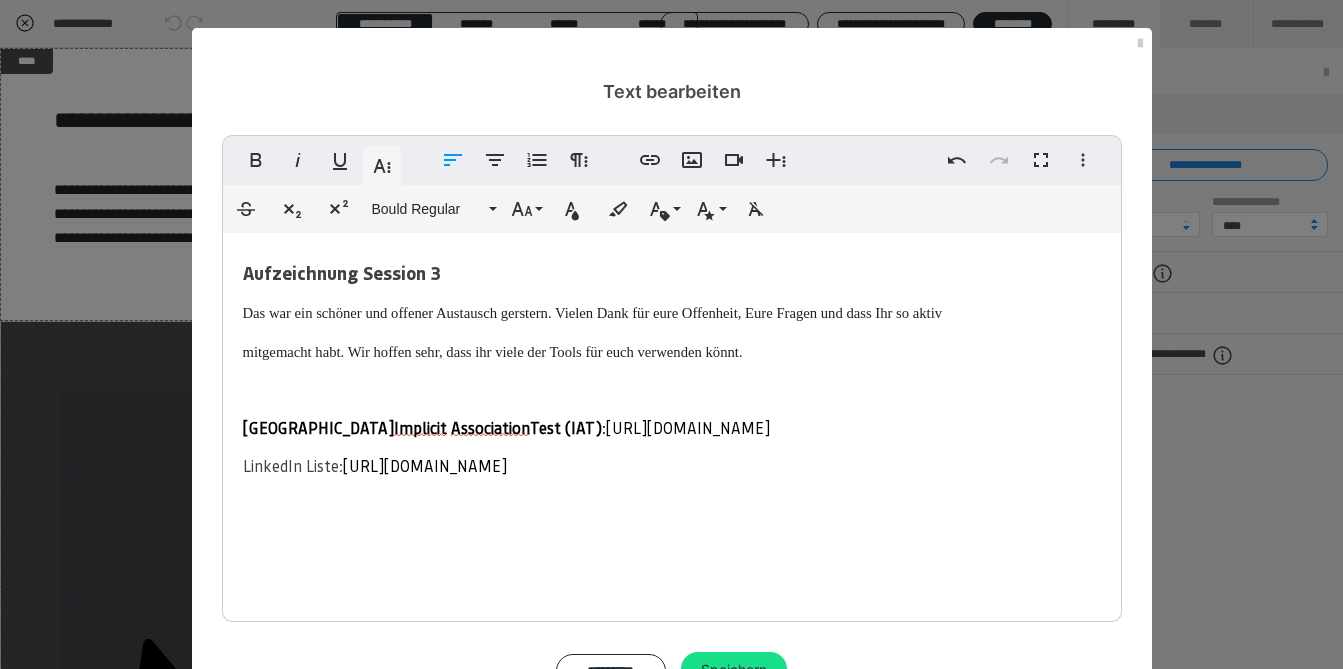 drag, startPoint x: 340, startPoint y: 472, endPoint x: 234, endPoint y: 470, distance: 106.01887 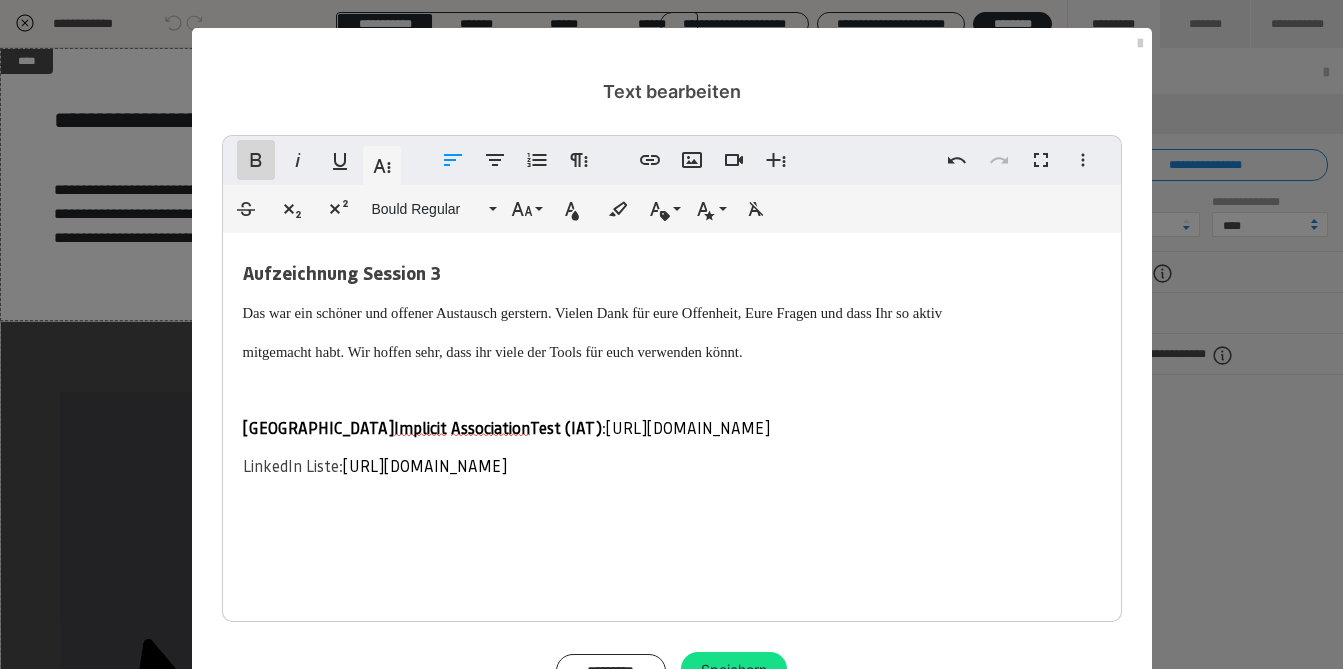 click 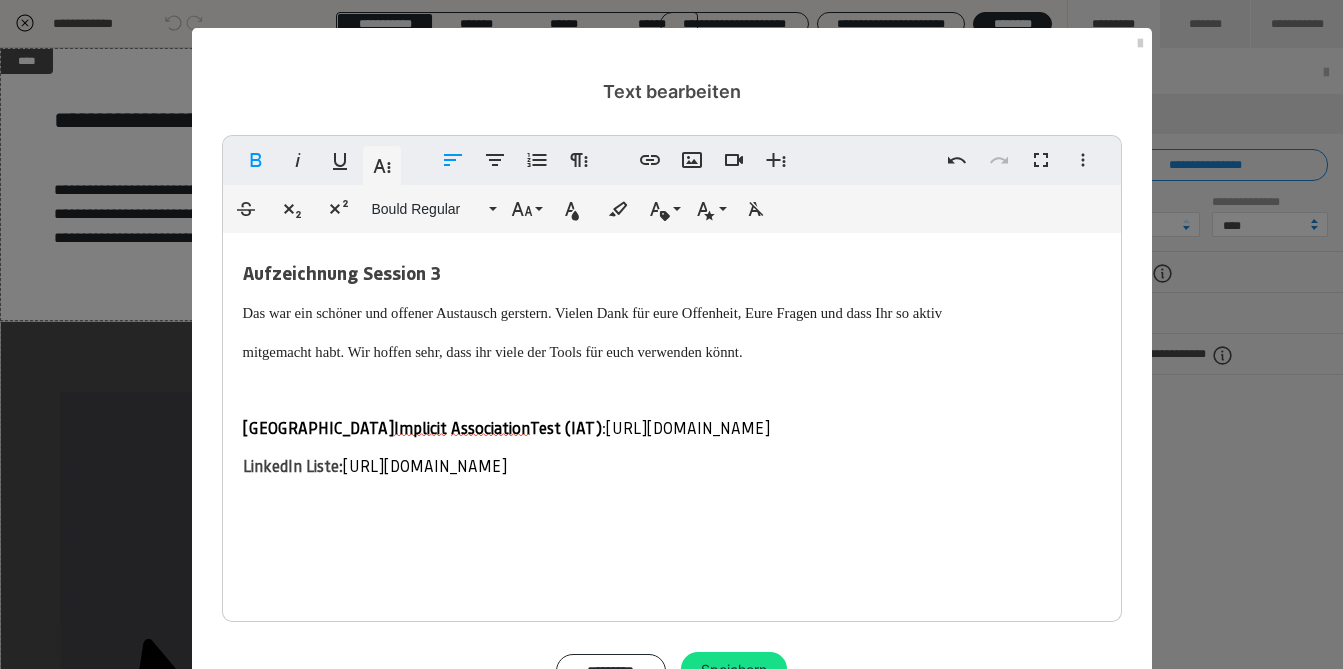 click on "Aufzeichnung Session 3 Das war ein schöner und offener Austausch gerstern. Vielen Dank für eure Offenheit, Eure Fragen und dass Ihr so aktiv mitgemacht habt. Wir hoffen sehr, dass ihr viele der Tools für euch verwenden könnt. ​ ​ Harvard  Implicit   Association  Test (IAT) :  [URL][DOMAIN_NAME]  LinkedIn Liste:  [URL][DOMAIN_NAME]" at bounding box center (672, 368) 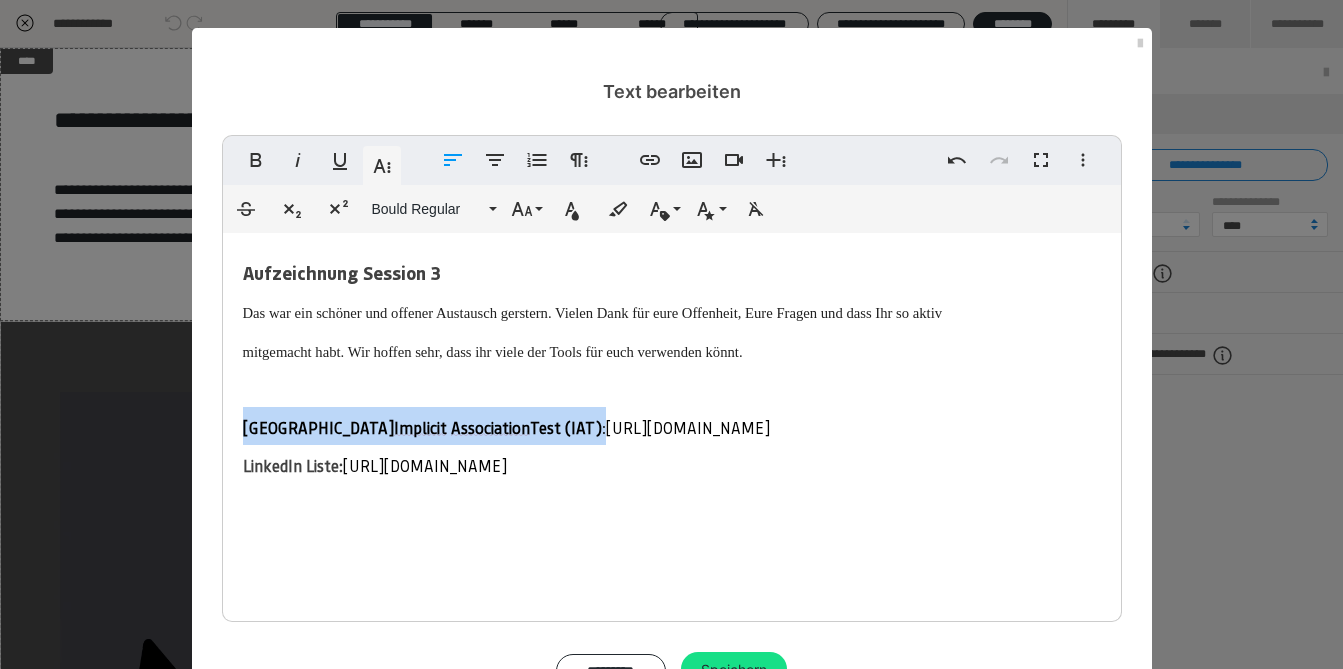 drag, startPoint x: 513, startPoint y: 426, endPoint x: 147, endPoint y: 426, distance: 366 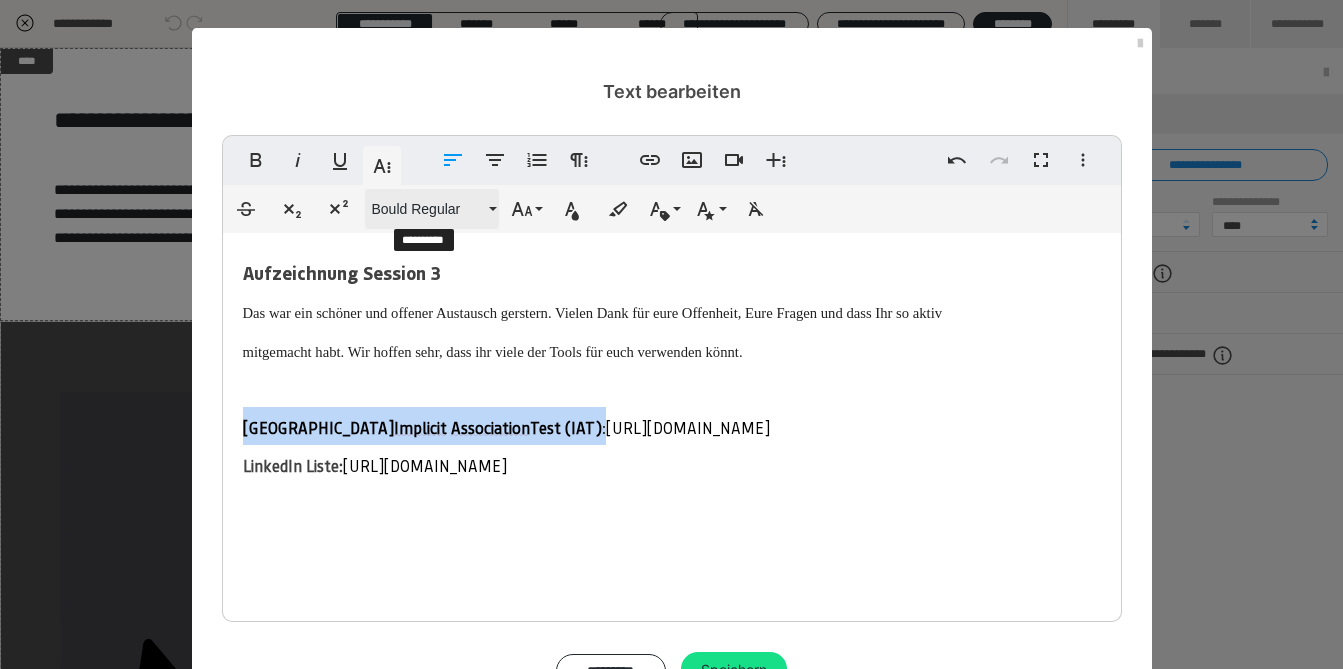 click on "Bould Regular" at bounding box center (428, 209) 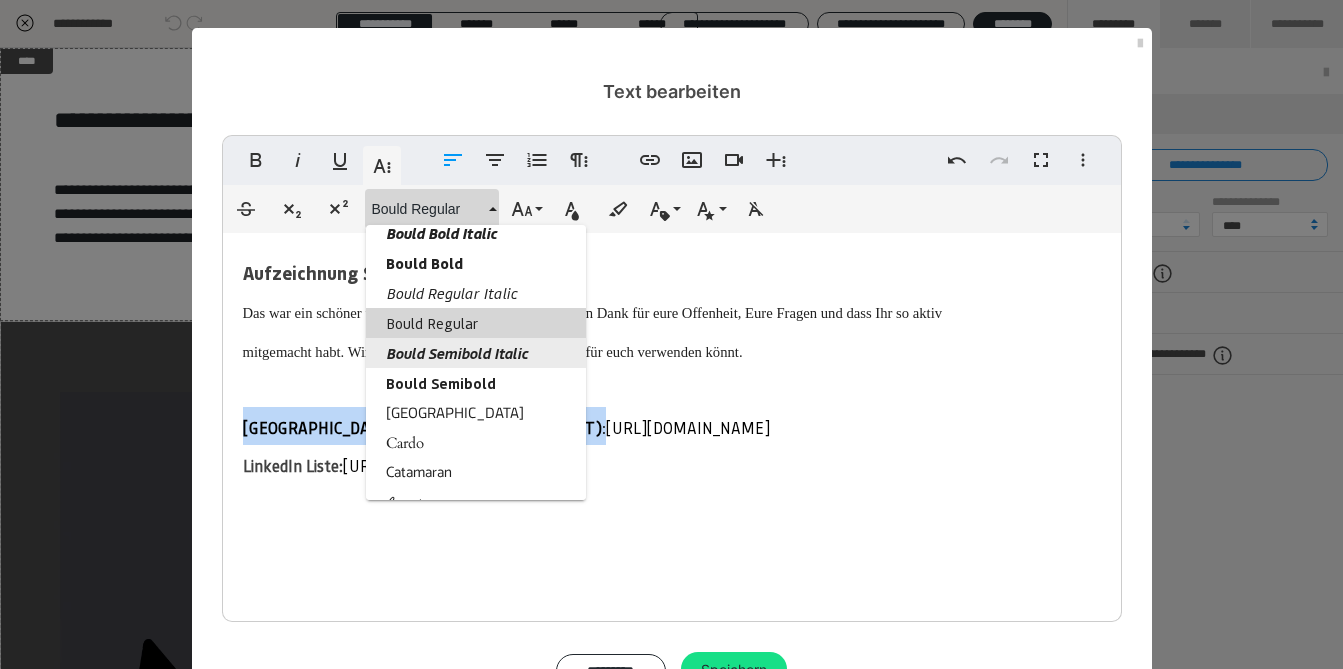 scroll, scrollTop: 704, scrollLeft: 0, axis: vertical 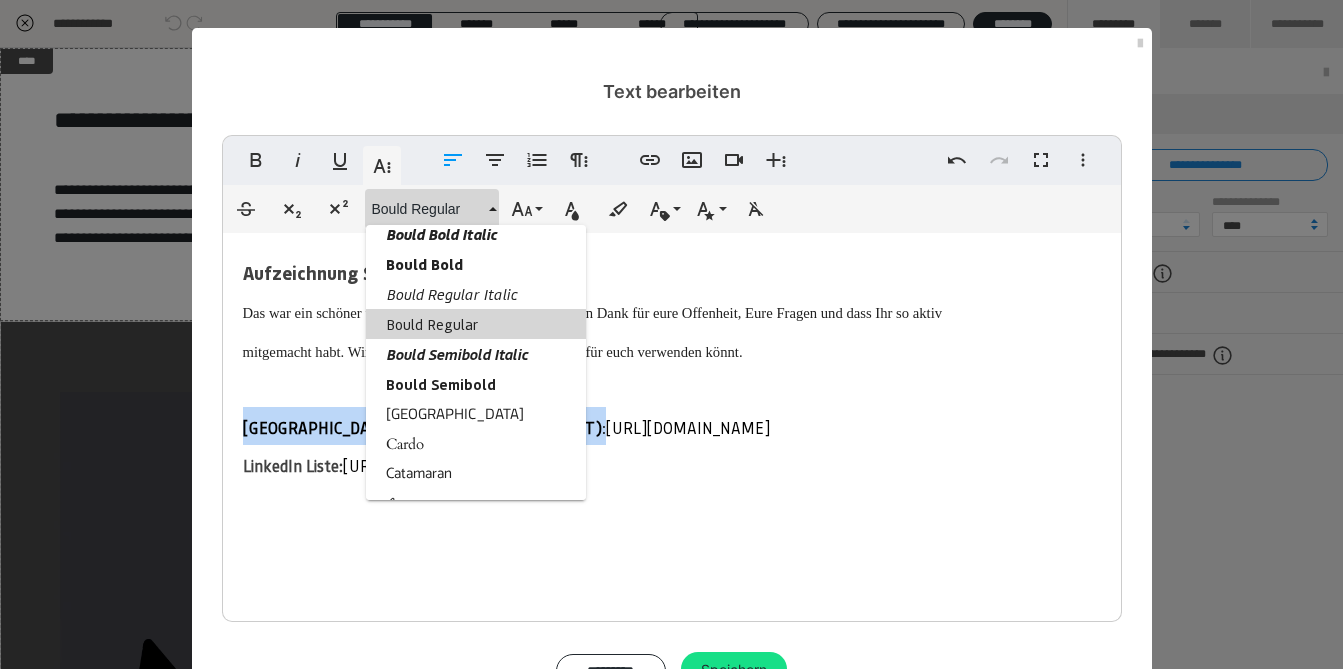 click on "Bould Regular" at bounding box center [476, 324] 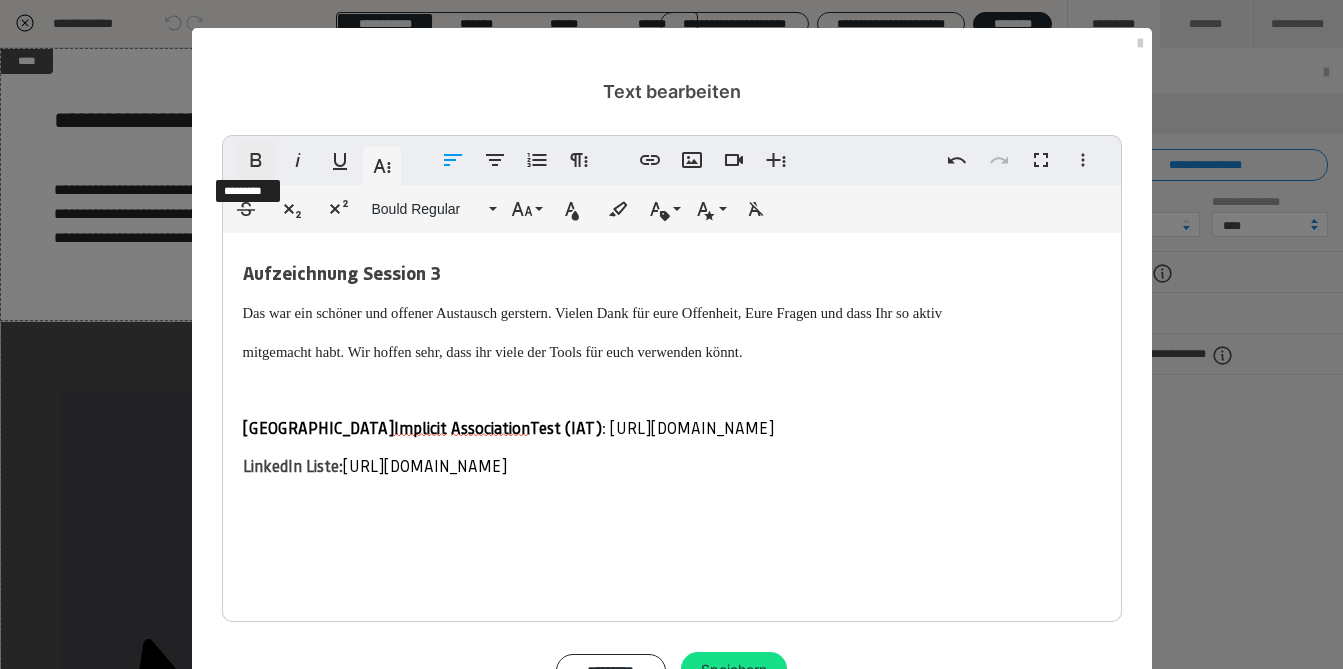 click 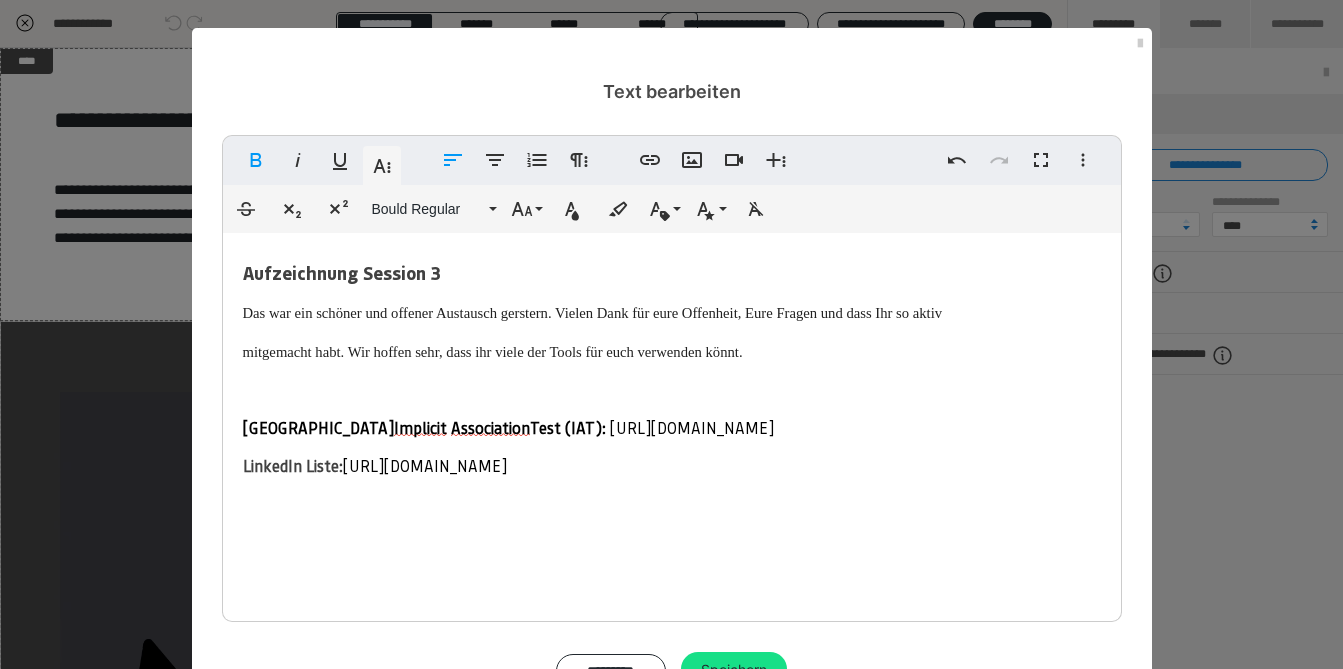 click on "Aufzeichnung Session 3 Das war ein schöner und offener Austausch gerstern. Vielen Dank für eure Offenheit, Eure Fragen und dass Ihr so aktiv mitgemacht habt. Wir hoffen sehr, dass ihr viele der Tools für euch verwenden könnt. ​ ​ Harvard  Implicit   Association  Test (IAT) :   [URL][DOMAIN_NAME]  LinkedIn Liste:  [URL][DOMAIN_NAME]" at bounding box center (672, 368) 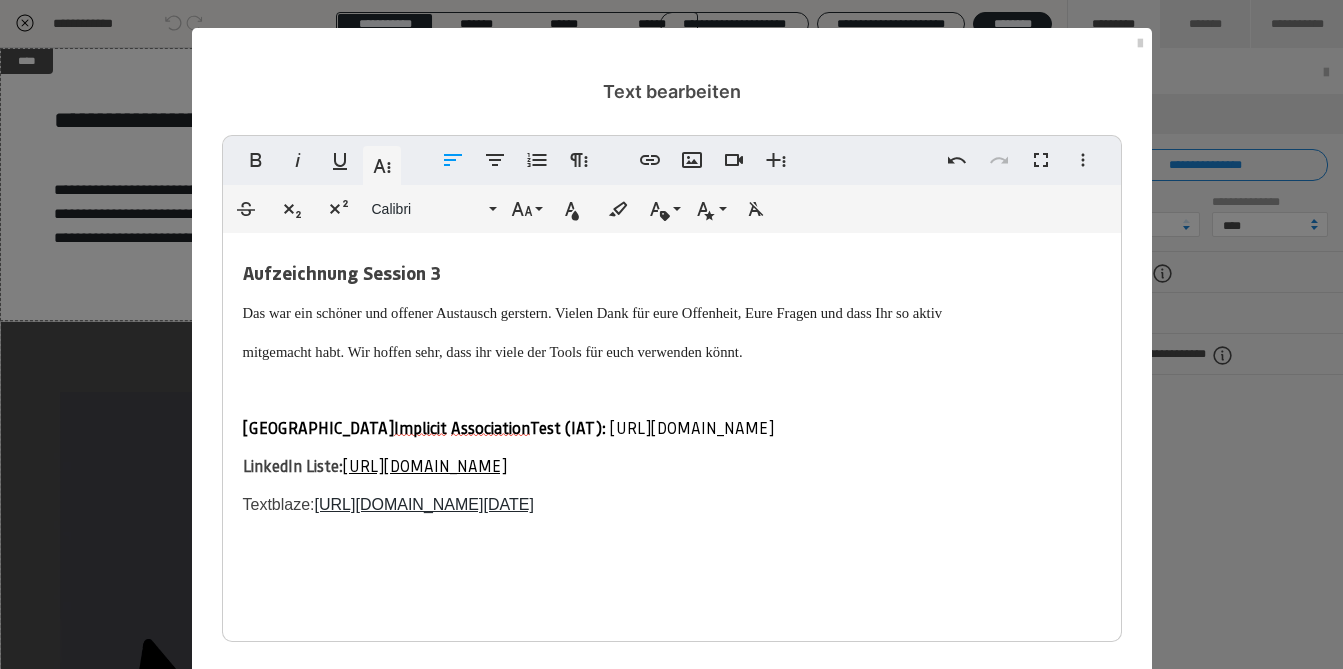 scroll, scrollTop: 0, scrollLeft: 3, axis: horizontal 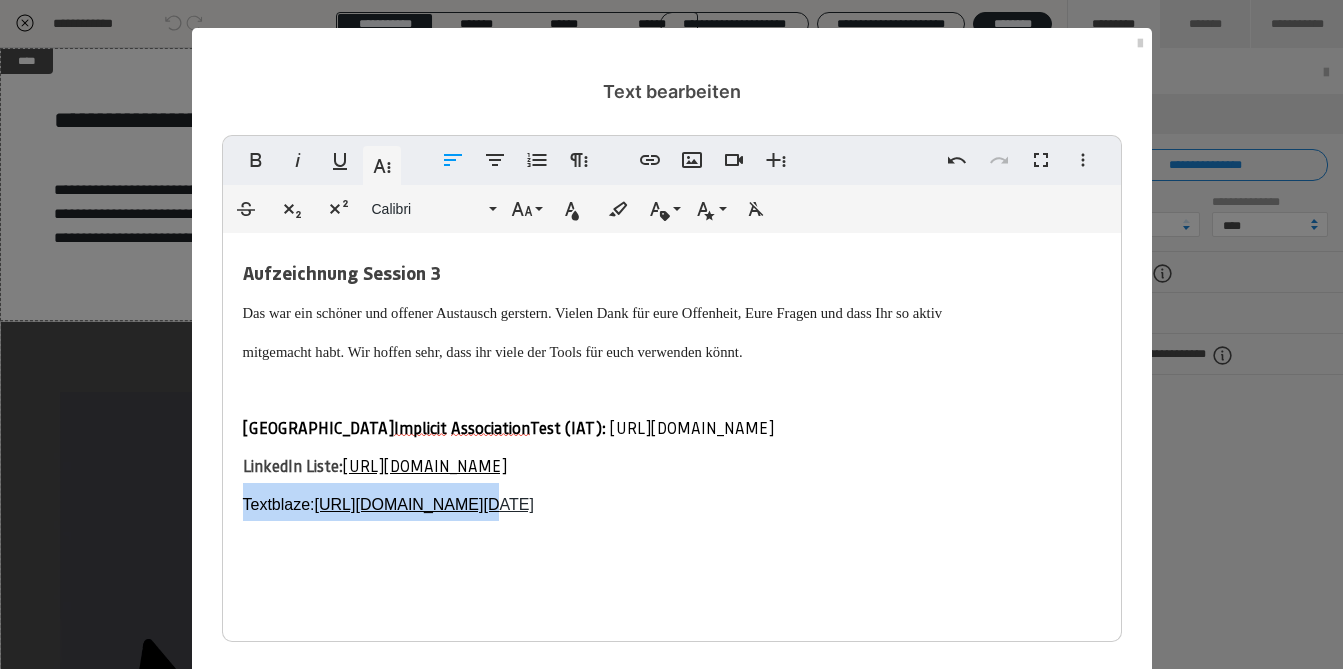drag, startPoint x: 467, startPoint y: 515, endPoint x: 194, endPoint y: 512, distance: 273.01648 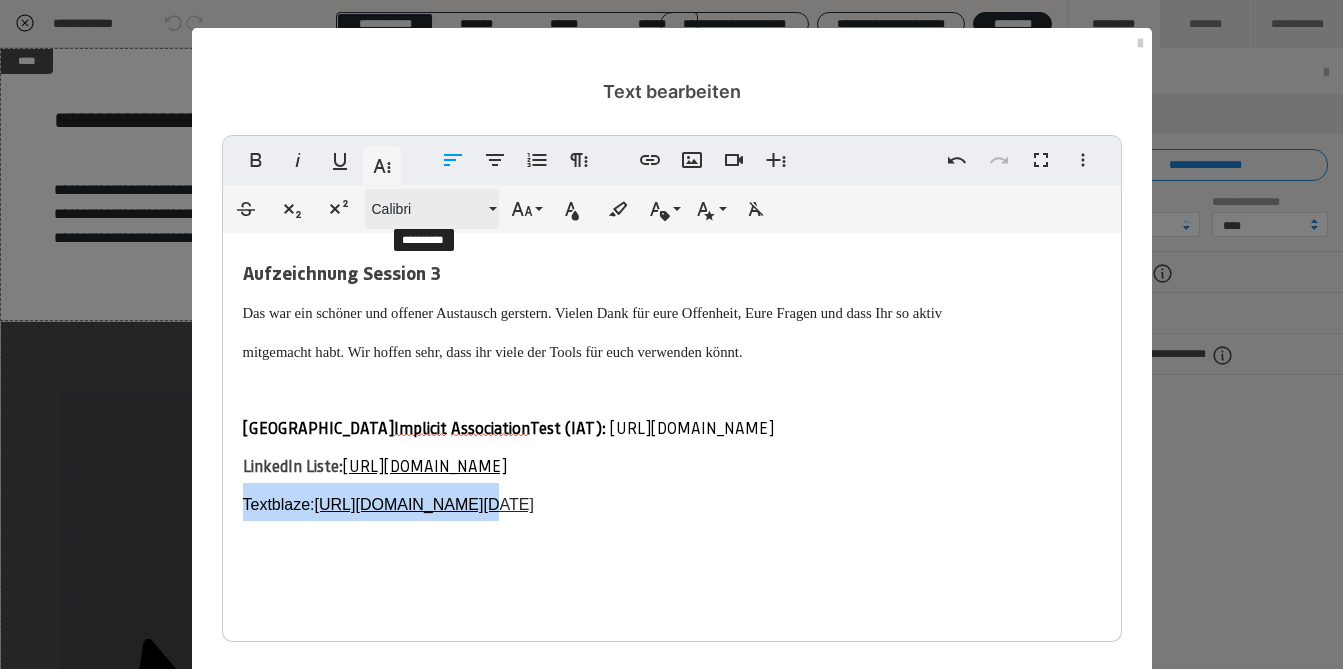 click on "Calibri" at bounding box center (428, 209) 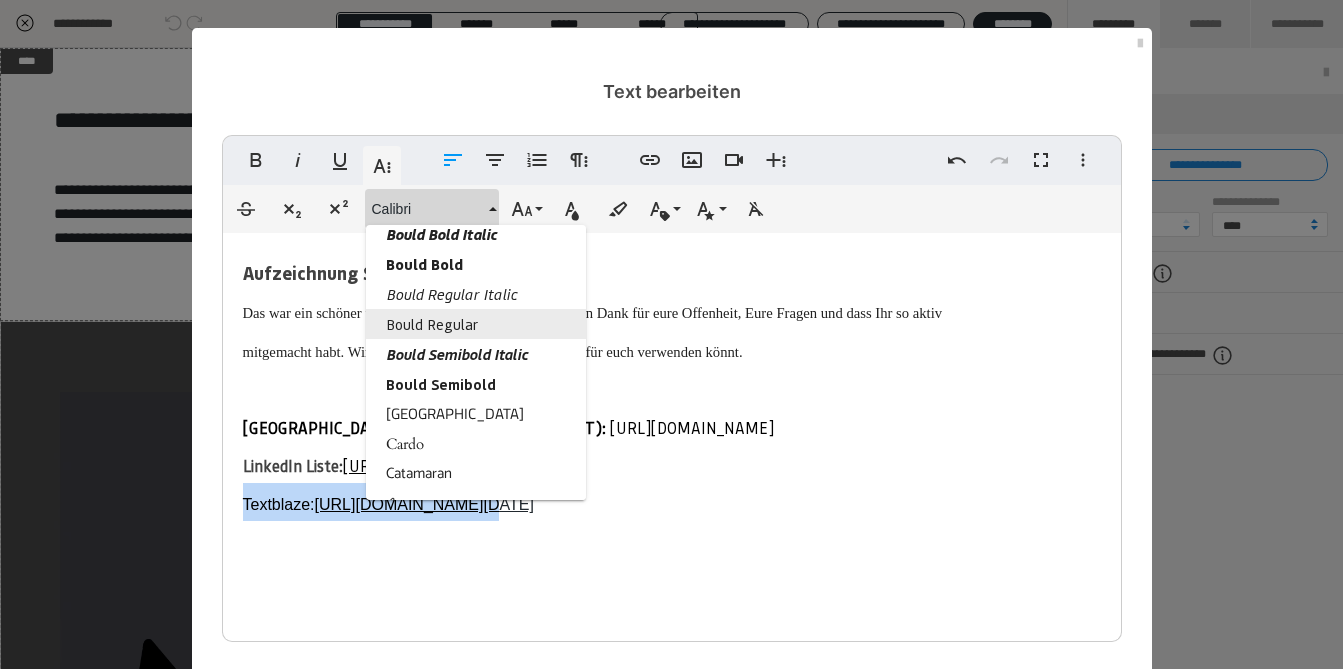 click on "Bould Regular" at bounding box center [476, 324] 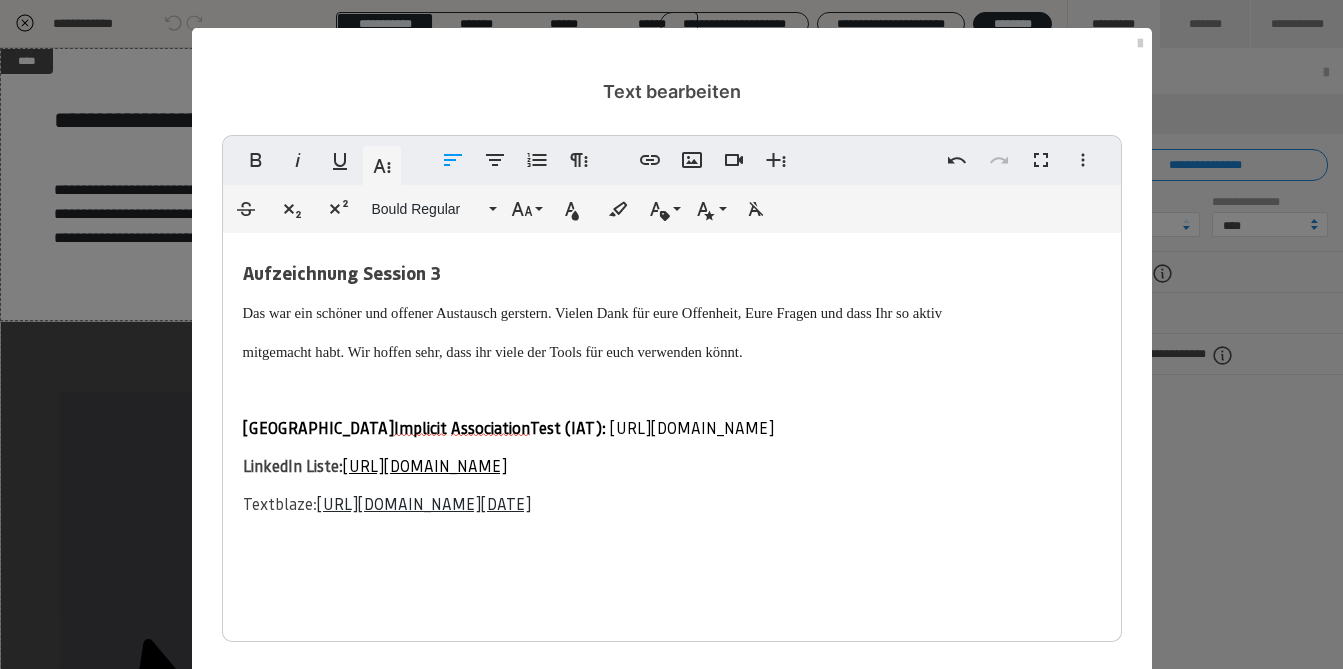 click at bounding box center [672, 576] 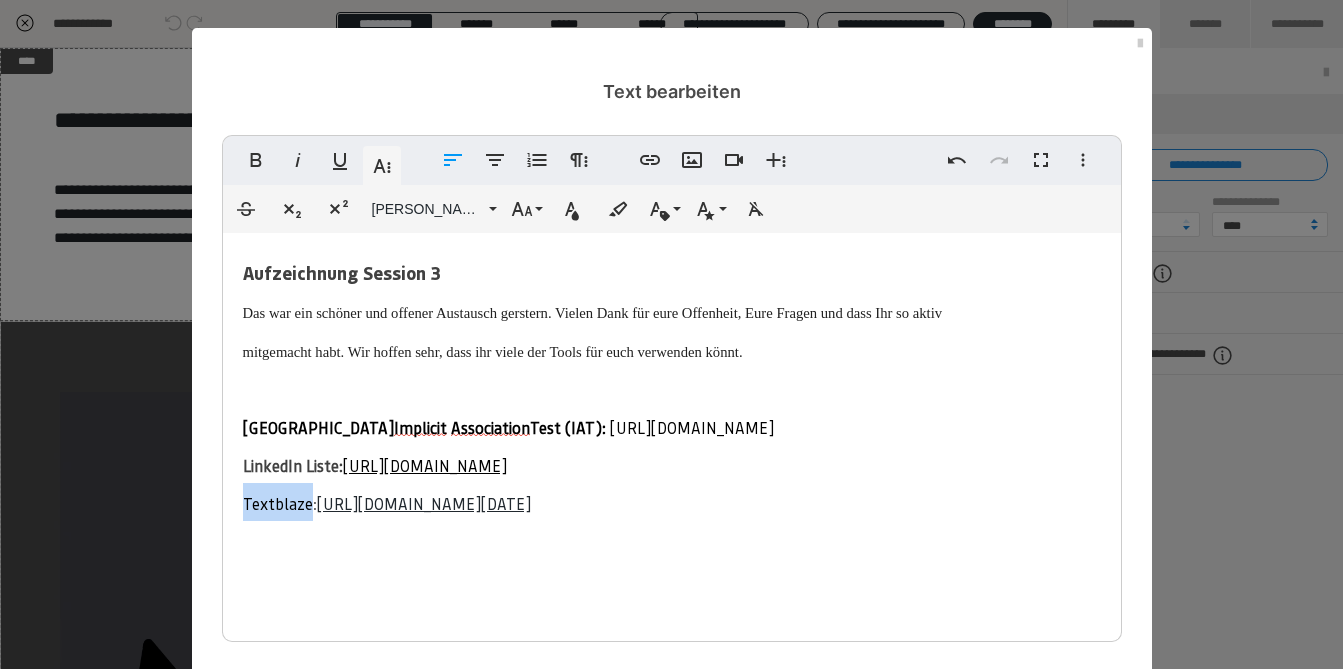 drag, startPoint x: 304, startPoint y: 505, endPoint x: 211, endPoint y: 505, distance: 93 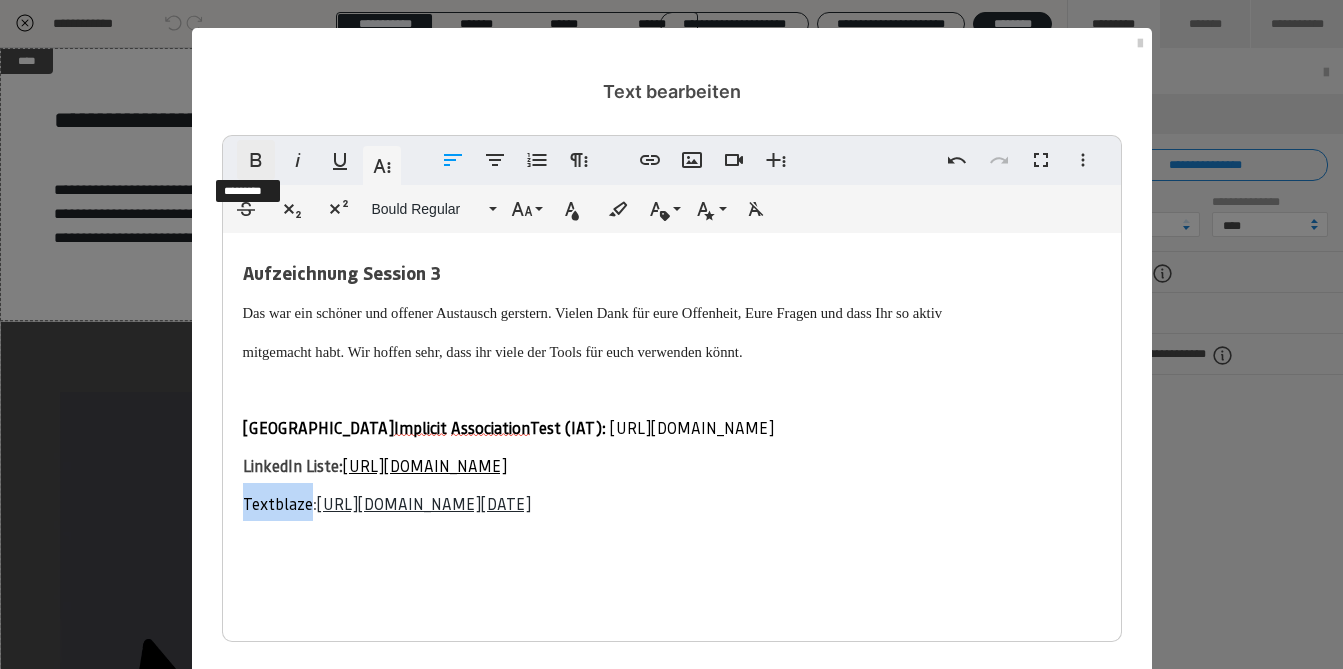 click 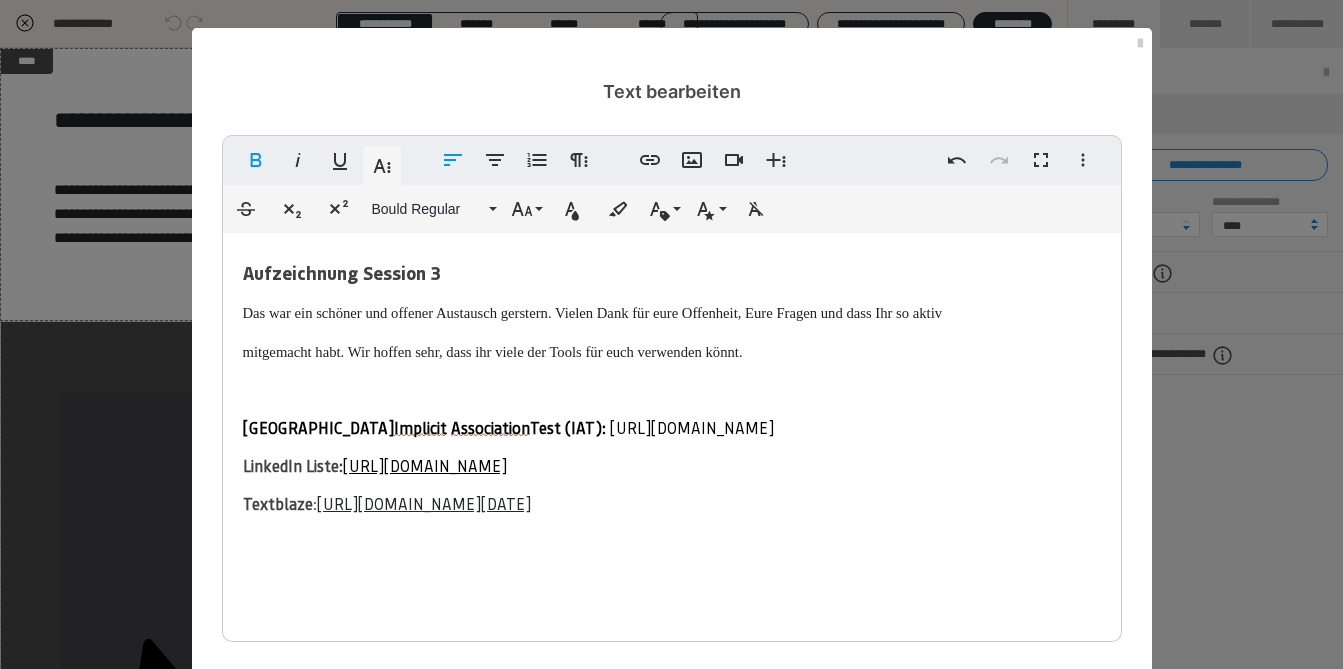 click on "Test (IAT)" at bounding box center [566, 427] 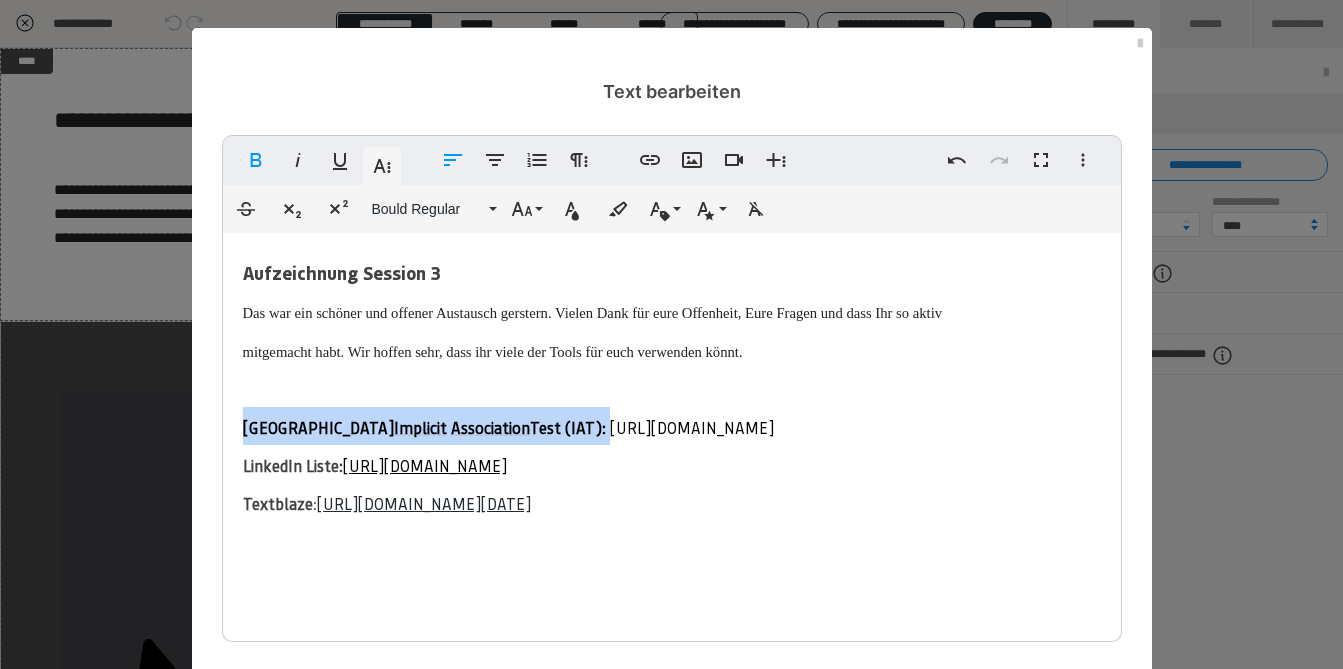 drag, startPoint x: 516, startPoint y: 430, endPoint x: 188, endPoint y: 428, distance: 328.0061 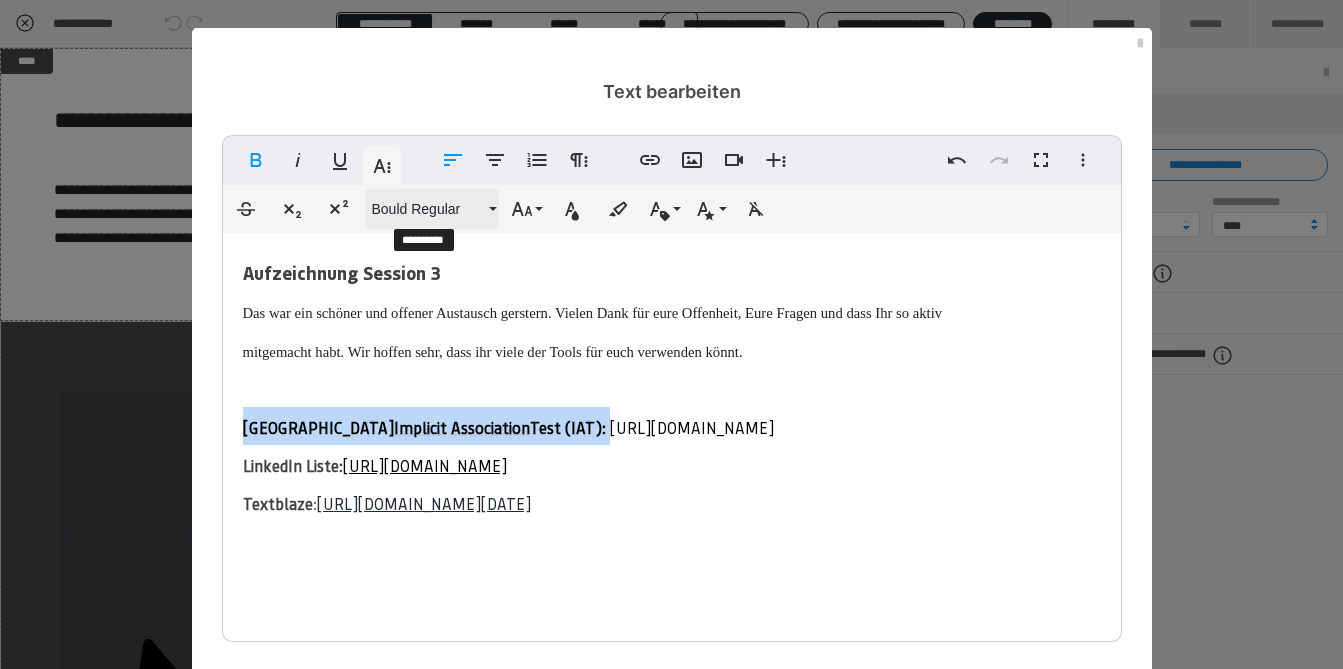 click on "Bould Regular" at bounding box center [428, 209] 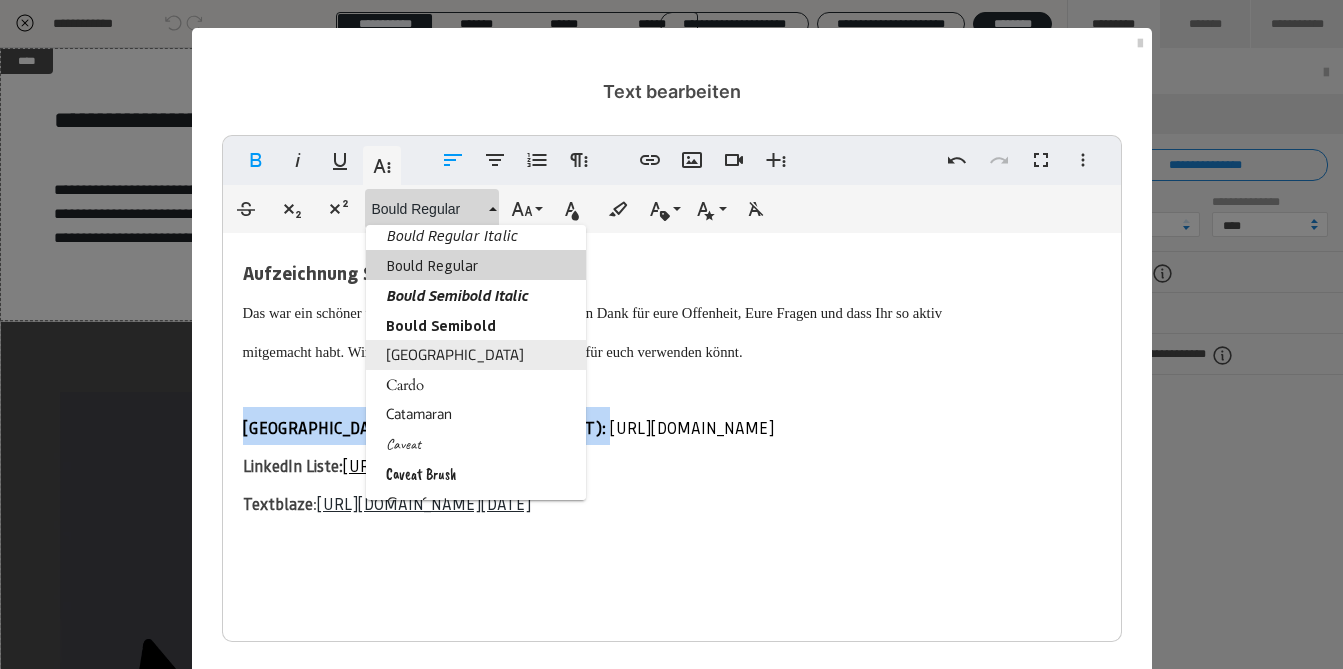 scroll, scrollTop: 716, scrollLeft: 0, axis: vertical 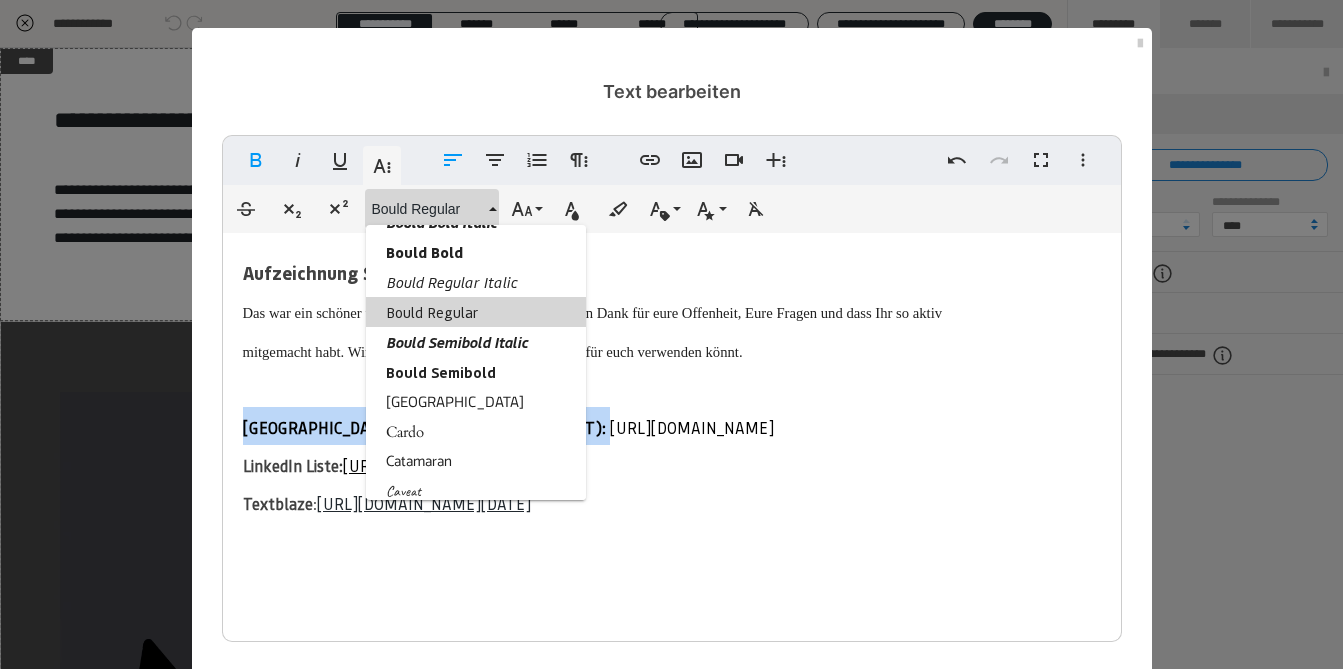 click on "Bould Regular" at bounding box center [476, 312] 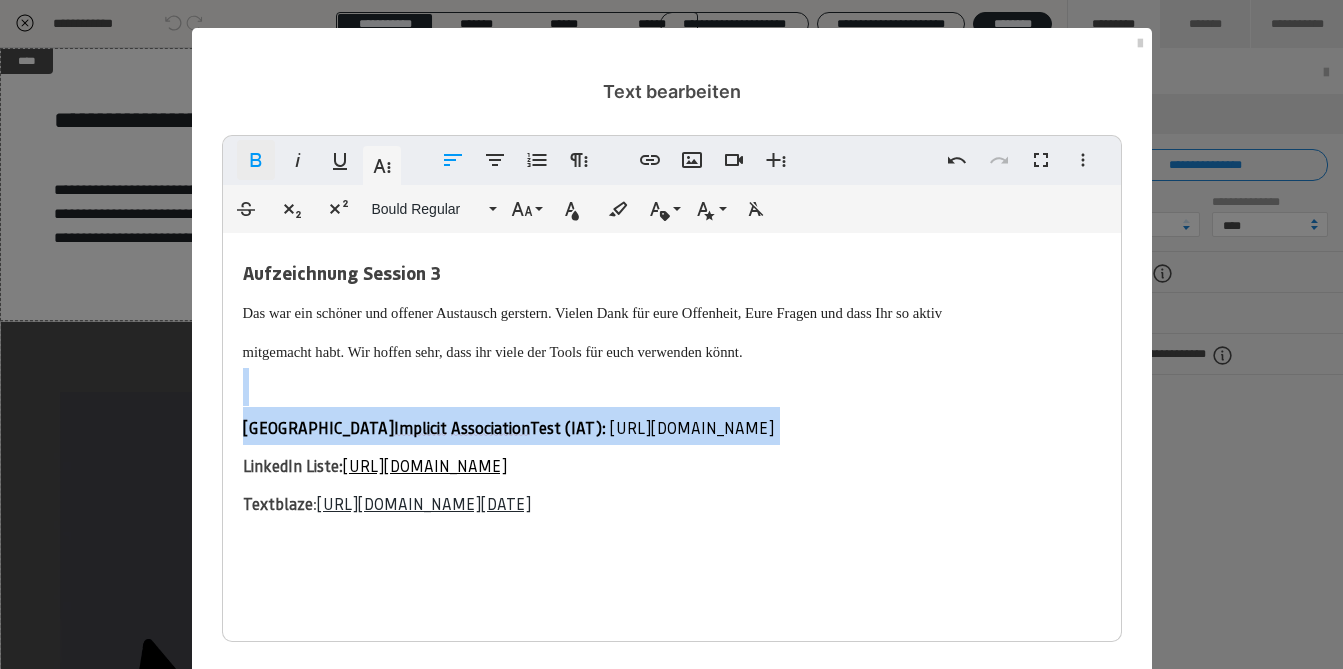 click 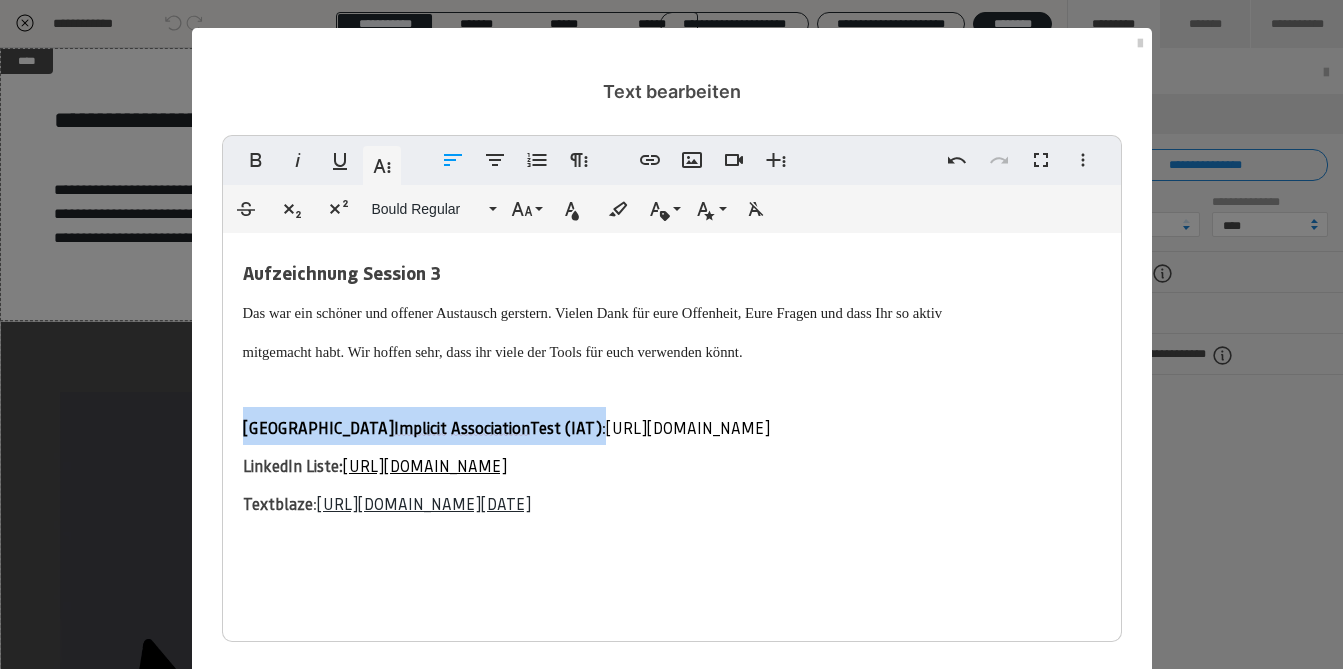 drag, startPoint x: 515, startPoint y: 431, endPoint x: 182, endPoint y: 430, distance: 333.0015 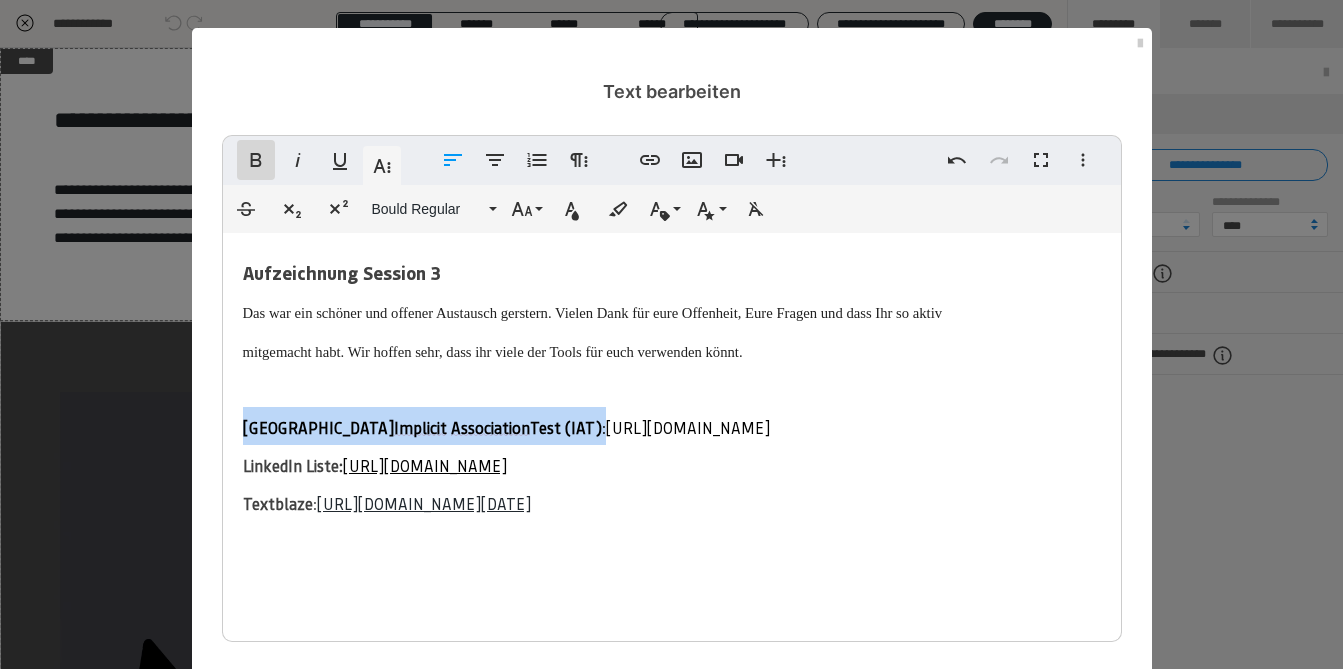 click 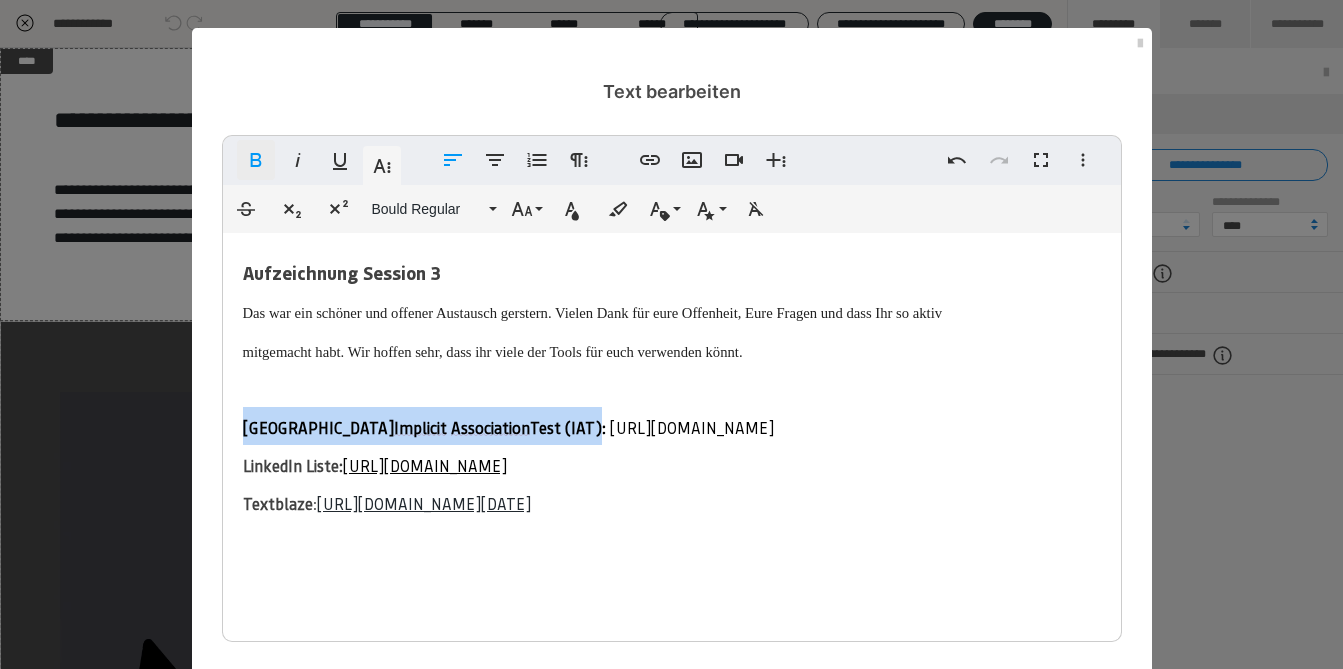 click 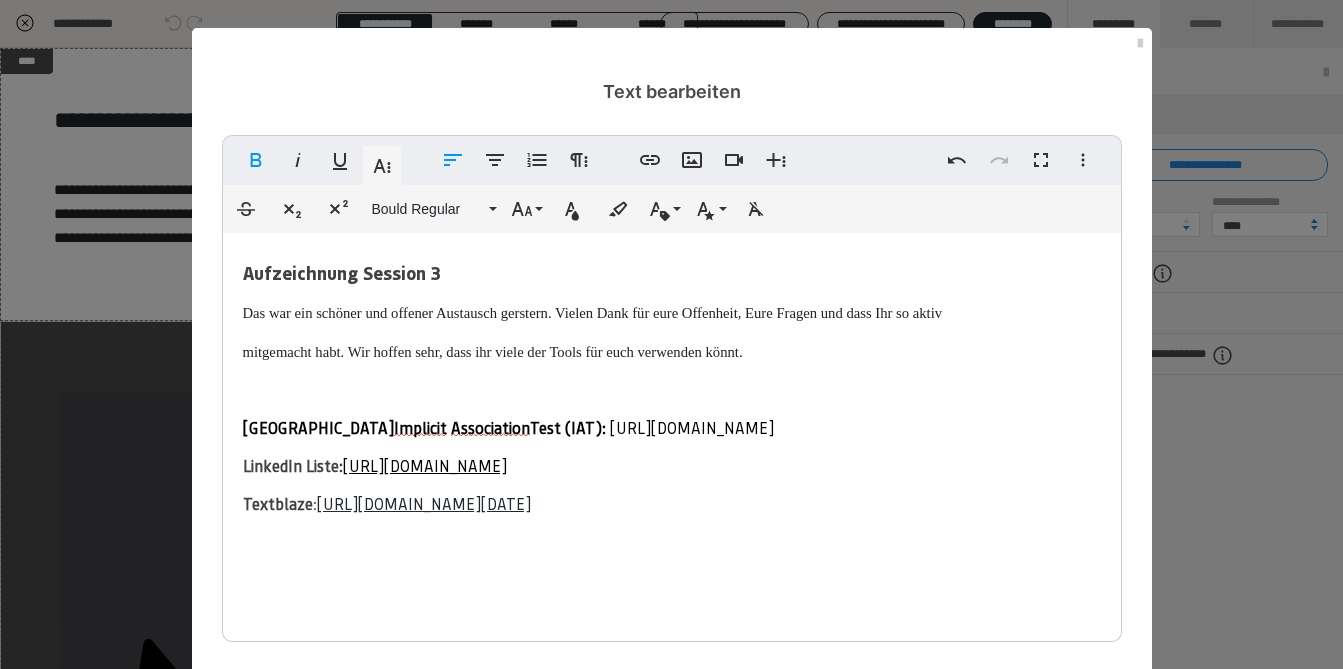 click on "Aufzeichnung Session 3 Das war ein schöner und offener Austausch gerstern. Vielen Dank für eure Offenheit, Eure Fragen und dass Ihr so aktiv mitgemacht habt. Wir hoffen sehr, dass ihr viele der Tools für euch verwenden könnt. ​ ​ ​ Harvard  Implicit   Association  Test (IAT) : ​   [URL][DOMAIN_NAME]  LinkedIn Liste:  [URL][DOMAIN_NAME] Textblaze :  [URL][DOMAIN_NAME][DATE]" at bounding box center (672, 387) 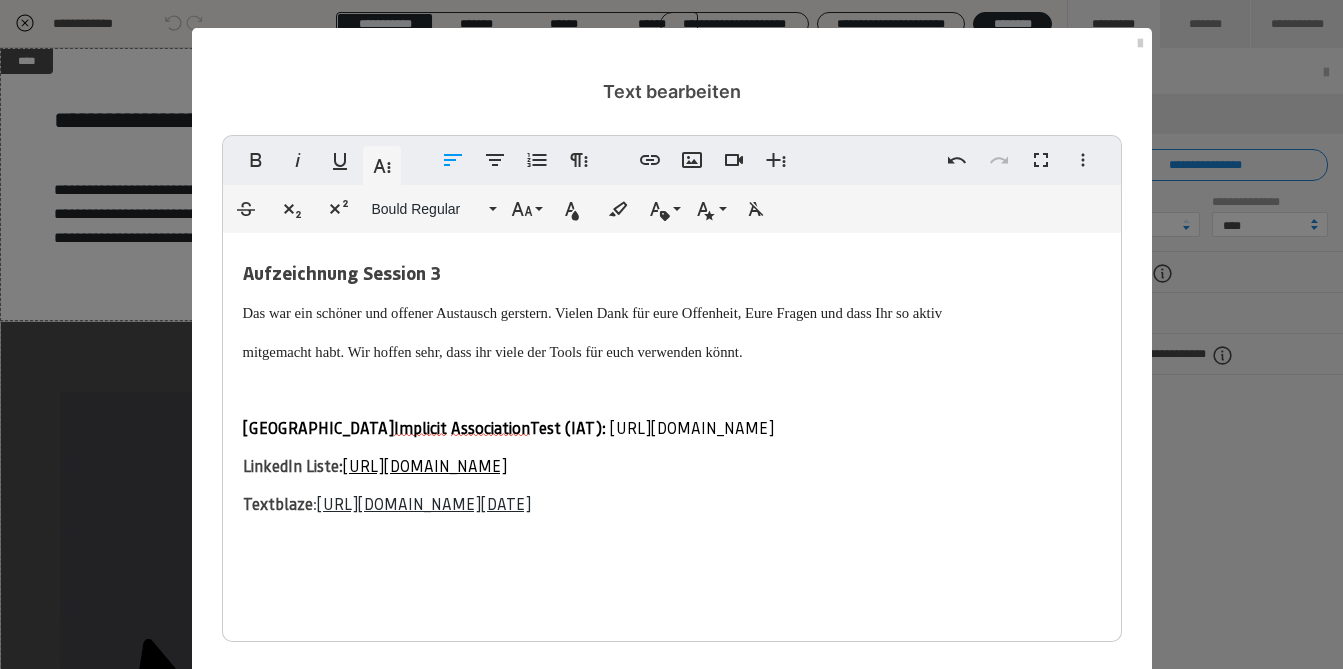 click on "Aufzeichnung Session 3 Das war ein schöner und offener Austausch gerstern. Vielen Dank für eure Offenheit, Eure Fragen und dass Ihr so aktiv mitgemacht habt. Wir hoffen sehr, dass ihr viele der Tools für euch verwenden könnt. ​ ​ Harvard  Implicit   Association  Test (IAT) :   [URL][DOMAIN_NAME]  LinkedIn Liste:  [URL][DOMAIN_NAME] Textblaze :  [URL][DOMAIN_NAME][DATE]" at bounding box center [672, 387] 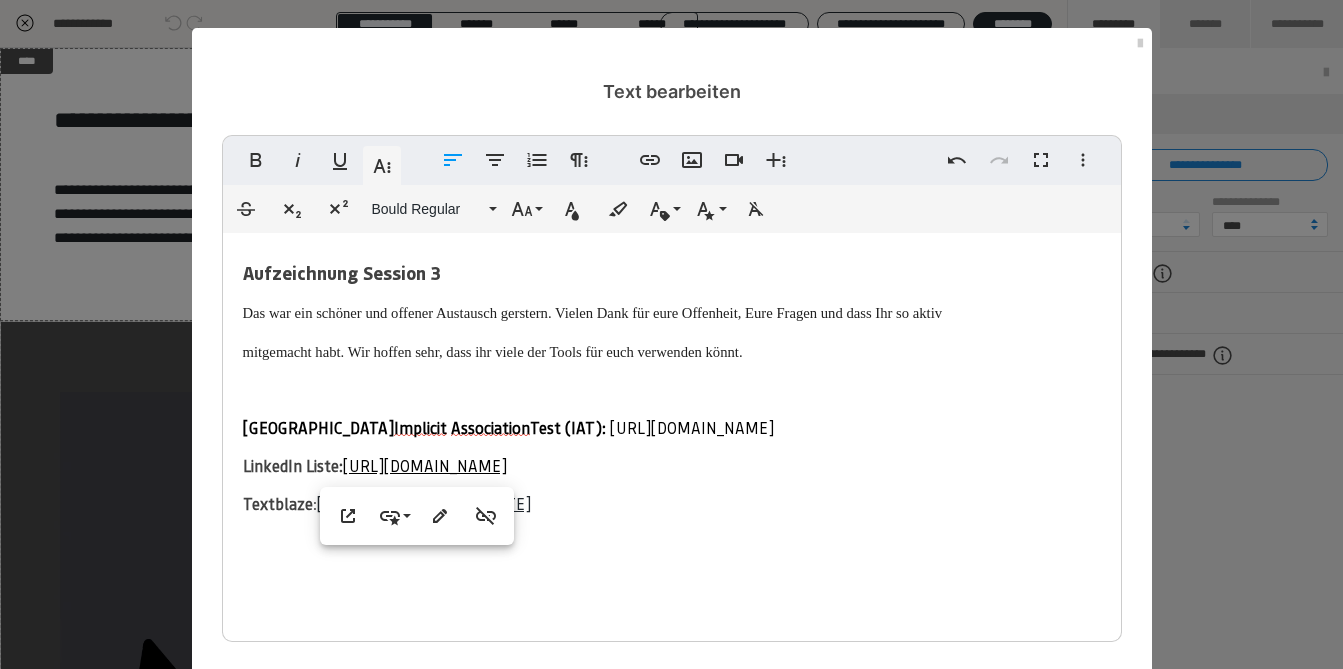 scroll, scrollTop: 18, scrollLeft: 0, axis: vertical 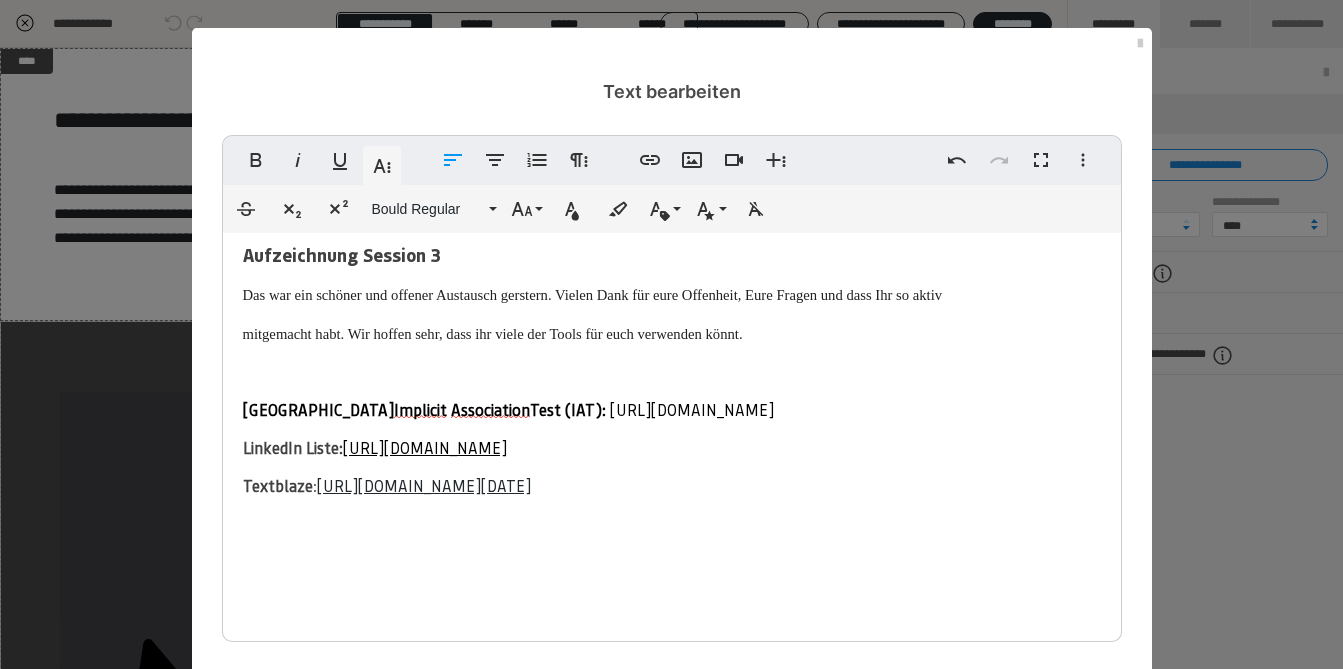 click on "Fett Kursiv Unterstrichen Weitere Textformate Linksbündig ausrichten Zentriert ausrichten Nummerierte Liste Weitere Absatzformate Link einfügen Bild einfügen Video einfügen Weitere Reichhaltige Formate Rückgängig Wiederholen Vollbild Weitere Formate Durchgestrichen Tiefgestellt Hochgestellt Bould Regular ABeeZee Abhaya Libre Abril FatFace Alegreya [PERSON_NAME] Amatic SC Anonymous Pro Anton Arapey Archivo Black Archivo Light Archivo Medium Archivo Arimo Arvo B612 Barlow Bebas Neue Belleza Big Shoulders Stencil Display BioRhyme Blinker Bould Bold Italic Bould Bold Bould Regular Italic Bould Regular Bould Semibold Italic Bould Semibold Cairo Cardo Catamaran Caveat Caveat Brush Comfortaa Concert One Cormorant Cormorant Garamond Courier Prime Crimson Text Dancing Script Eczar Exo Exo 2 Figtree Fira Sans Fjalla One Forum [PERSON_NAME] Libre Fraunces Grandstander IBM Plex Serif Inconsolata Inder Indie Flower Inter Josefin Sans [PERSON_NAME] Bold Italic Knile Bold Knile Regular Italic Knile Regular Lato Lora" at bounding box center [672, 422] 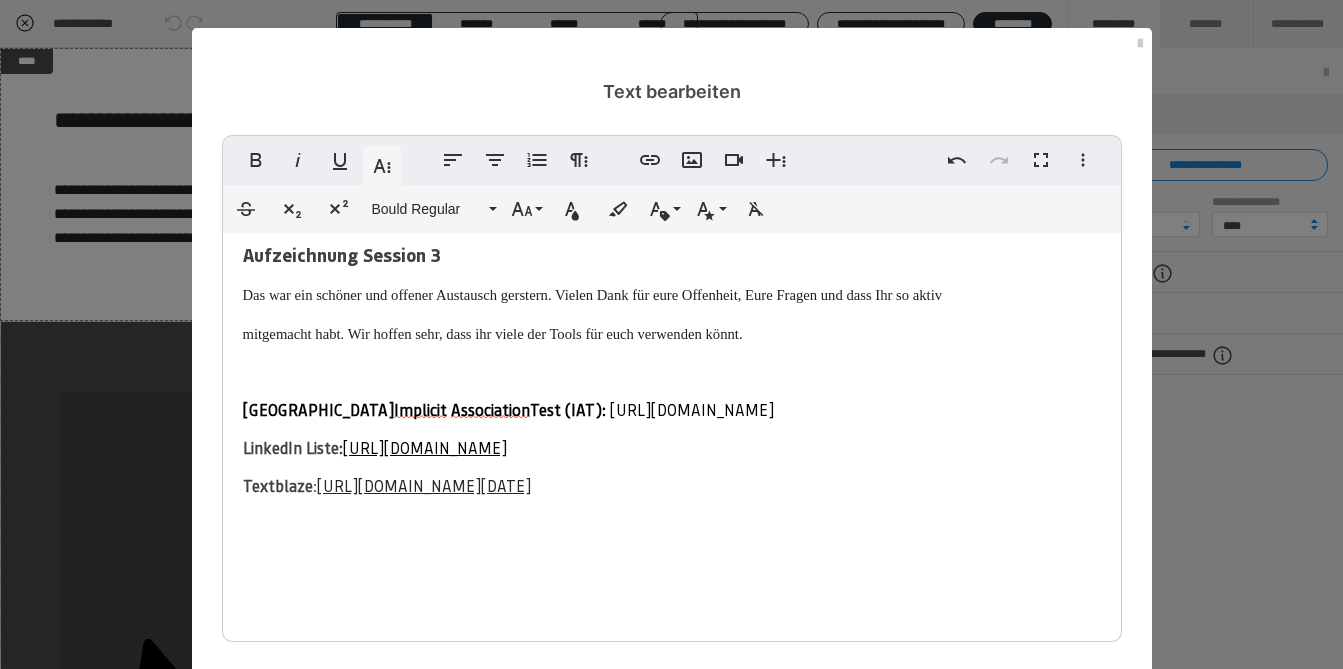 scroll, scrollTop: 96, scrollLeft: 0, axis: vertical 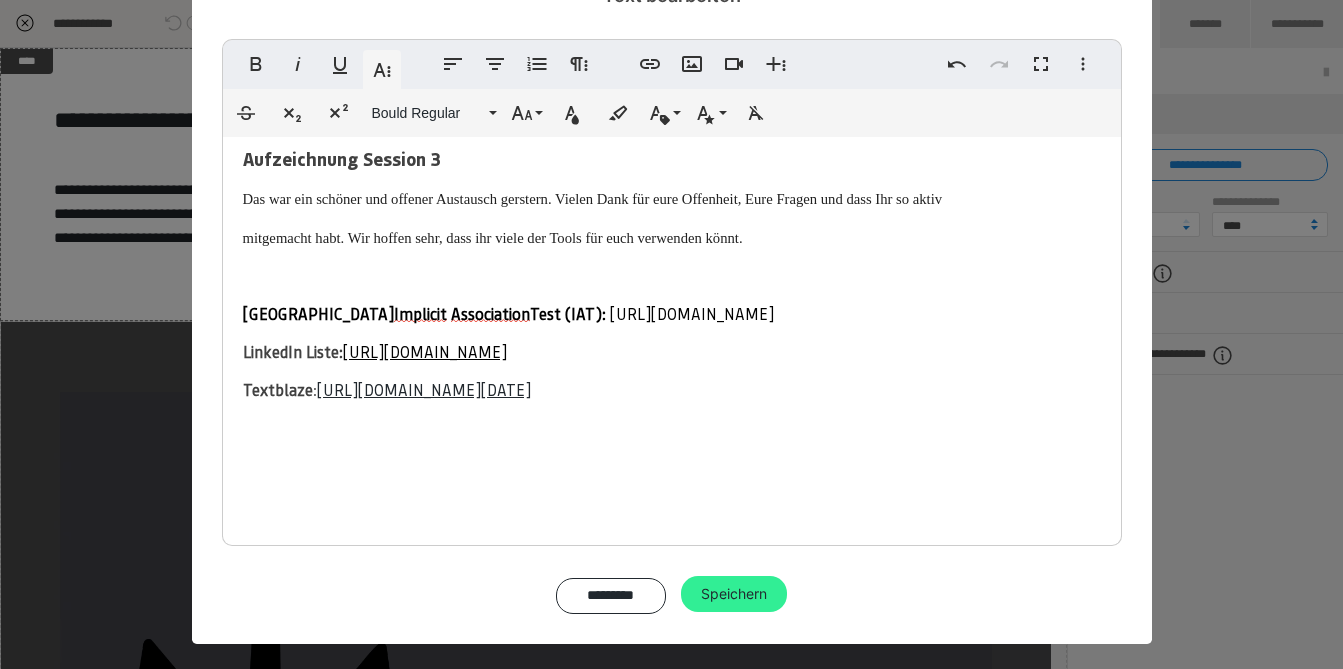 click on "Speichern" at bounding box center [734, 594] 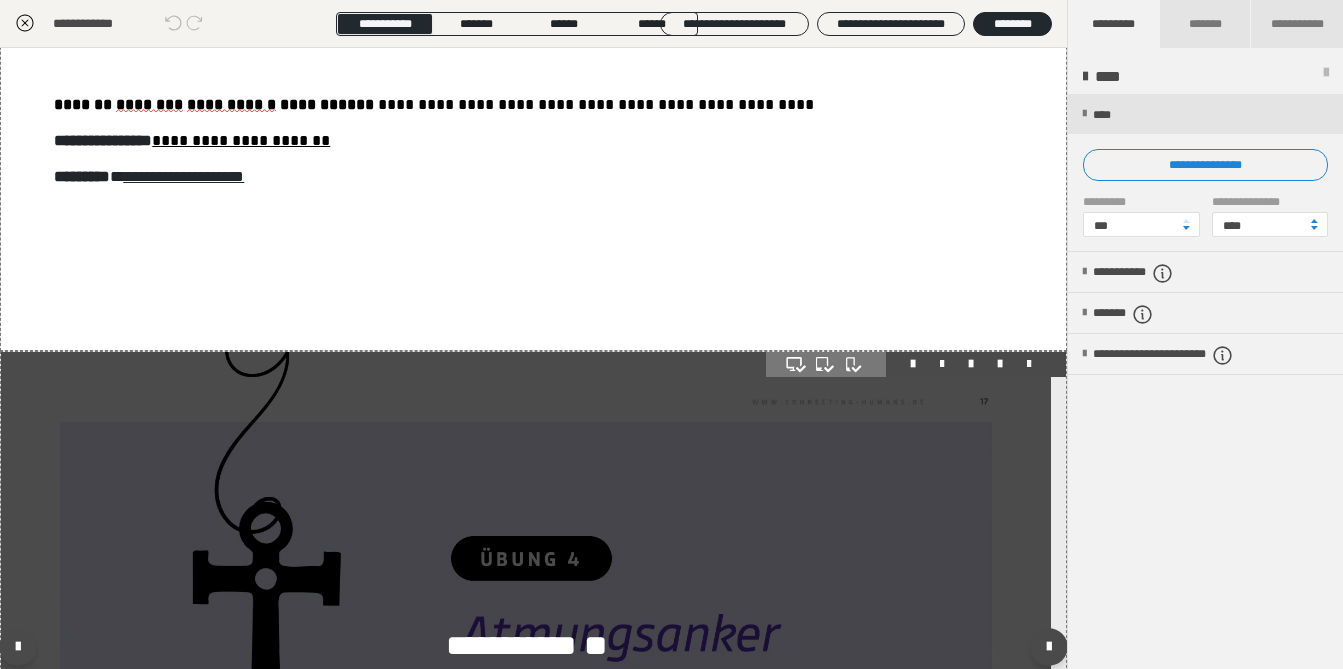 scroll, scrollTop: 90, scrollLeft: 0, axis: vertical 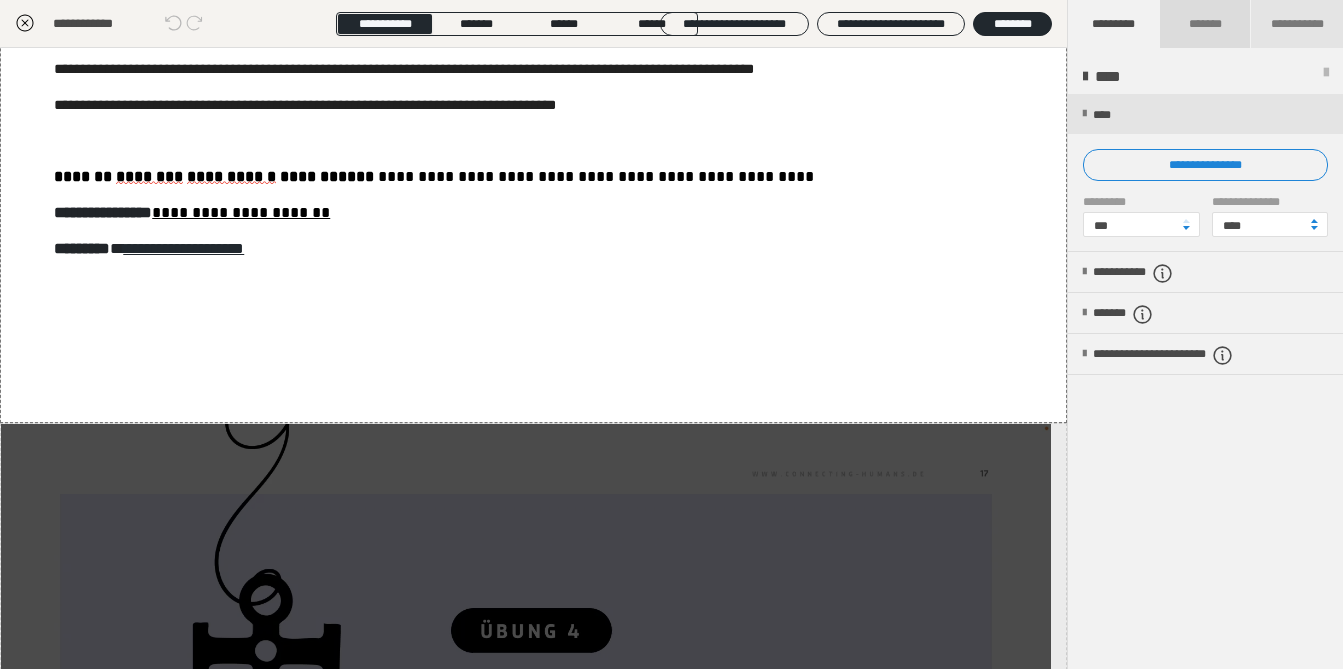 click on "*******" at bounding box center (1204, 24) 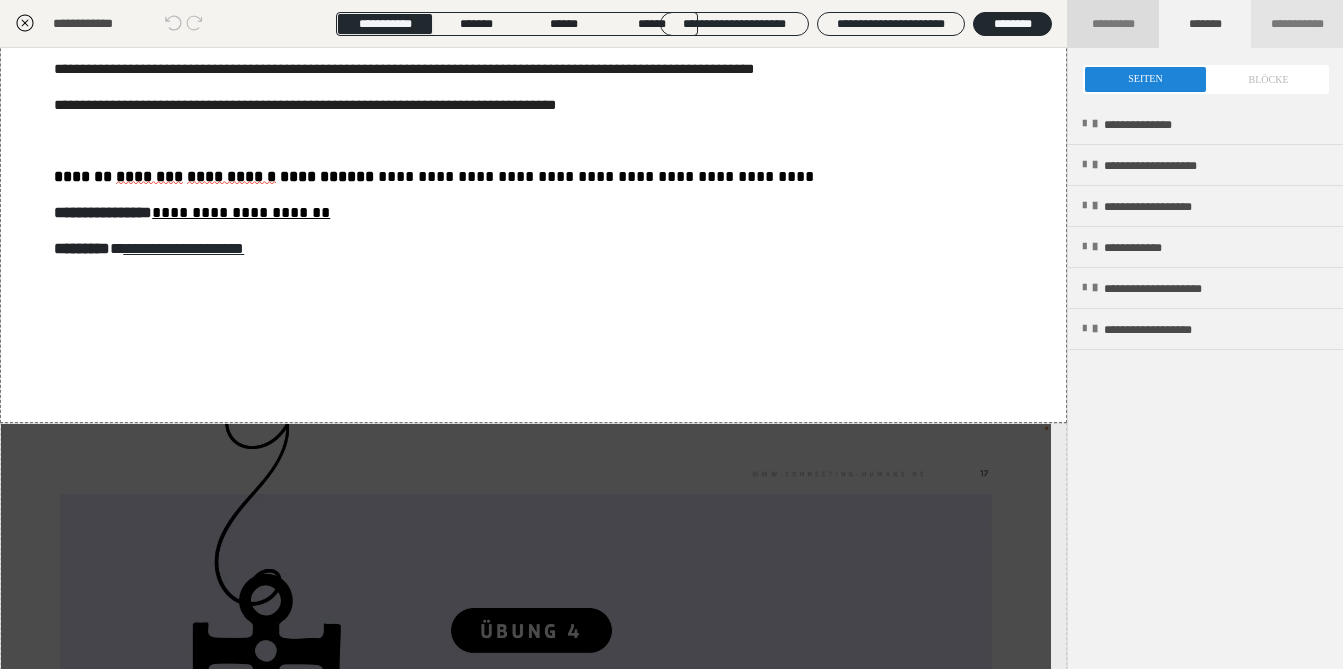 click on "*********" at bounding box center (1113, 24) 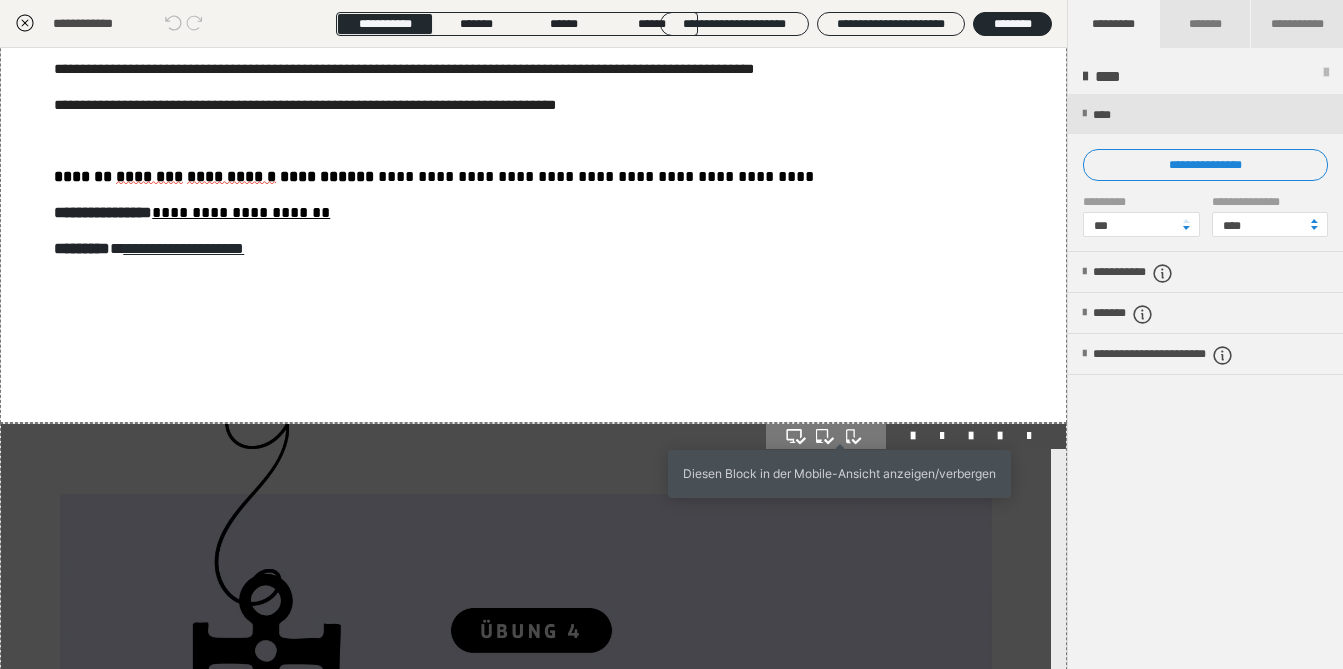 click 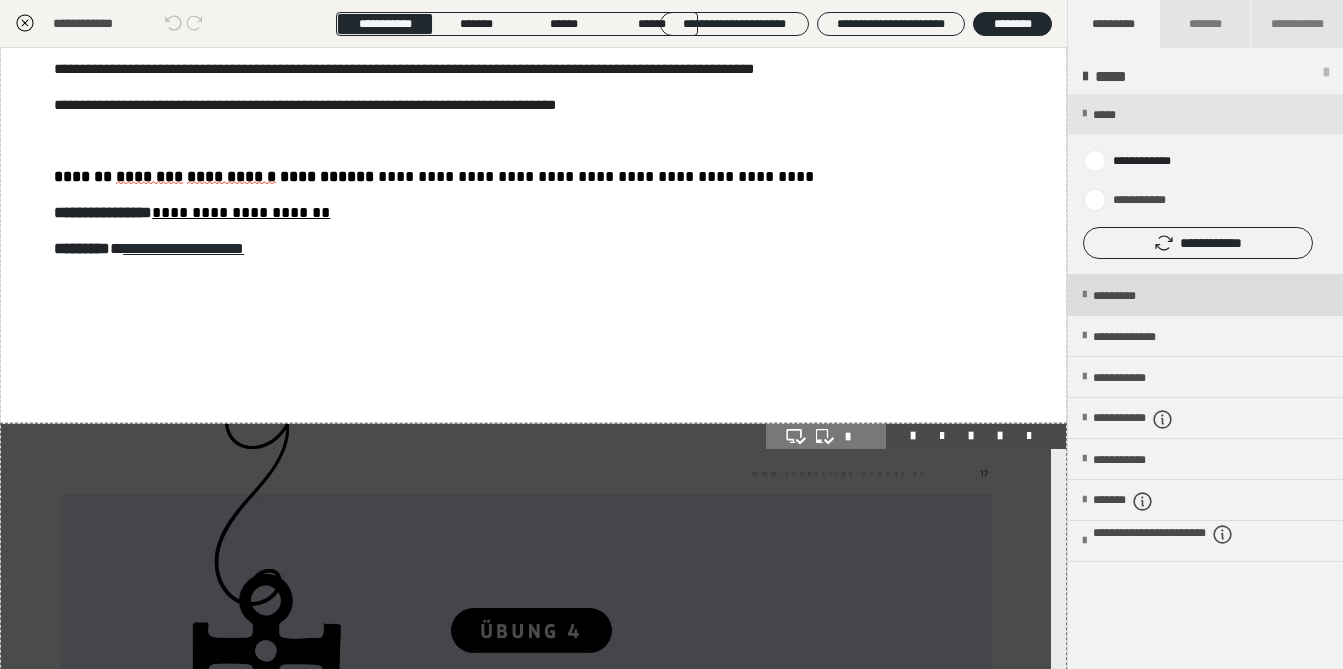 click on "*********" at bounding box center [1131, 296] 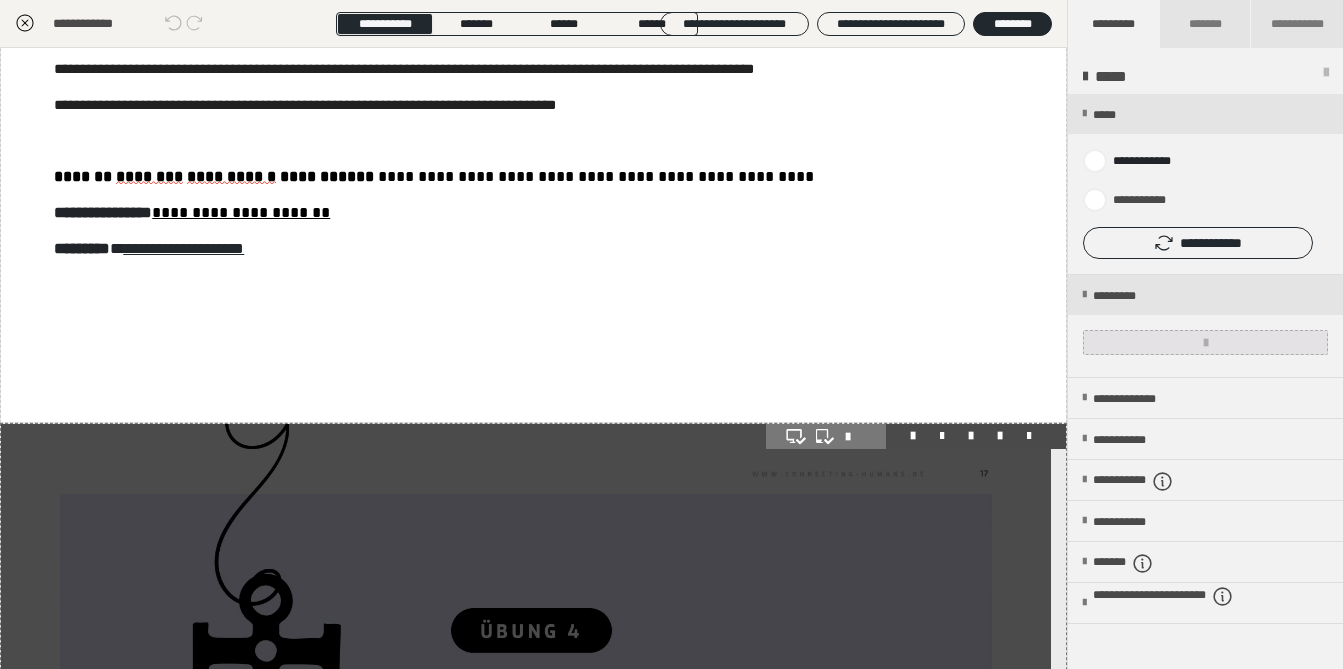 click at bounding box center [1205, 342] 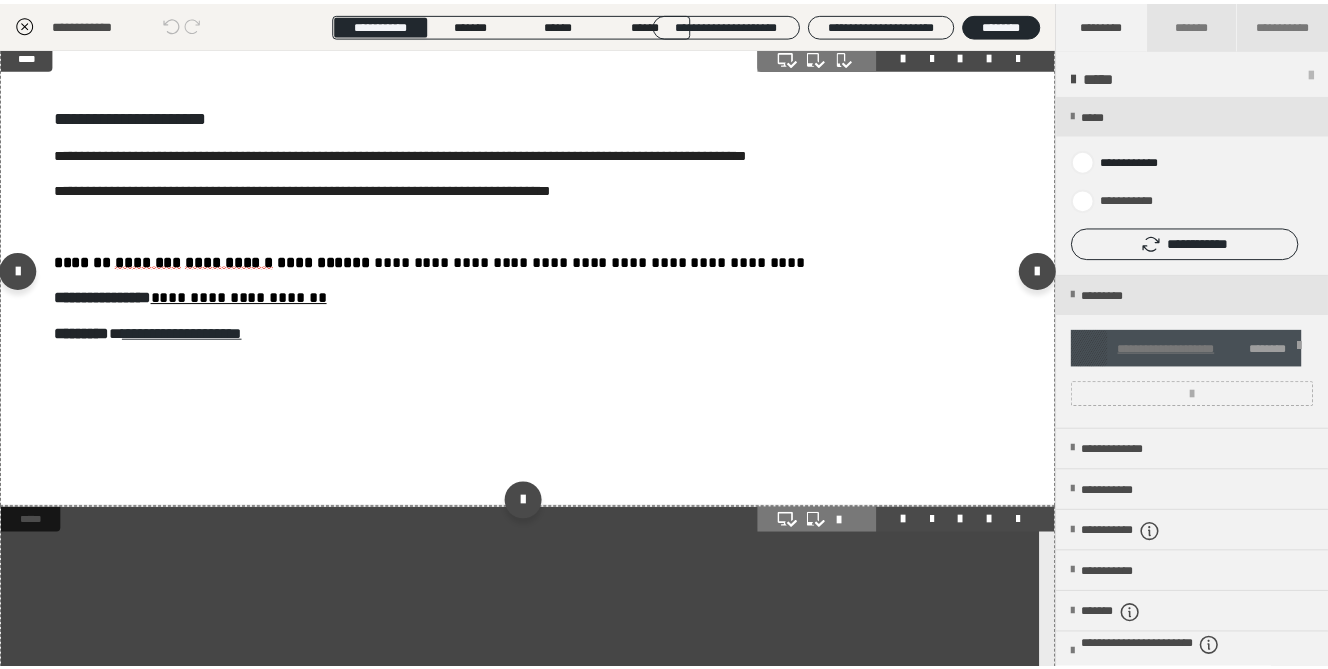 scroll, scrollTop: 0, scrollLeft: 0, axis: both 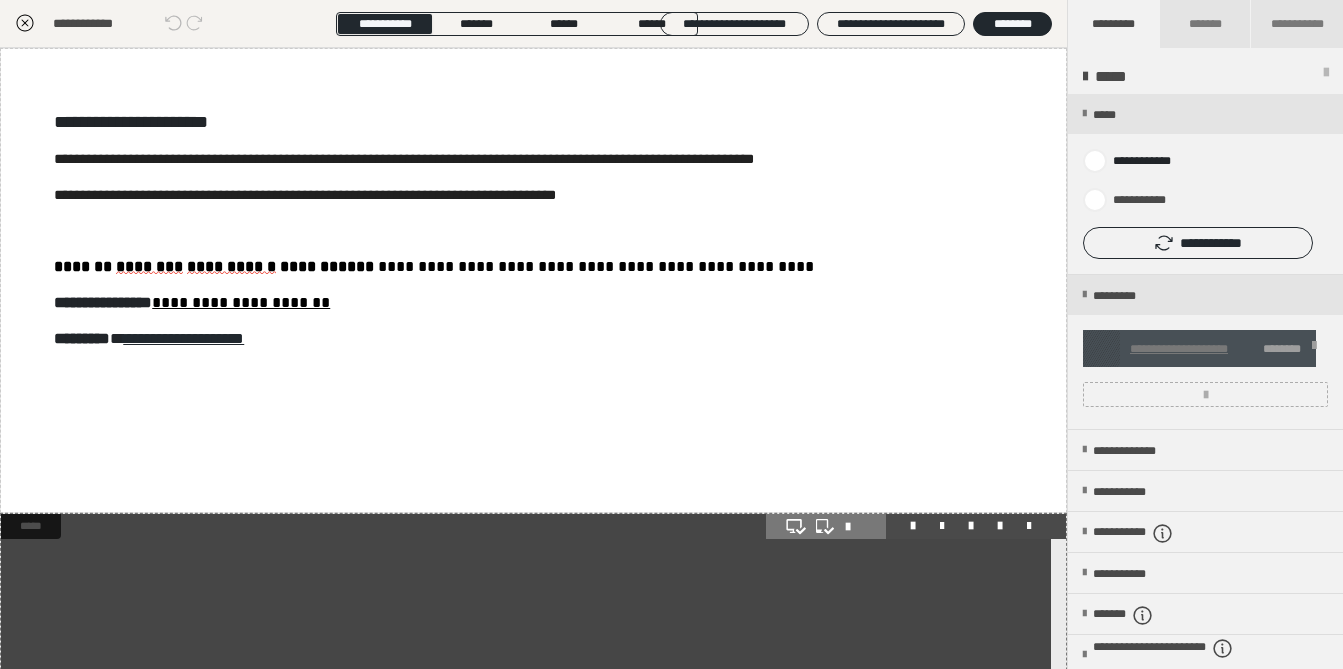 click 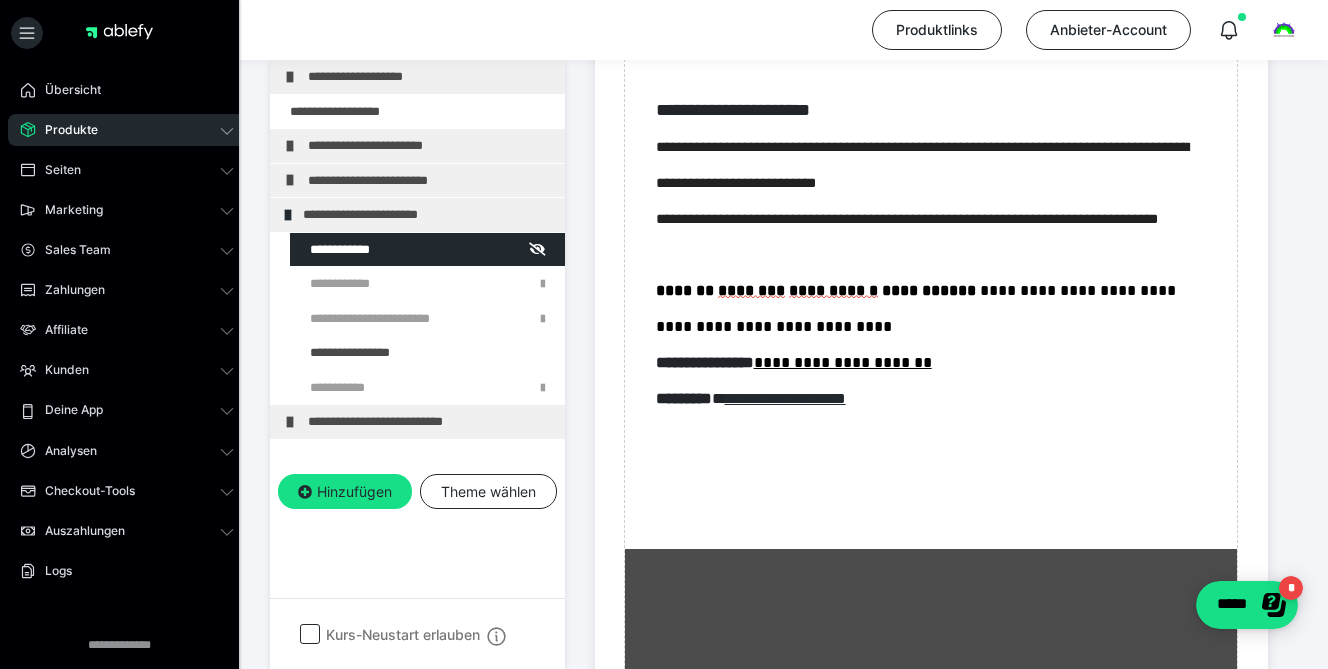 scroll, scrollTop: 655, scrollLeft: 0, axis: vertical 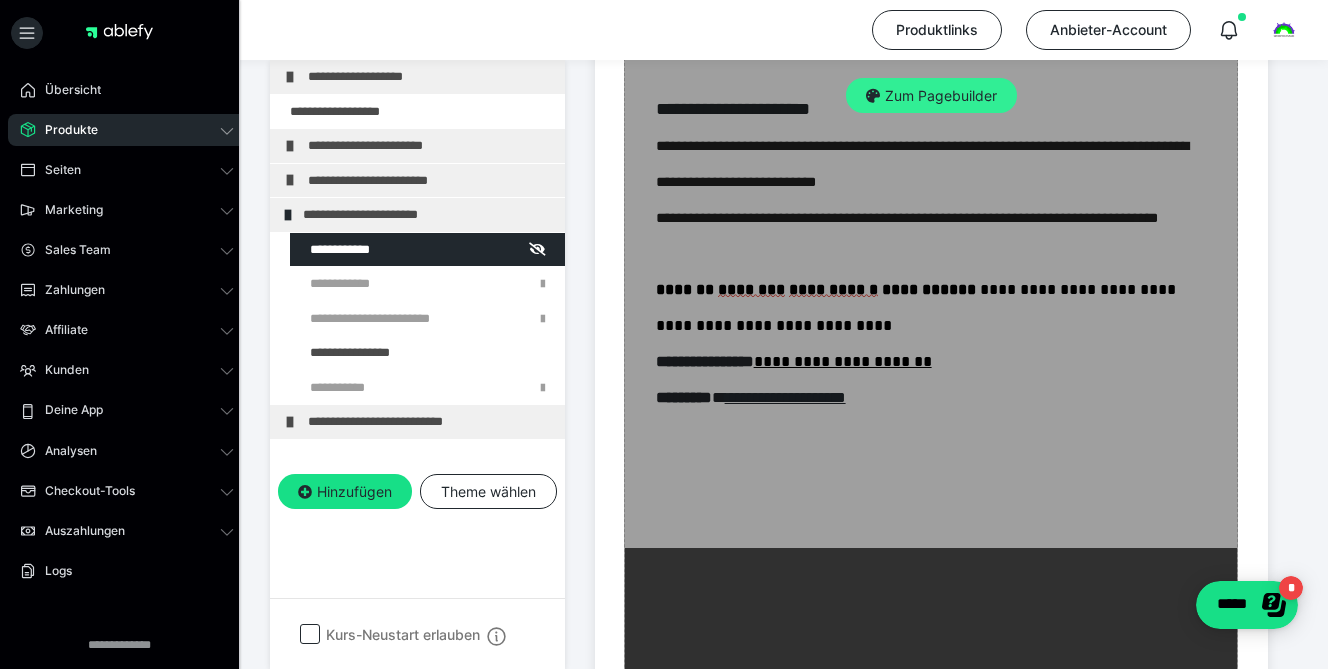 click on "Zum Pagebuilder" at bounding box center (931, 96) 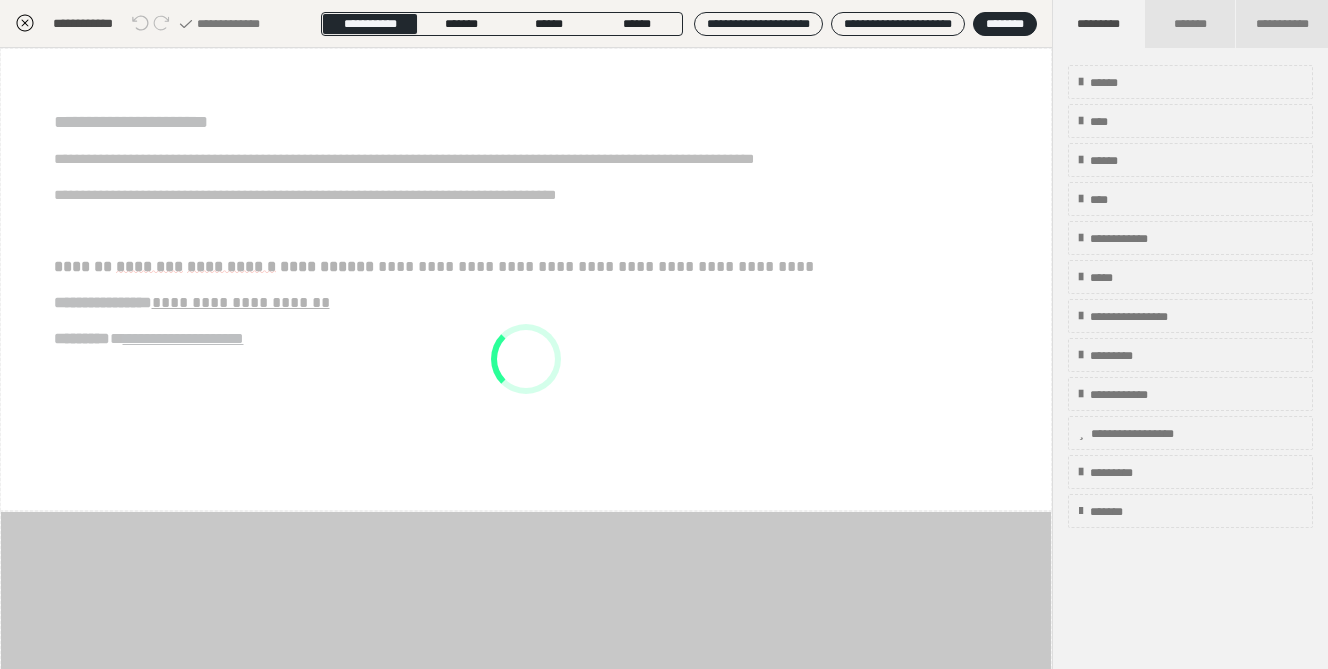 scroll, scrollTop: 374, scrollLeft: 0, axis: vertical 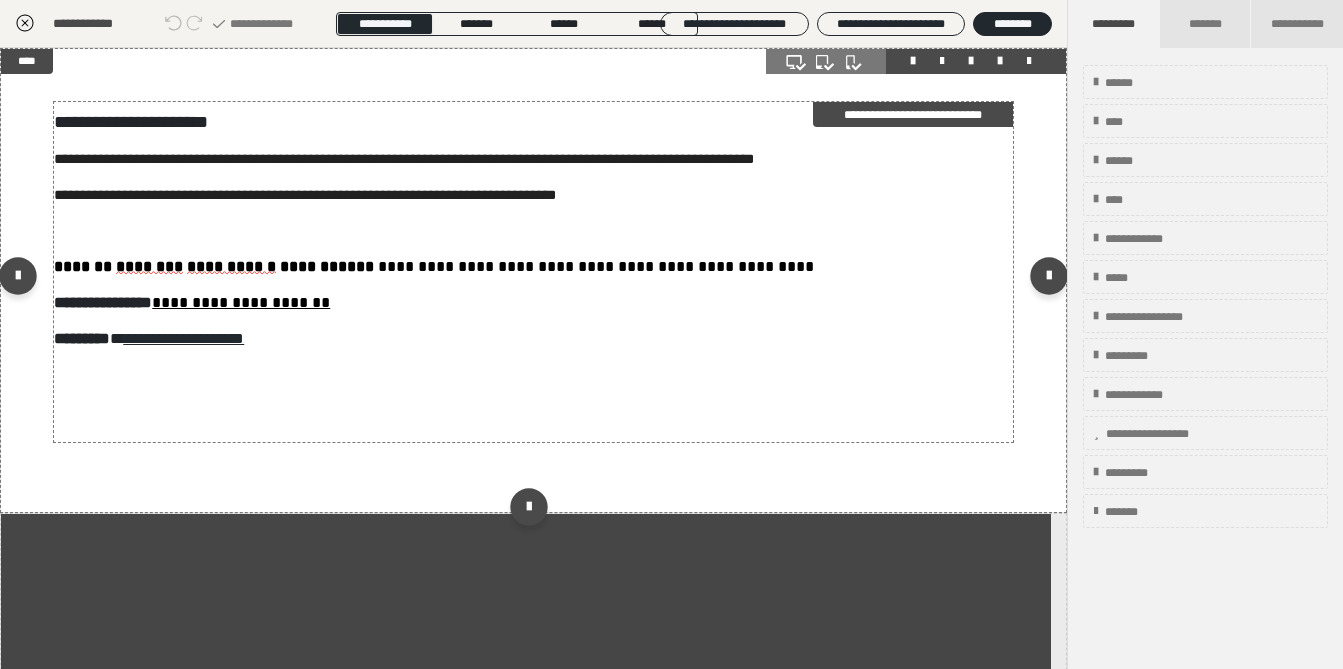click on "*" at bounding box center (369, 266) 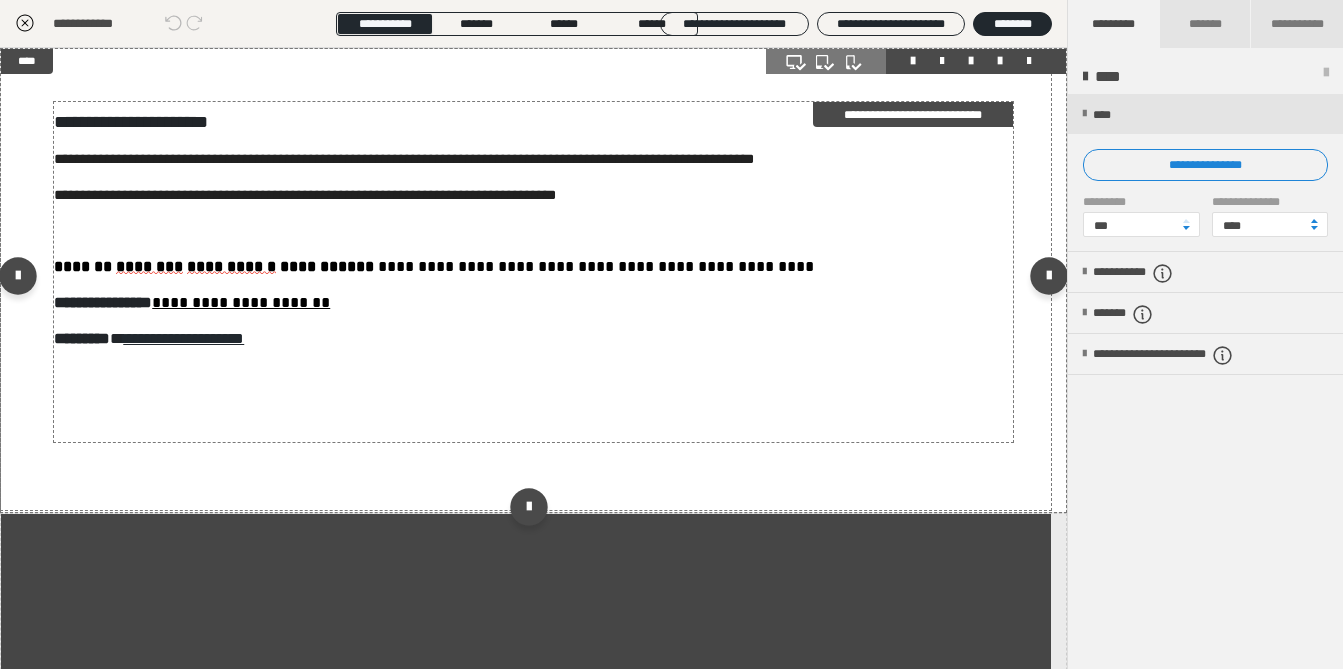 click on "*" at bounding box center (371, 266) 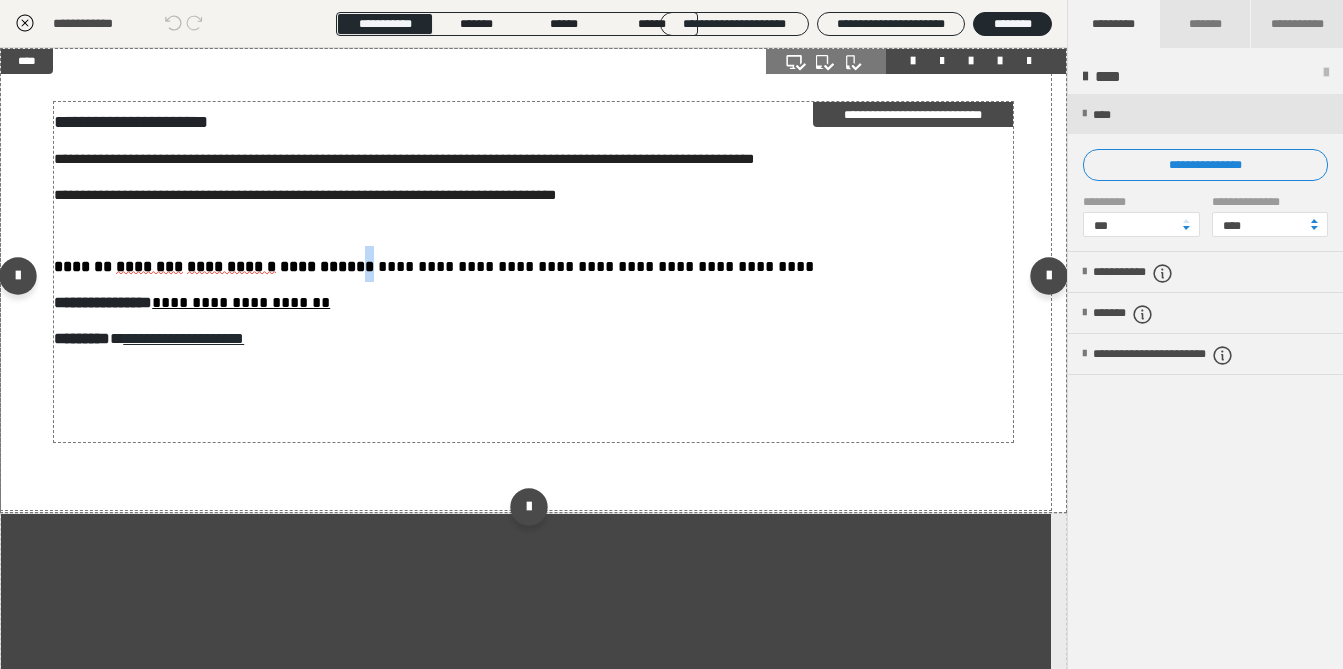 click on "**********" at bounding box center [320, 266] 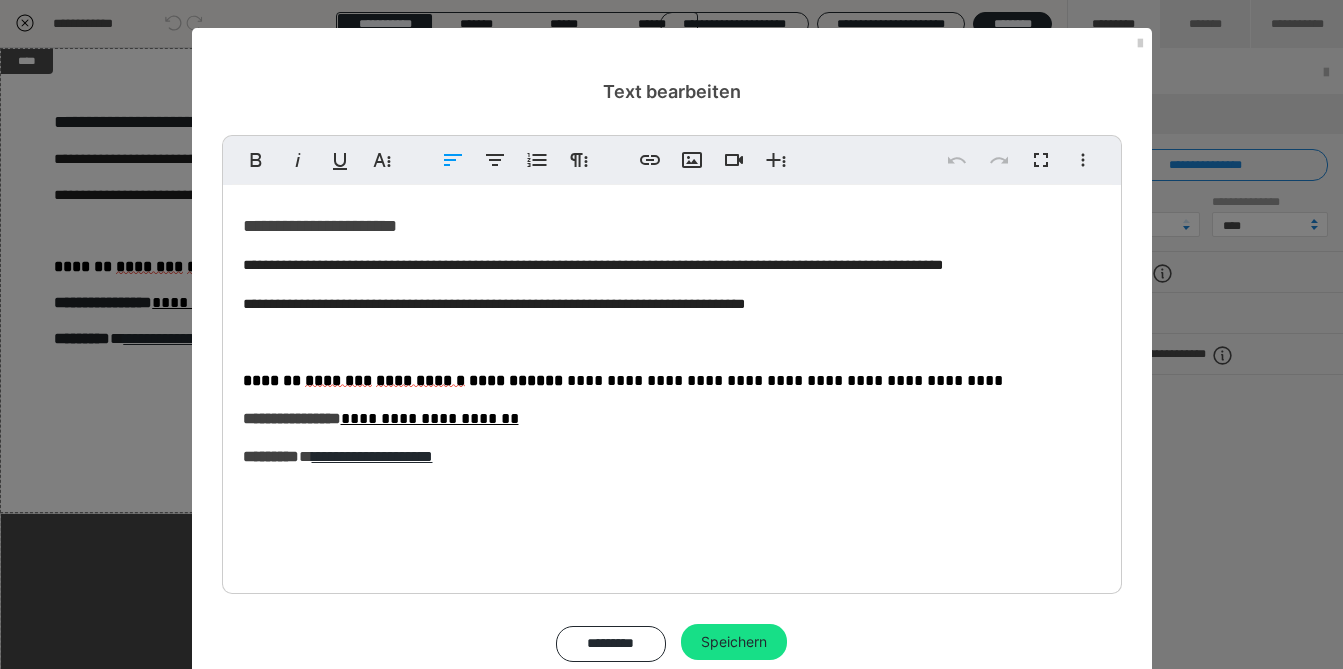 click on "*" at bounding box center [560, 380] 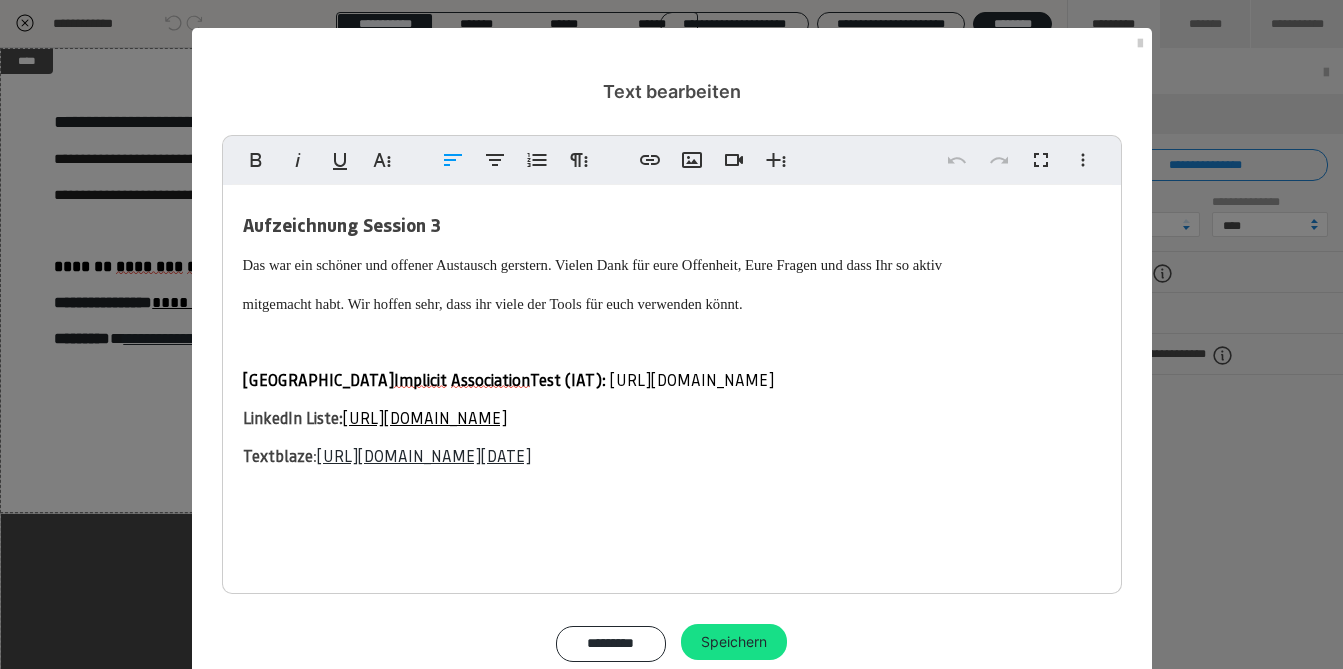type 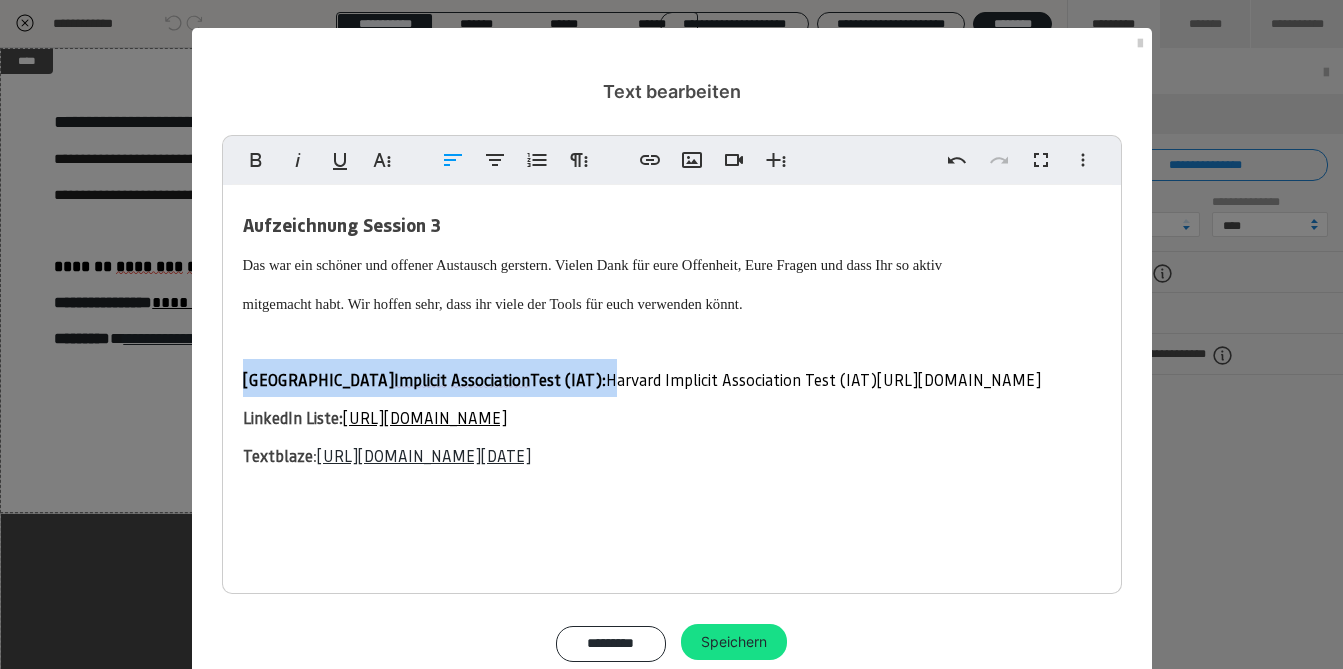 drag, startPoint x: 518, startPoint y: 383, endPoint x: 197, endPoint y: 391, distance: 321.09967 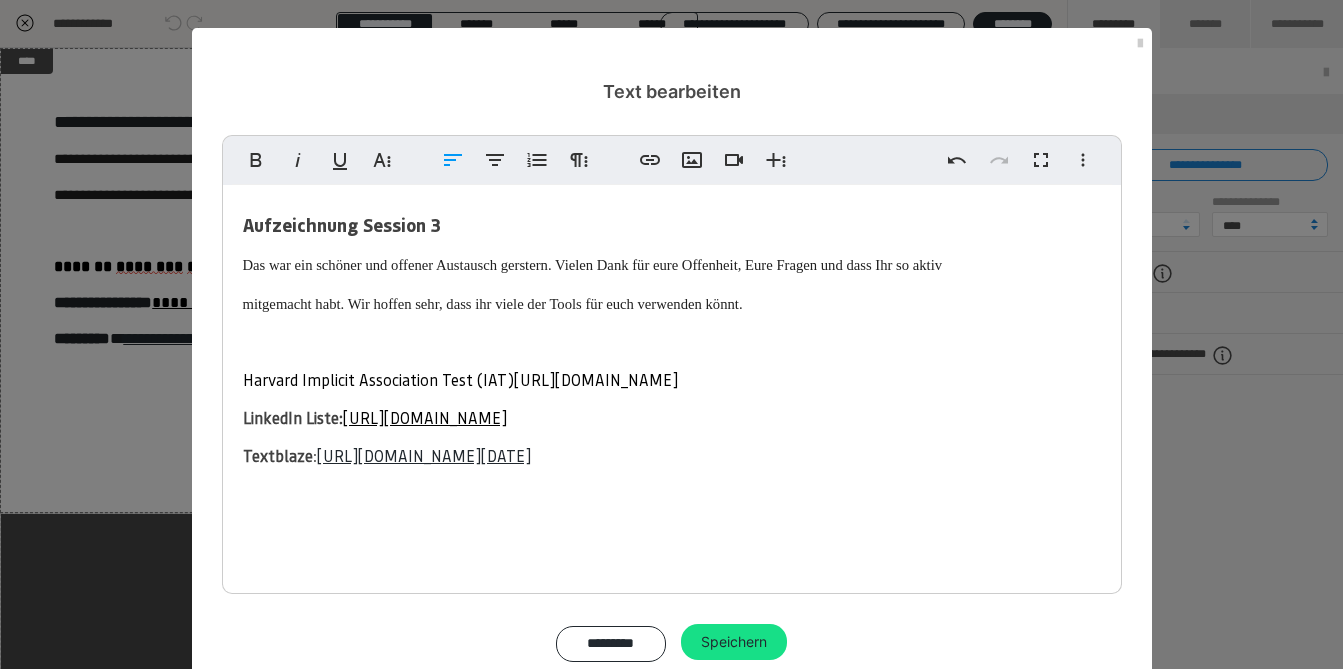 click on "Harvard Implicit Association Test (IAT)" at bounding box center [378, 379] 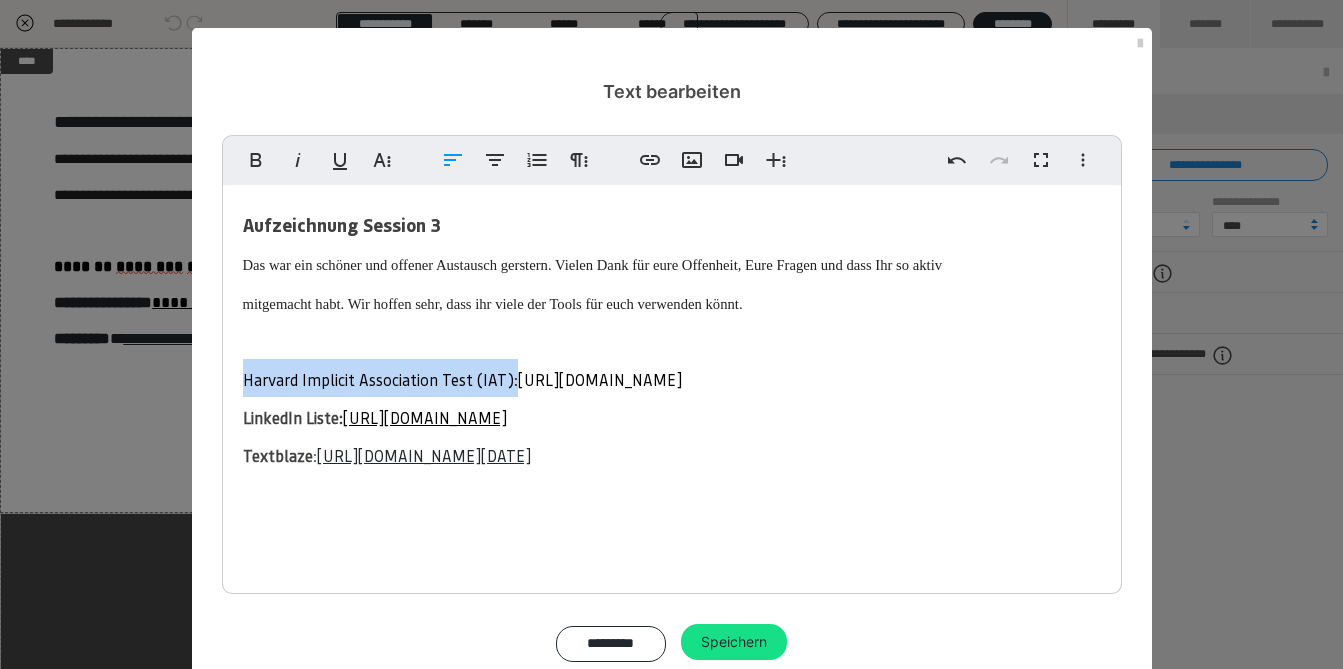 drag, startPoint x: 512, startPoint y: 379, endPoint x: 176, endPoint y: 378, distance: 336.0015 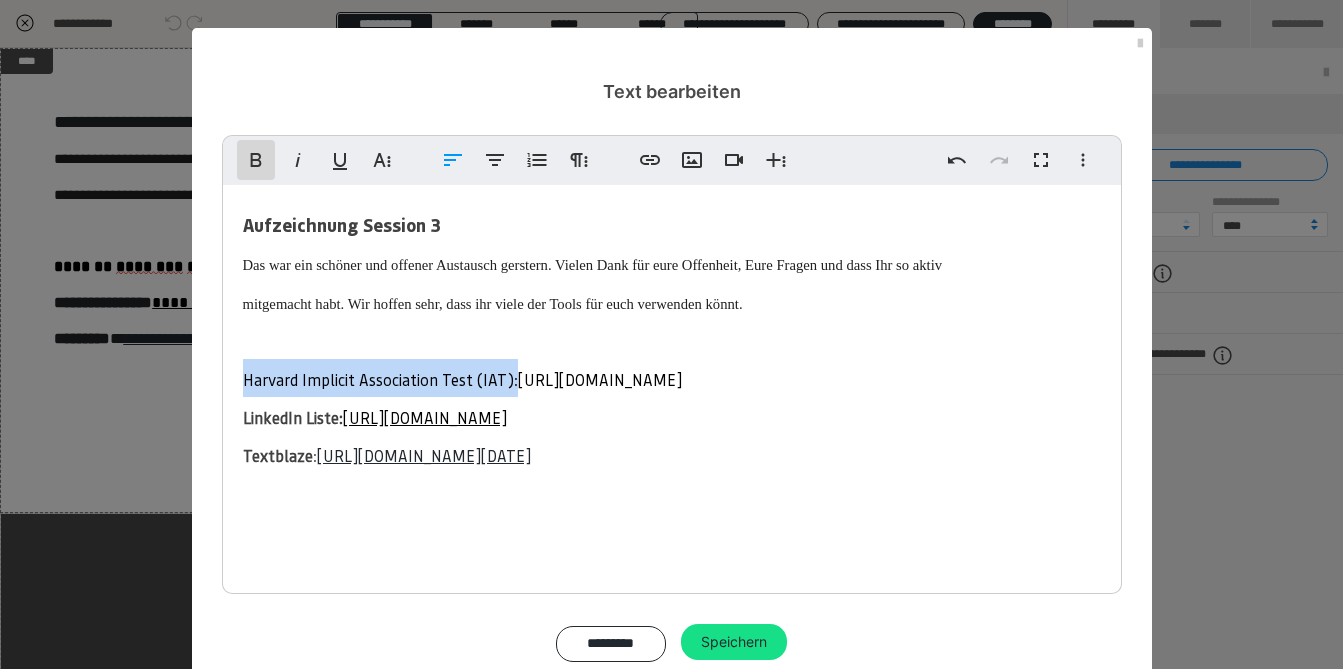 click 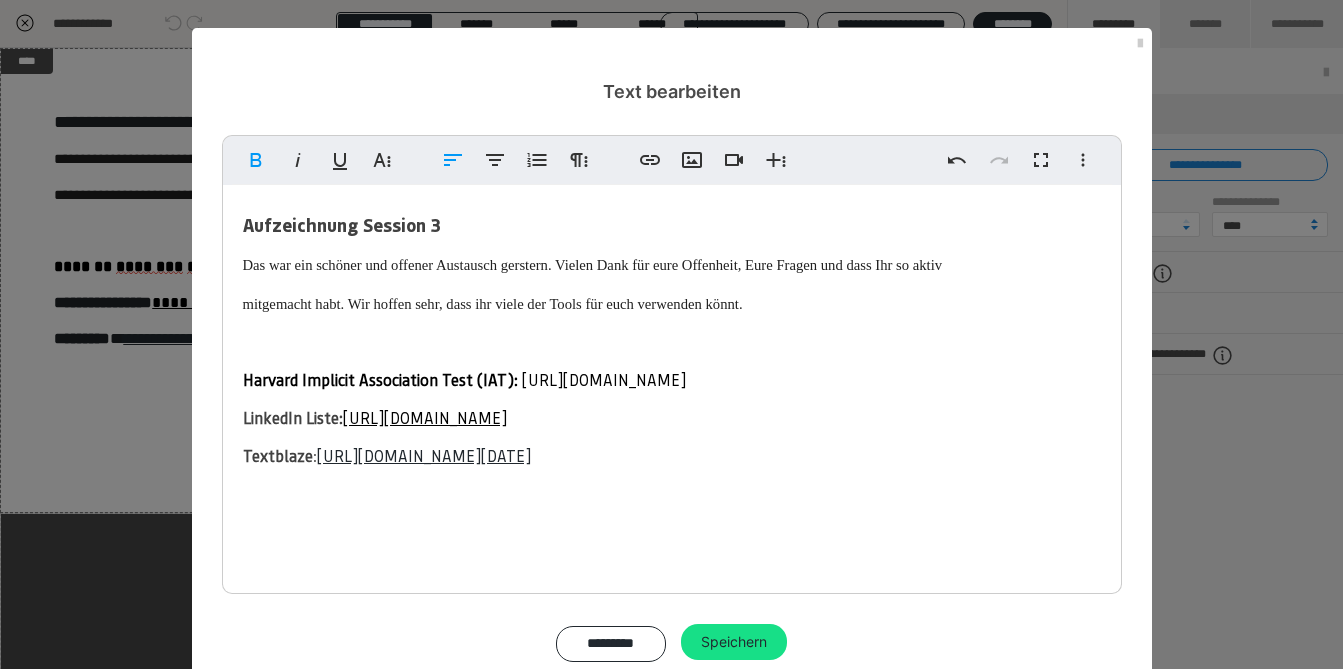 click on "Aufzeichnung Session 3 Das war ein schöner und offener Austausch gerstern. Vielen Dank für eure Offenheit, Eure Fragen und dass Ihr so aktiv mitgemacht habt. Wir hoffen sehr, dass ihr viele der Tools für euch verwenden könnt. Harvard Implicit Association Test (IAT):   [URL][DOMAIN_NAME]  LinkedIn Liste:  [URL][DOMAIN_NAME] Textblaze :  [URL][DOMAIN_NAME][DATE]" at bounding box center [672, 339] 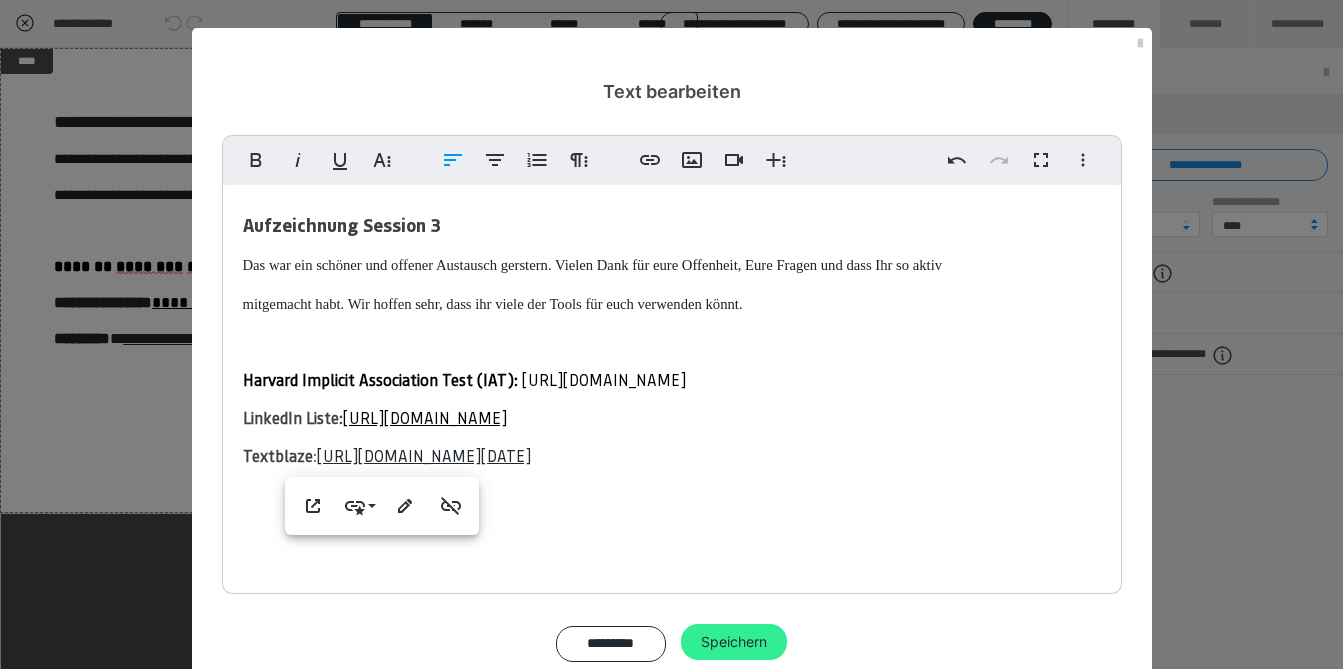 click on "Speichern" at bounding box center (734, 642) 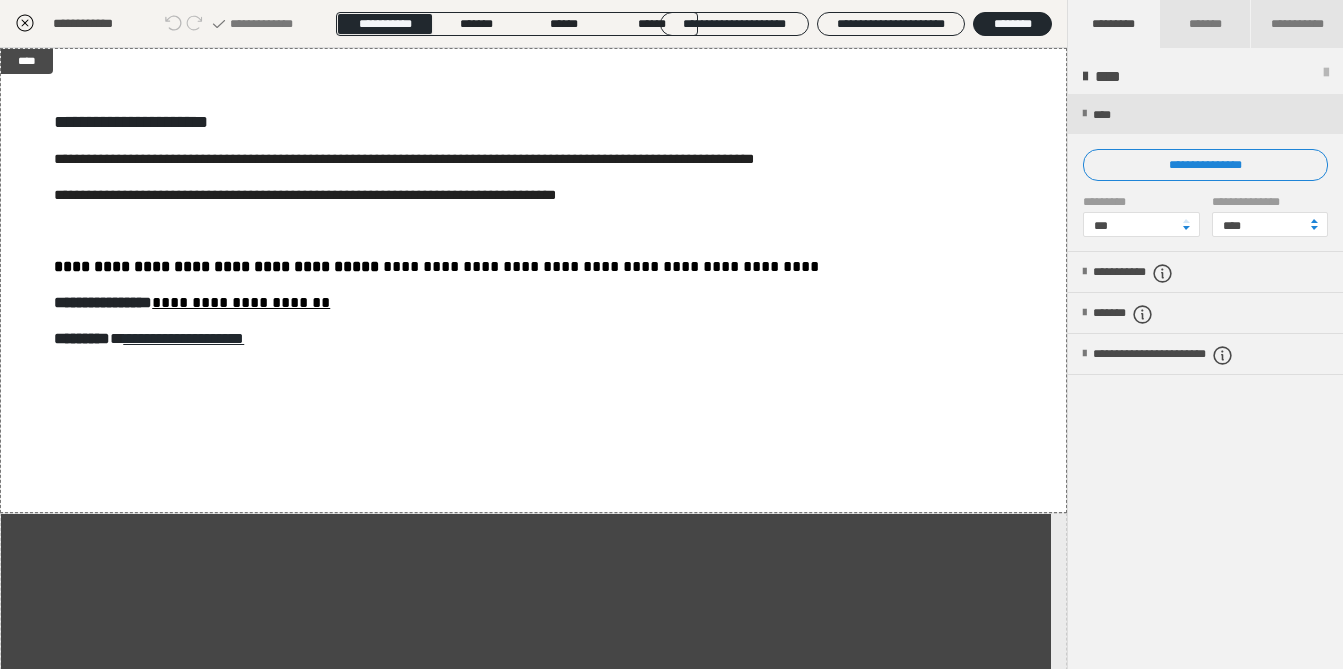 click on "**********" at bounding box center [99, 24] 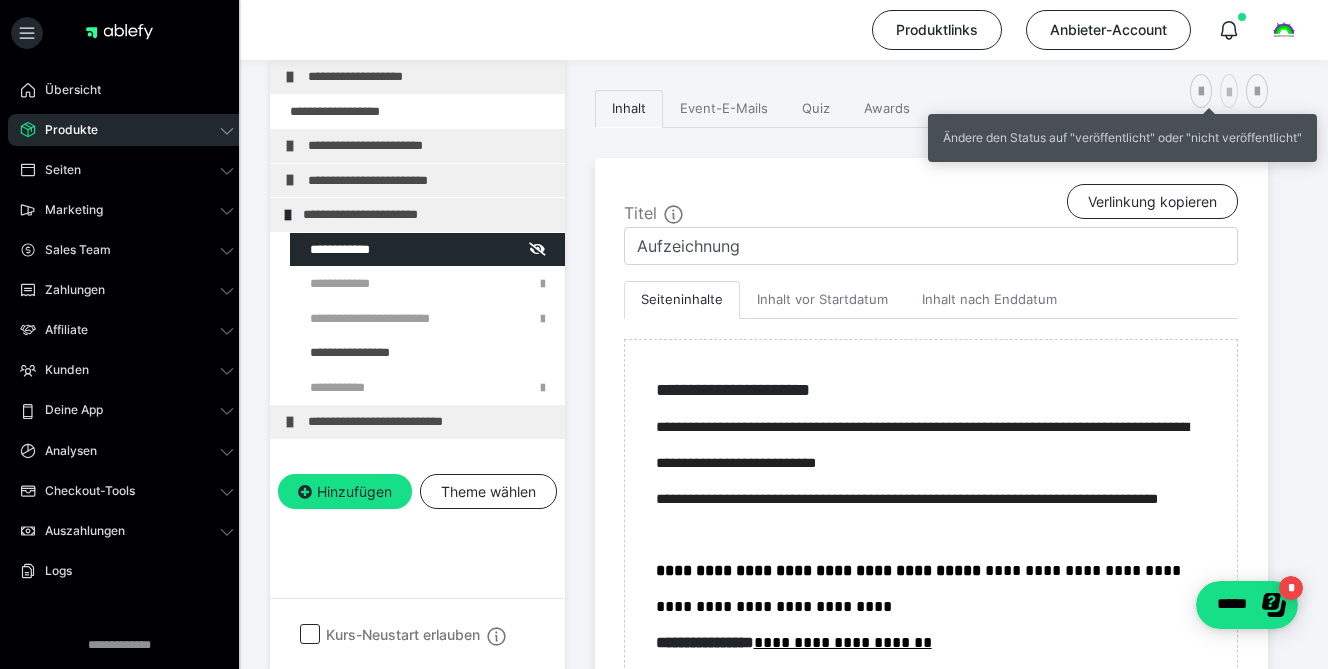 click at bounding box center (1229, 93) 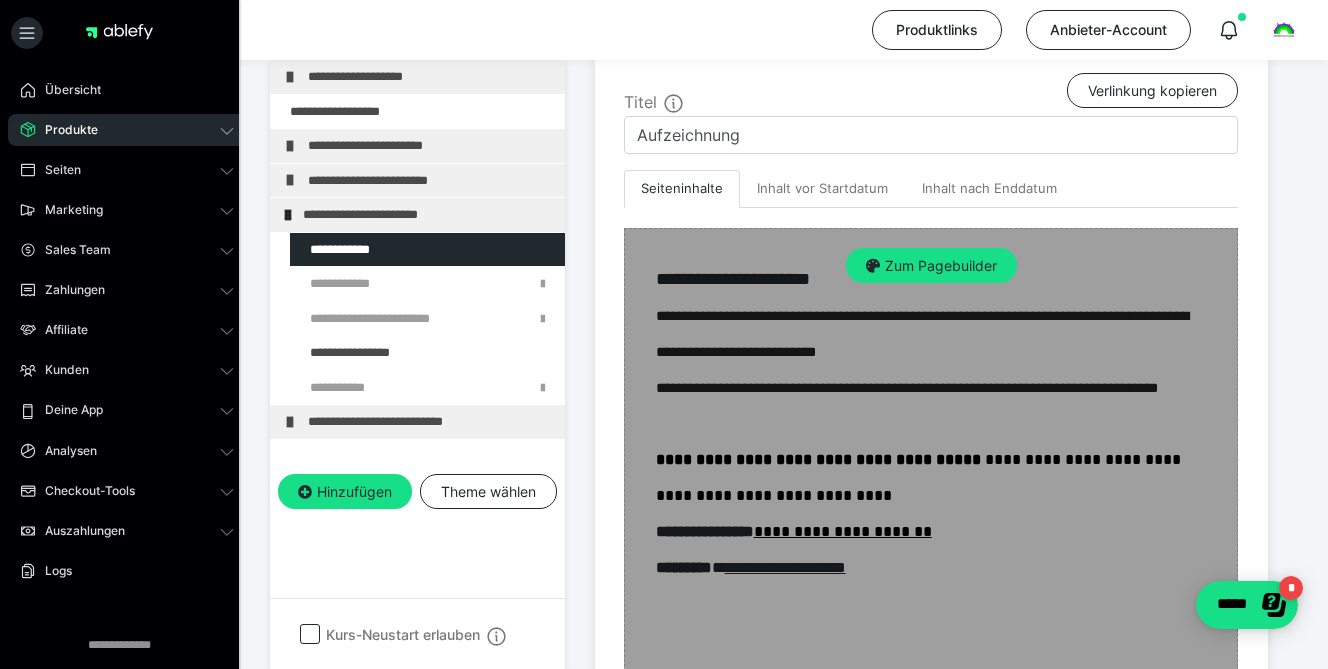 scroll, scrollTop: 483, scrollLeft: 0, axis: vertical 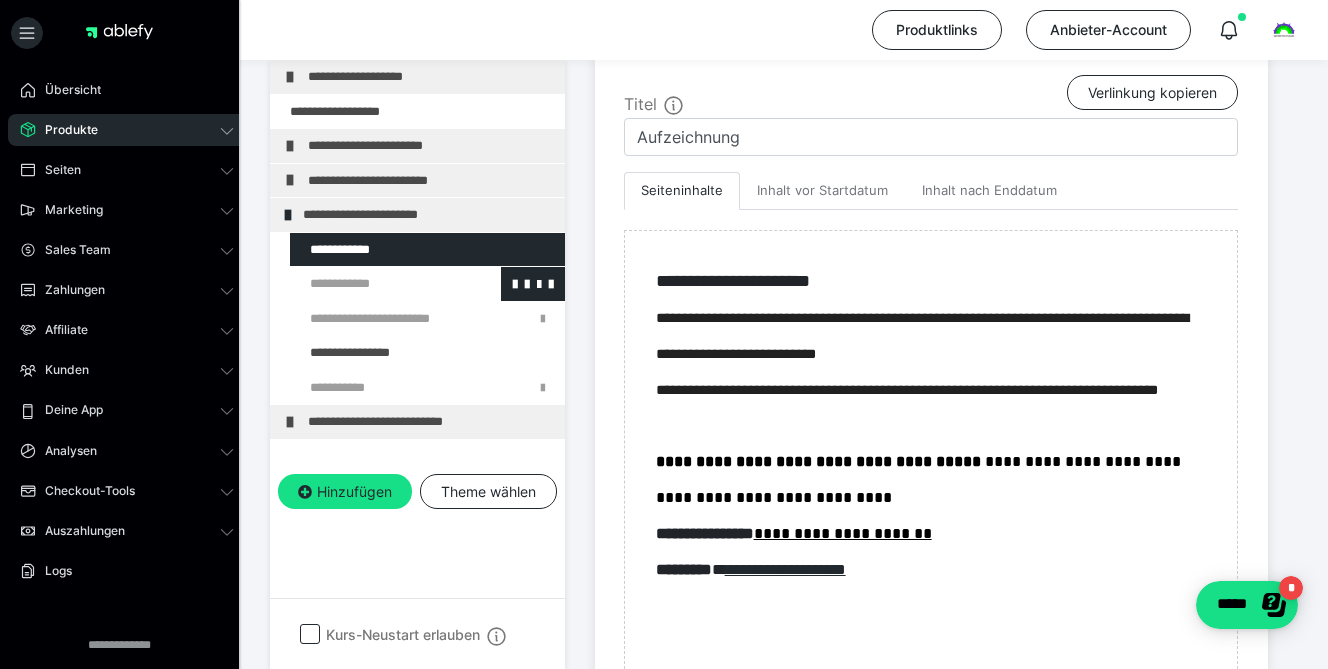 click at bounding box center [375, 284] 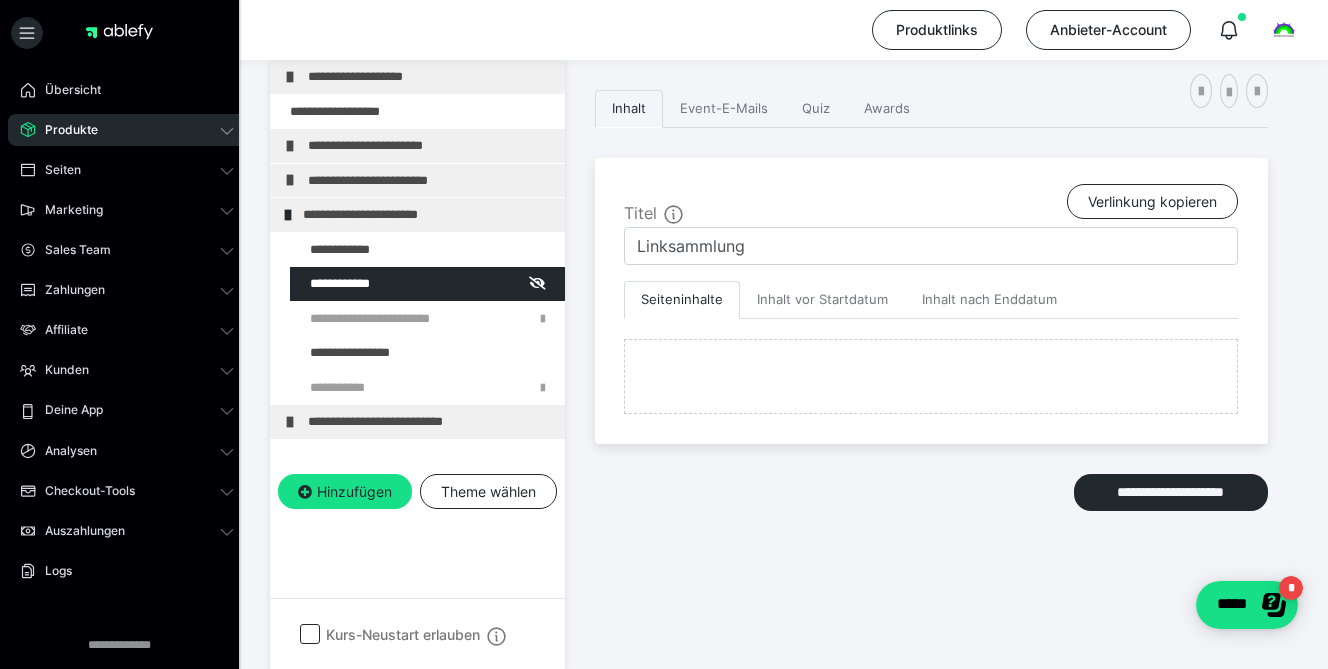 scroll, scrollTop: 462, scrollLeft: 0, axis: vertical 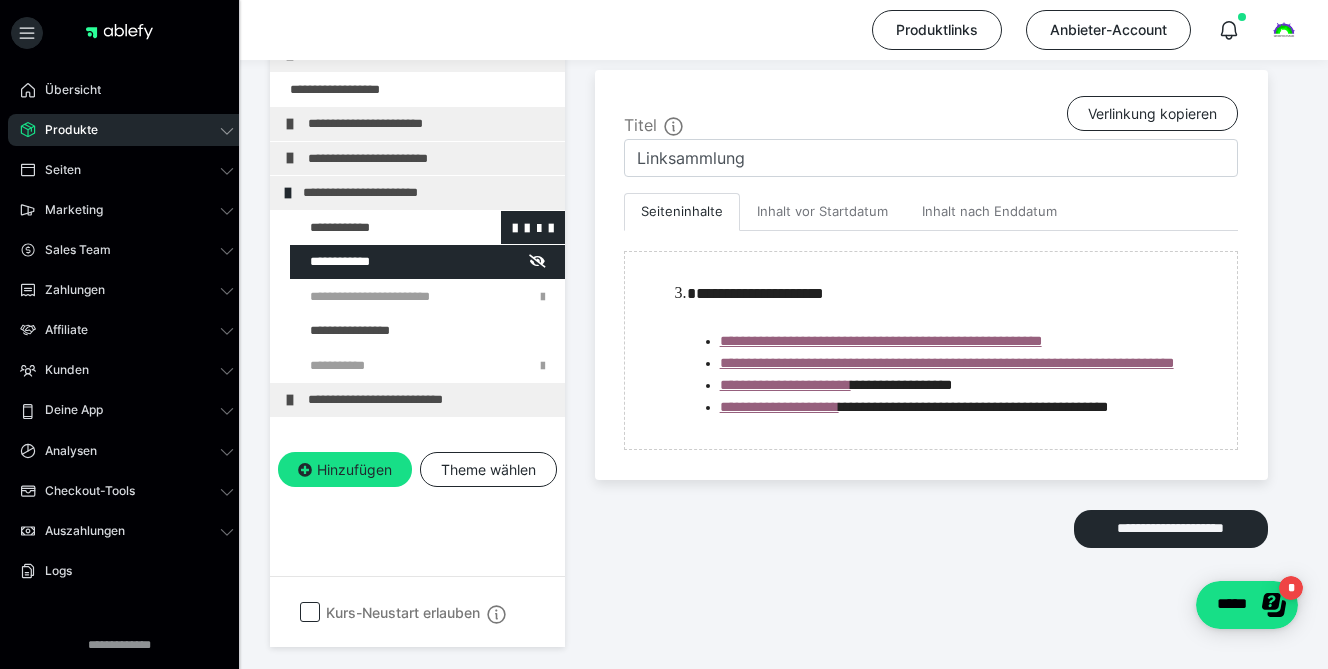 click at bounding box center [375, 228] 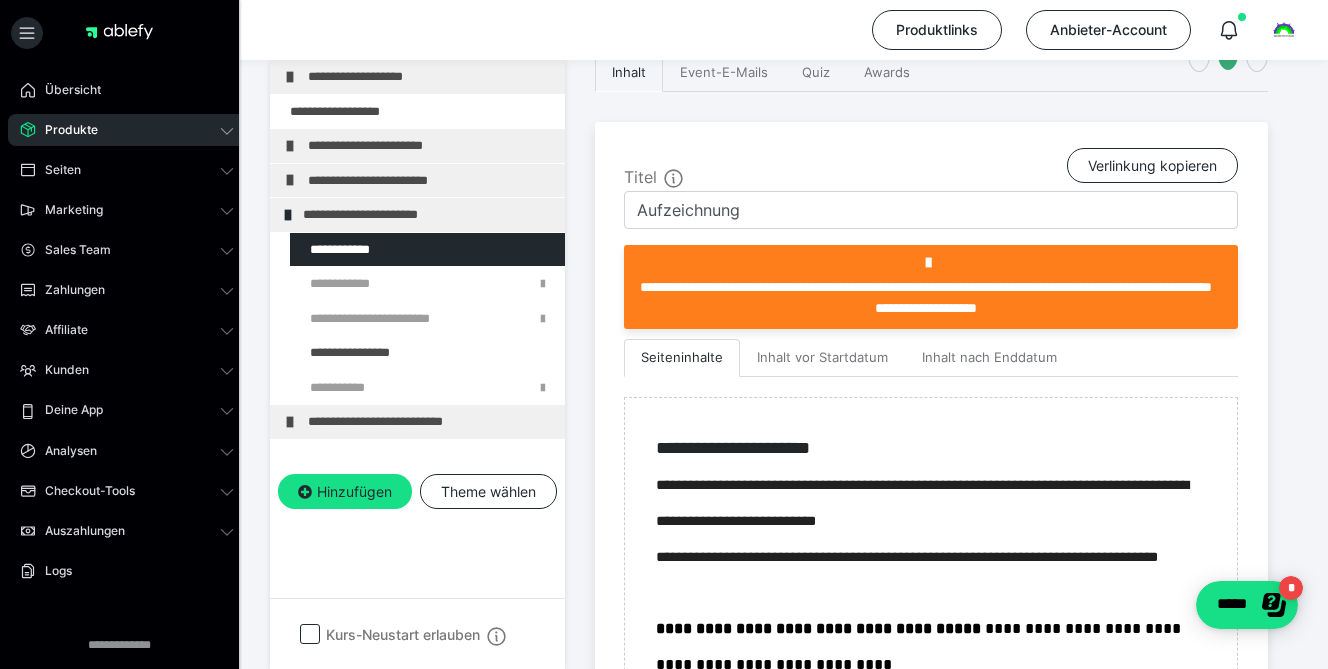scroll, scrollTop: 483, scrollLeft: 0, axis: vertical 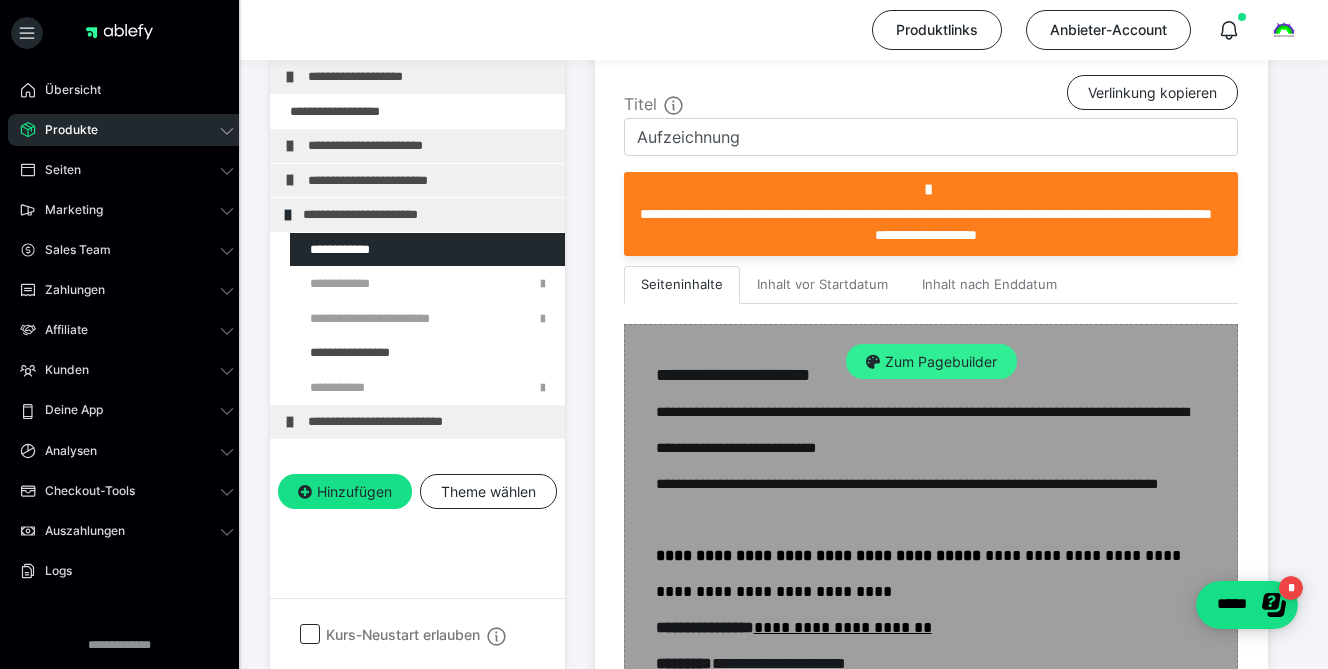 click on "Zum Pagebuilder" at bounding box center [931, 362] 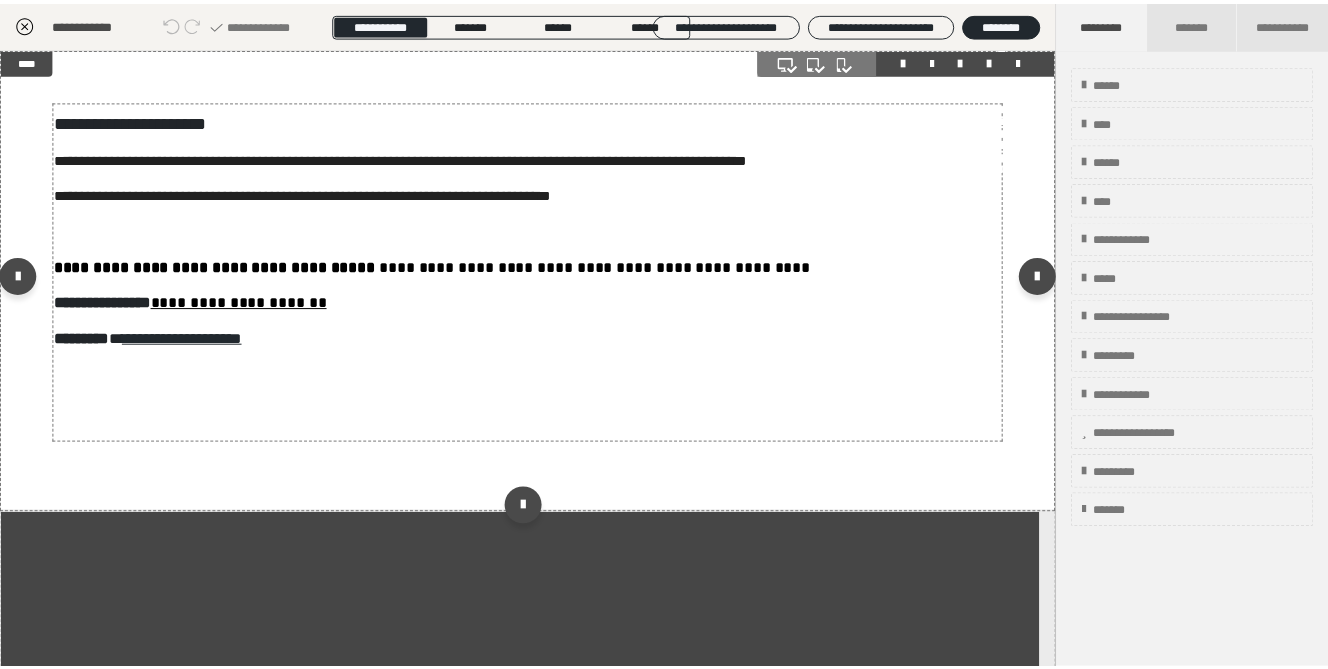scroll, scrollTop: 445, scrollLeft: 0, axis: vertical 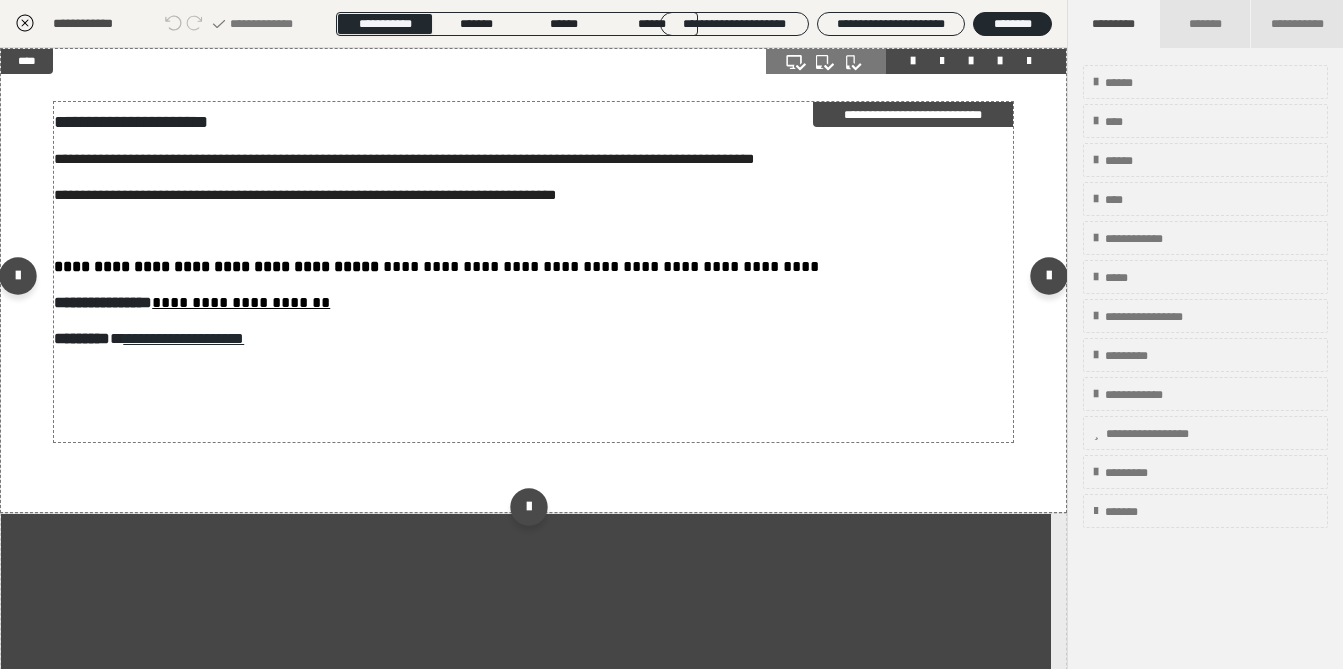 click on "**********" at bounding box center (533, 228) 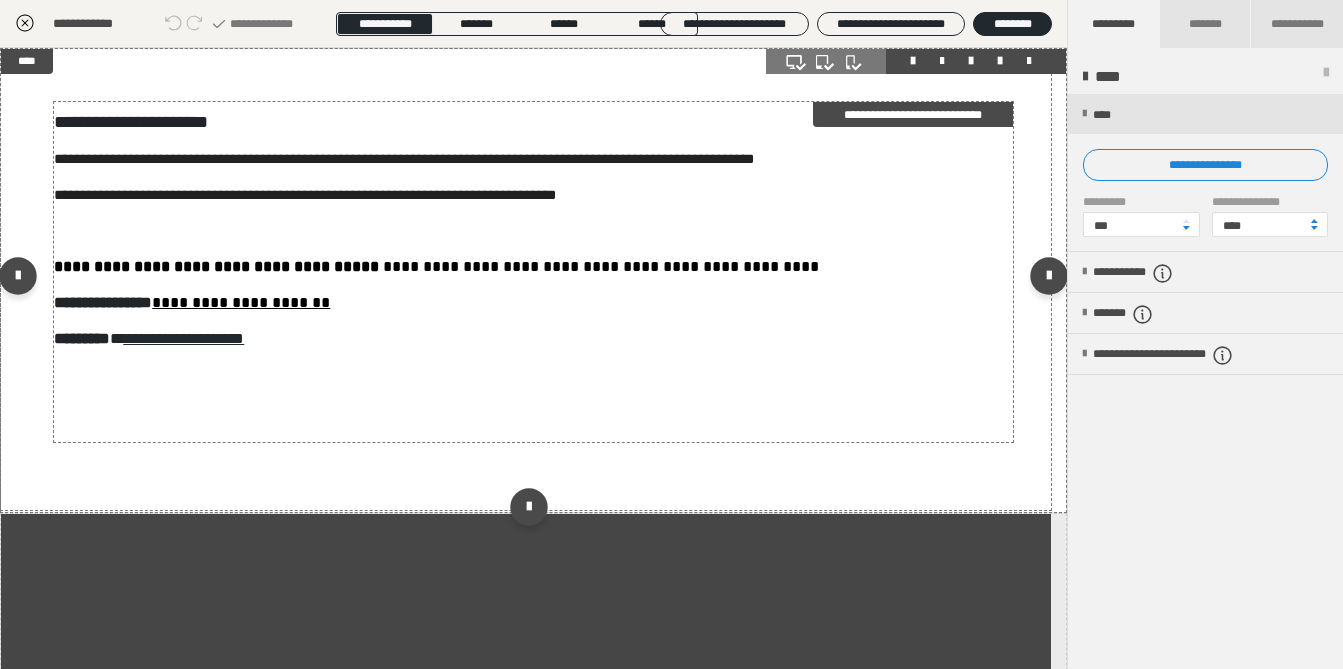 click on "**********" at bounding box center (533, 228) 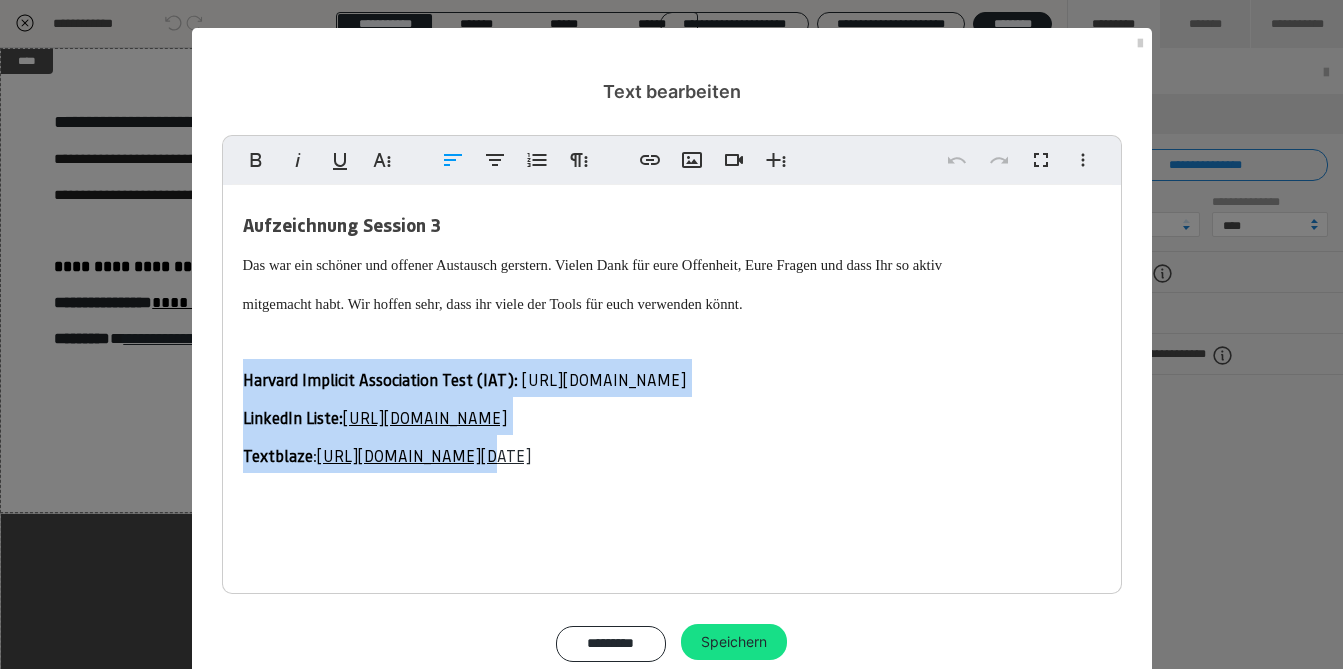 drag, startPoint x: 493, startPoint y: 465, endPoint x: 231, endPoint y: 365, distance: 280.43536 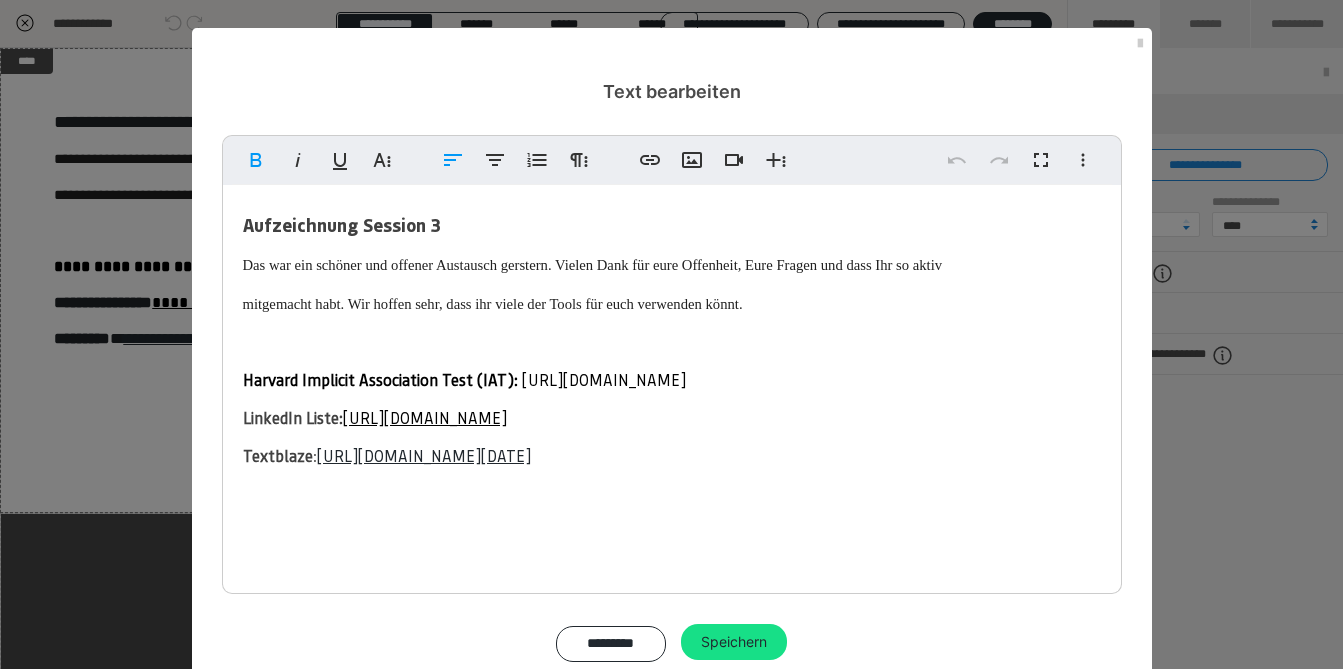 type 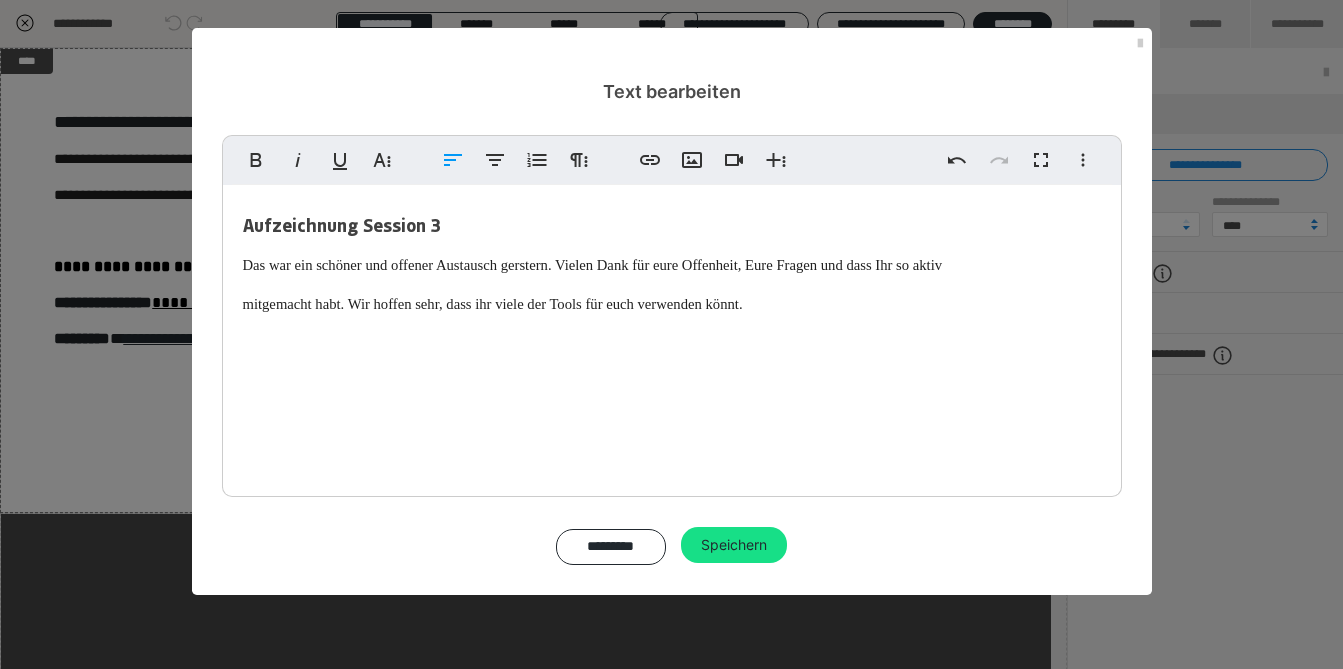 click on "Das war ein schöner und offener Austausch gerstern. Vielen Dank für eure Offenheit, Eure Fragen und dass Ihr so aktiv" at bounding box center (593, 265) 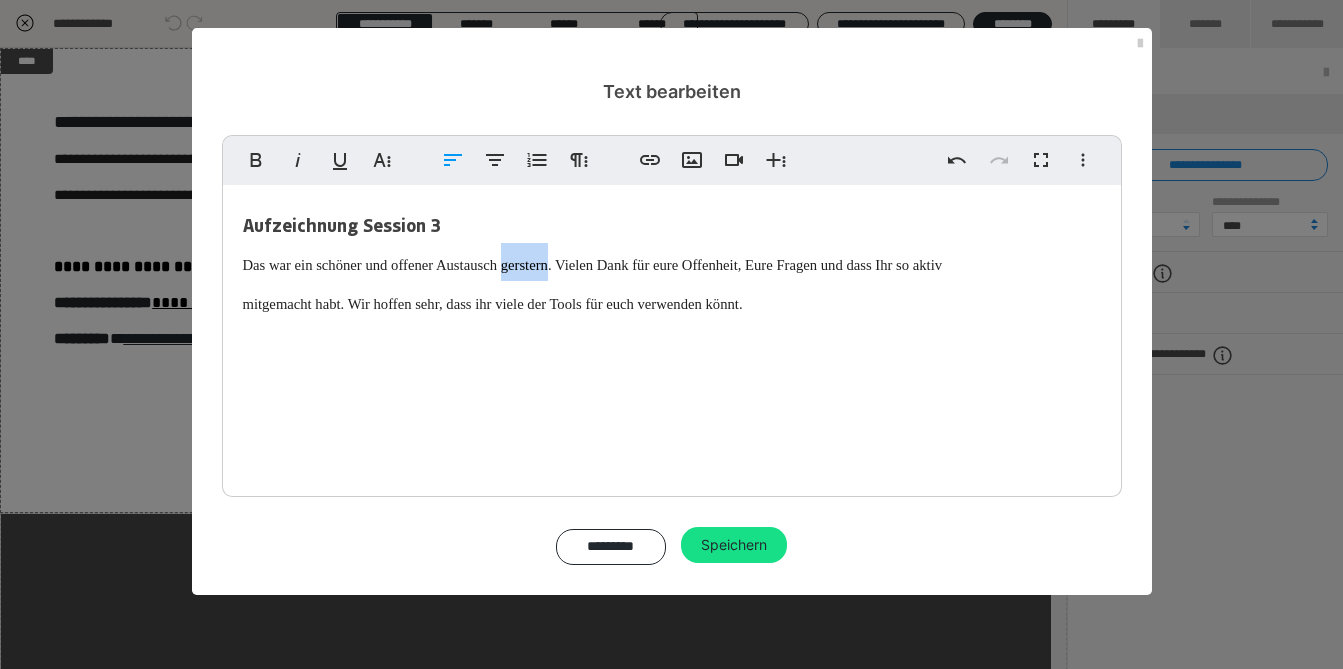 click on "Das war ein schöner und offener Austausch gerstern. Vielen Dank für eure Offenheit, Eure Fragen und dass Ihr so aktiv" at bounding box center [593, 265] 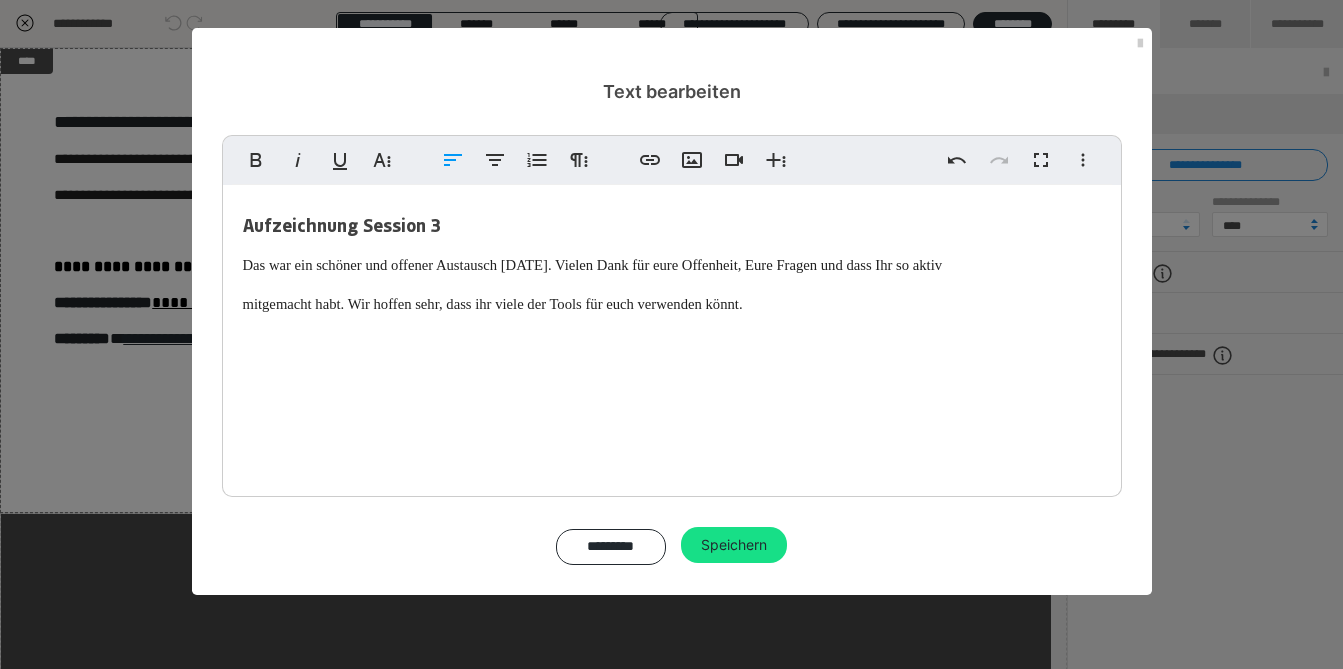 click on "Aufzeichnung Session 3 Das war ein schöner und offener Austausch [DATE]. Vielen Dank für eure Offenheit, Eure Fragen und dass Ihr so aktiv mitgemacht habt. Wir hoffen sehr, dass ihr viele der Tools für euch verwenden könnt." at bounding box center (672, 282) 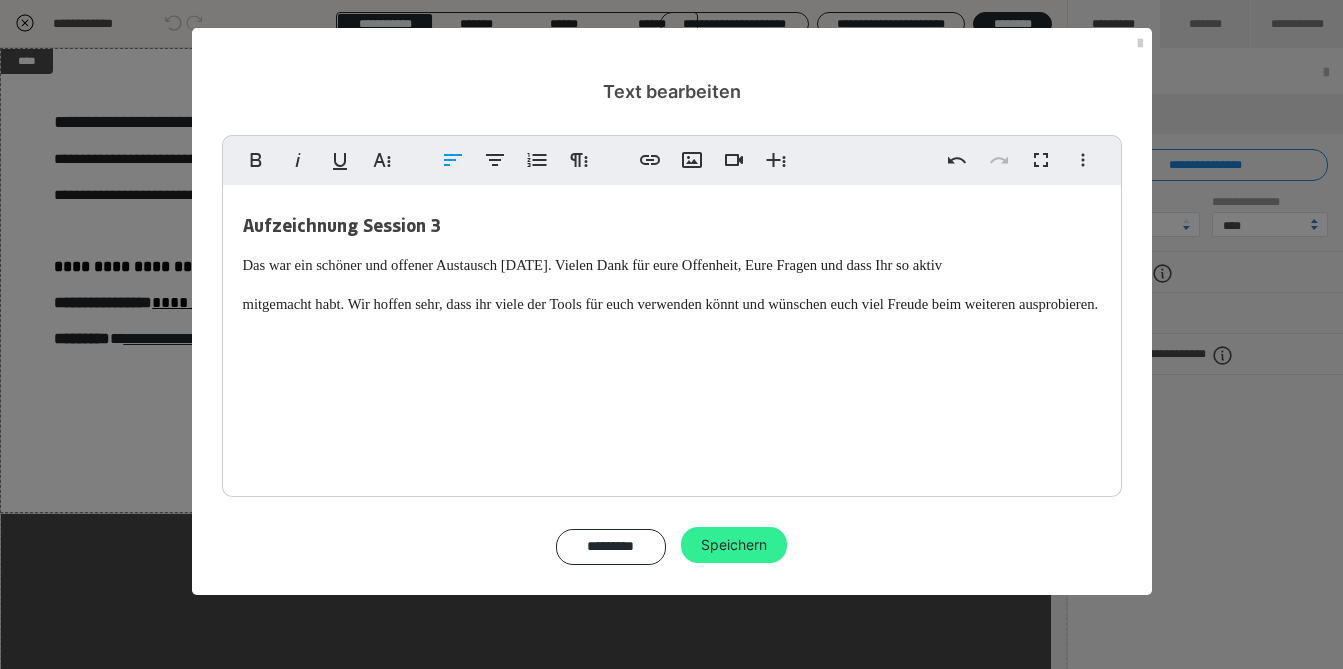 click on "Speichern" at bounding box center [734, 545] 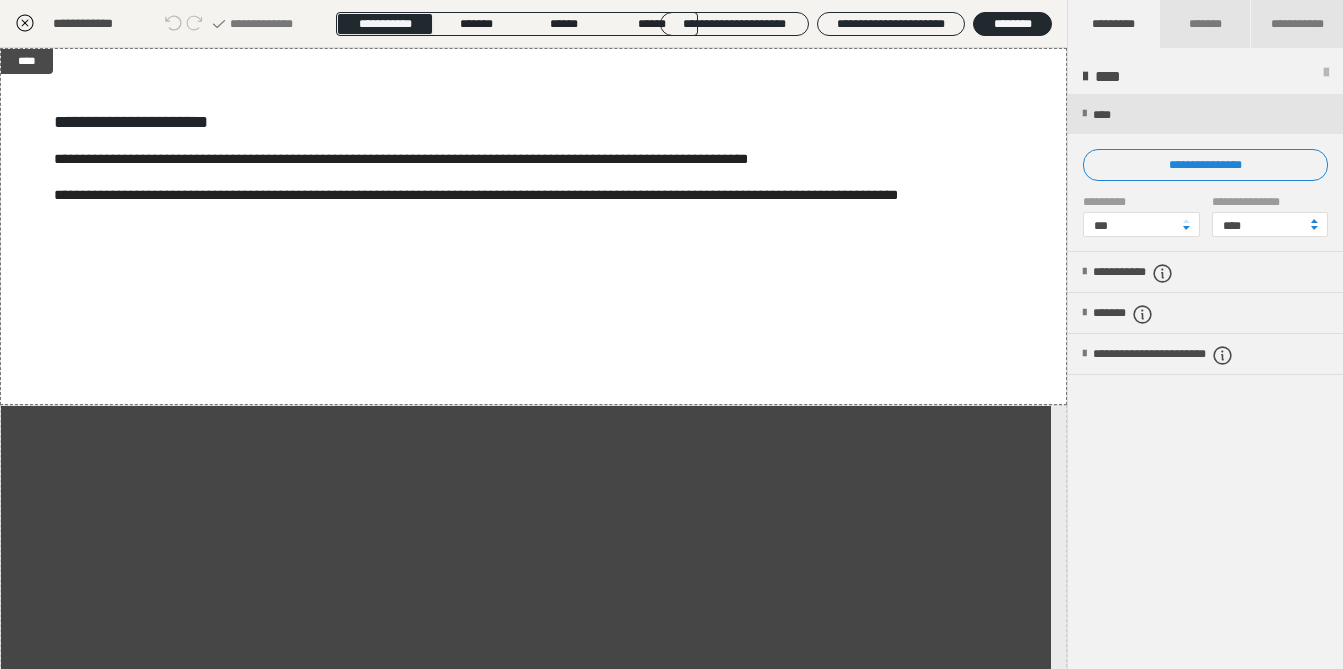 click on "**********" at bounding box center [168, 24] 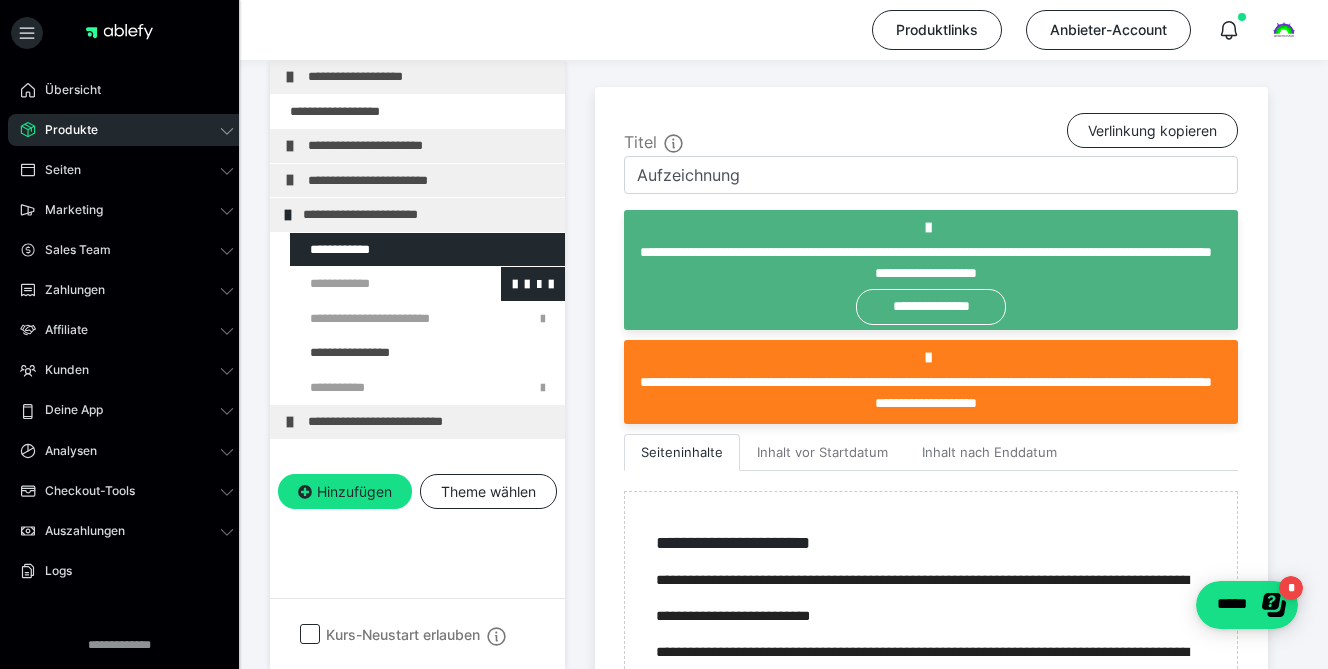 click at bounding box center (375, 284) 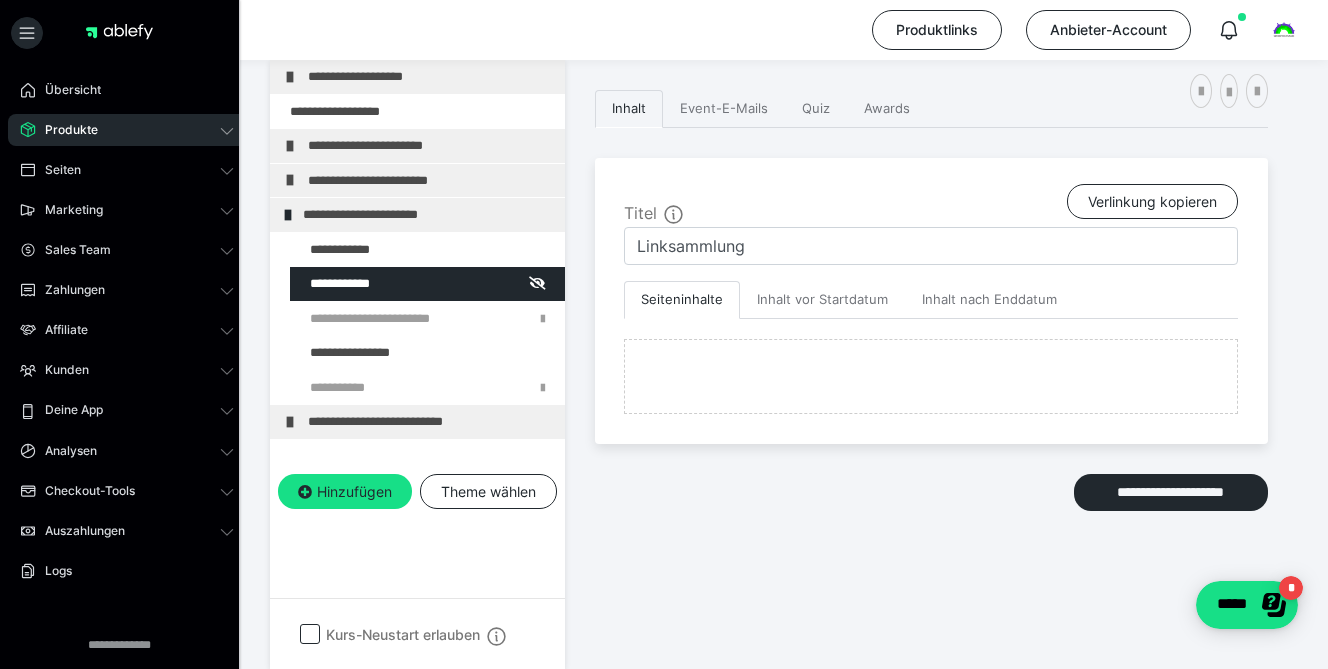 scroll, scrollTop: 445, scrollLeft: 0, axis: vertical 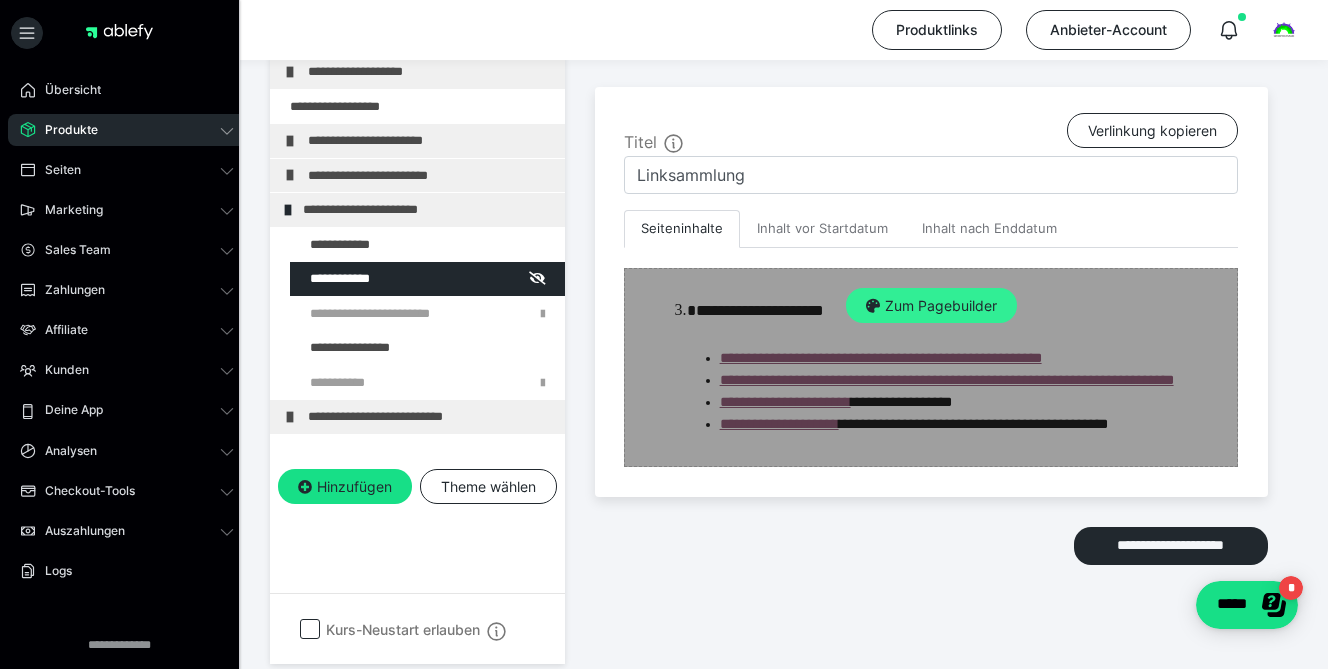 click on "Zum Pagebuilder" at bounding box center (931, 306) 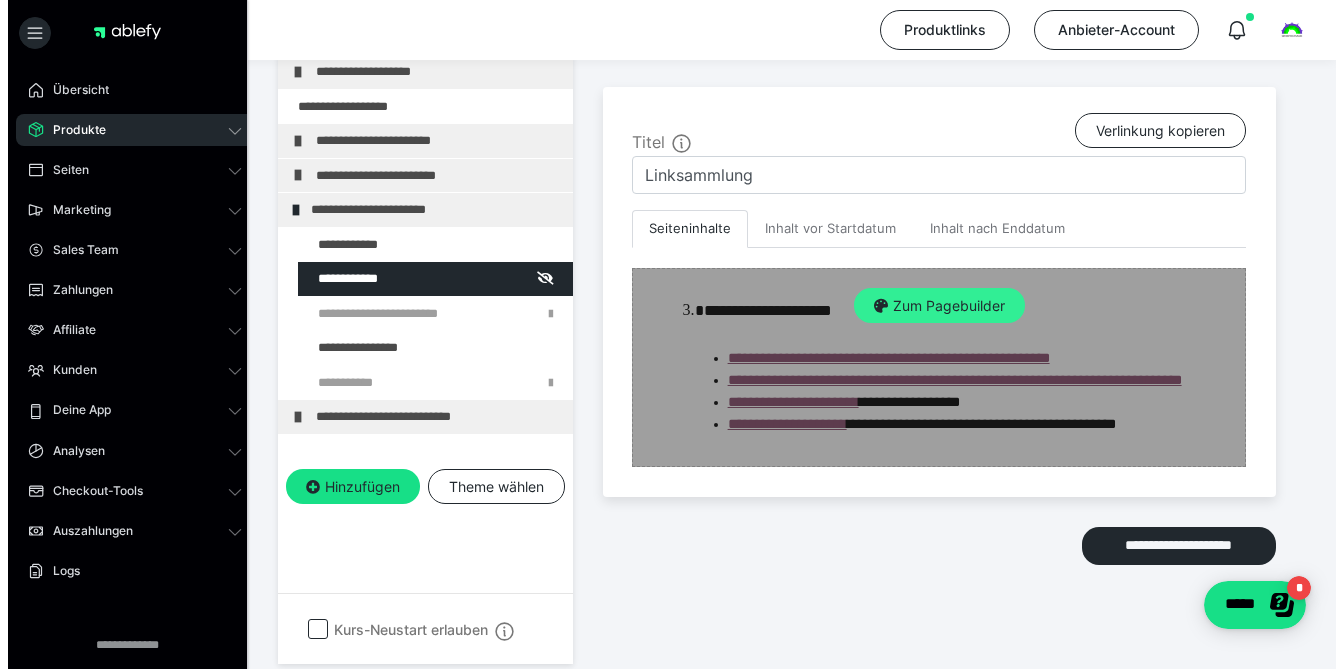 scroll, scrollTop: 374, scrollLeft: 0, axis: vertical 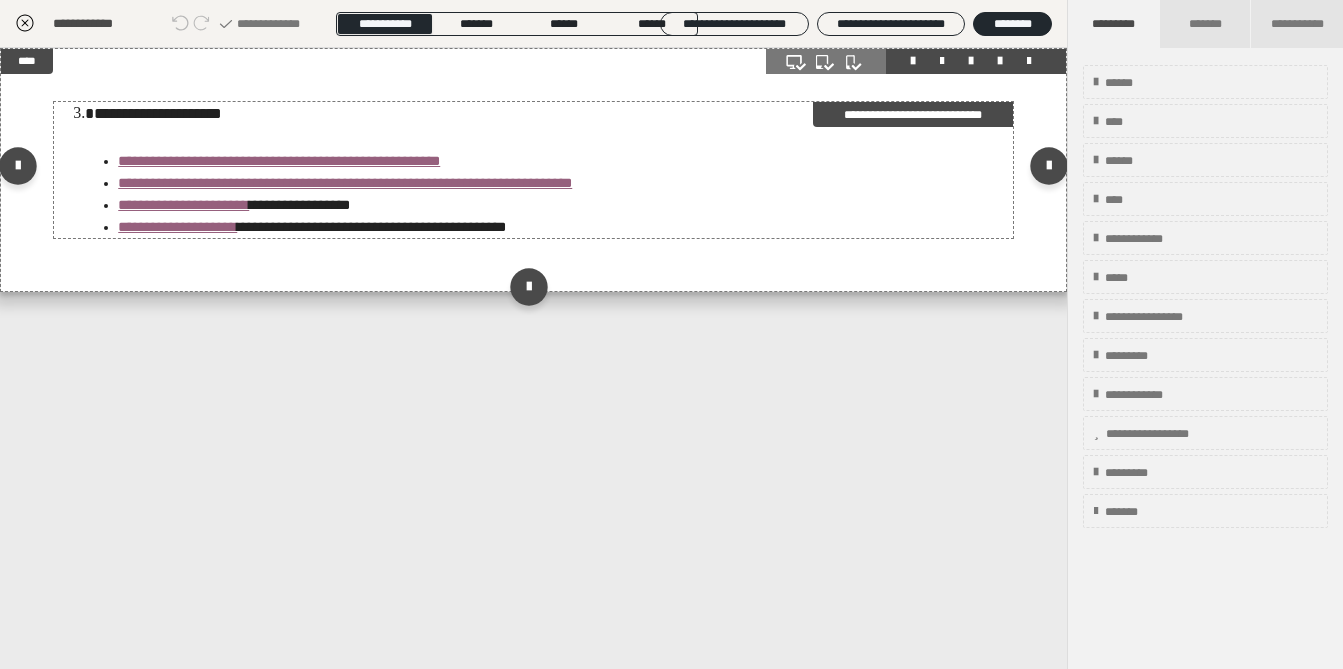 click on "**********" at bounding box center [553, 114] 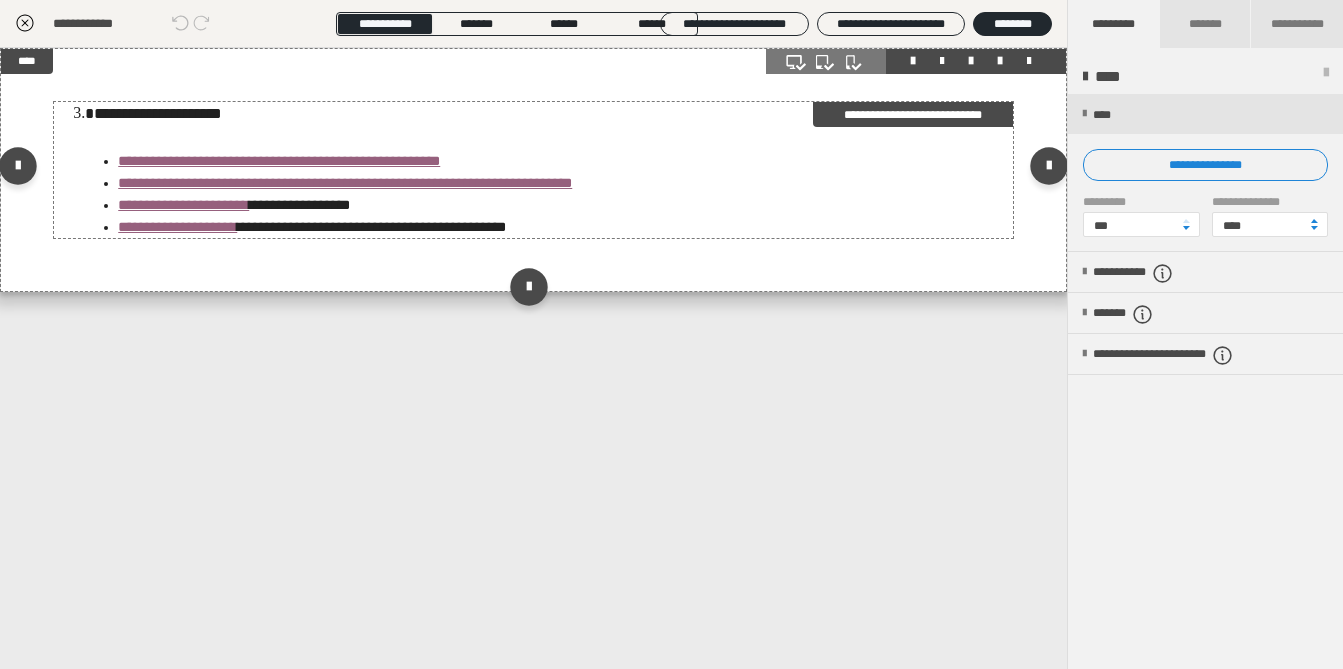 click on "**********" at bounding box center [553, 114] 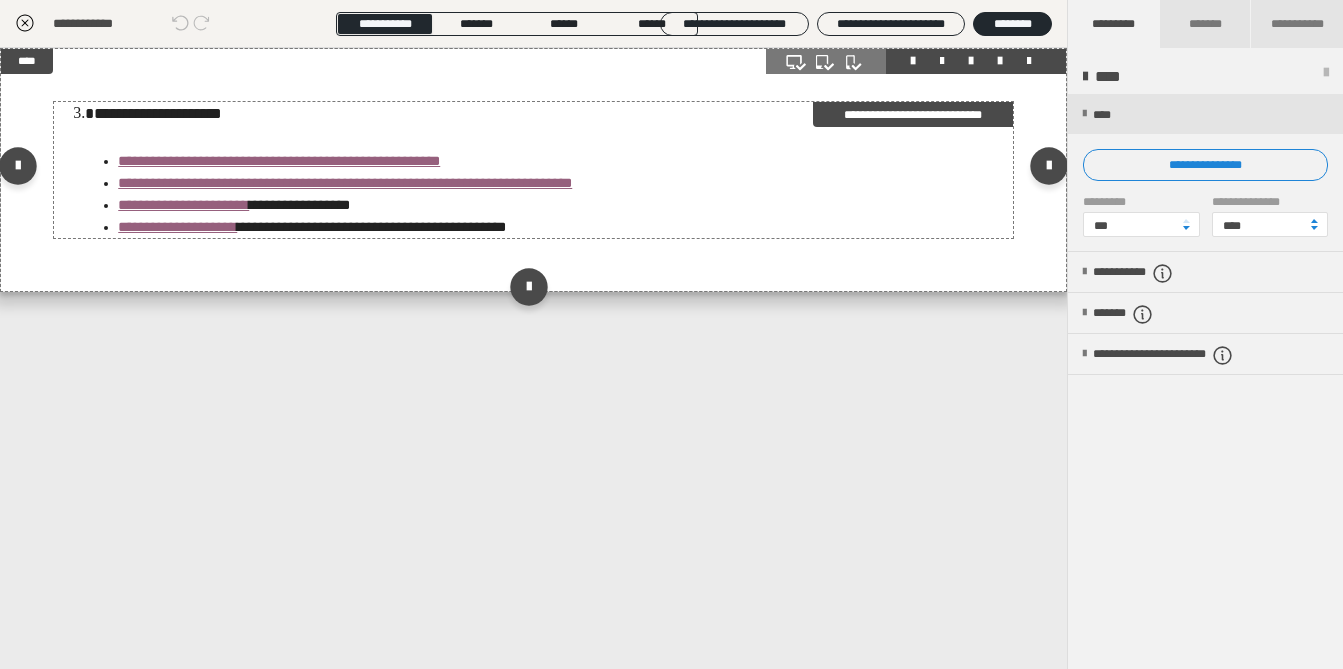 click at bounding box center (533, 138) 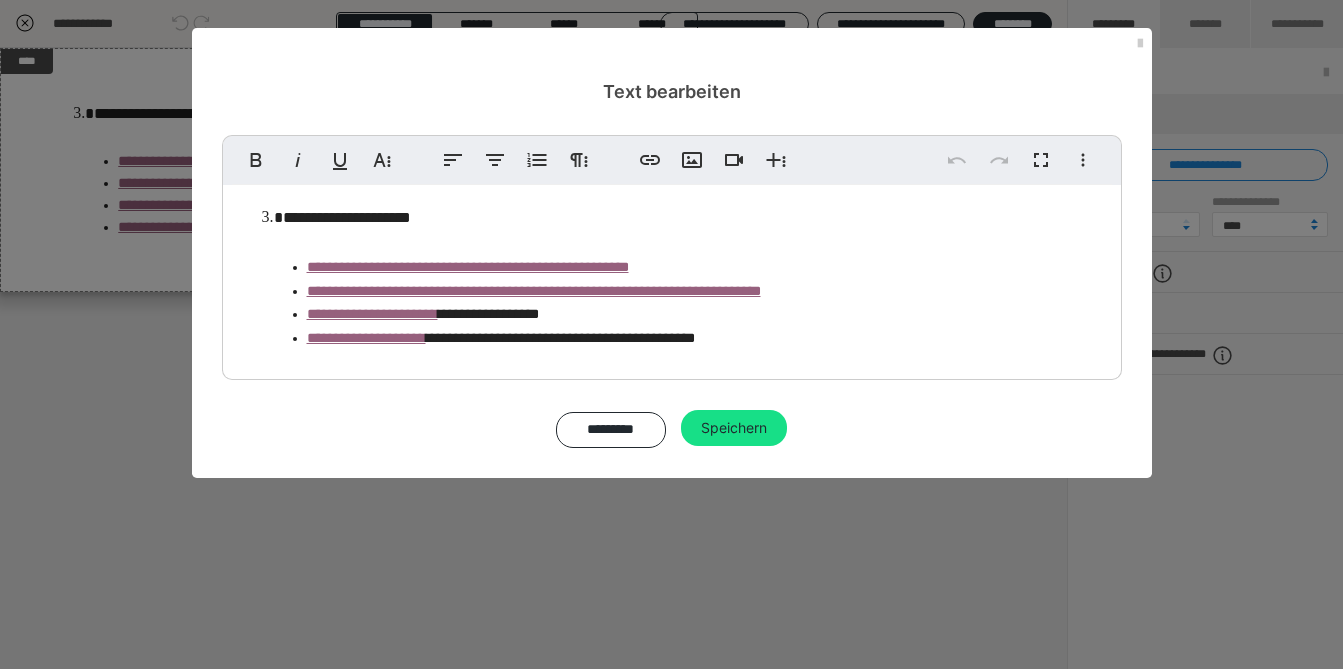 click on "**********" at bounding box center (704, 338) 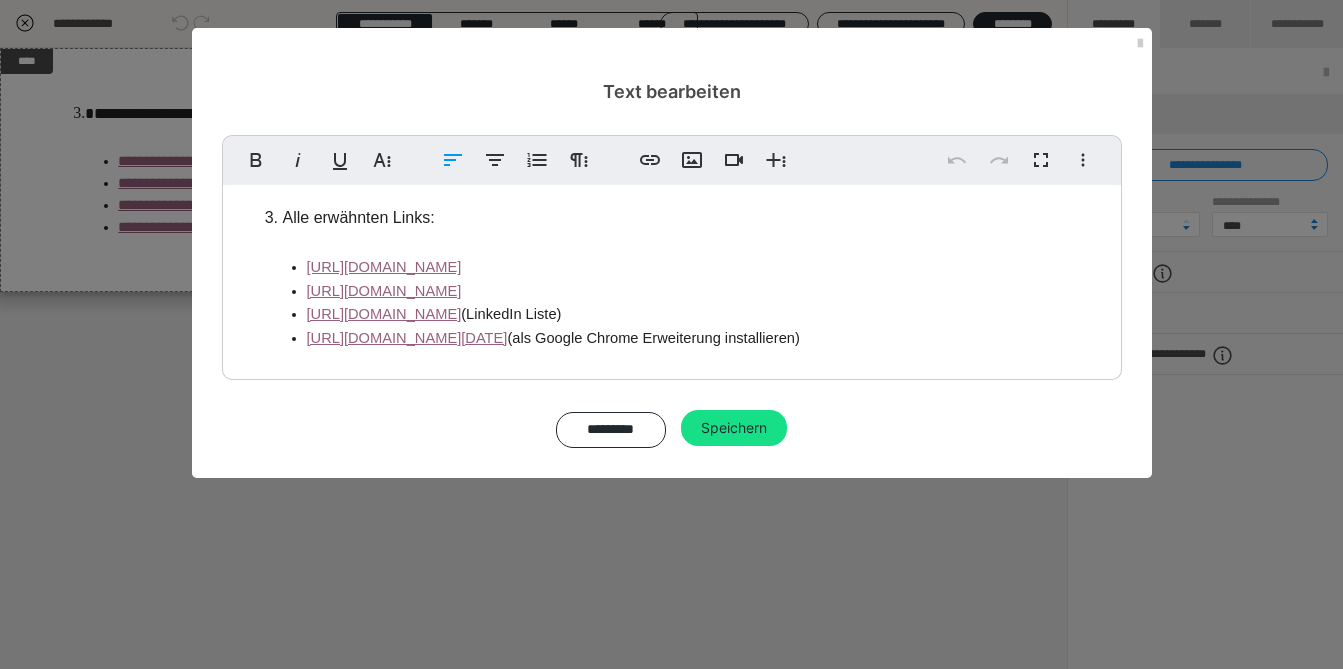 drag, startPoint x: 839, startPoint y: 292, endPoint x: 292, endPoint y: 297, distance: 547.0228 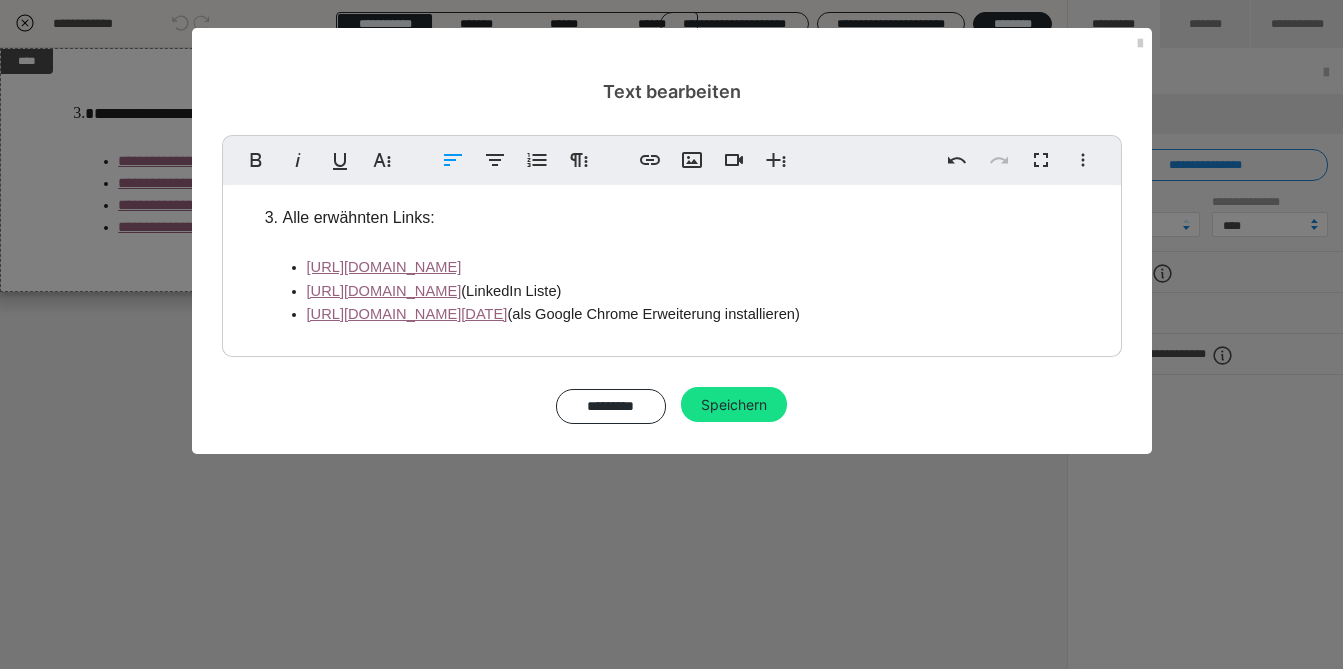 click on "Alle erwähnten Links:" at bounding box center (692, 218) 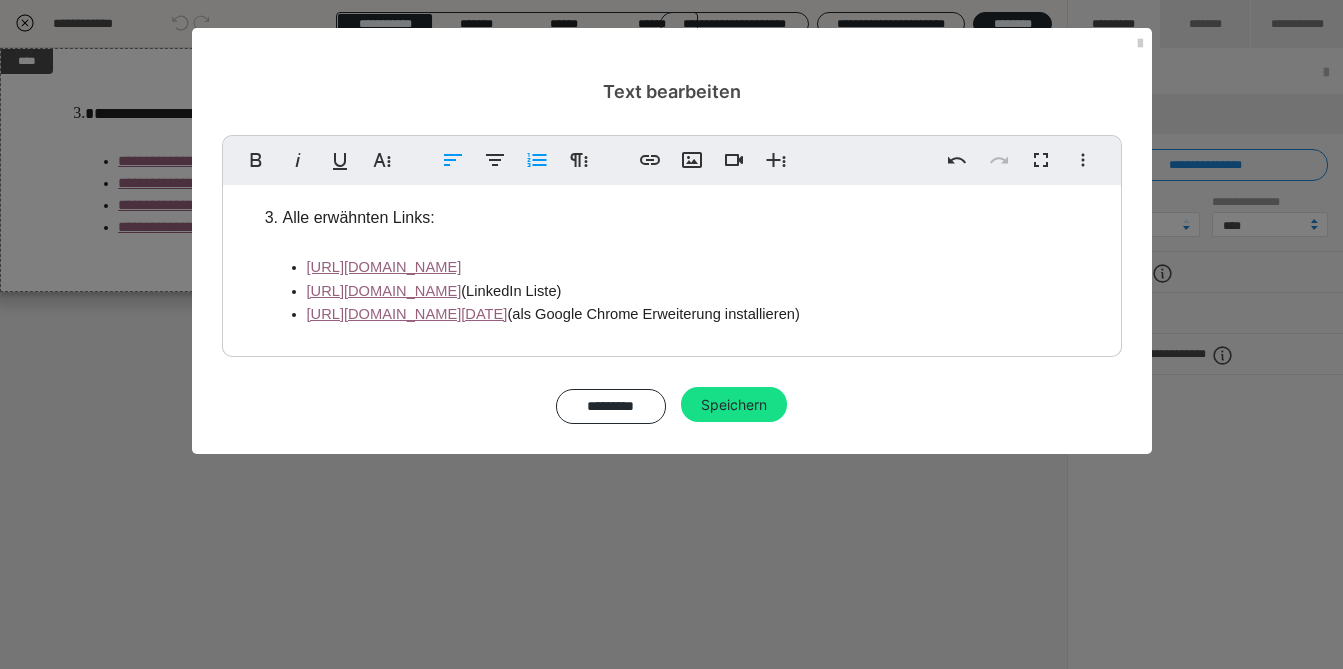 click on "[URL][DOMAIN_NAME][DATE]  (als Google Chrome Erweiterung installieren)" at bounding box center (704, 314) 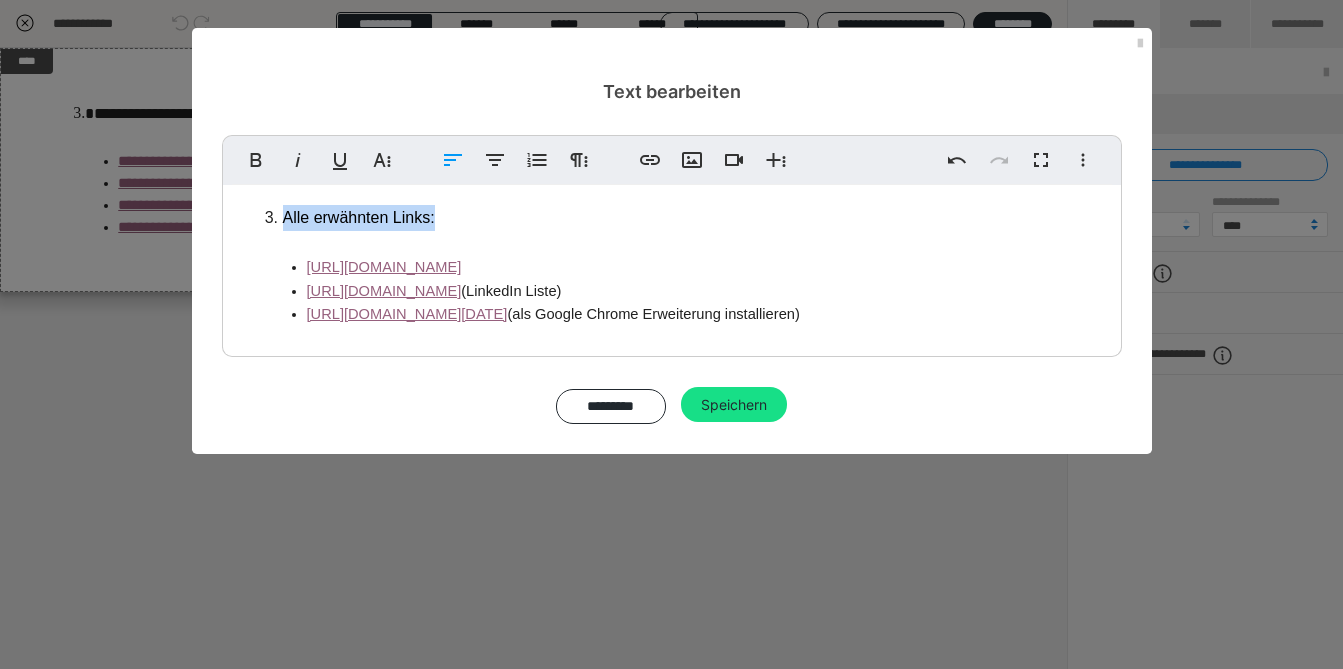 drag, startPoint x: 458, startPoint y: 228, endPoint x: 205, endPoint y: 228, distance: 253 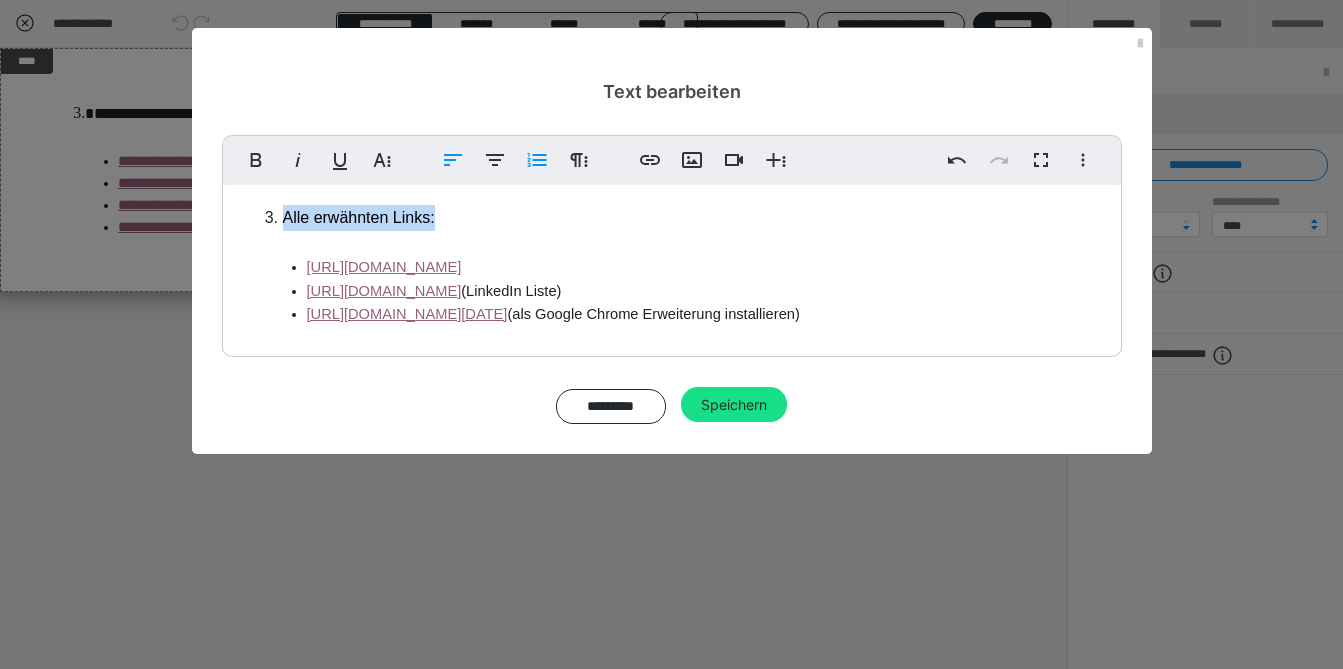 copy on "Alle erwähnten Links:" 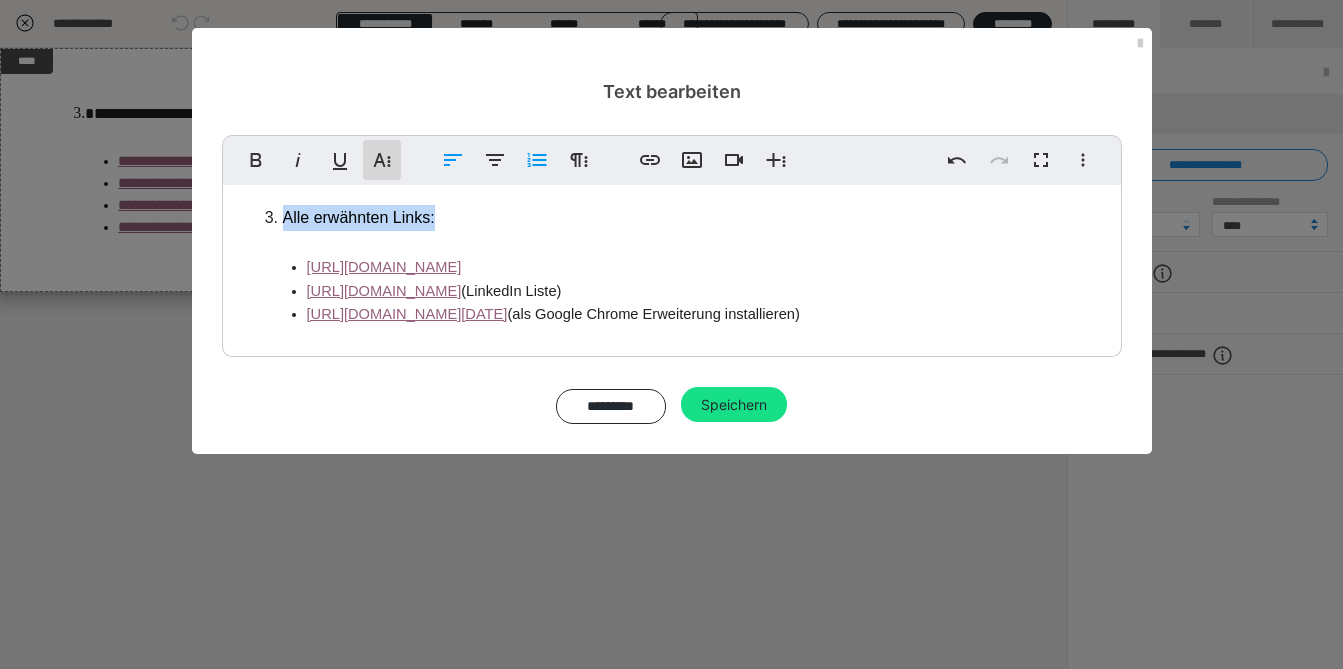 click 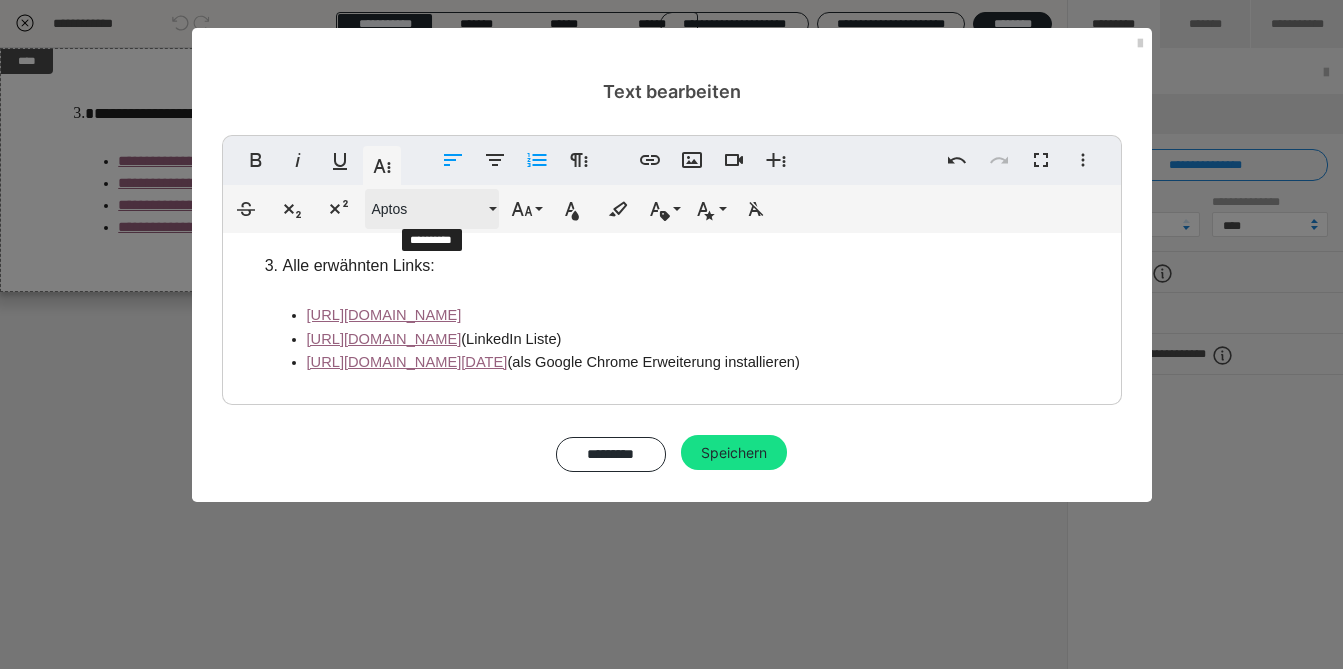 click on "Aptos" at bounding box center [428, 209] 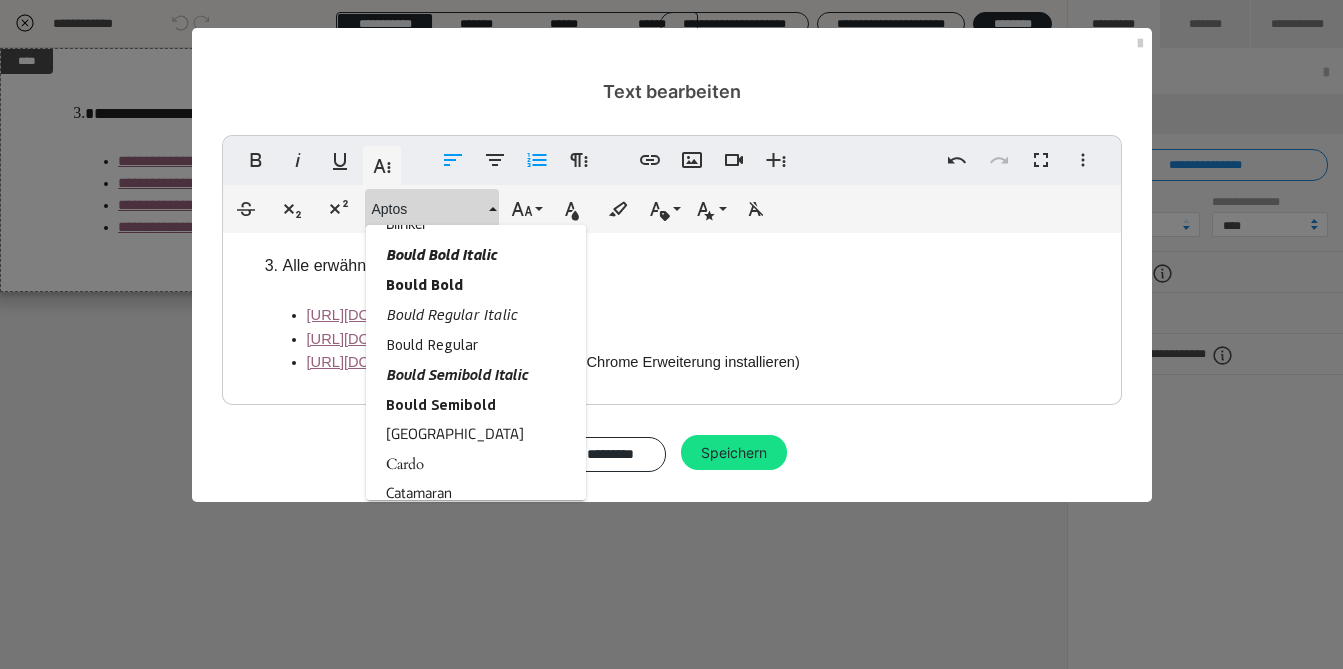 scroll, scrollTop: 660, scrollLeft: 0, axis: vertical 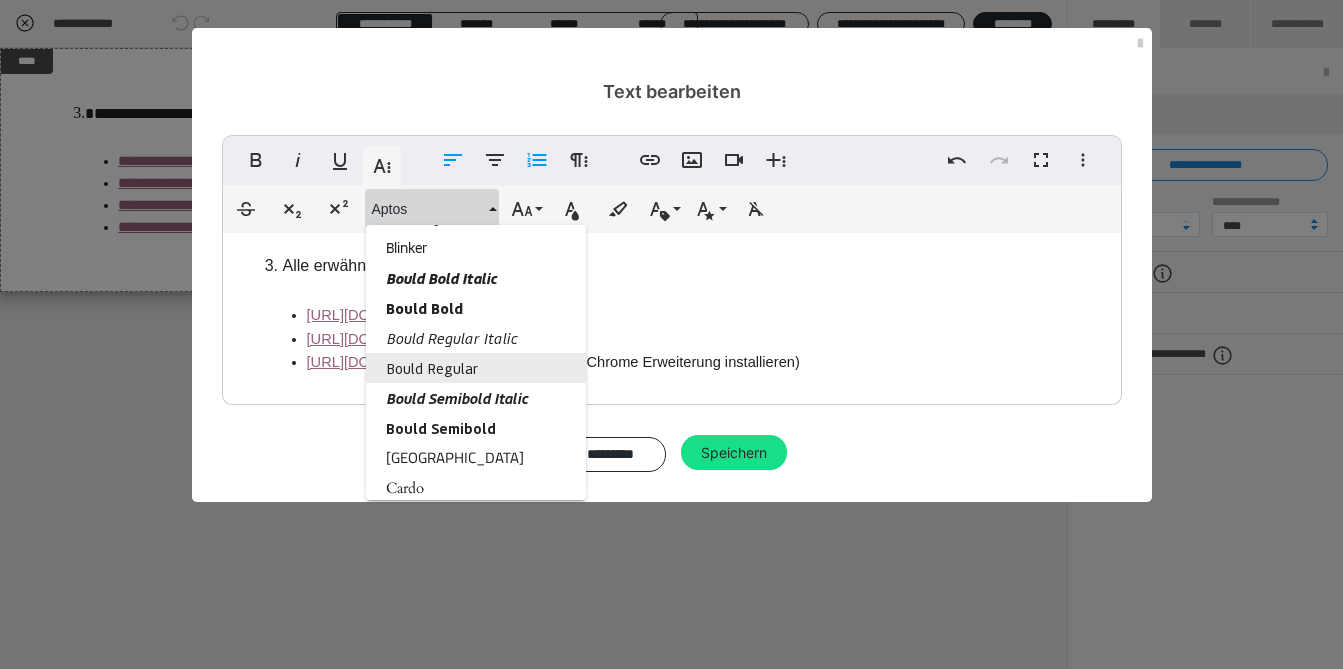 click on "Bould Regular" at bounding box center [476, 368] 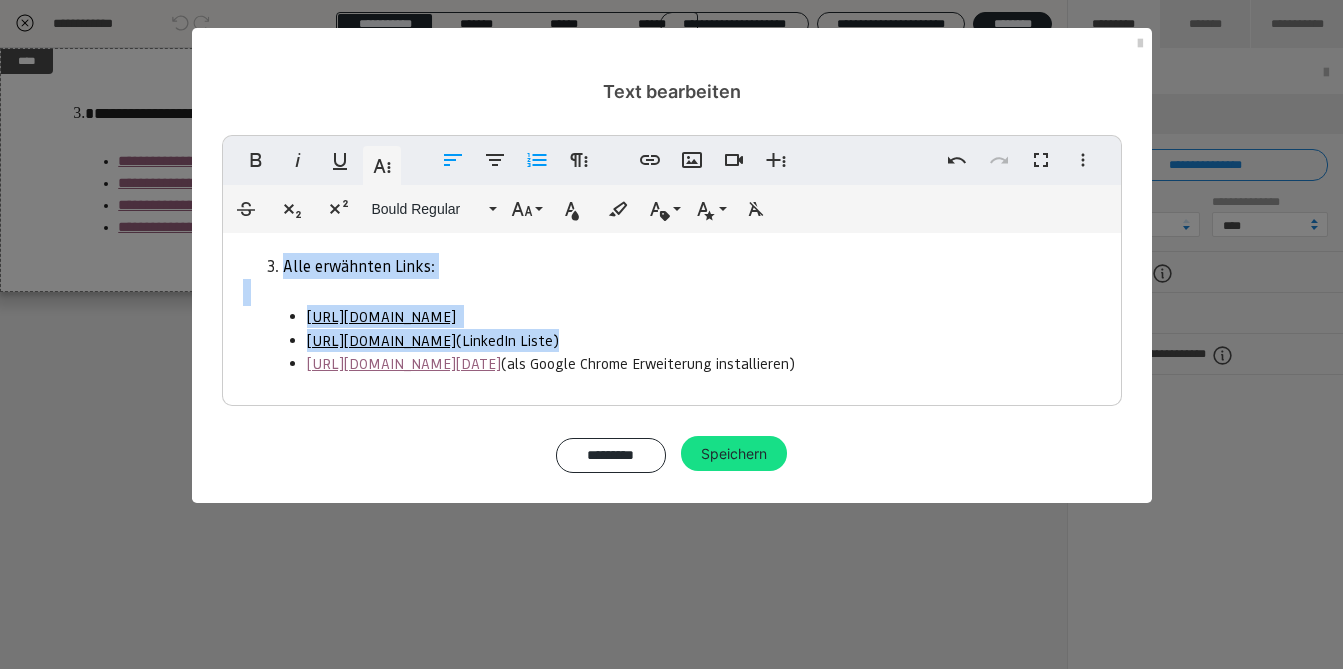 click on "Alle erwähnten Links:" at bounding box center [692, 266] 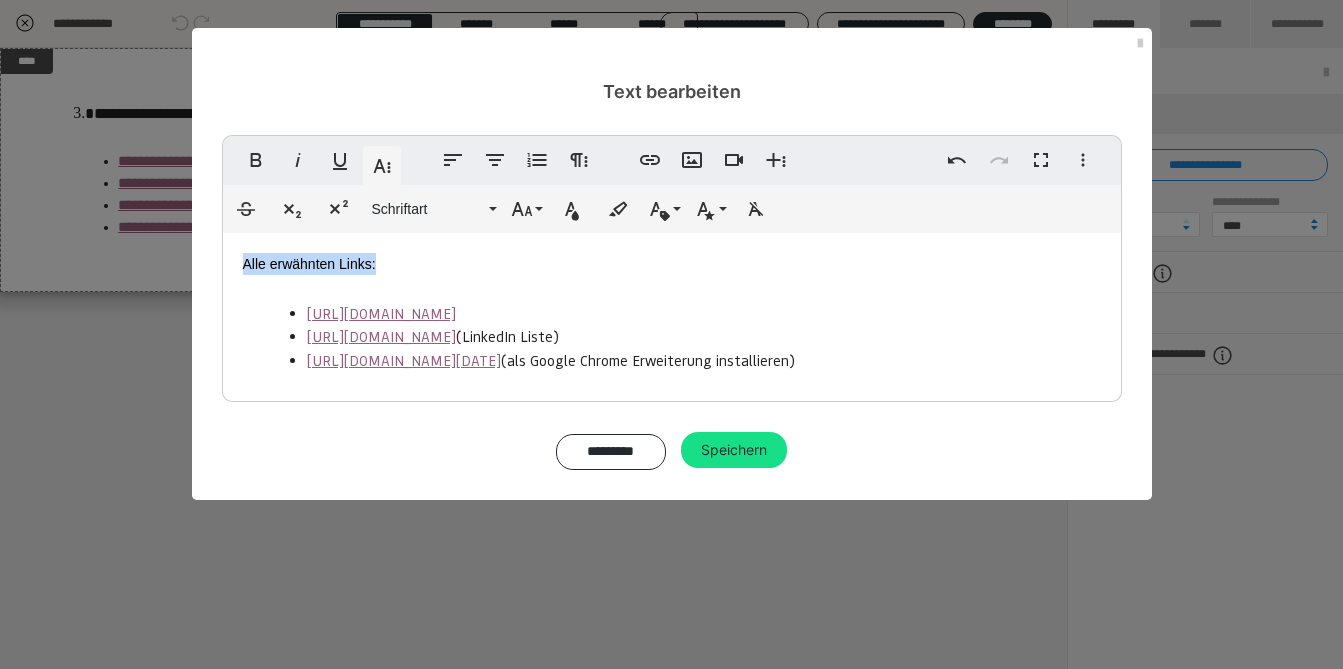 drag, startPoint x: 389, startPoint y: 266, endPoint x: 167, endPoint y: 266, distance: 222 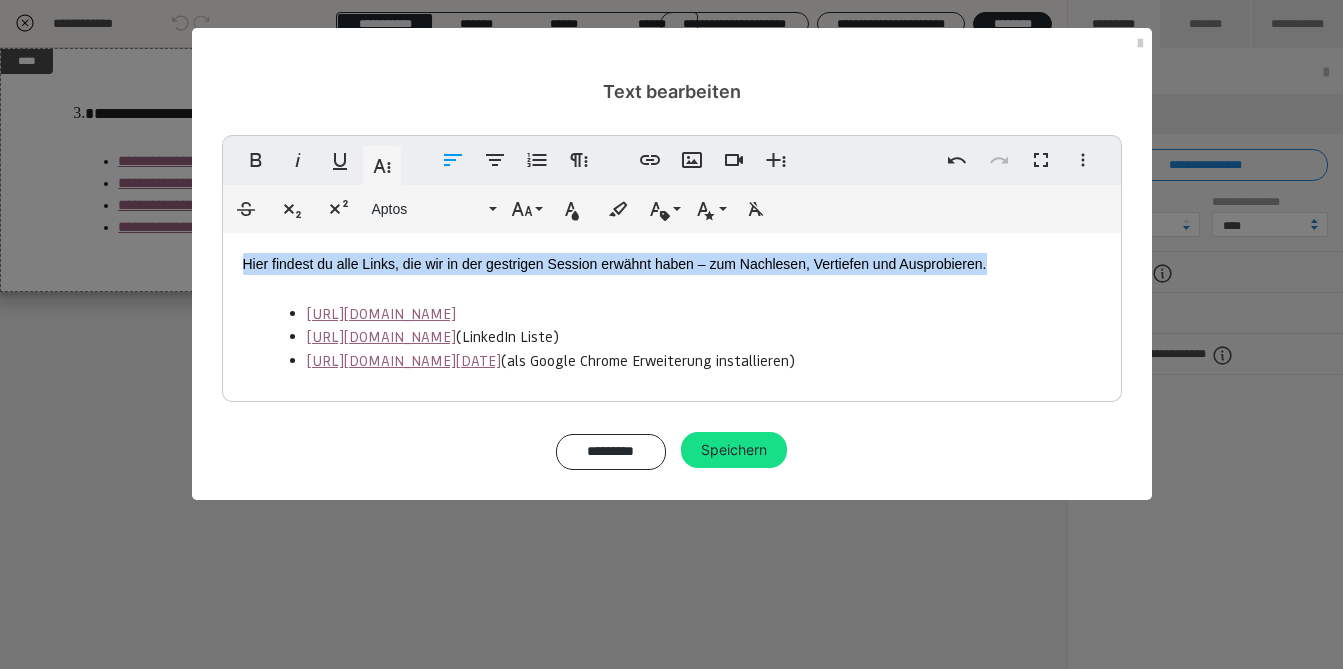 drag, startPoint x: 1015, startPoint y: 264, endPoint x: 45, endPoint y: 264, distance: 970 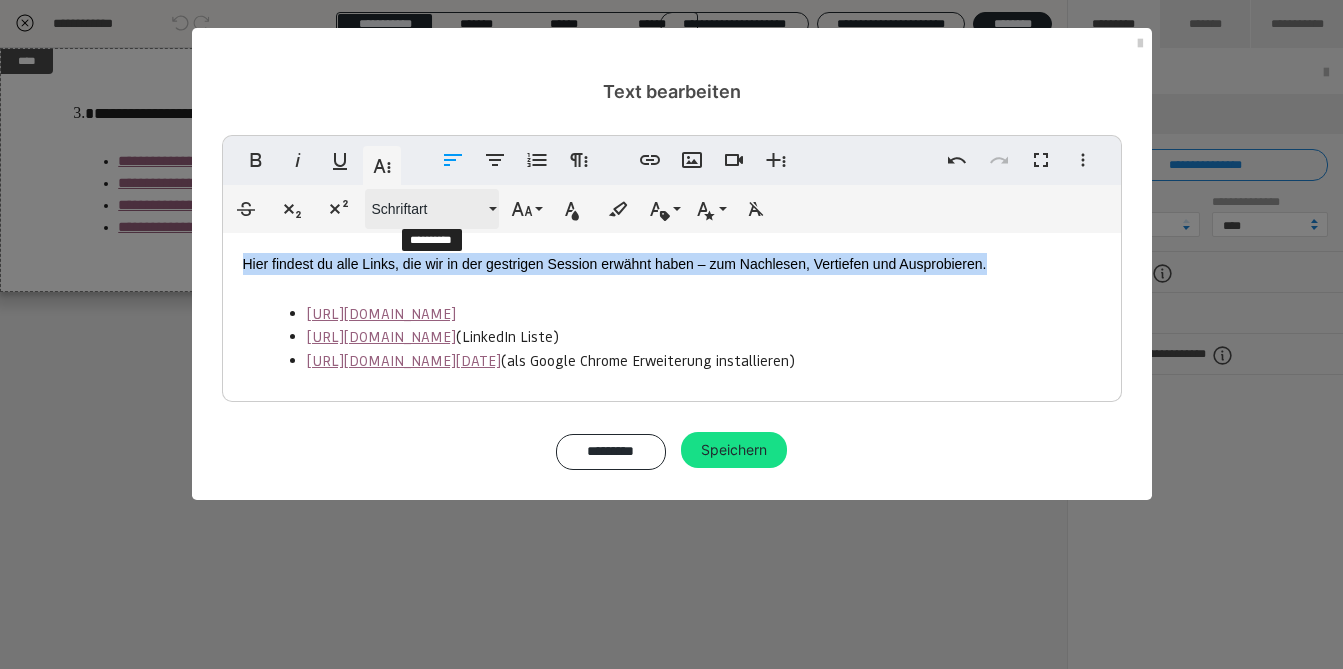 click on "Schriftart" at bounding box center (428, 209) 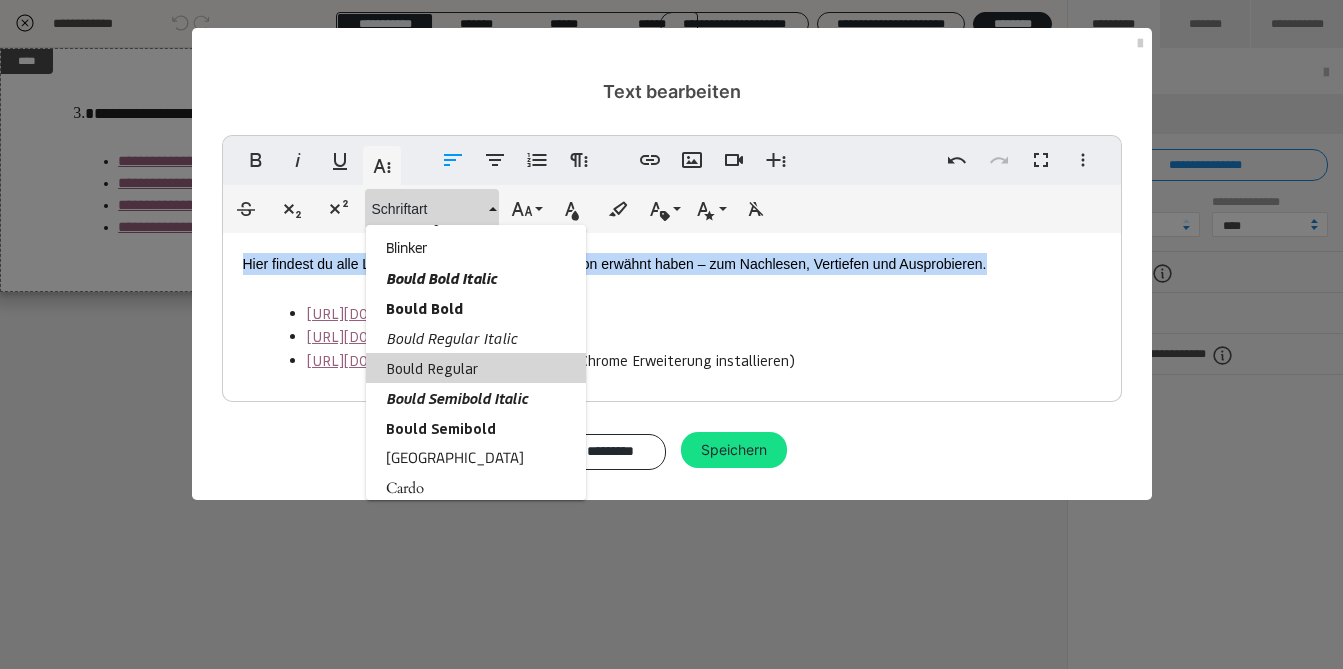 click on "Bould Regular" at bounding box center [476, 368] 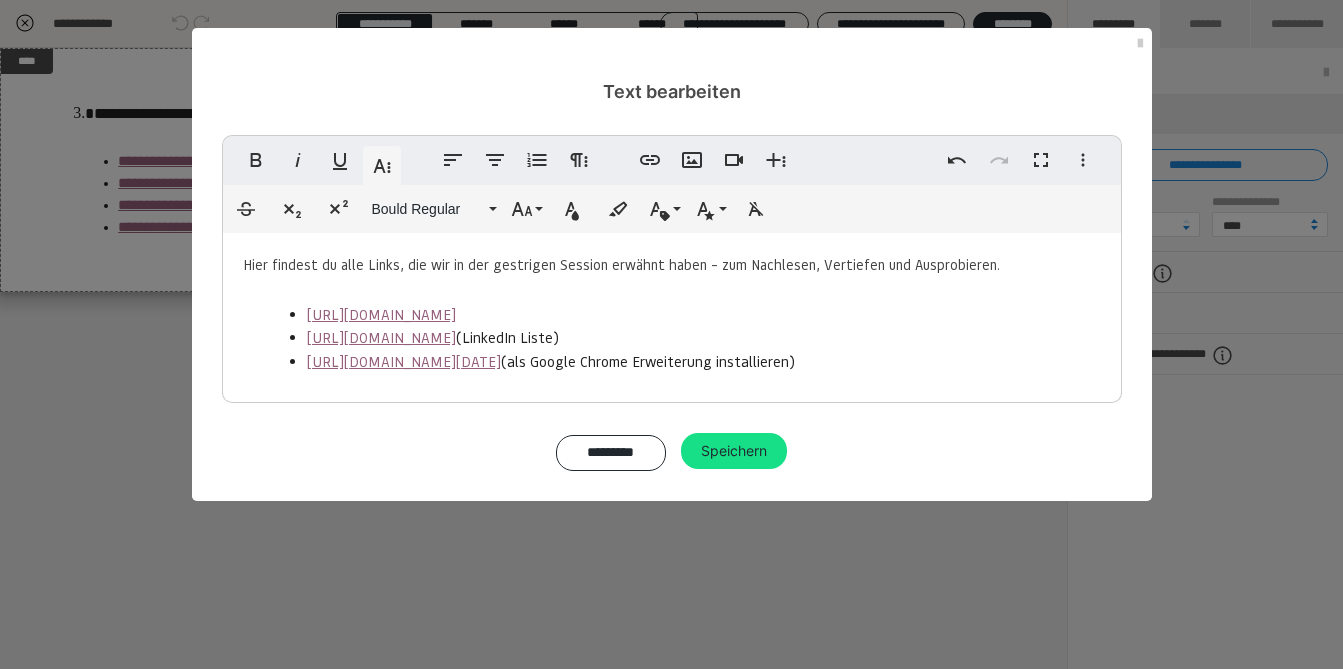 click at bounding box center [672, 289] 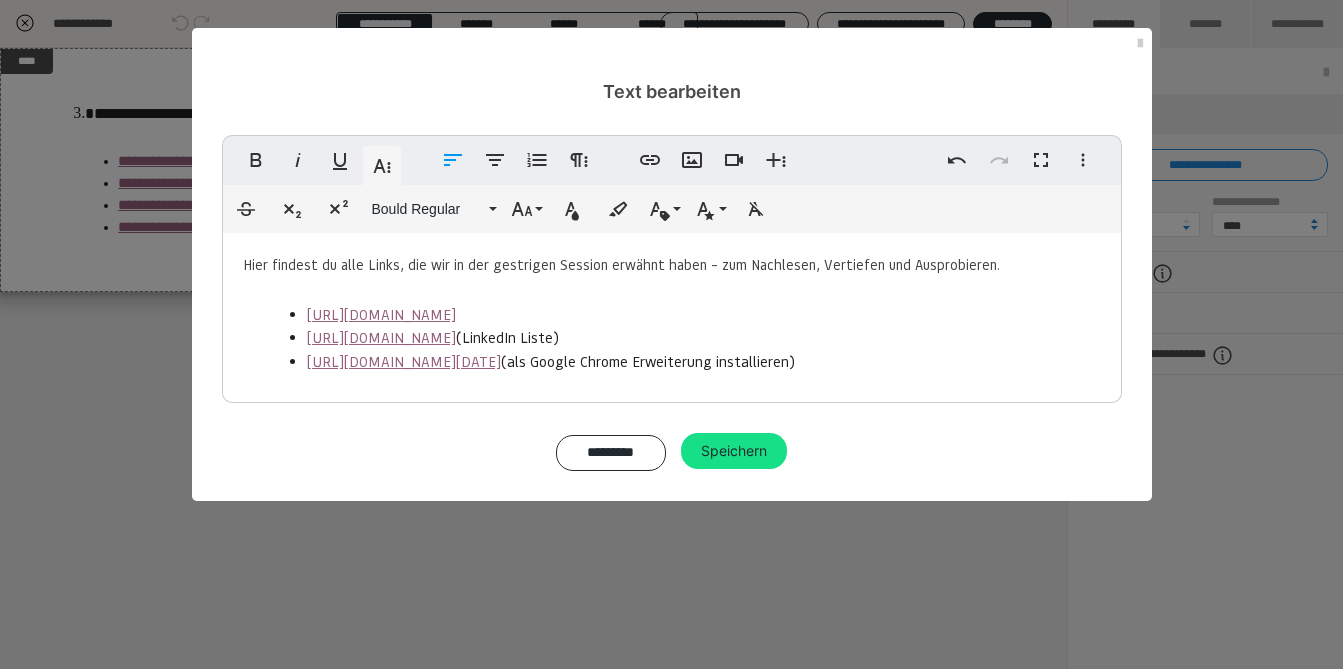 click on "Hier findest du alle Links, die wir in der gestrigen Session erwähnt haben – zum Nachlesen, Vertiefen und Ausprobieren." at bounding box center [621, 264] 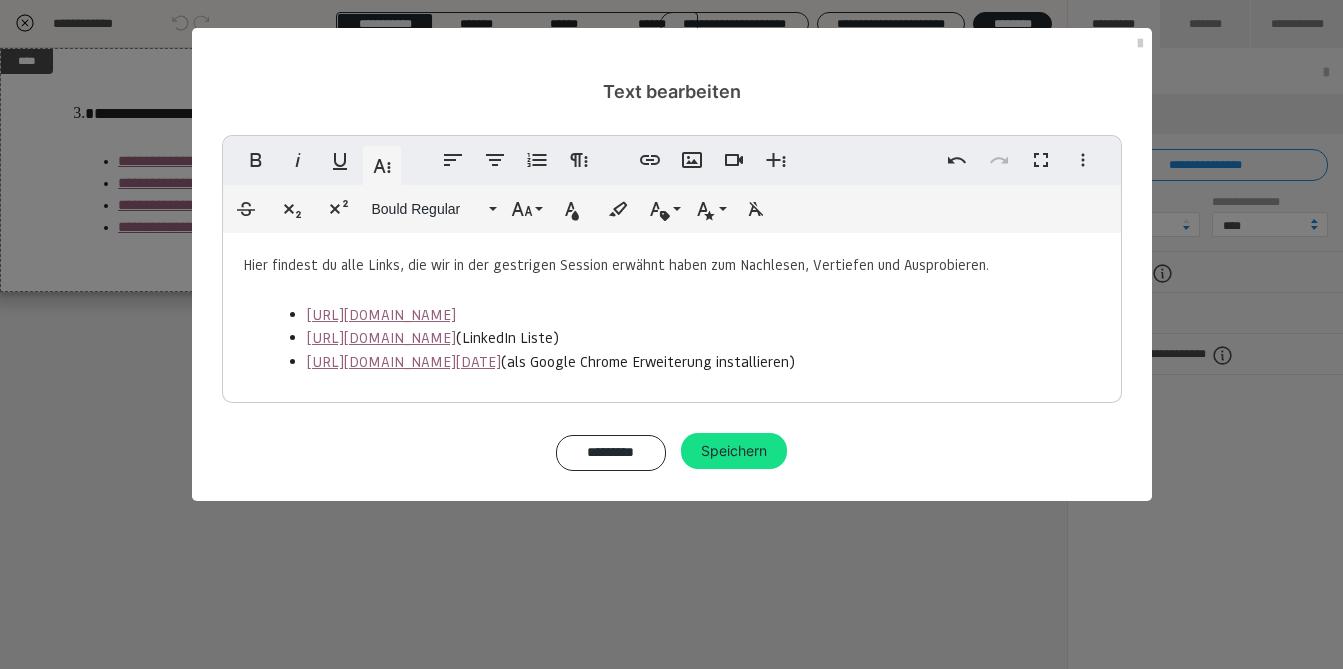 type 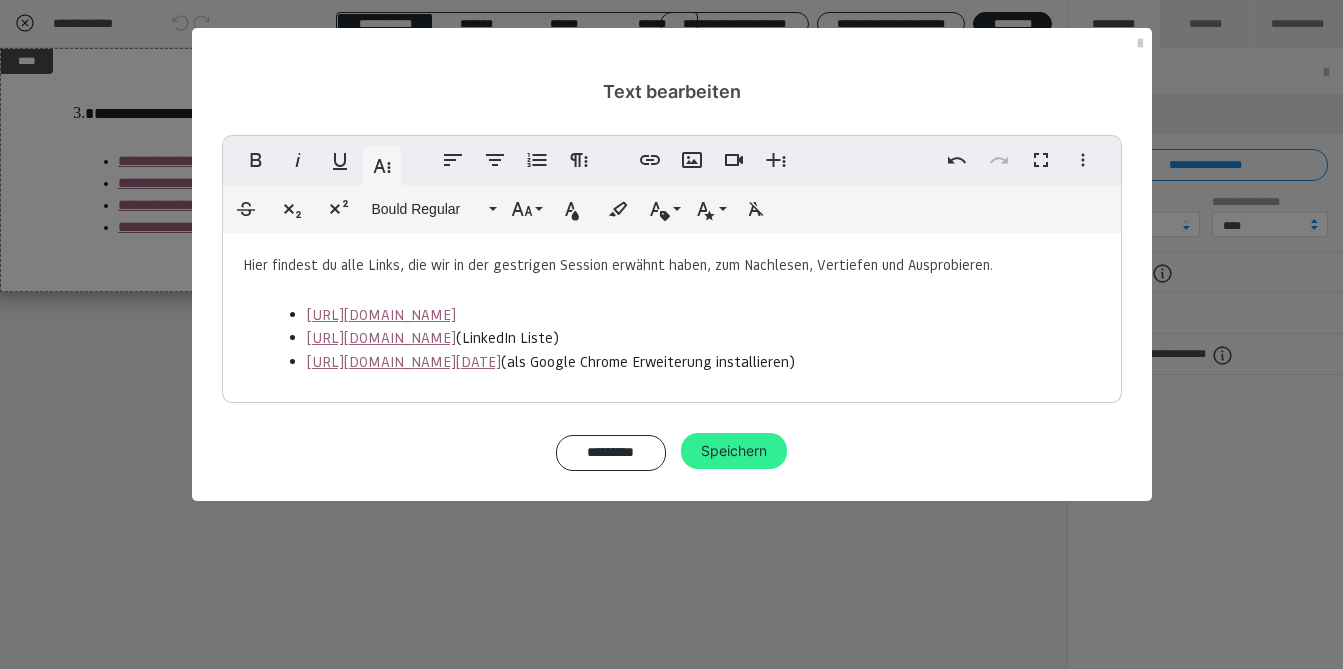 click on "Speichern" at bounding box center [734, 451] 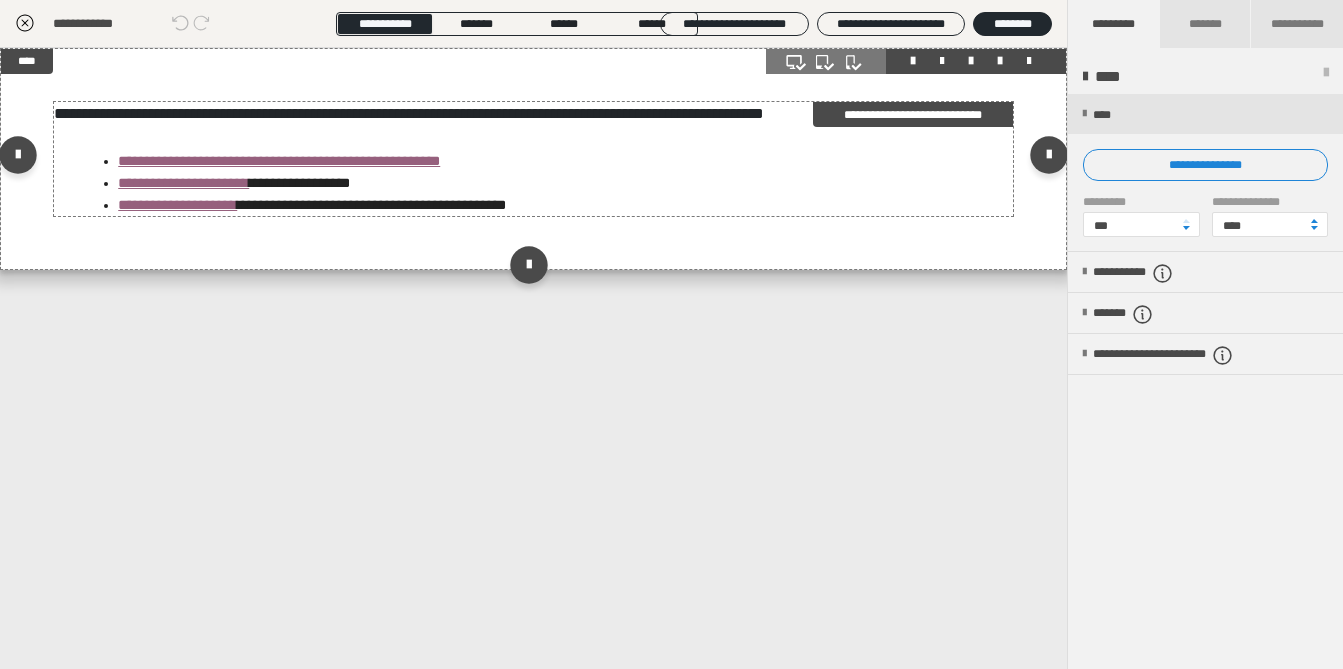 click on "**********" at bounding box center [565, 161] 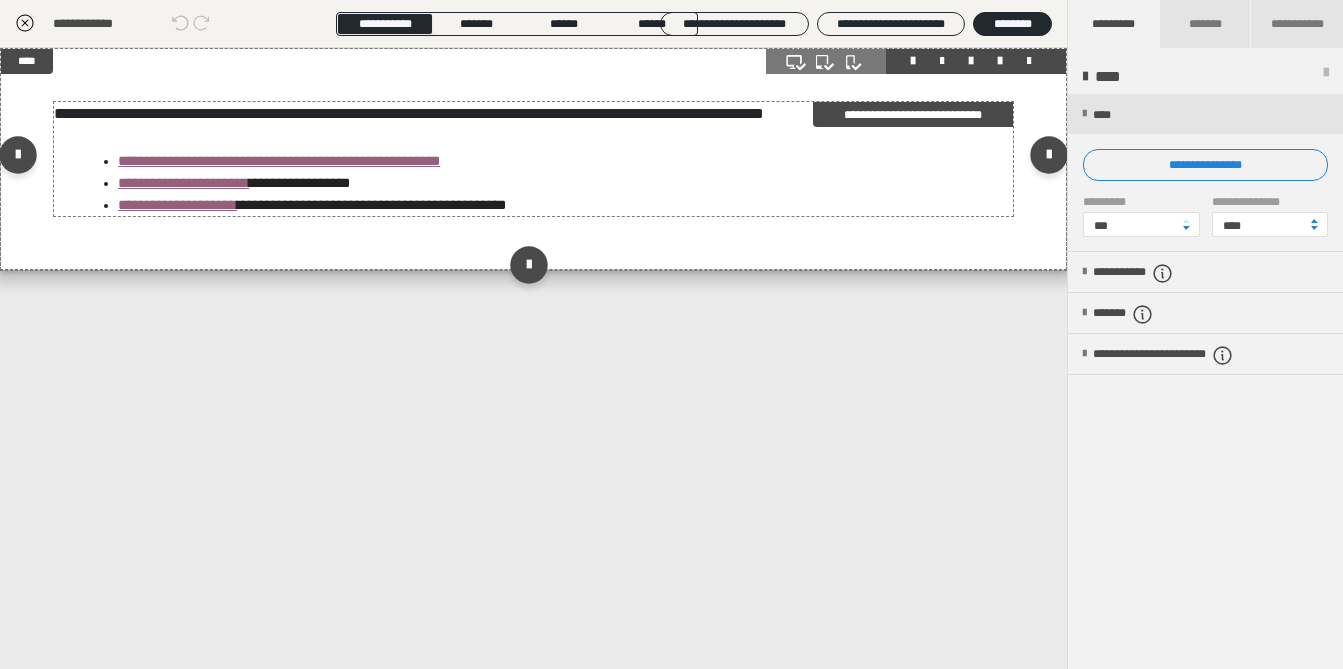 click on "**********" at bounding box center (565, 161) 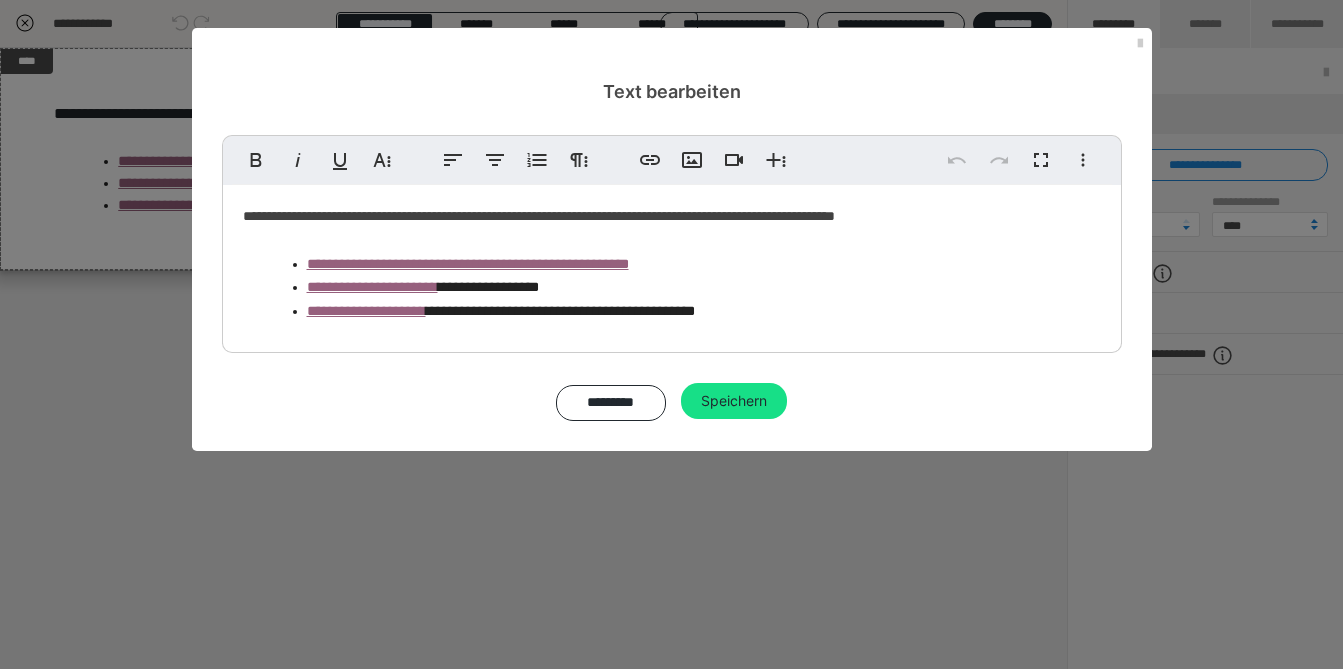 click on "**********" at bounding box center (704, 264) 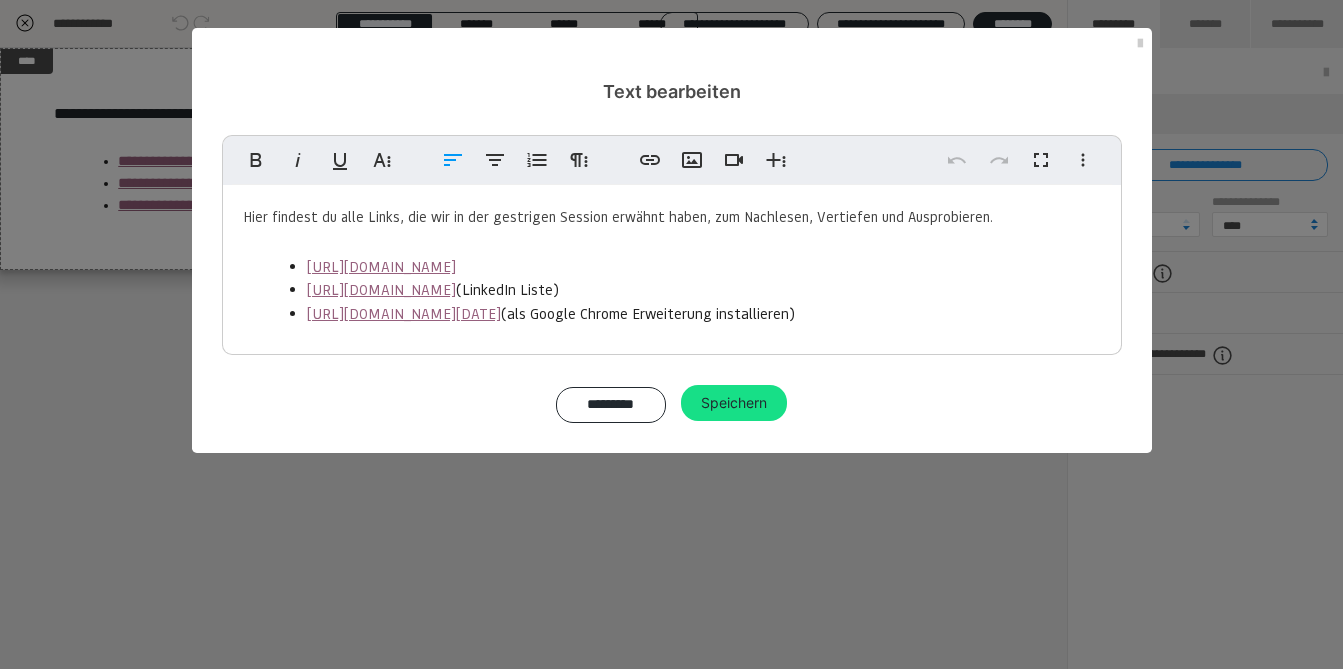 type 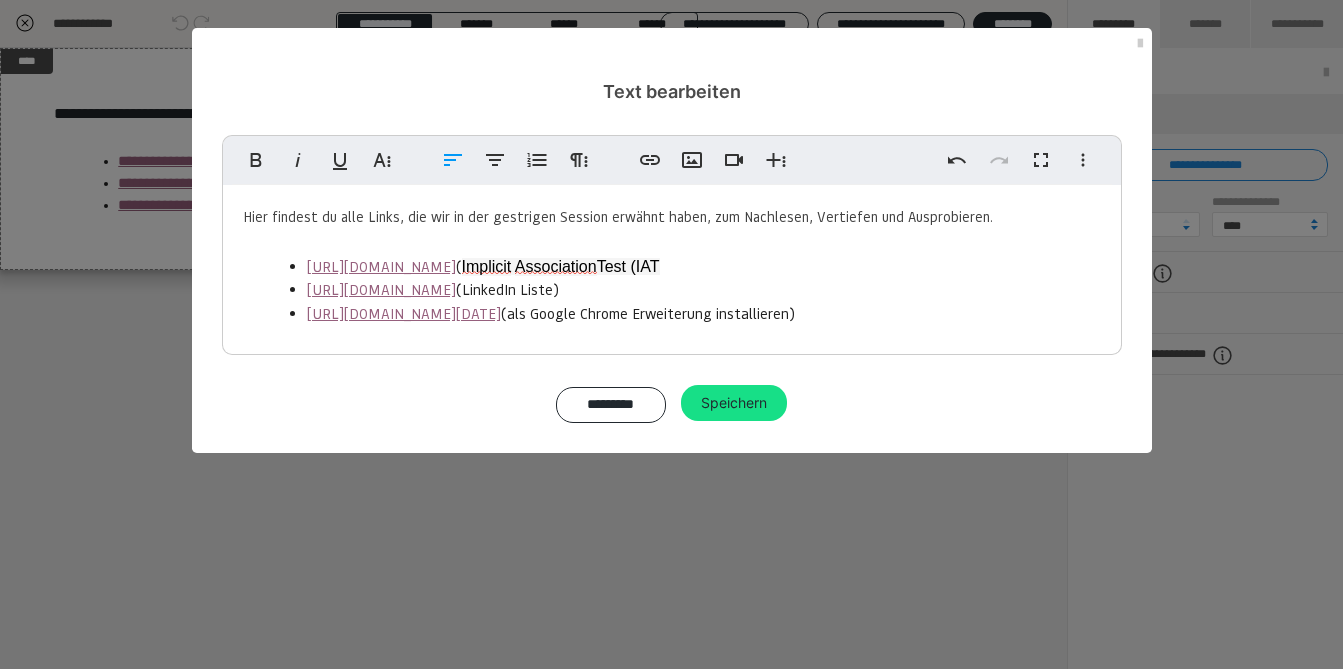 click on "[URL][DOMAIN_NAME]  ( Implicit   Association  Test (IAT" at bounding box center [704, 266] 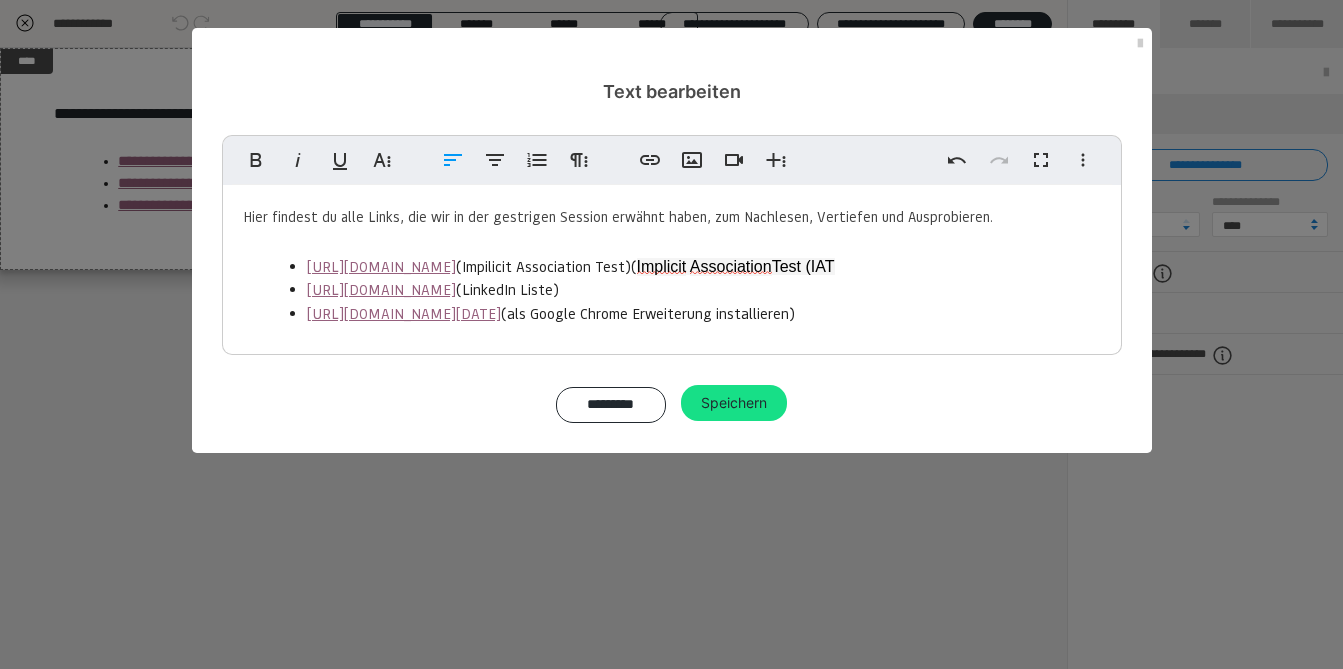 drag, startPoint x: 1067, startPoint y: 257, endPoint x: 835, endPoint y: 257, distance: 232 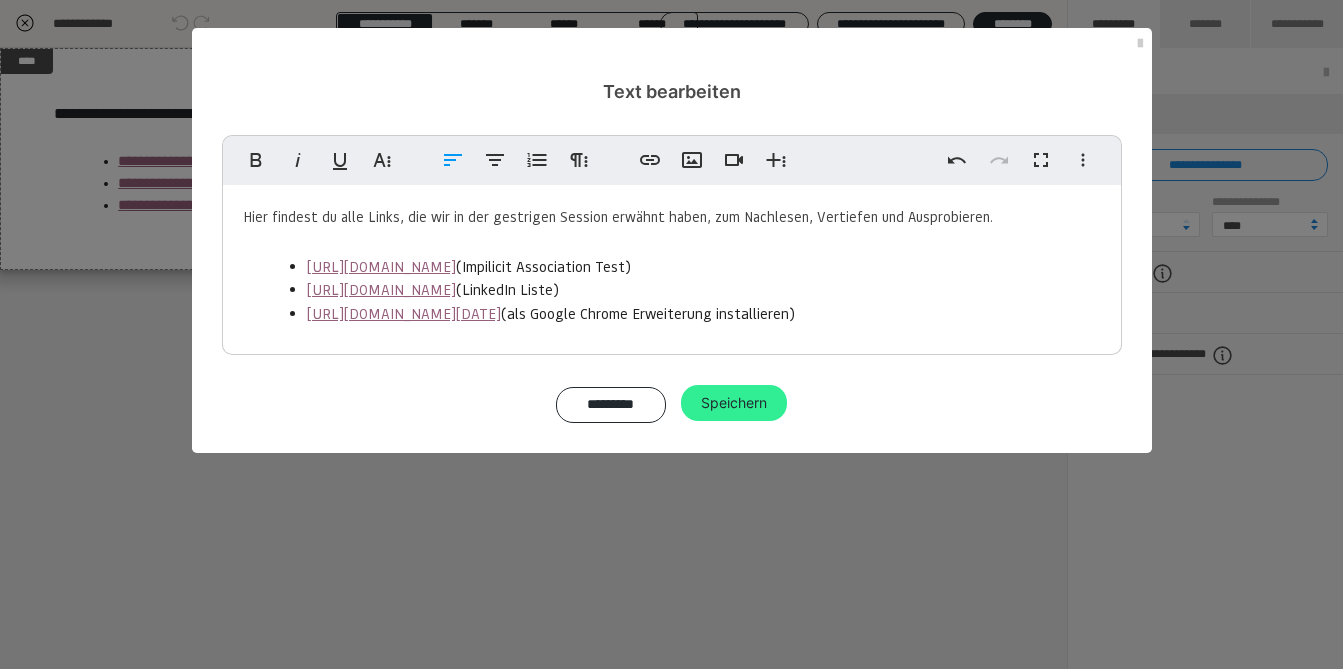 click on "Speichern" at bounding box center [734, 403] 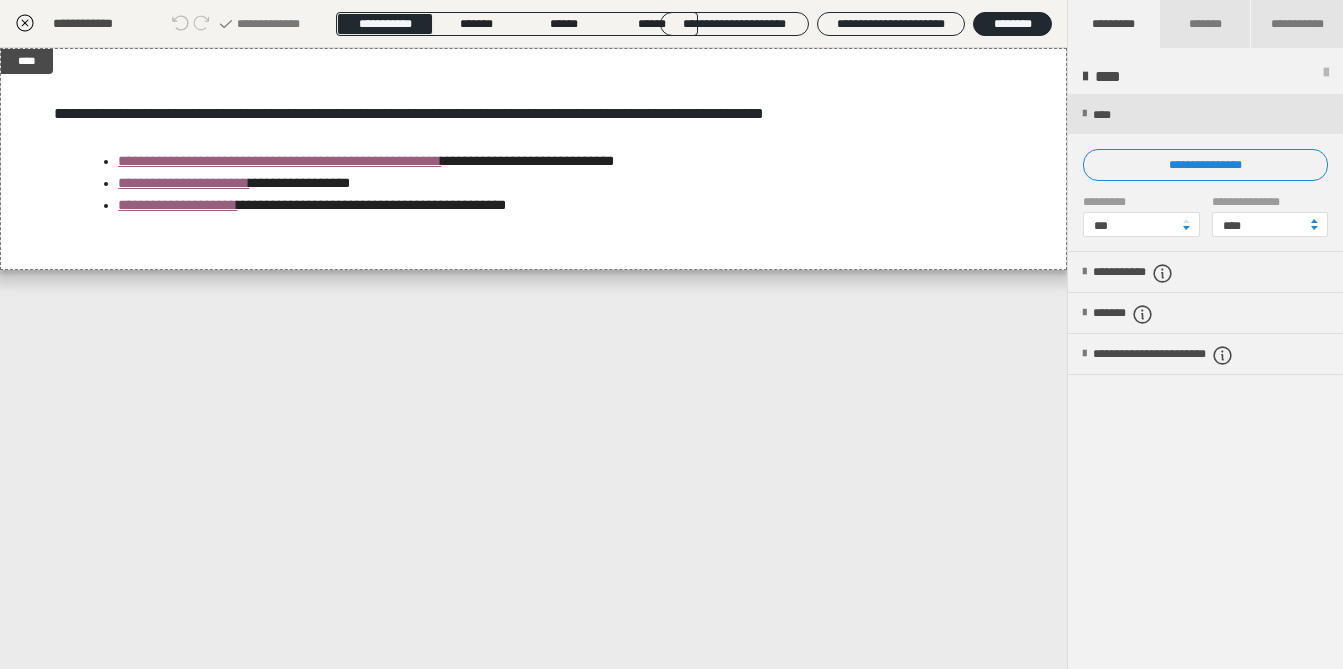 click on "**********" at bounding box center (103, 24) 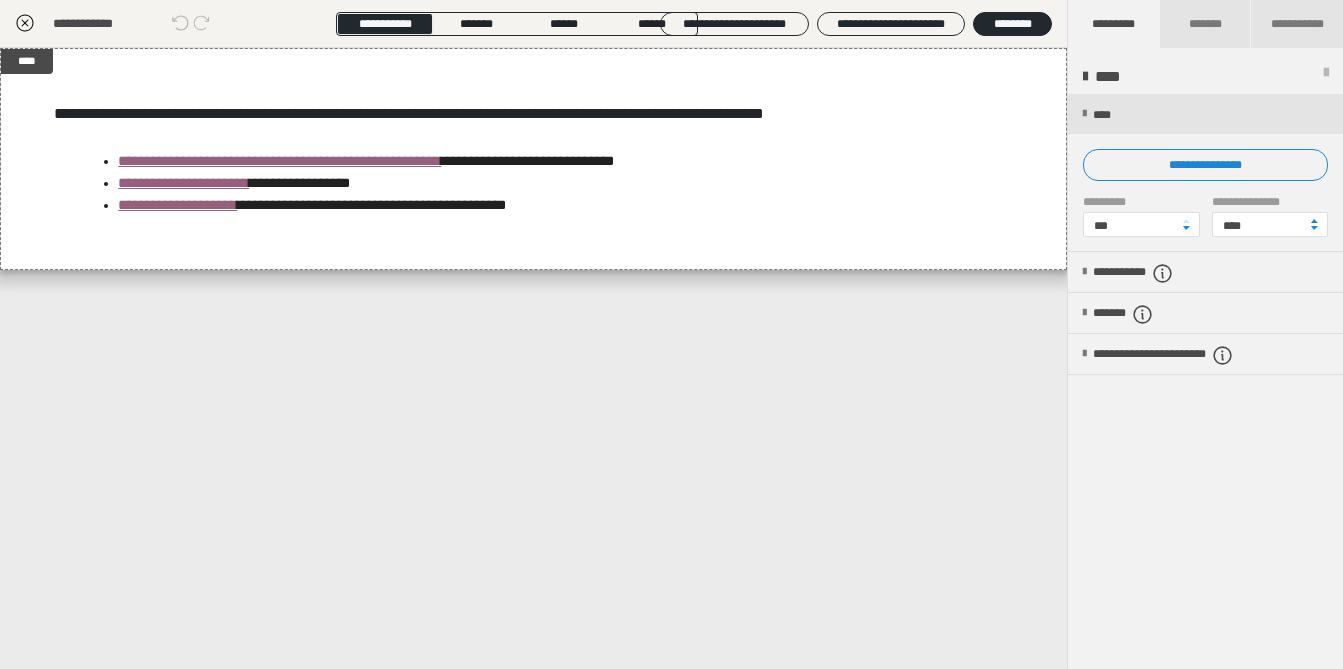 click 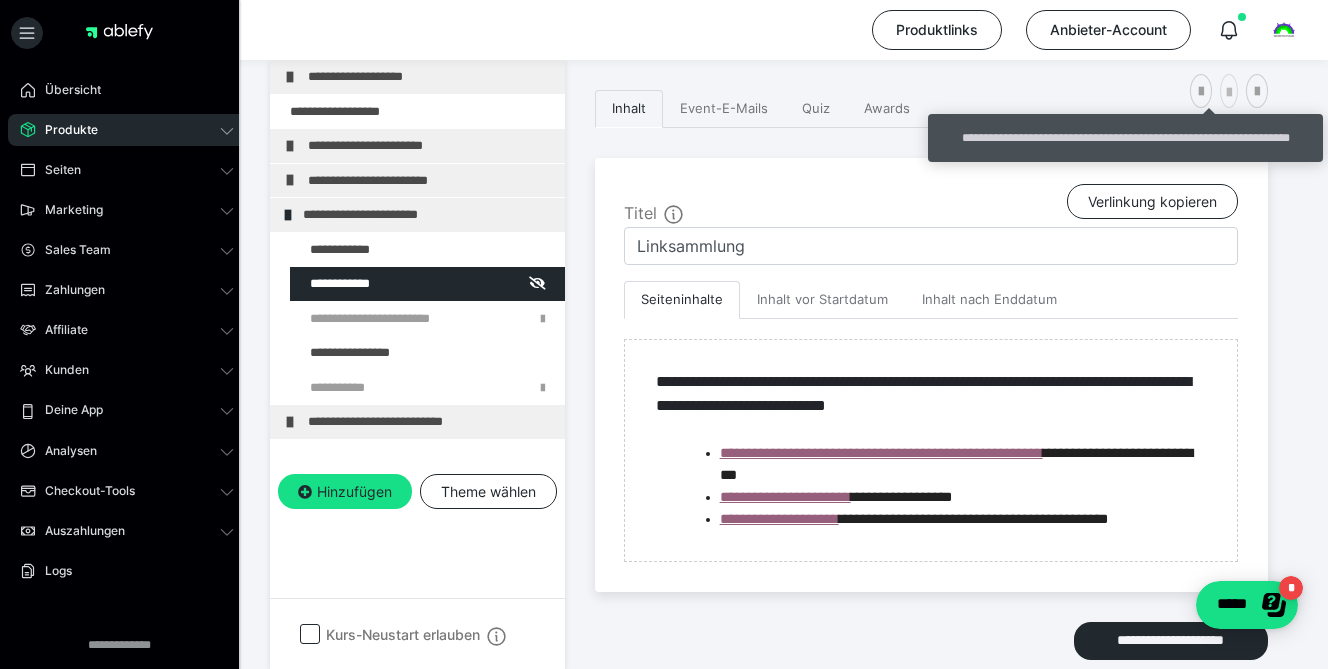 click at bounding box center [1229, 93] 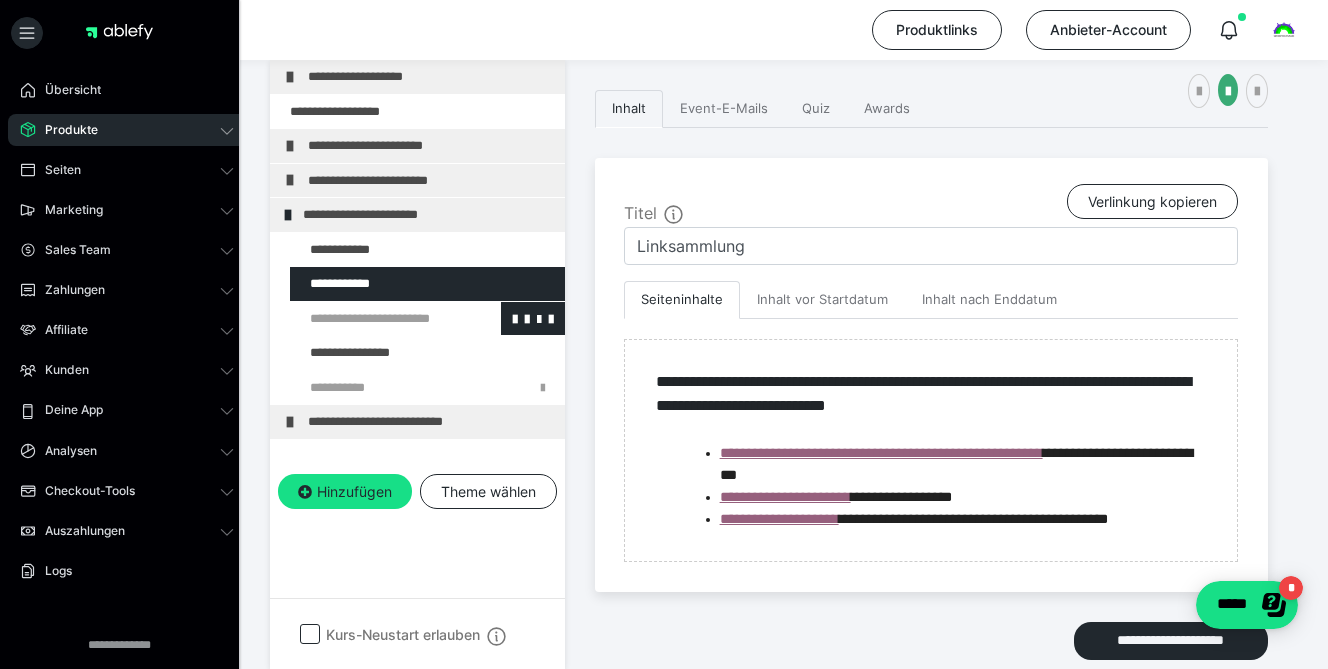 click at bounding box center [375, 319] 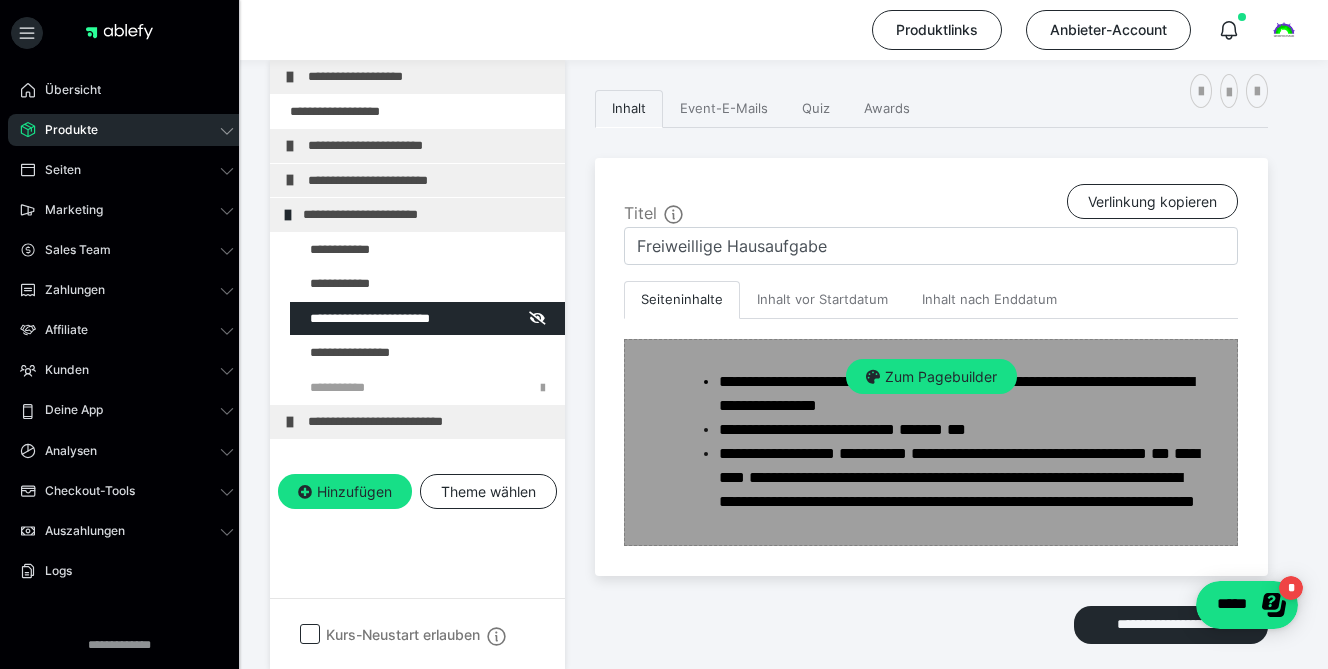 click on "Zum Pagebuilder" at bounding box center (931, 442) 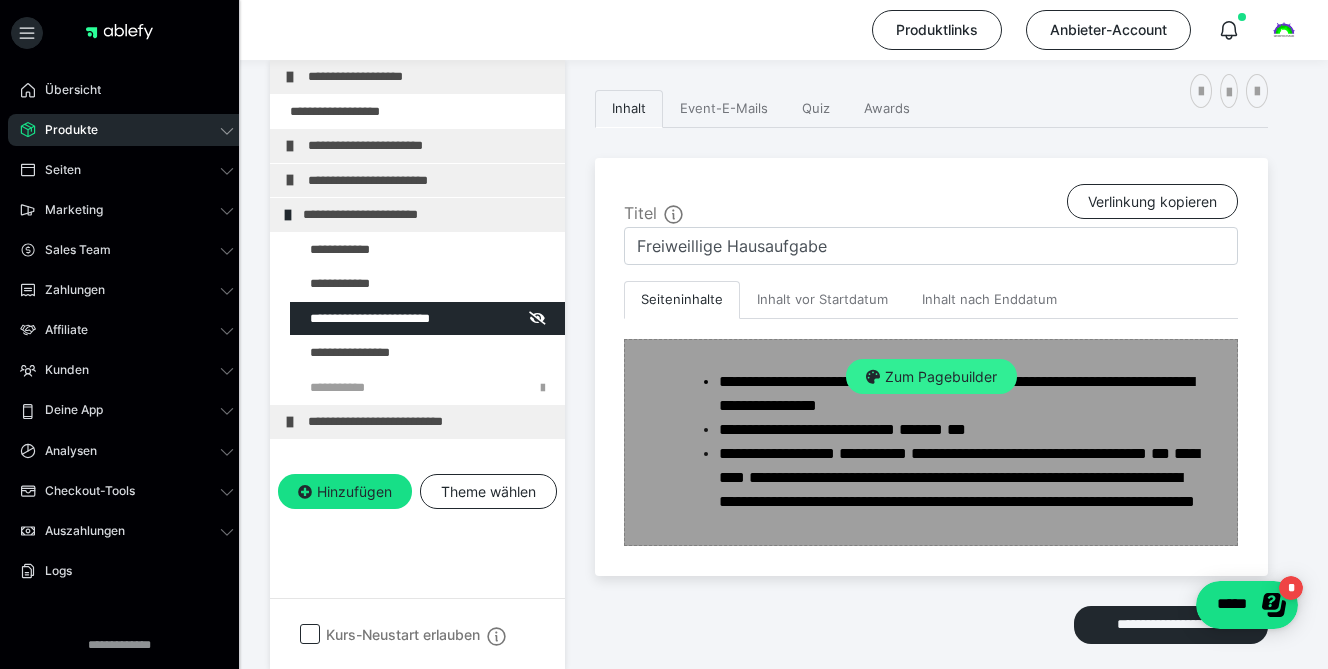 click on "Zum Pagebuilder" at bounding box center (931, 377) 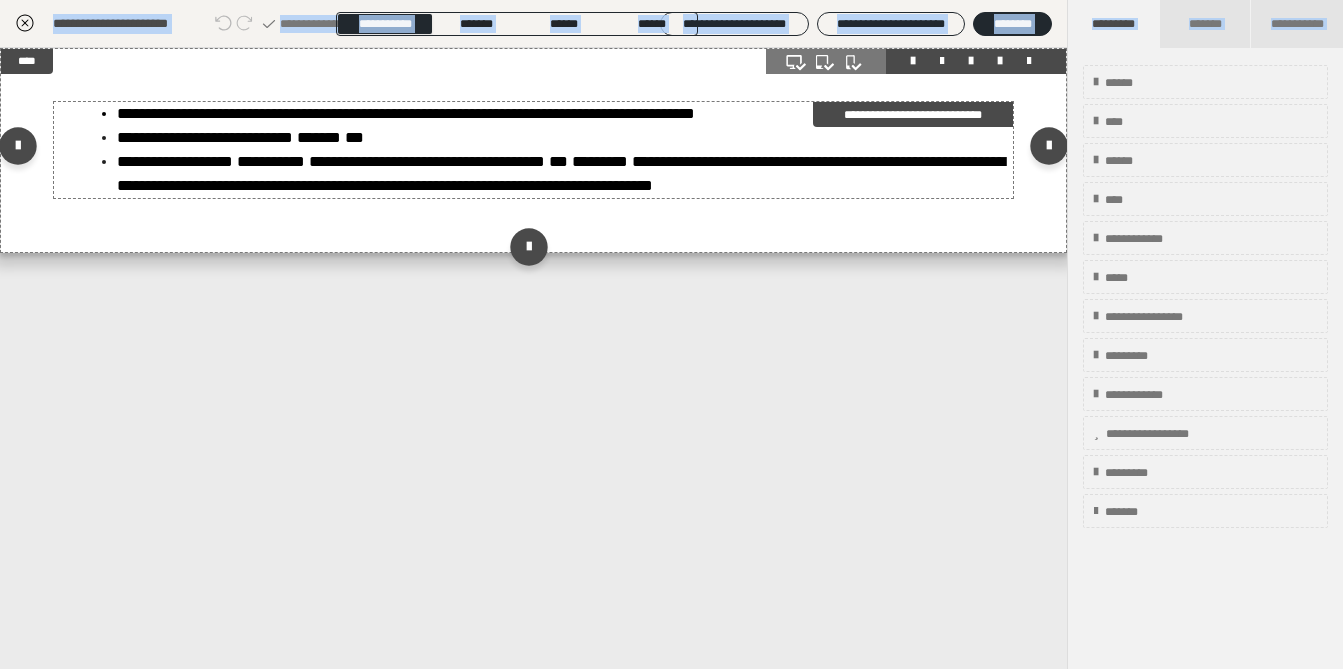 click on "**********" at bounding box center (564, 174) 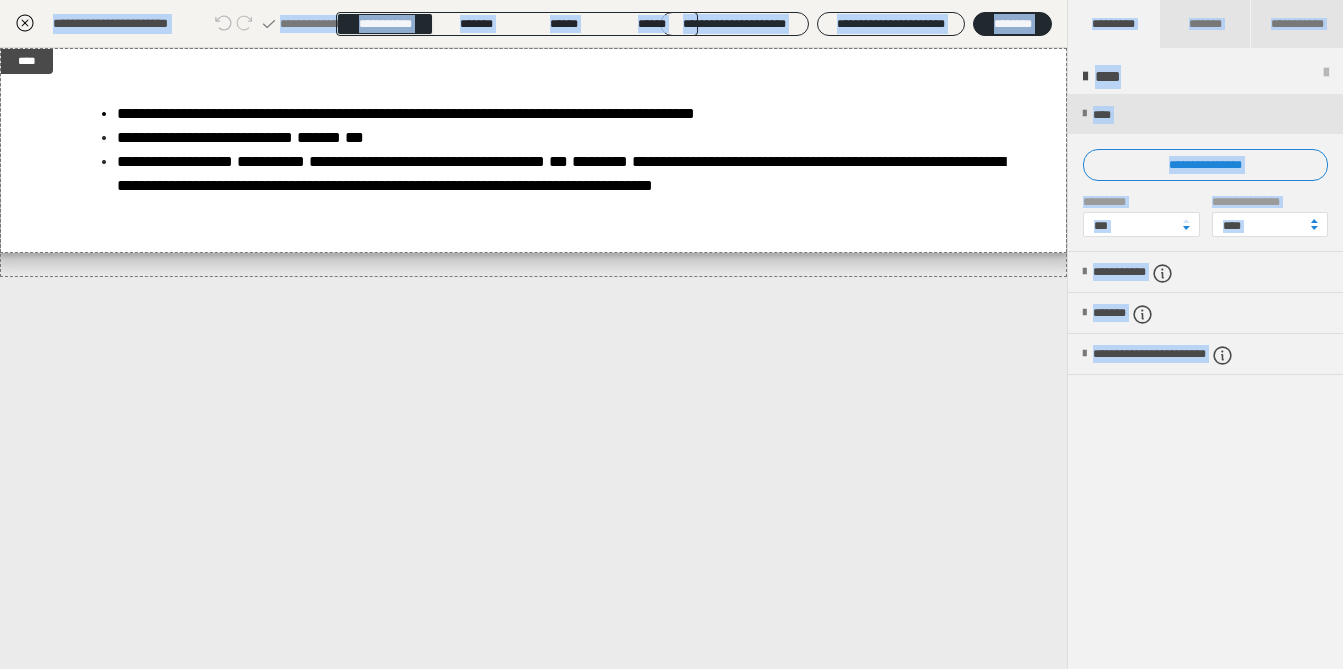 click on "**********" at bounding box center (672, 206) 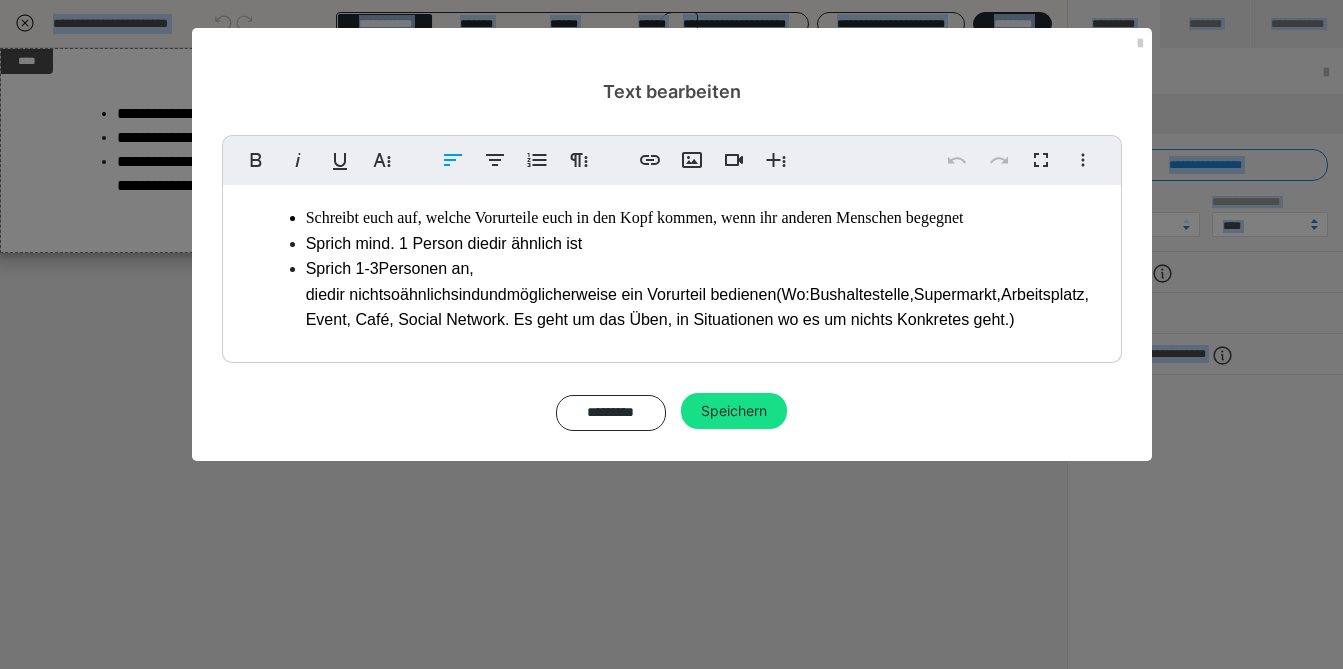 click on "**********" at bounding box center [672, 283] 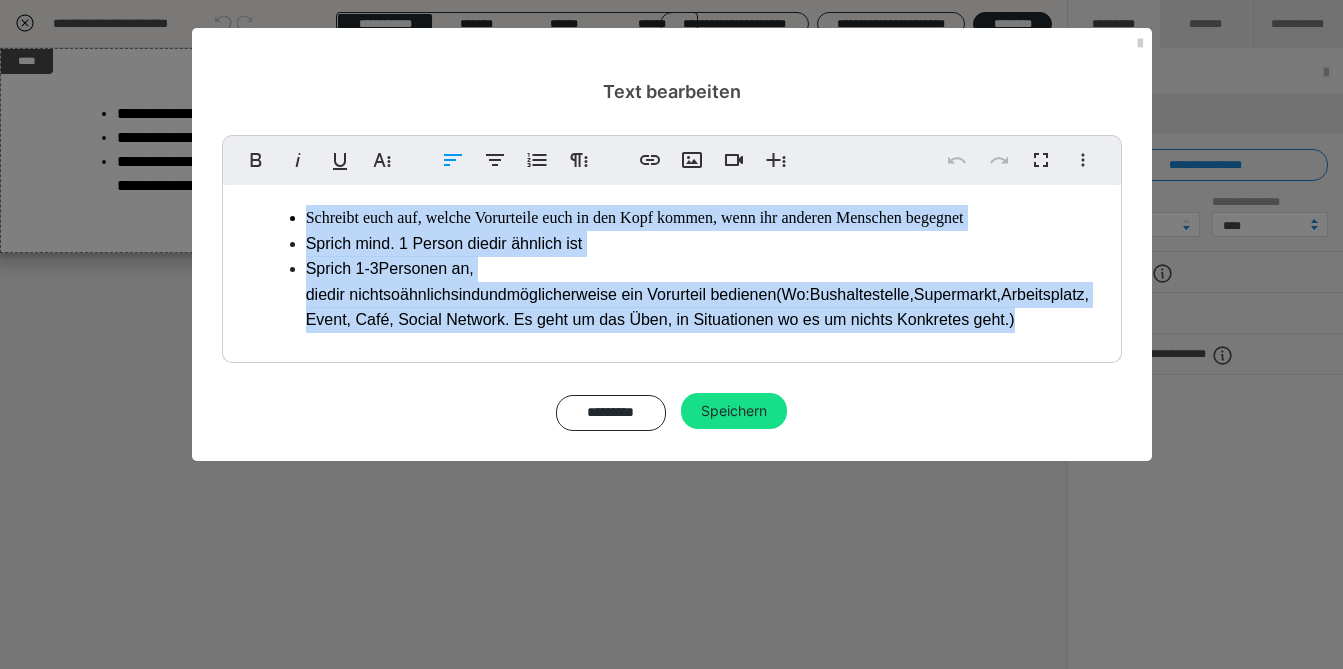 copy on "Schreibt euch auf, welche Vorurteile euch in den Kopf kommen, wenn ihr anderen Menschen begegnet Sprich mind. 1 Person die  dir   ähnlich   ist Sprich 1-3  Personen   an , die  dir   nicht  so  ähnlich sind  und  möglicherweise   ein   Vorurteil   bedienen (Wo:  Bushaltestelle ,  Supermarkt ,  Arbeitsplatz , Event, Café, Social Network. Es geht um das Üben, in Situationen wo es um nichts Konkretes geht.)" 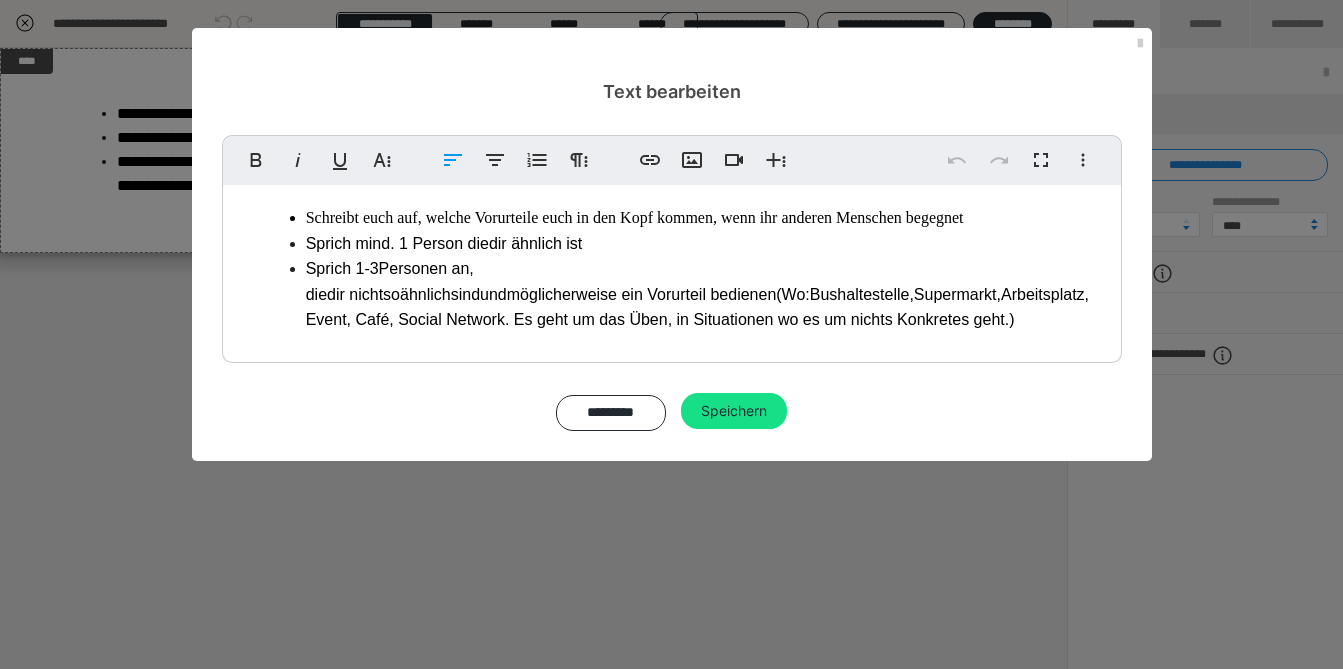 click on "möglicherweise" at bounding box center [562, 294] 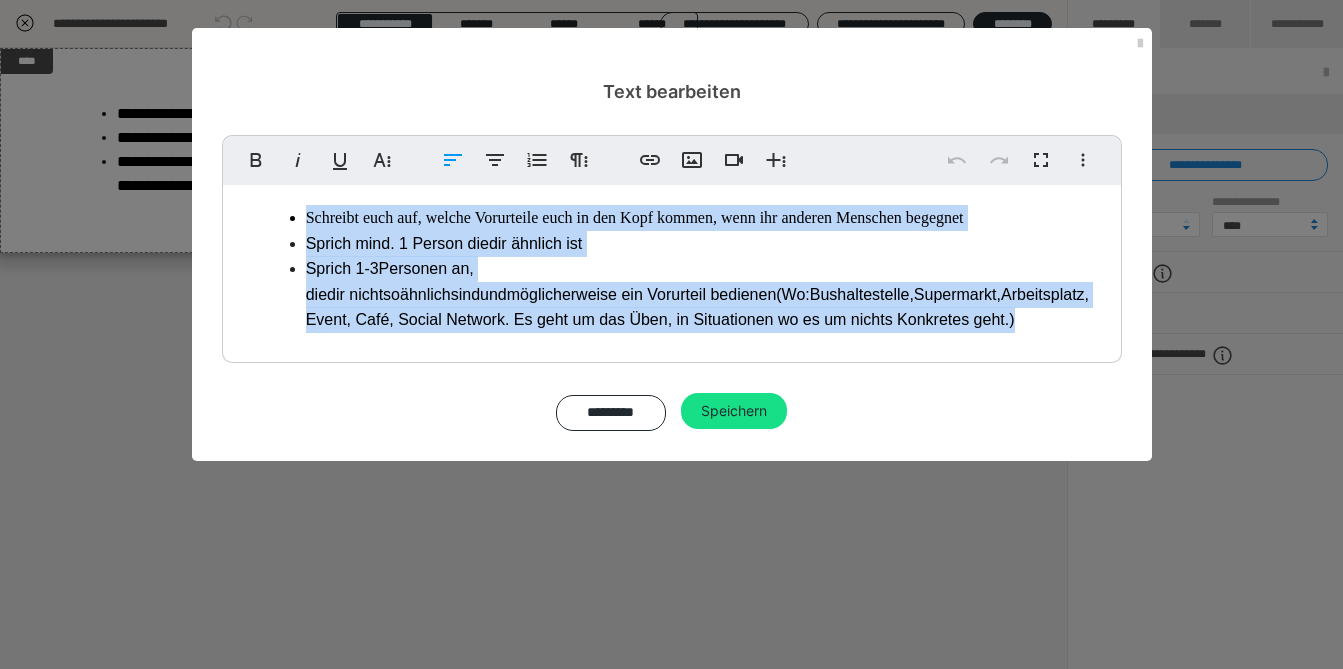 drag, startPoint x: 1058, startPoint y: 321, endPoint x: 239, endPoint y: 193, distance: 828.9421 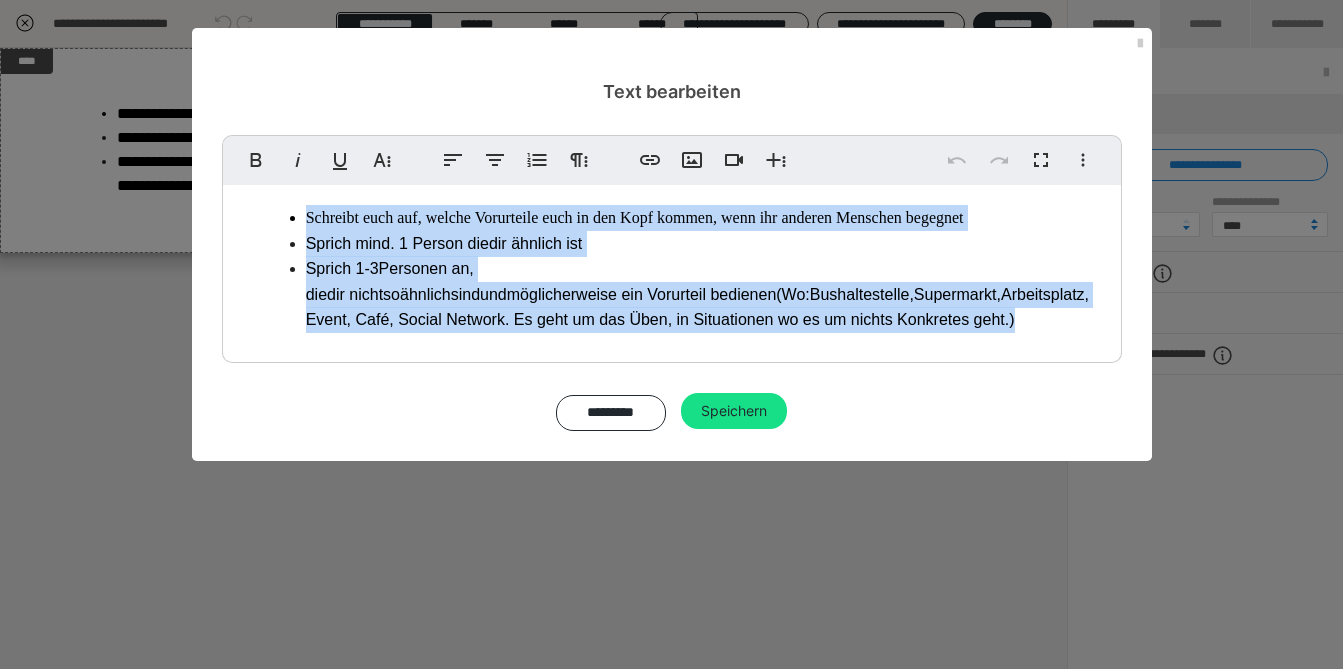 drag, startPoint x: 1064, startPoint y: 323, endPoint x: 153, endPoint y: 158, distance: 925.8218 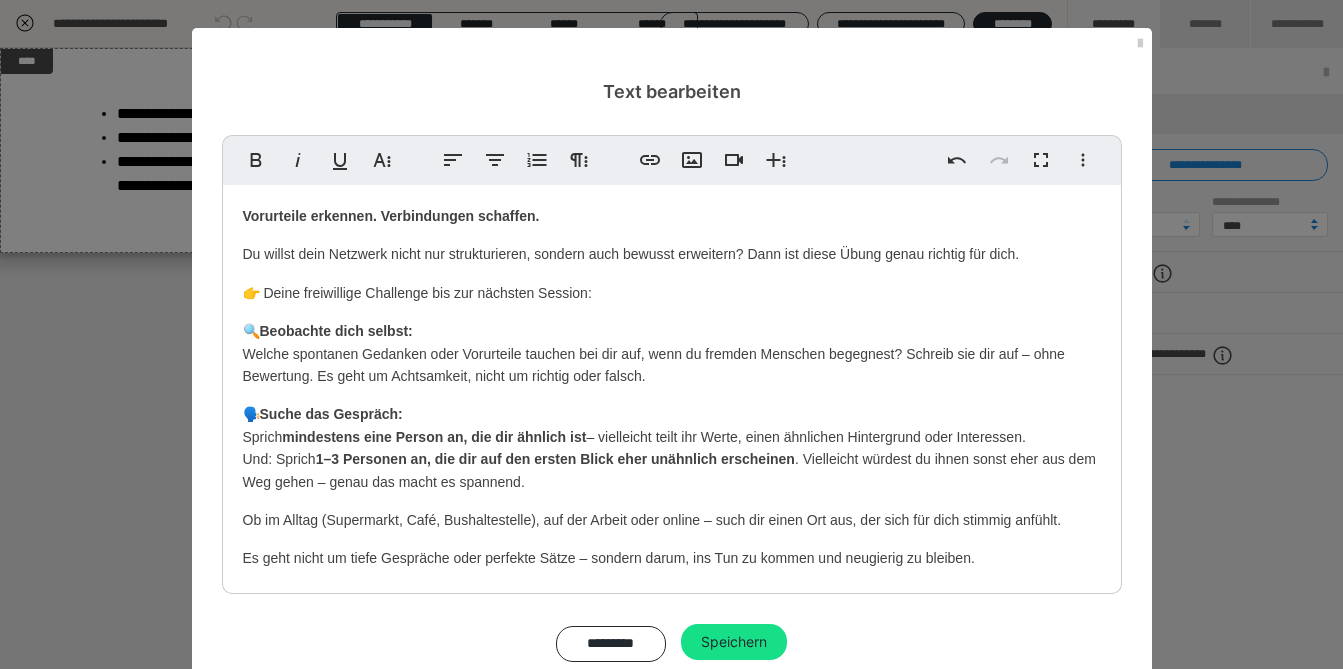 scroll, scrollTop: 84, scrollLeft: 0, axis: vertical 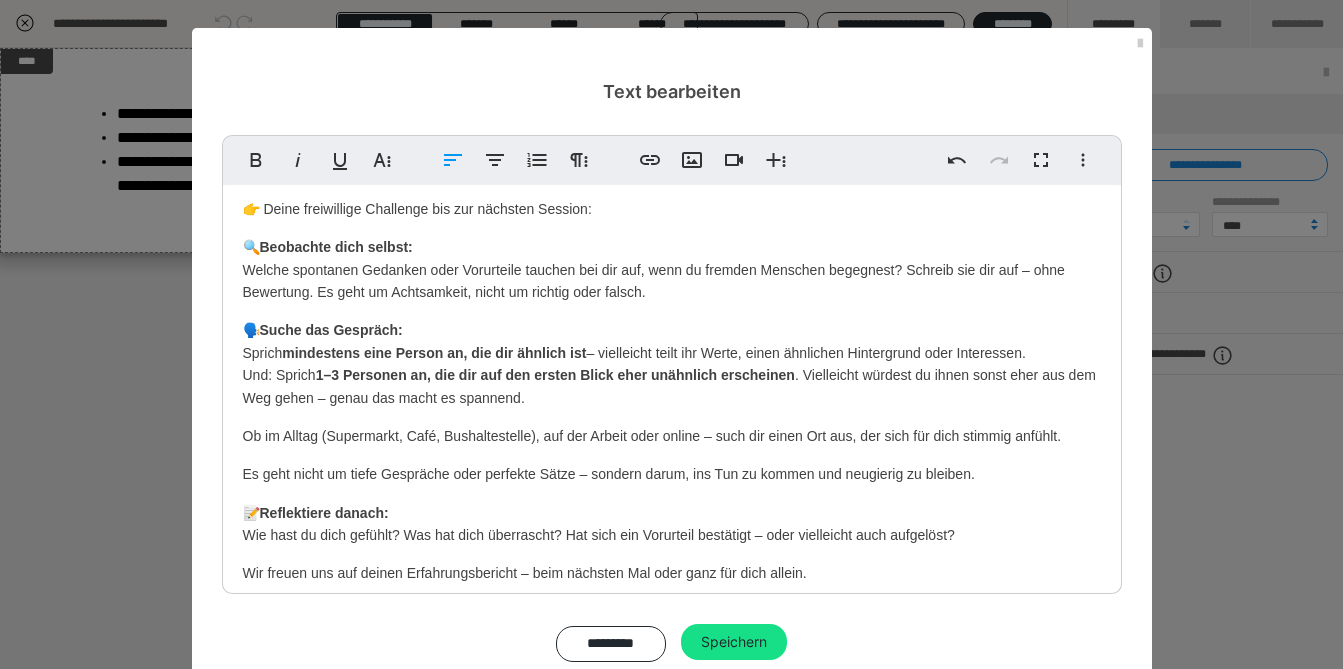 click on "👉 Deine freiwillige Challenge bis zur nächsten Session:" at bounding box center (672, 209) 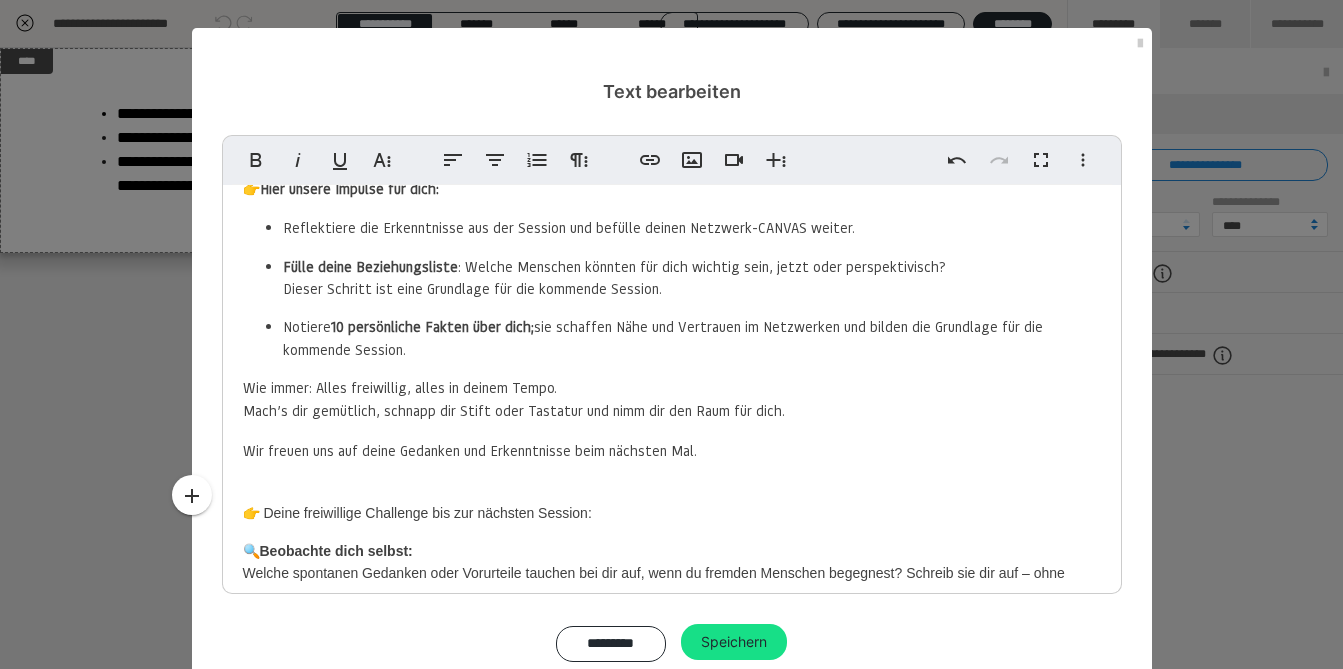 scroll, scrollTop: 0, scrollLeft: 0, axis: both 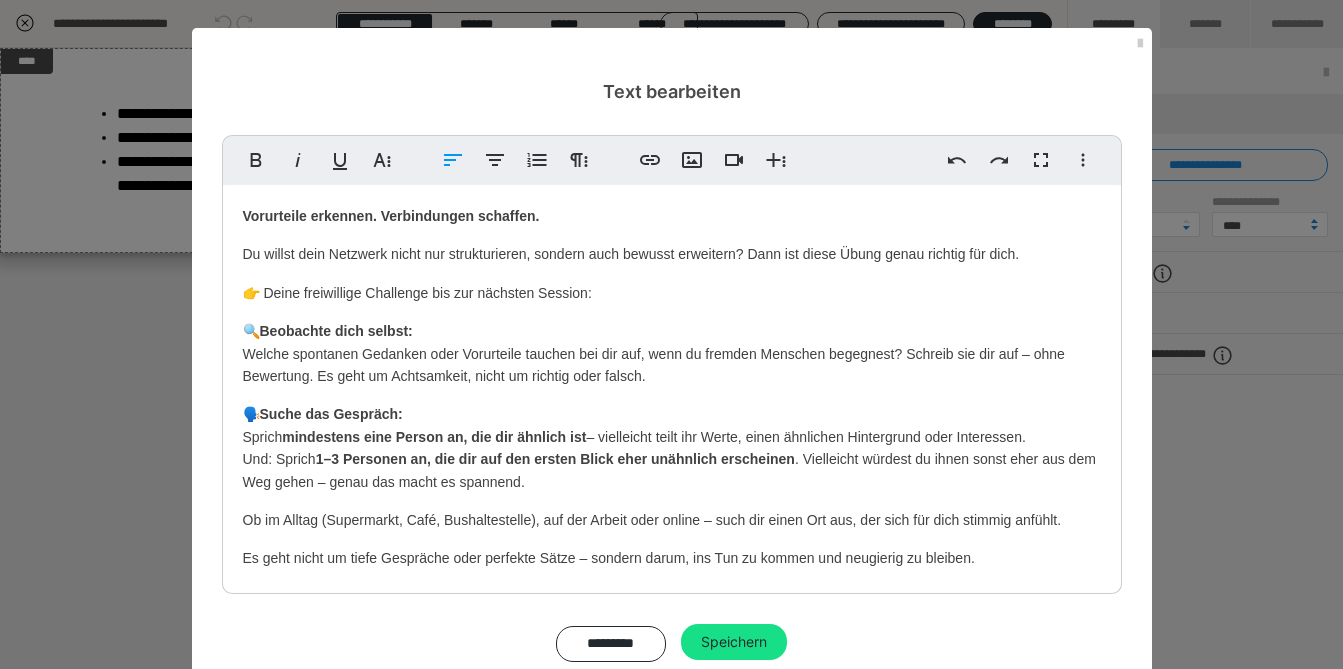 click on "Vorurteile erkennen. Verbindungen schaffen." at bounding box center (391, 216) 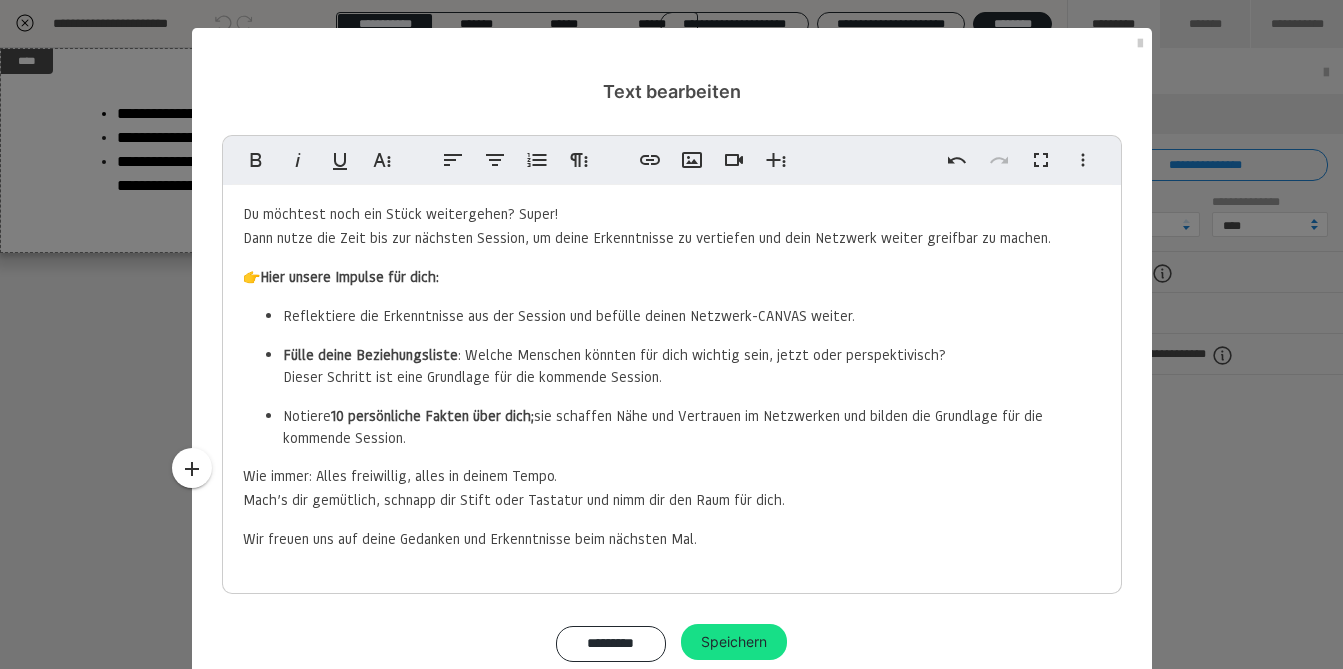 scroll, scrollTop: 244, scrollLeft: 0, axis: vertical 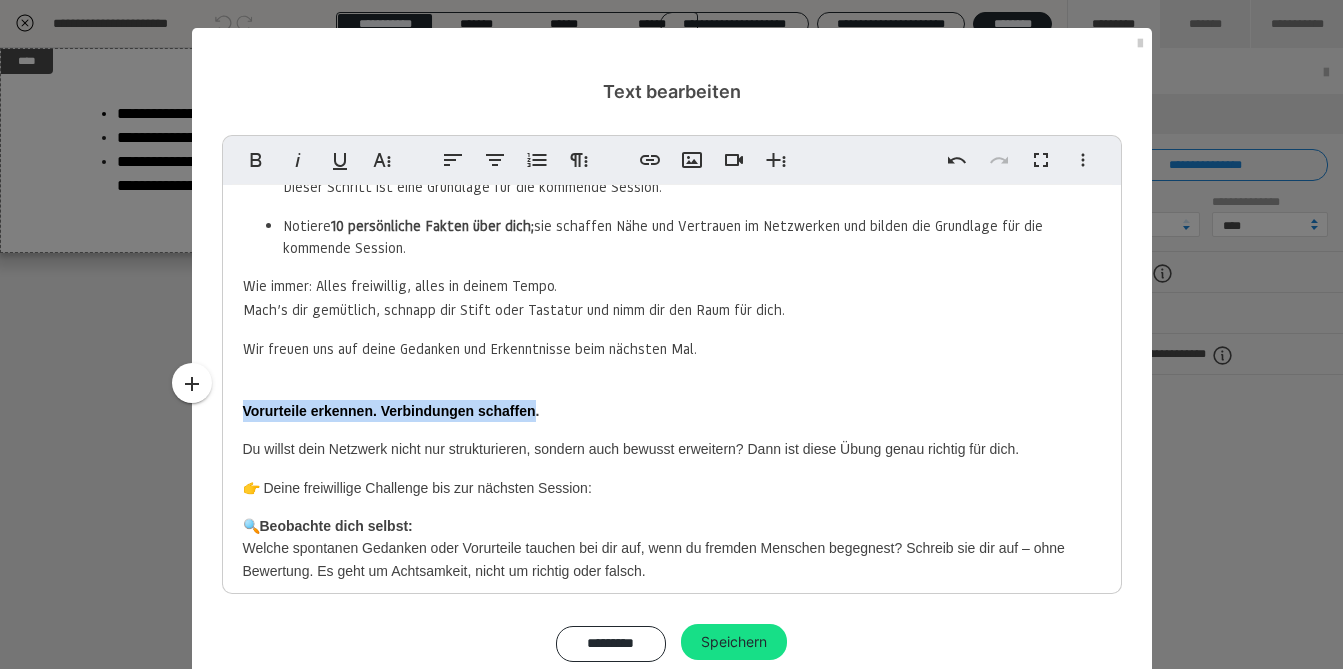drag, startPoint x: 522, startPoint y: 410, endPoint x: 134, endPoint y: 410, distance: 388 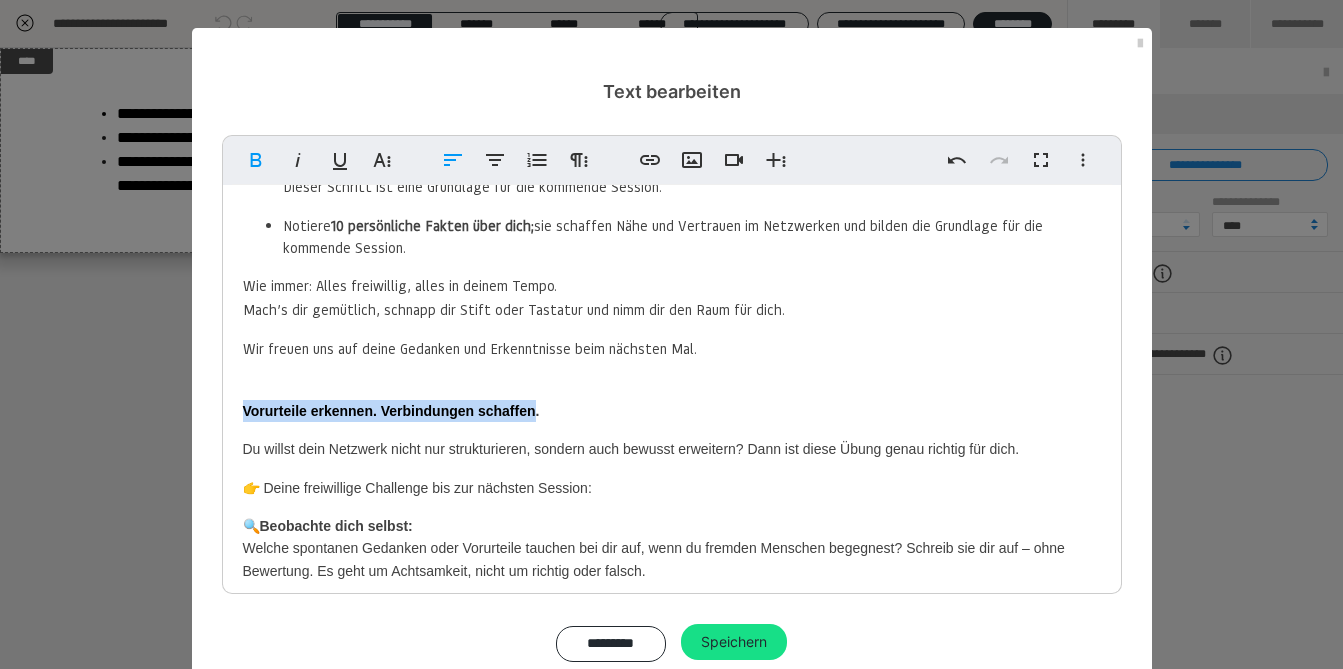 copy on "Vorurteile erkennen. Verbindungen schaffen" 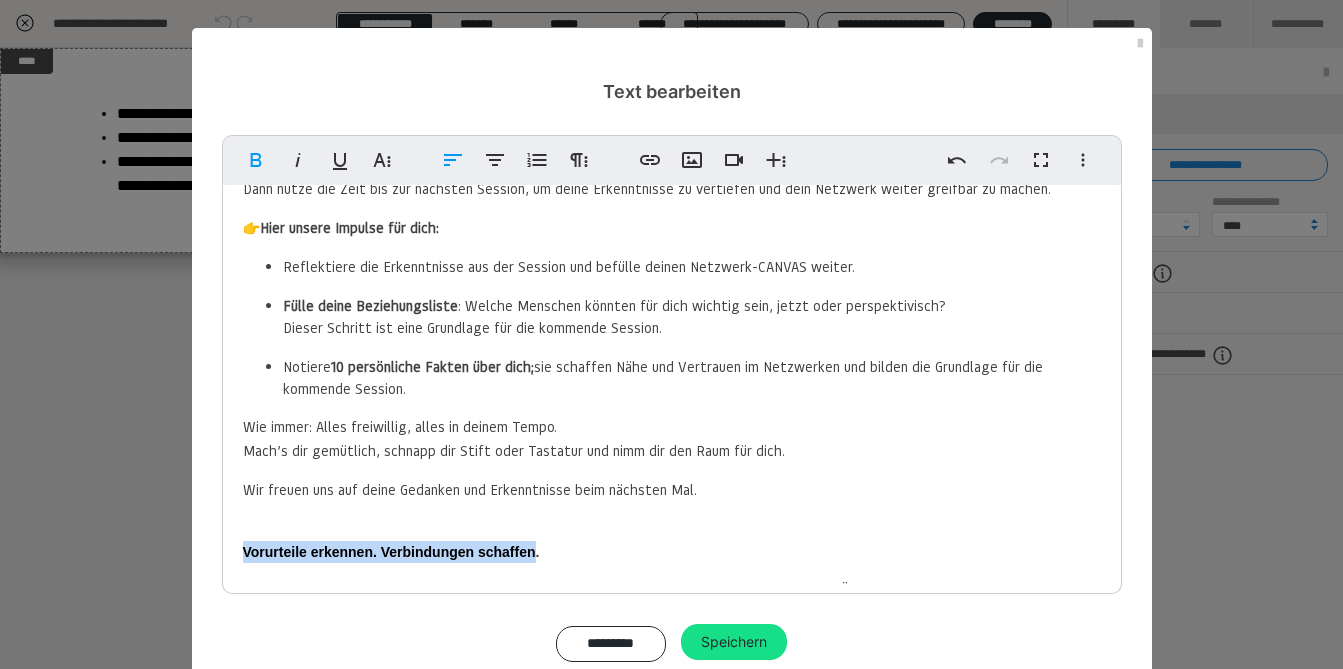 scroll, scrollTop: 0, scrollLeft: 0, axis: both 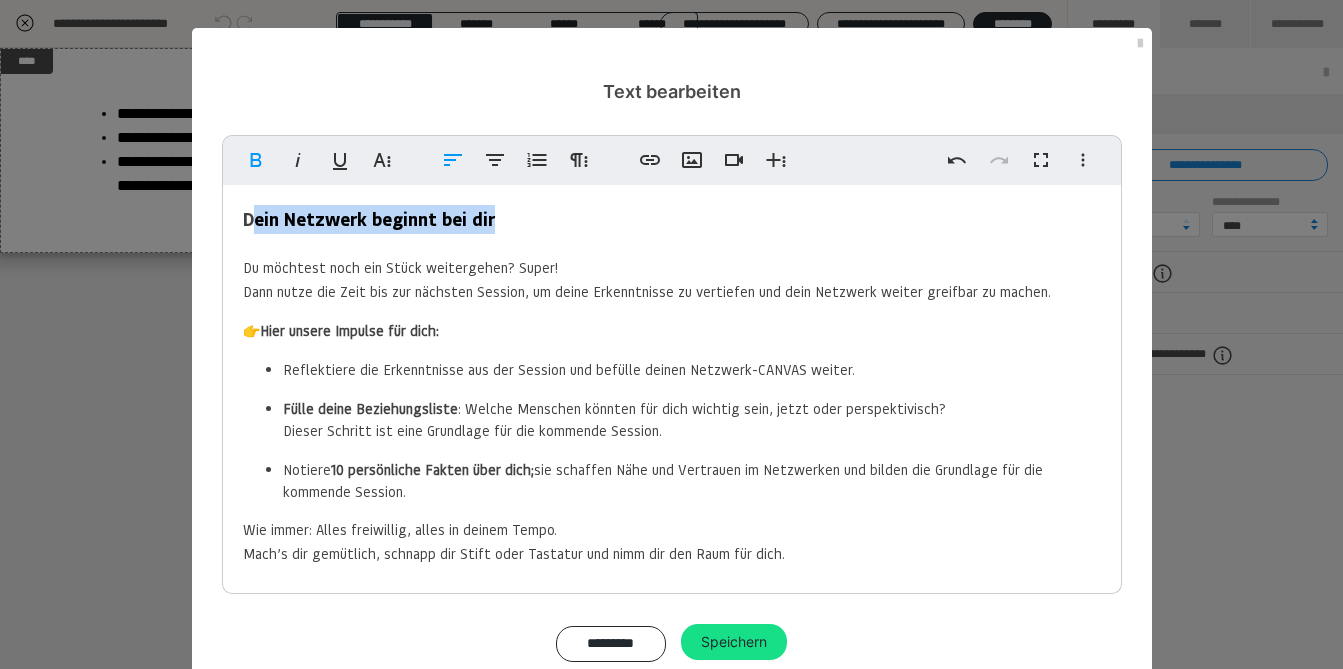 drag, startPoint x: 476, startPoint y: 219, endPoint x: 245, endPoint y: 219, distance: 231 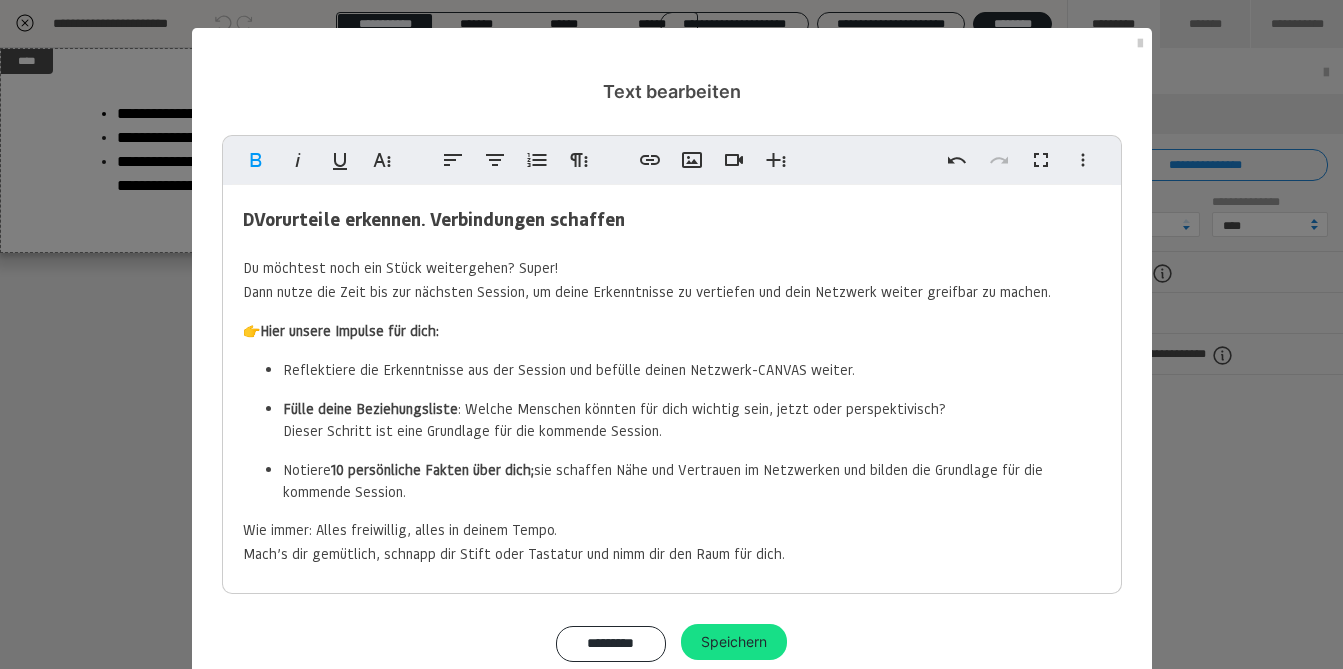 click on "Vorurteile erkennen. Verbindungen schaffen" at bounding box center (439, 219) 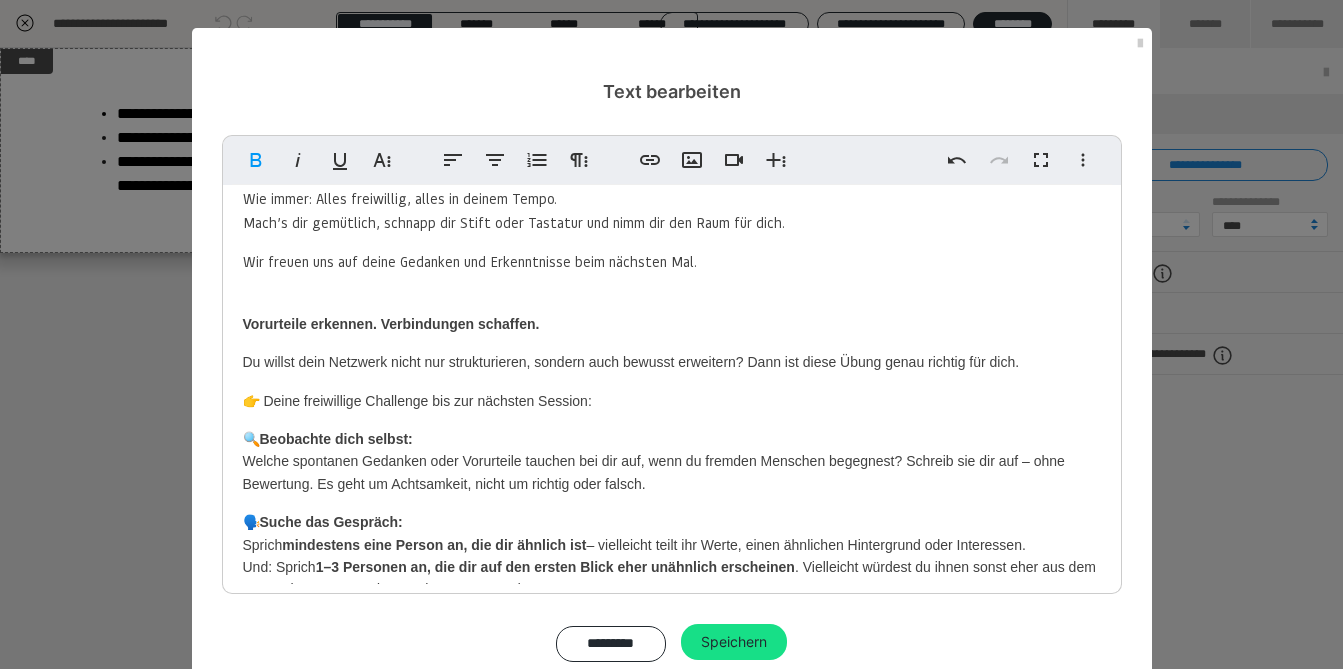scroll, scrollTop: 335, scrollLeft: 0, axis: vertical 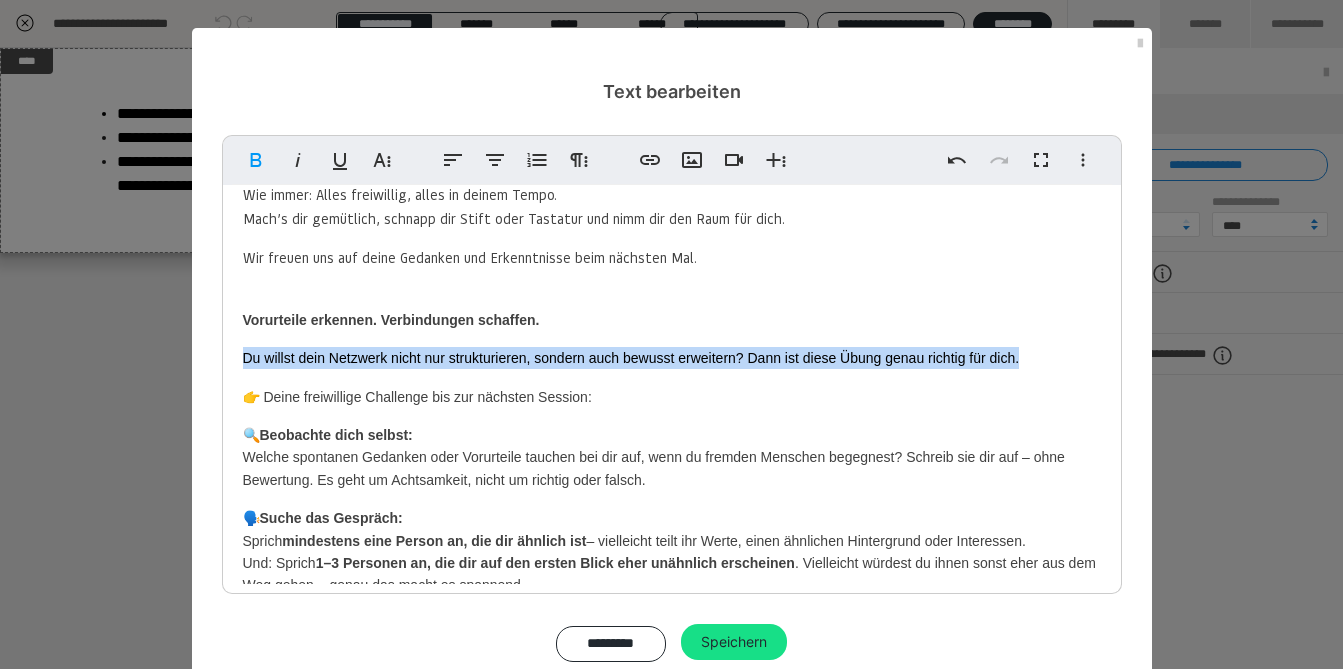 drag, startPoint x: 226, startPoint y: 350, endPoint x: 1184, endPoint y: 366, distance: 958.1336 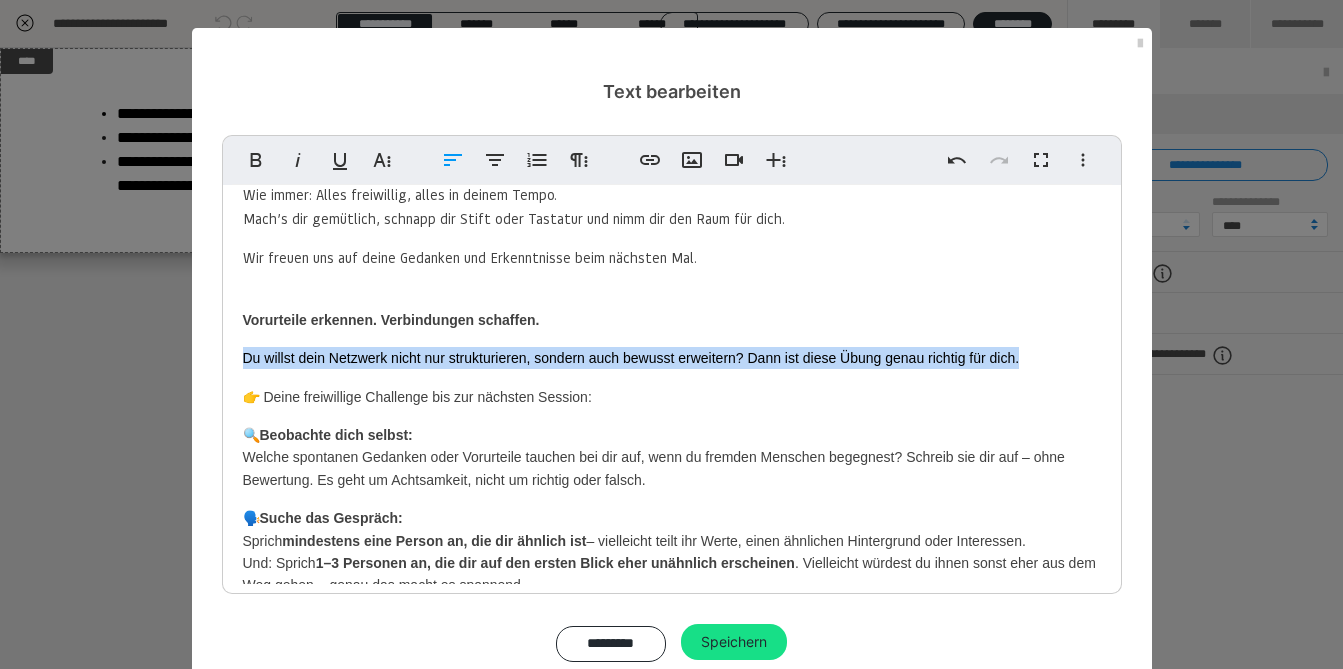 copy on "Du willst dein Netzwerk nicht nur strukturieren, sondern auch bewusst erweitern? Dann ist diese Übung genau richtig für dich." 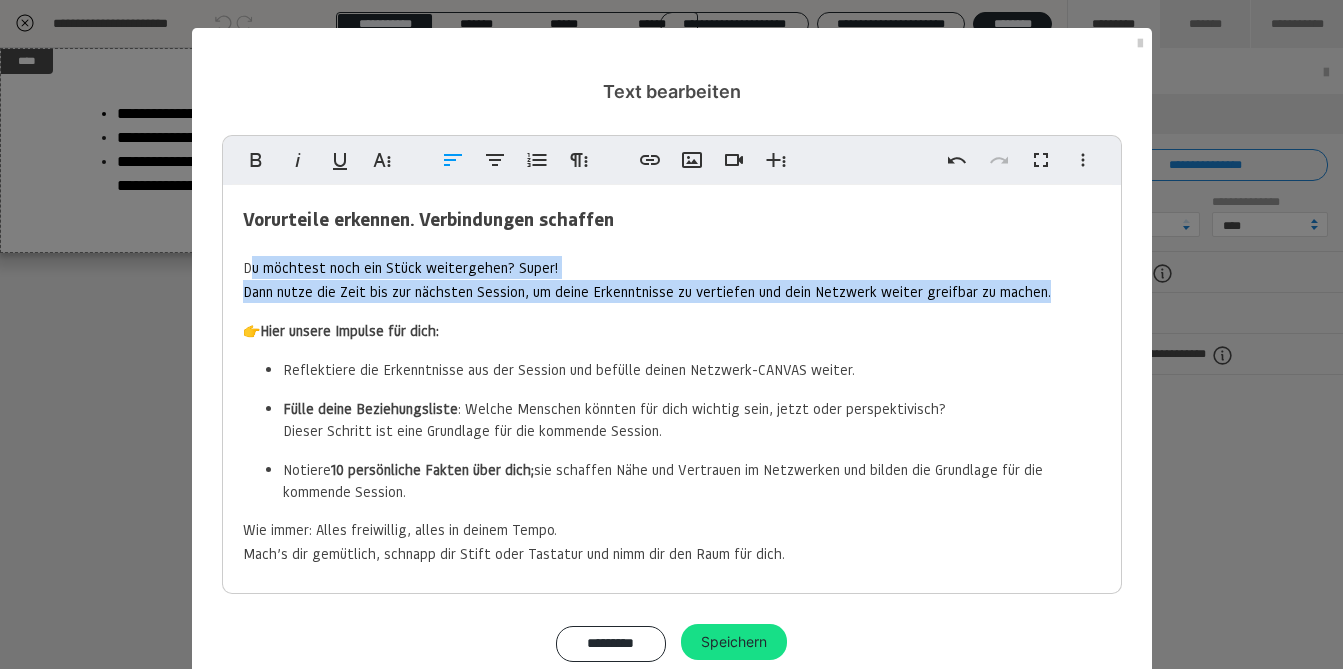 drag, startPoint x: 1052, startPoint y: 295, endPoint x: 243, endPoint y: 270, distance: 809.38617 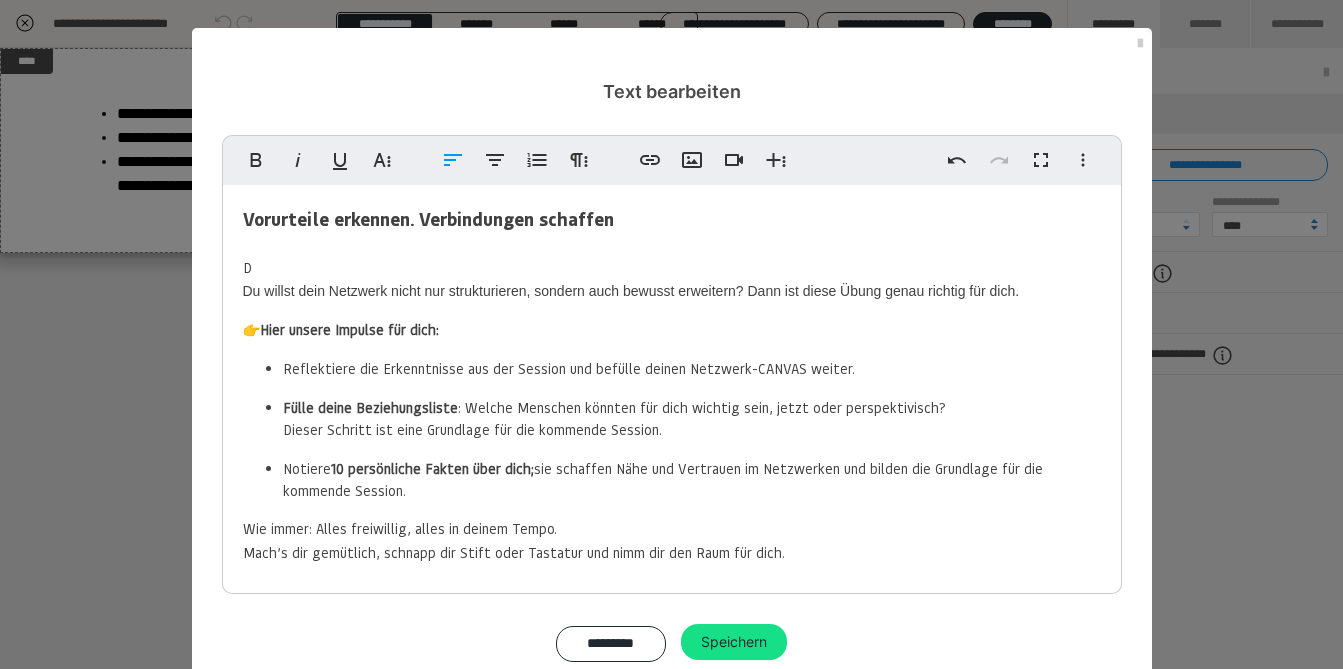 click on "Du willst dein Netzwerk nicht nur strukturieren, sondern auch bewusst erweitern? Dann ist diese Übung genau richtig für dich." at bounding box center (672, 291) 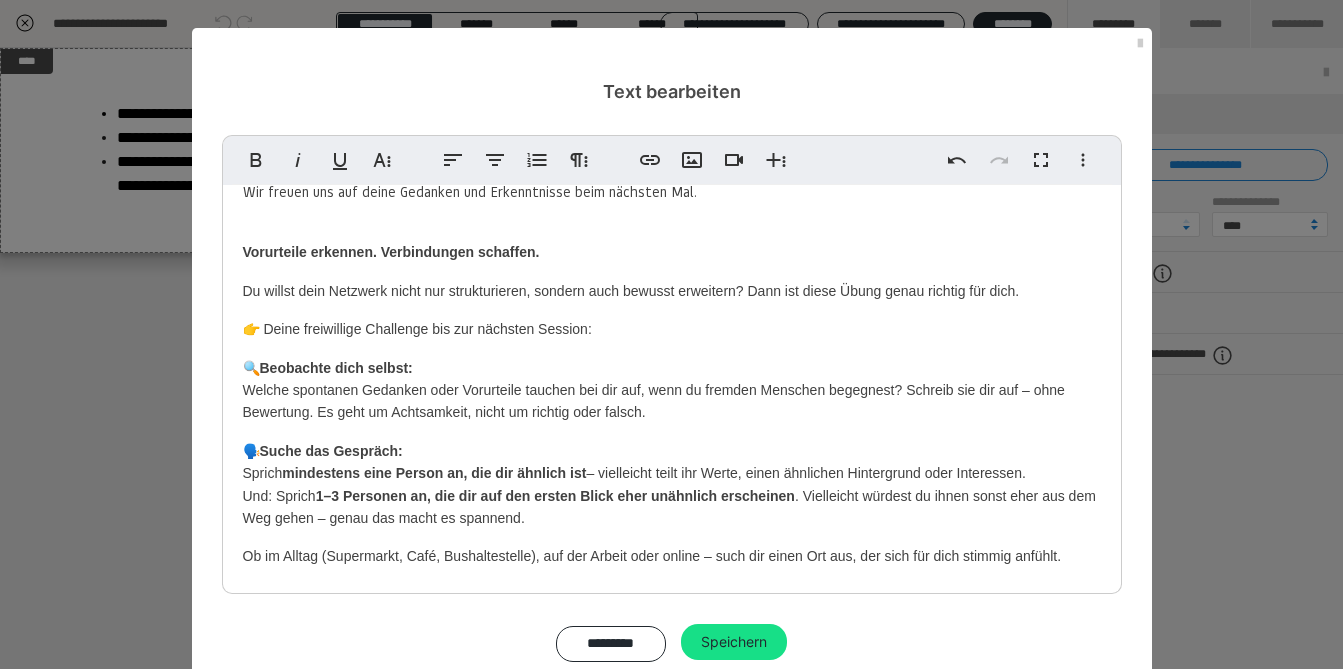 scroll, scrollTop: 361, scrollLeft: 0, axis: vertical 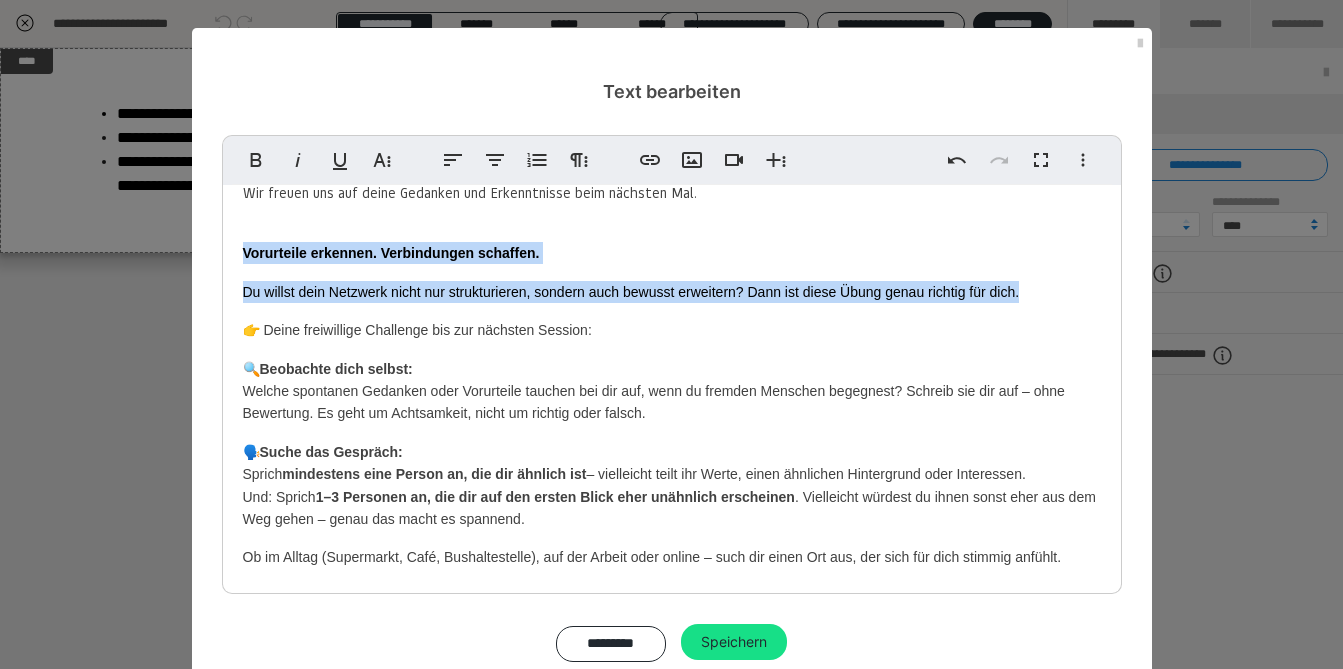 drag, startPoint x: 1028, startPoint y: 291, endPoint x: 155, endPoint y: 249, distance: 874.0097 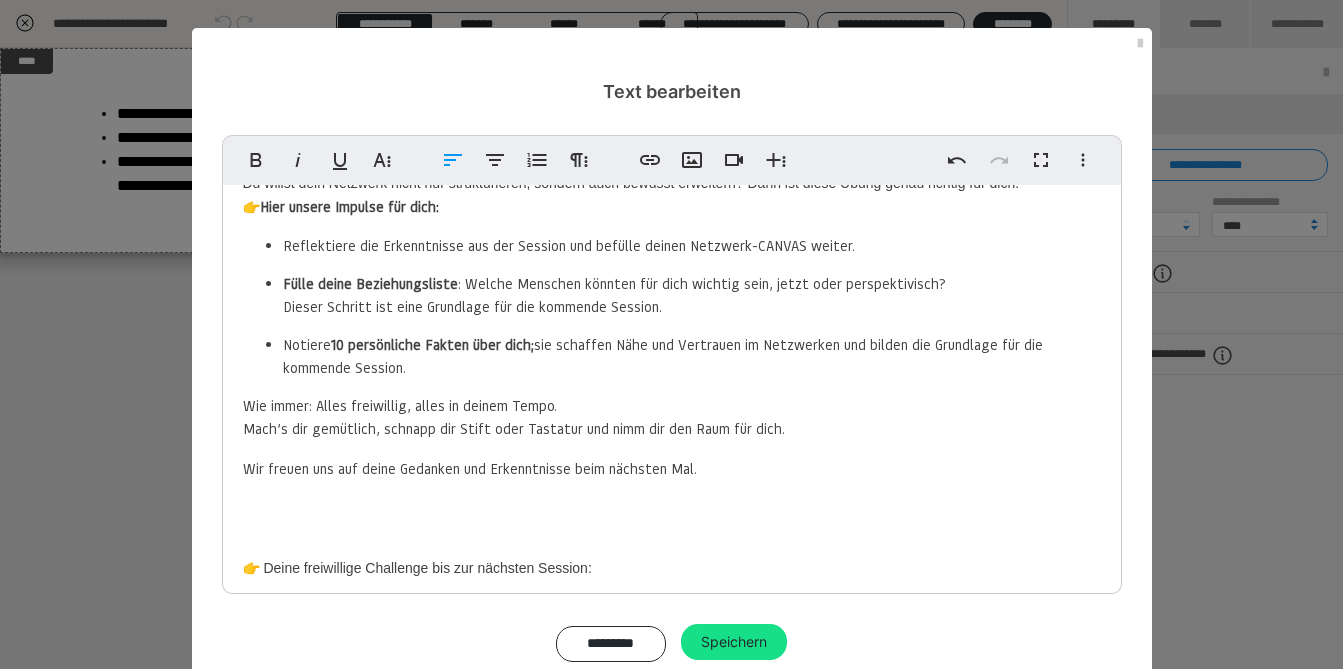 scroll, scrollTop: 0, scrollLeft: 0, axis: both 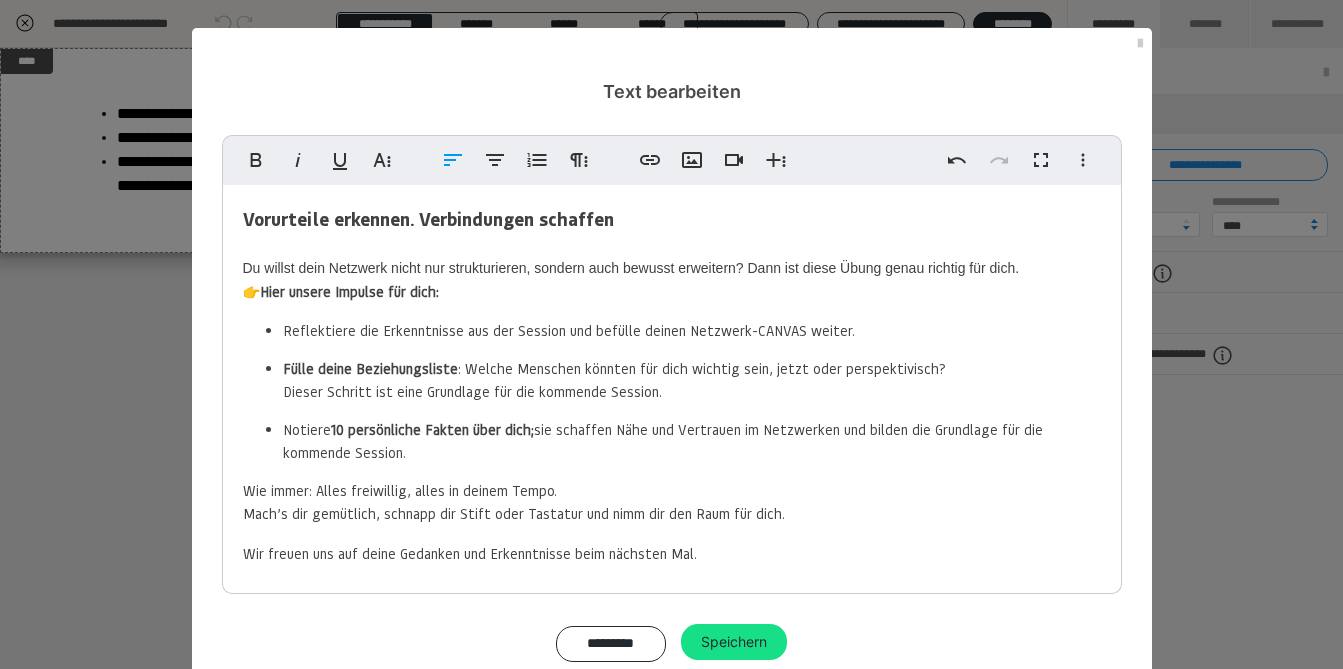 click on "Vorurteile erkennen. Verbindungen schaffen ​ Du willst dein Netzwerk nicht nur strukturieren, sondern auch bewusst erweitern? Dann ist diese Übung genau richtig für dich. 👉  Hier unsere Impulse für dich: Reflektiere die Erkenntnisse aus der Session und befülle deinen Netzwerk-CANVAS weiter. Fülle deine Beziehungsliste : Welche Menschen könnten für dich wichtig sein, jetzt oder perspektivisch? Dieser Schritt ist eine Grundlage für die kommende Session. Notiere  10 persönliche Fakten über dich;  sie schaffen Nähe und Vertrauen im Netzwerken und bilden die Grundlage für die kommende Session. Wie immer: Alles freiwillig, alles in deinem Tempo. Mach’s dir gemütlich, schnapp dir Stift oder Tastatur und nimm dir den Raum für dich. Wir freuen uns auf deine Gedanken und Erkenntnisse beim nächsten Mal. 👉 [PERSON_NAME] freiwillige Challenge bis zur nächsten Session: 🔍  Beobachte dich selbst: 🗣️  Suche das Gespräch: [PERSON_NAME]  mindestens eine Person an, die dir ähnlich ist Und: Sprich  📝" at bounding box center [672, 625] 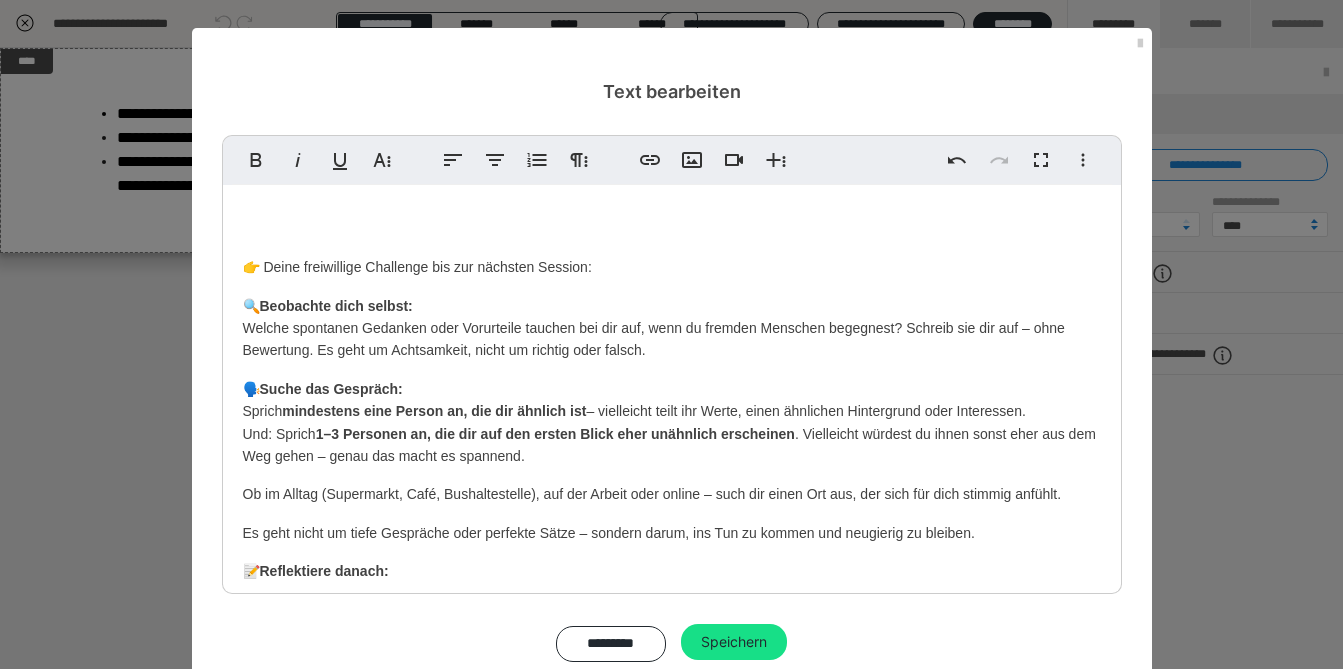 scroll, scrollTop: 407, scrollLeft: 0, axis: vertical 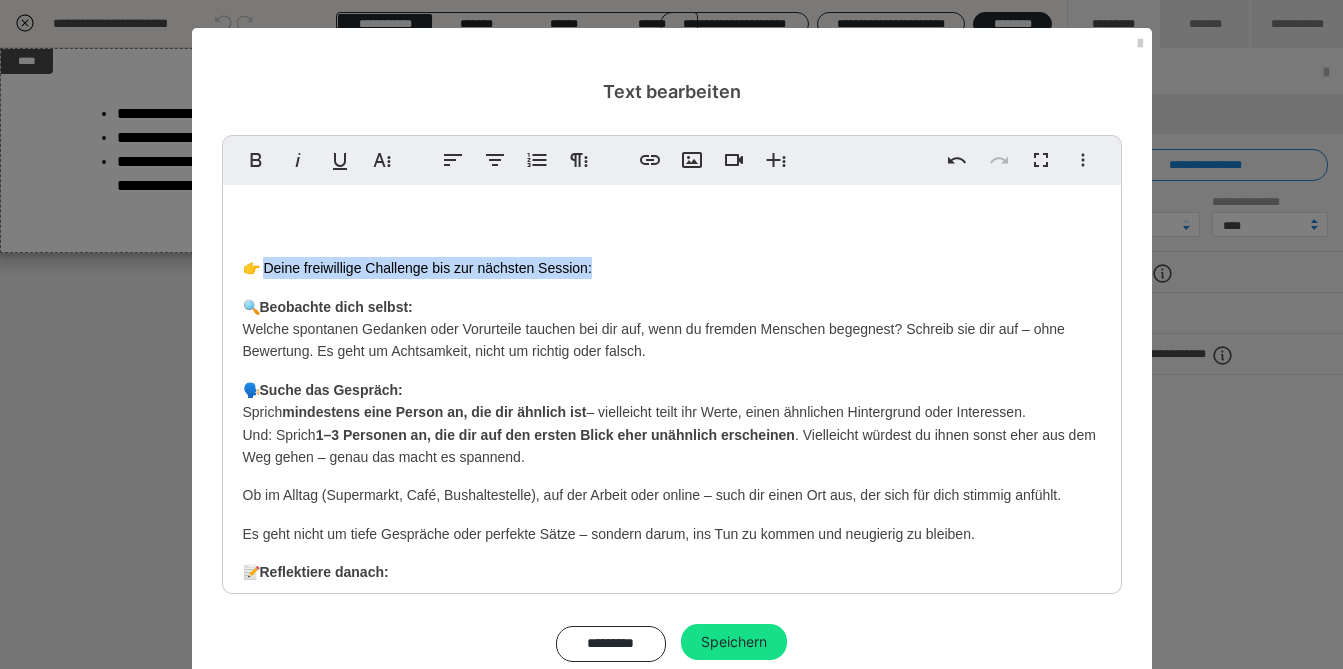 drag, startPoint x: 587, startPoint y: 267, endPoint x: 257, endPoint y: 266, distance: 330.00153 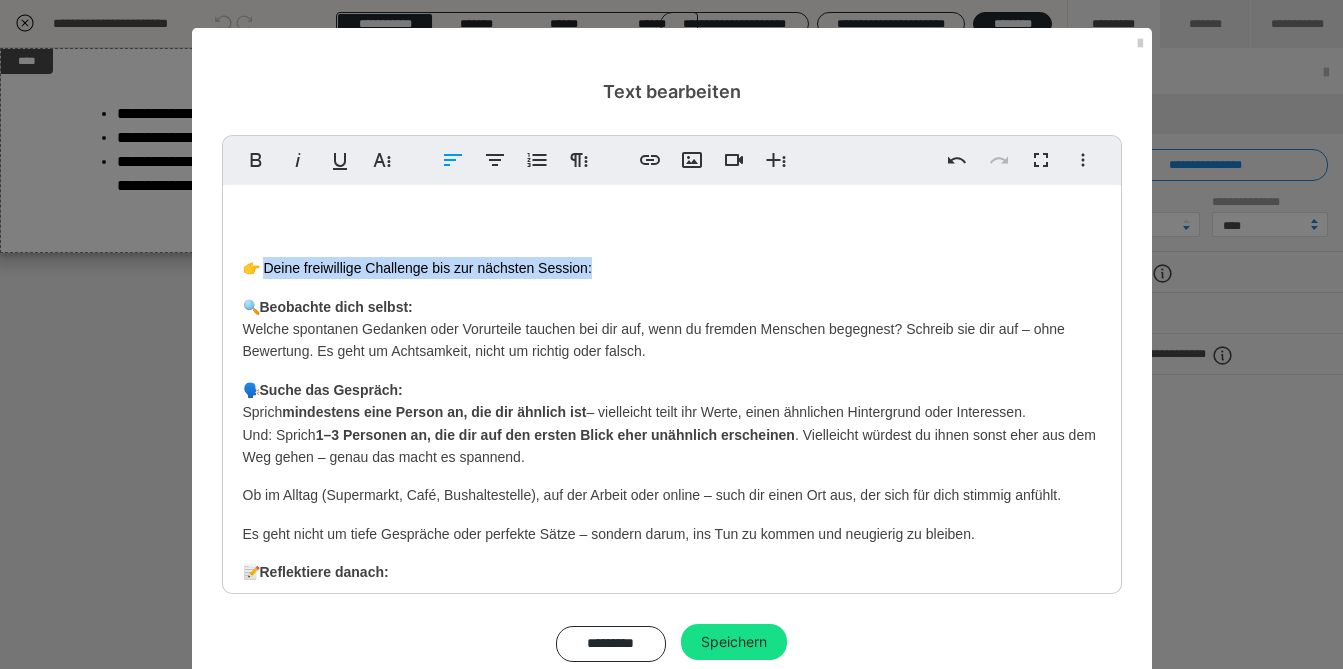 copy on "eine freiwillige Challenge bis zur nächsten Session:" 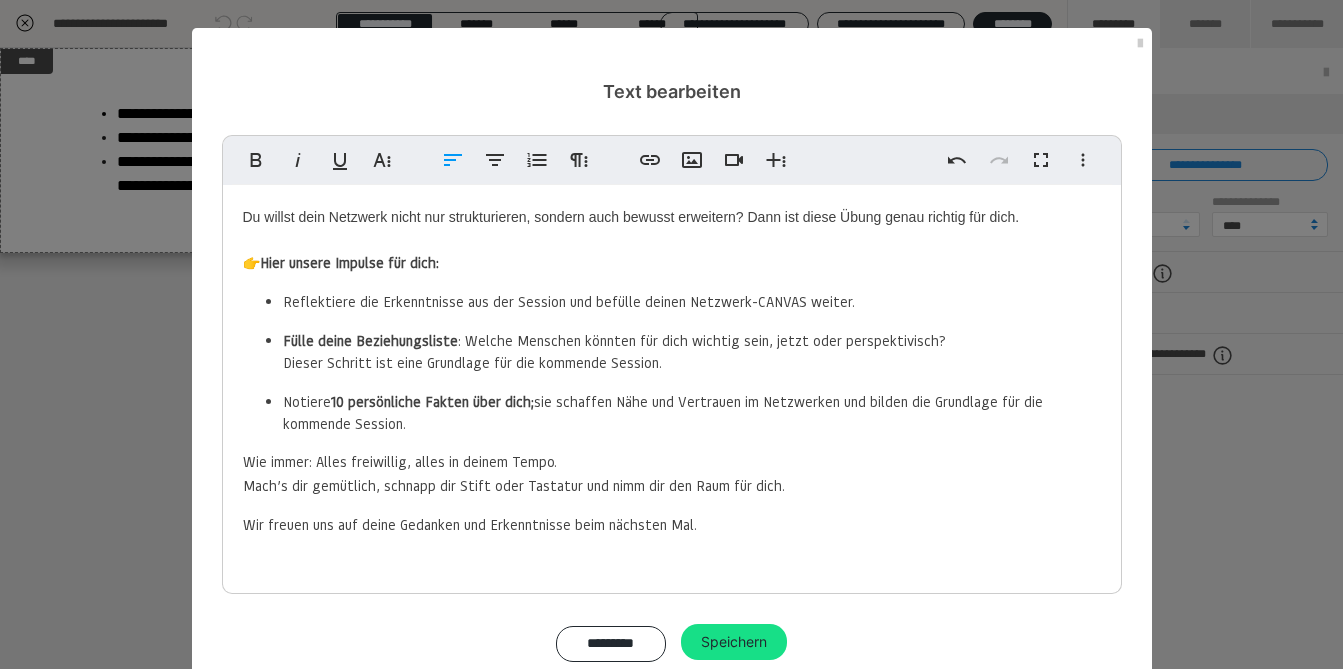 scroll, scrollTop: 0, scrollLeft: 0, axis: both 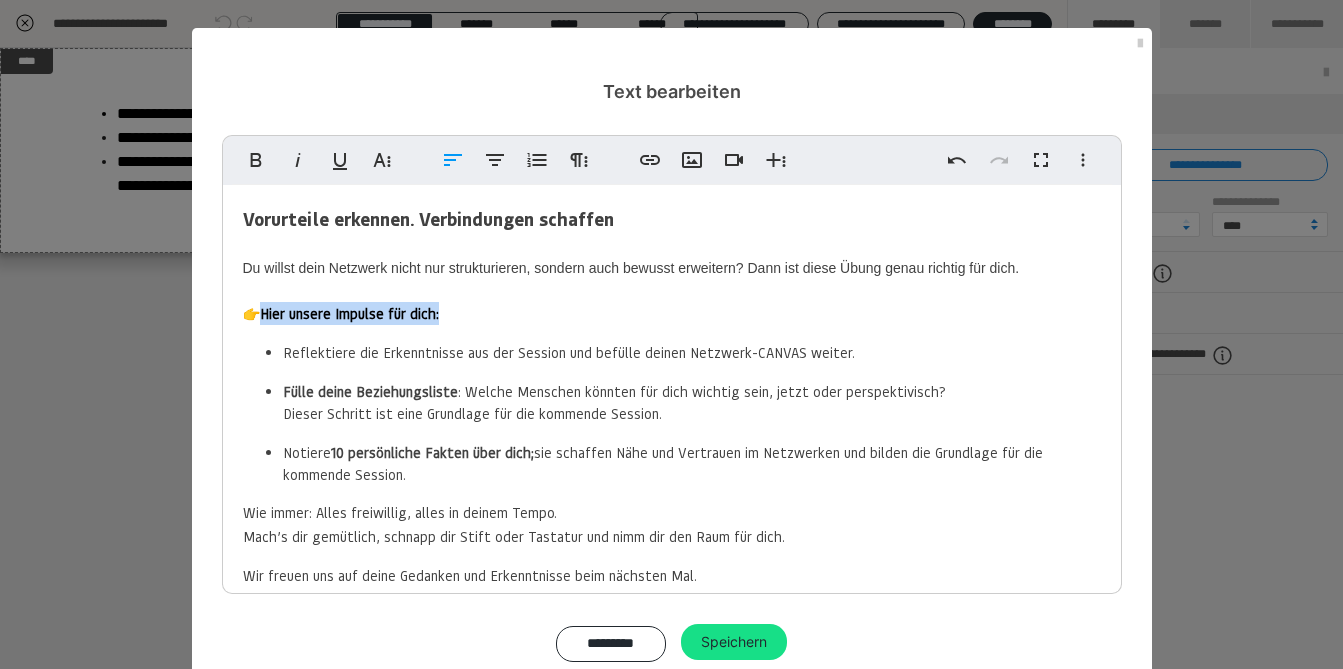 drag, startPoint x: 446, startPoint y: 321, endPoint x: 256, endPoint y: 319, distance: 190.01053 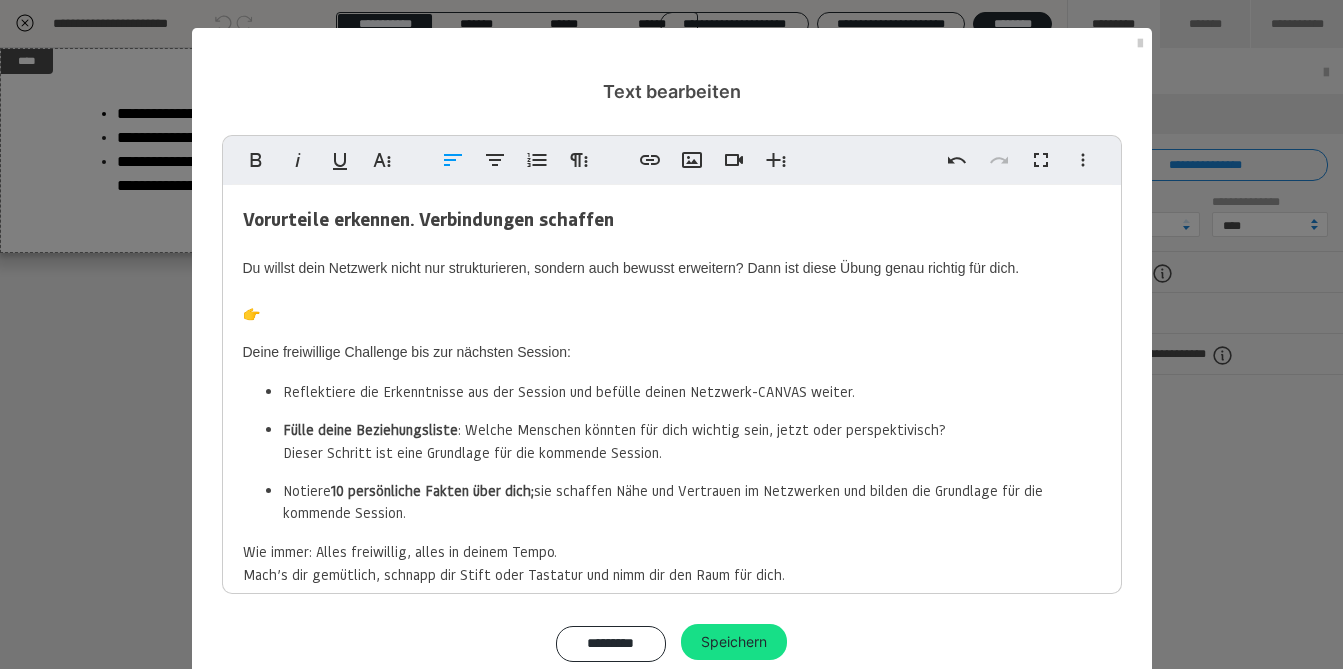 click on "Deine freiwillige Challenge bis zur nächsten Session:" at bounding box center (672, 352) 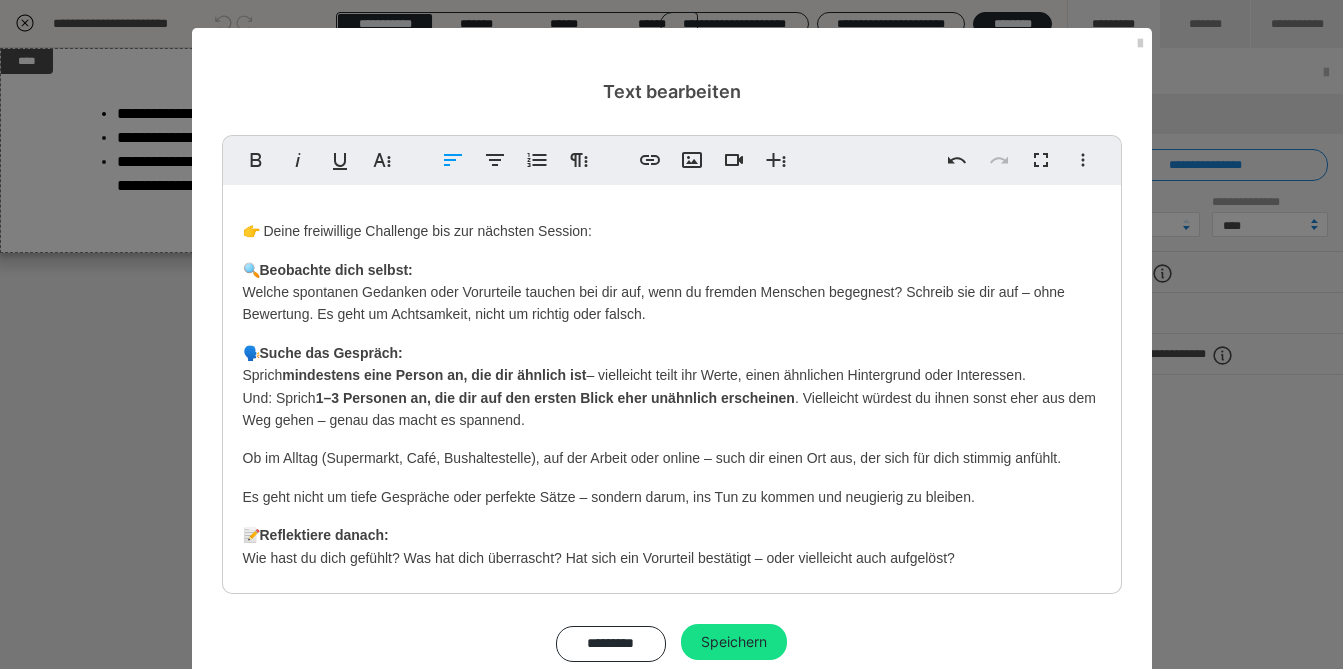 scroll, scrollTop: 442, scrollLeft: 0, axis: vertical 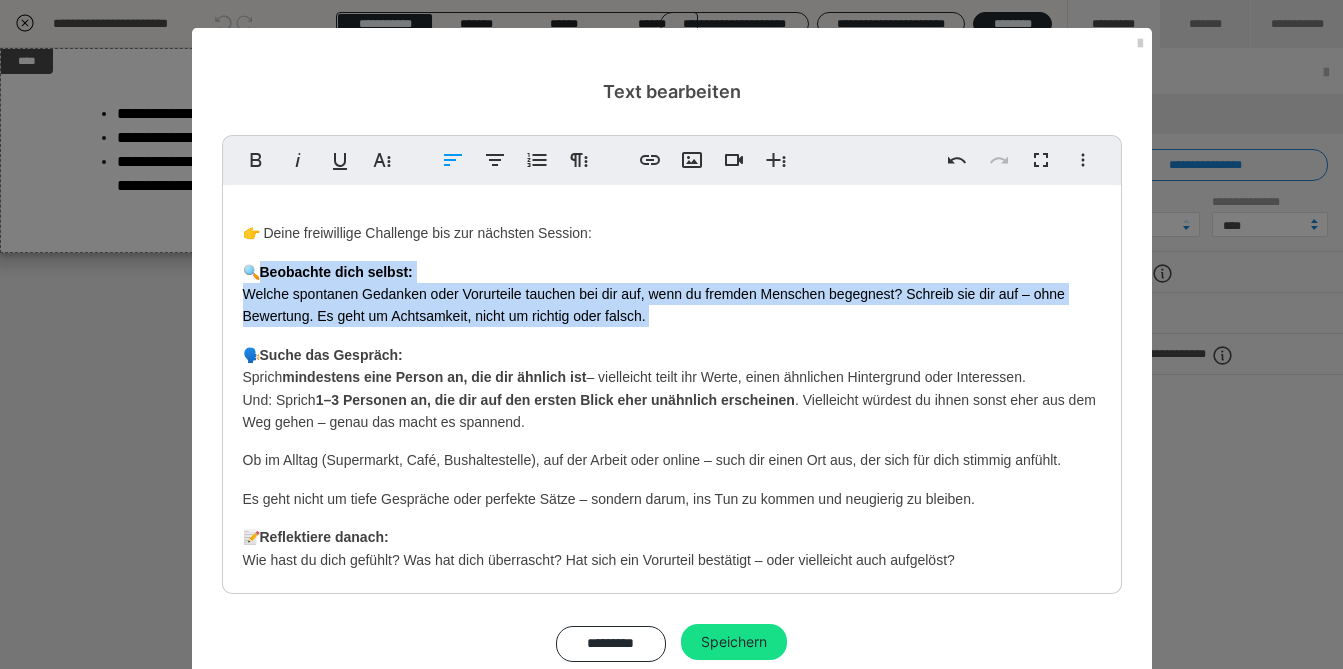 drag, startPoint x: 253, startPoint y: 268, endPoint x: 711, endPoint y: 338, distance: 463.31845 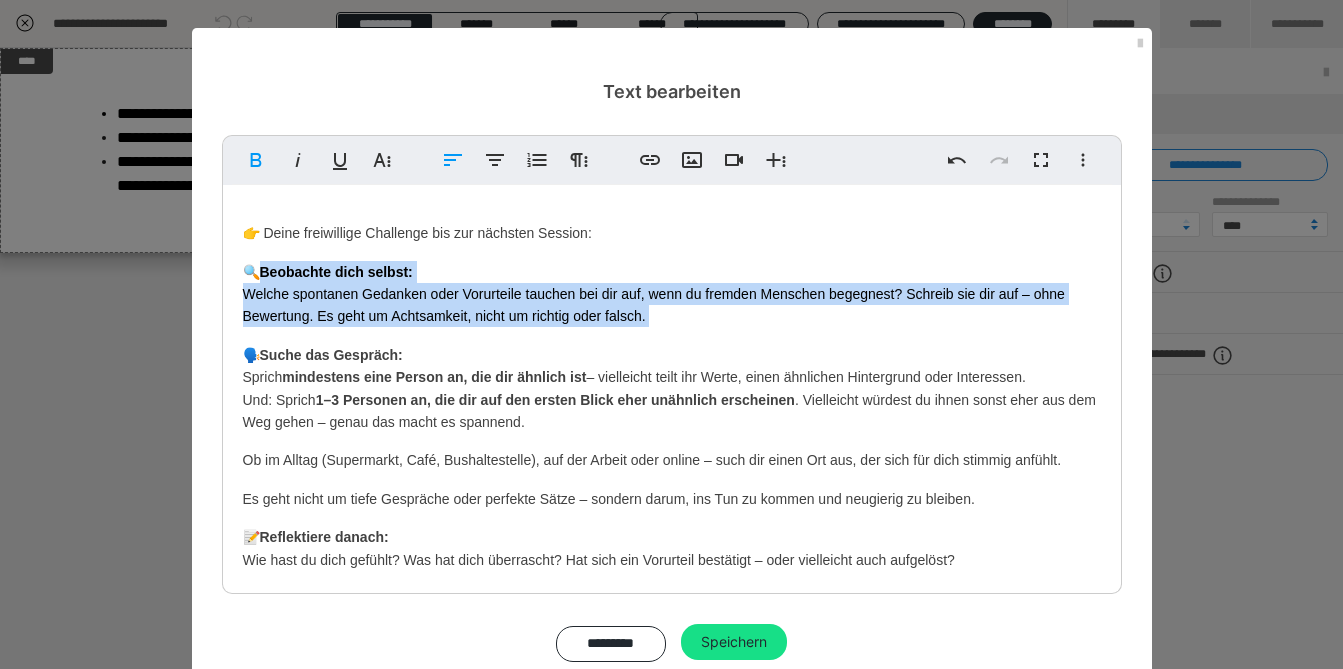 copy on "Beobachte dich selbst: Welche spontanen Gedanken oder Vorurteile tauchen bei dir auf, wenn du fremden Menschen begegnest? Schreib sie dir auf – ohne Bewertung. Es geht um Achtsamkeit, nicht um richtig oder falsch." 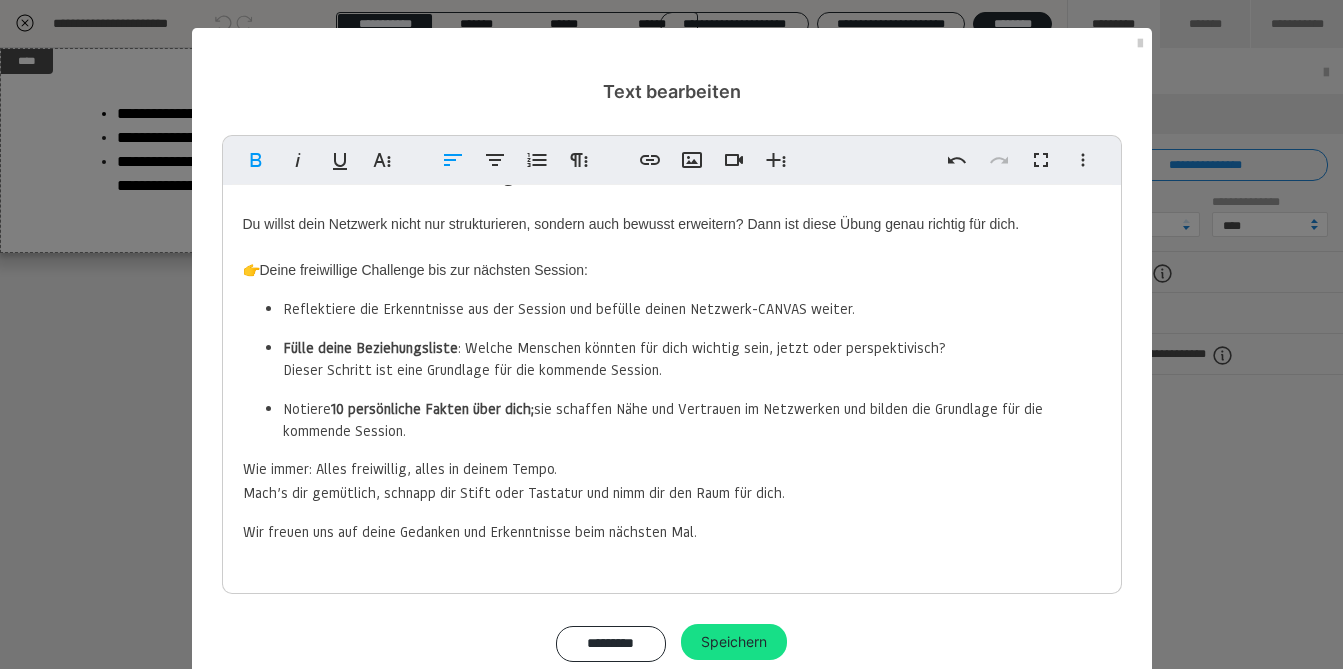 scroll, scrollTop: 43, scrollLeft: 0, axis: vertical 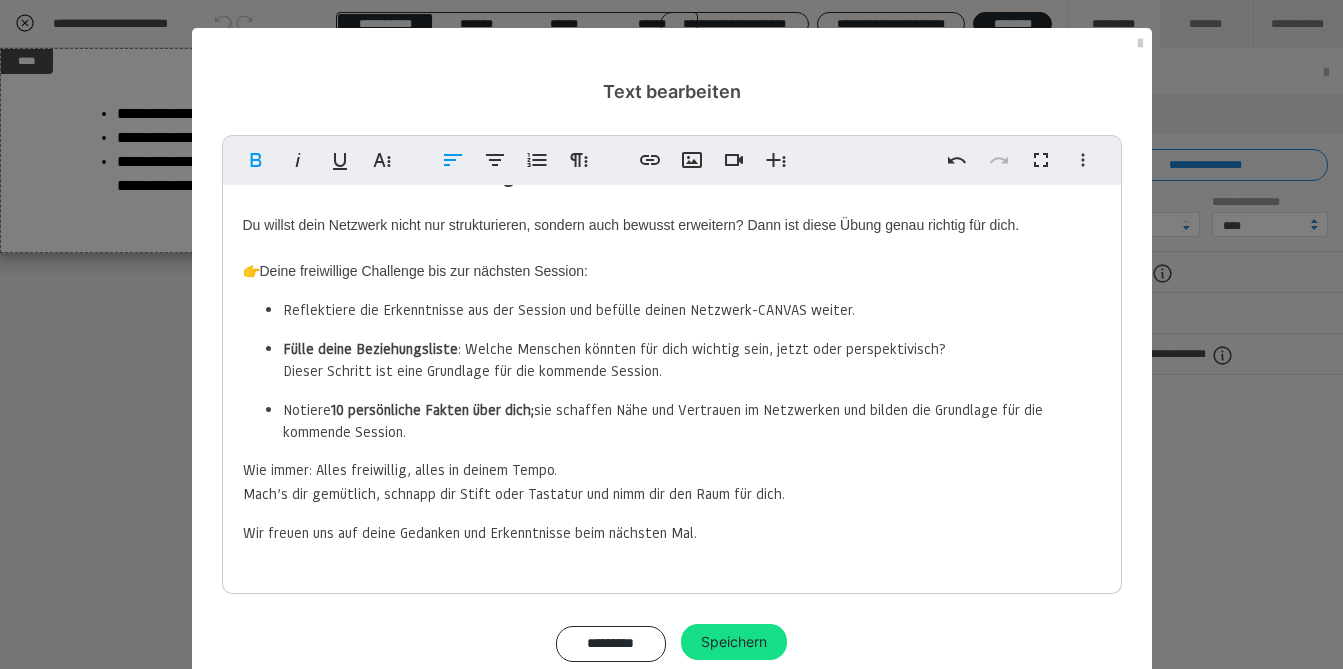 drag, startPoint x: 410, startPoint y: 429, endPoint x: 278, endPoint y: 306, distance: 180.4245 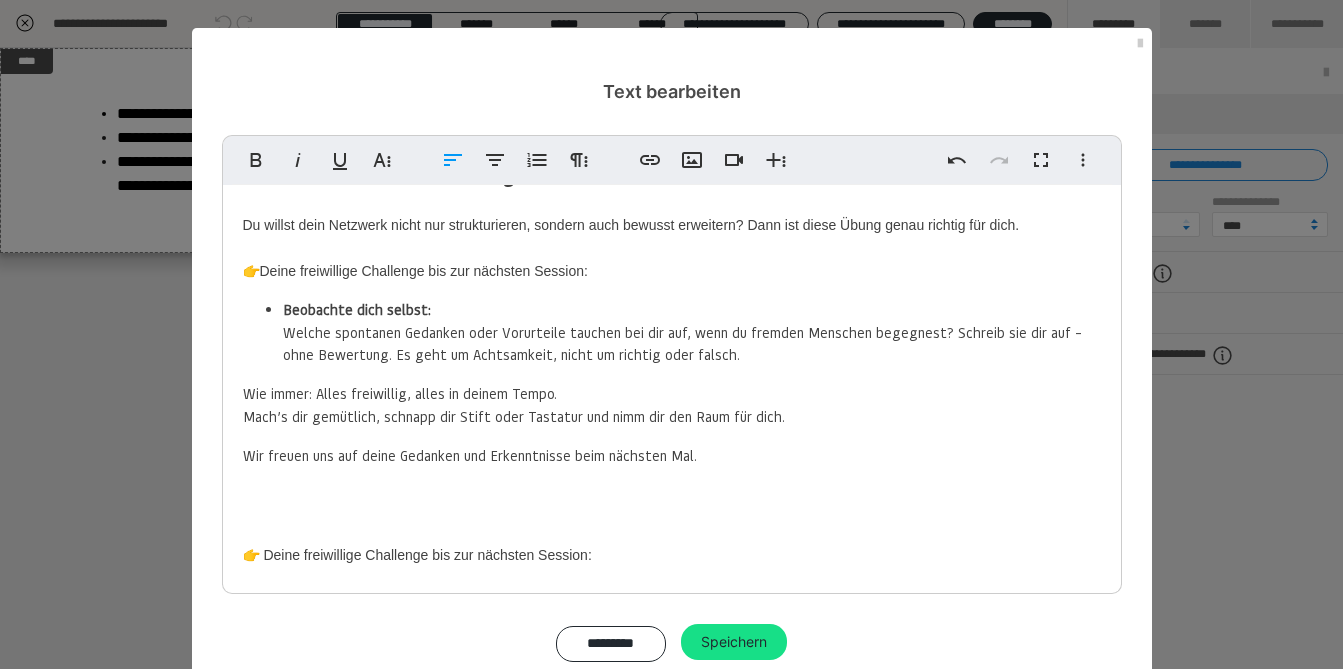 click on "Beobachte dich selbst: Welche spontanen Gedanken oder Vorurteile tauchen bei dir auf, wenn du fremden Menschen begegnest? Schreib sie dir auf – ohne Bewertung. Es geht um Achtsamkeit, nicht um richtig oder falsch." at bounding box center [692, 331] 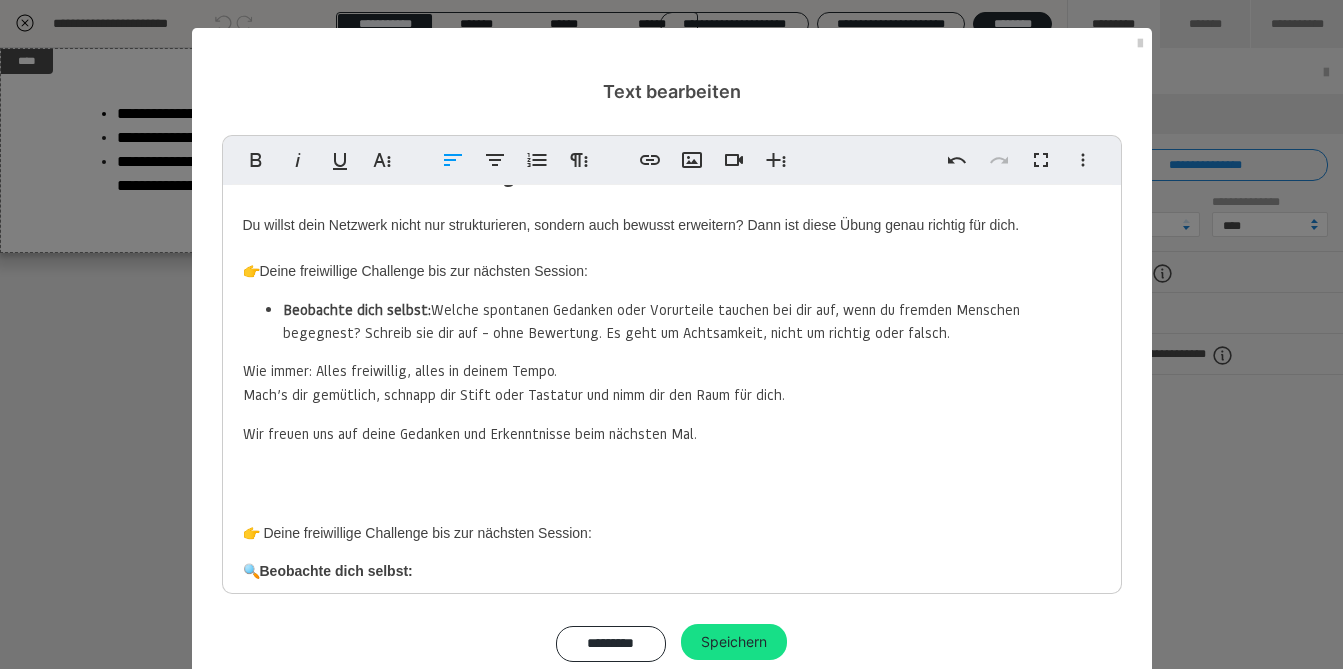 type 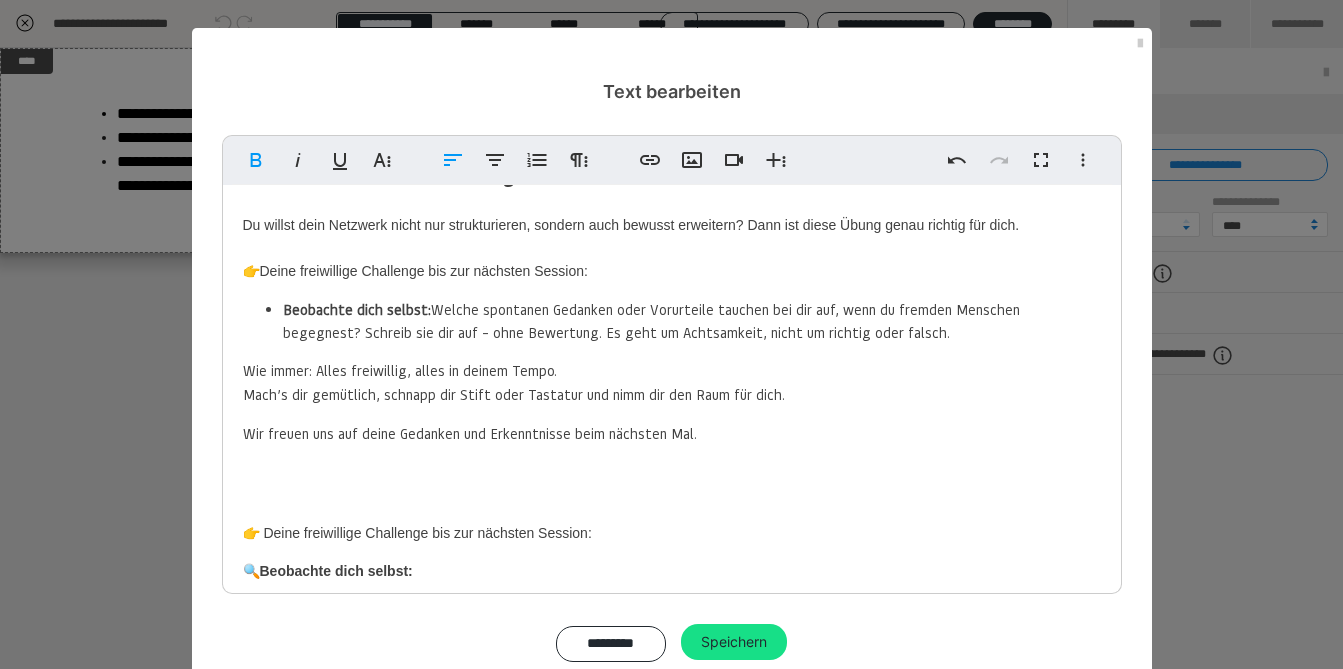 click on "Beobachte dich selbst:  Welche spontanen Gedanken oder Vorurteile tauchen bei dir auf, wenn du fremden Menschen begegnest? Schreib sie dir auf – ohne Bewertung. Es geht um Achtsamkeit, nicht um richtig oder falsch." at bounding box center (692, 320) 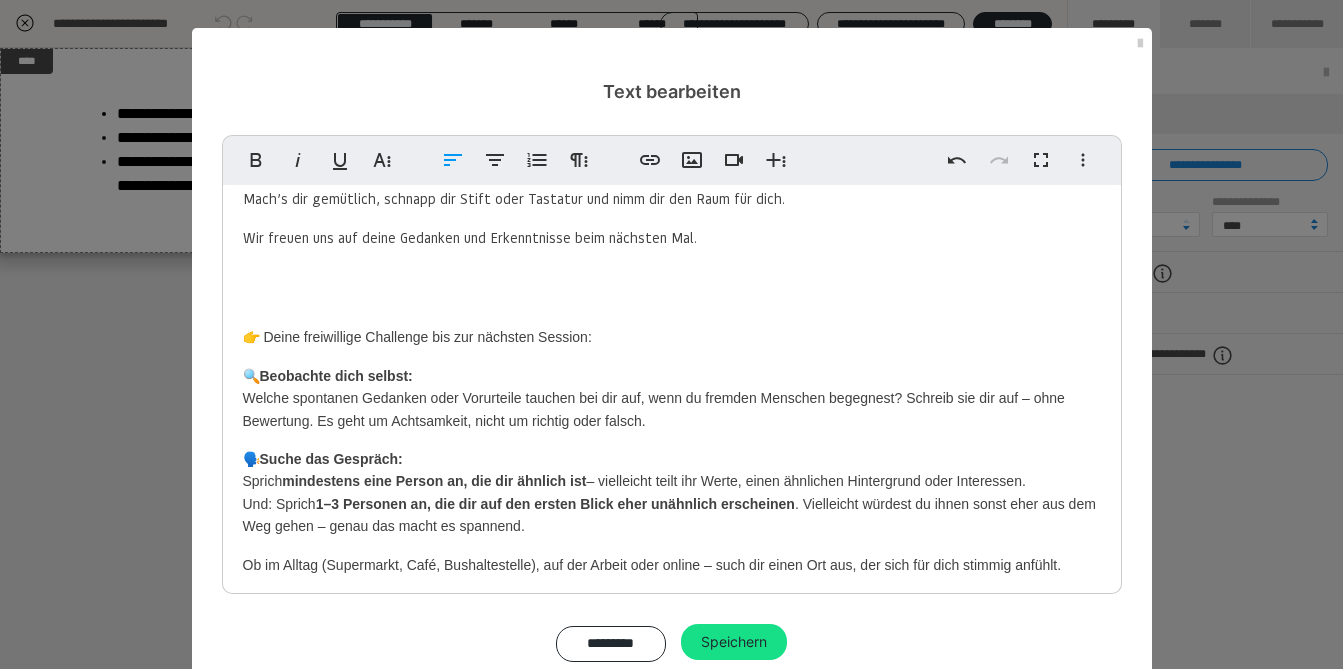 scroll, scrollTop: 417, scrollLeft: 0, axis: vertical 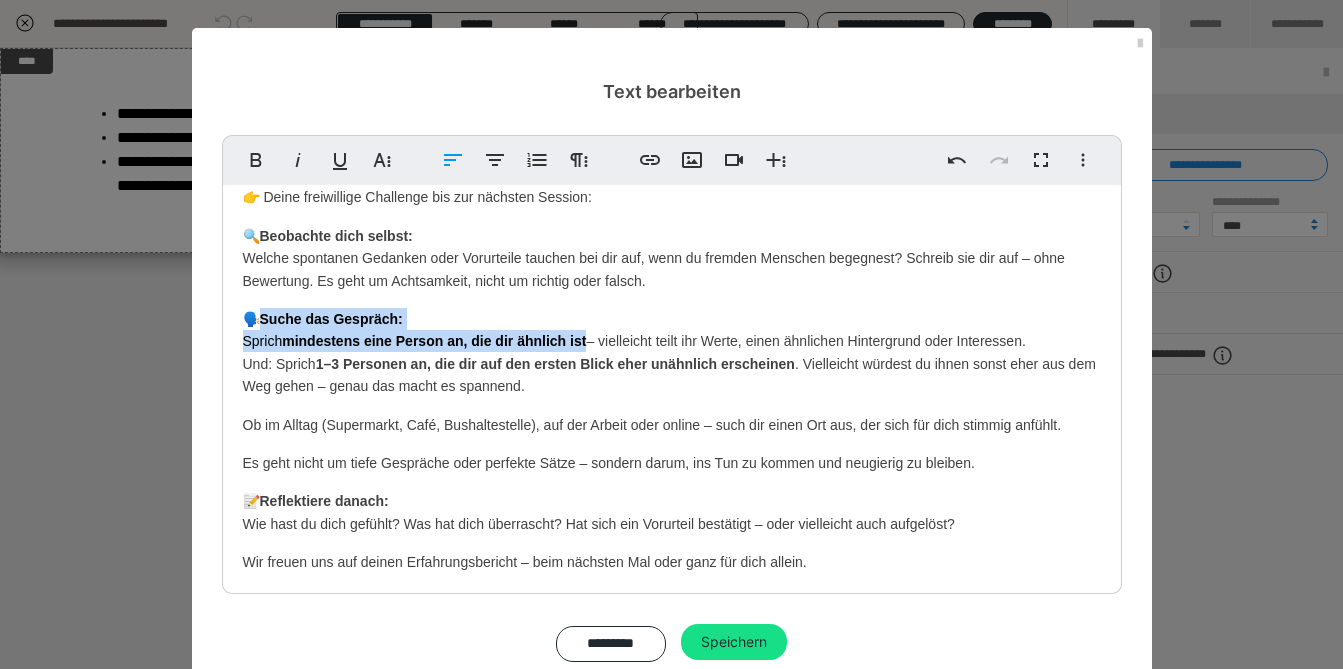 drag, startPoint x: 256, startPoint y: 313, endPoint x: 583, endPoint y: 342, distance: 328.28342 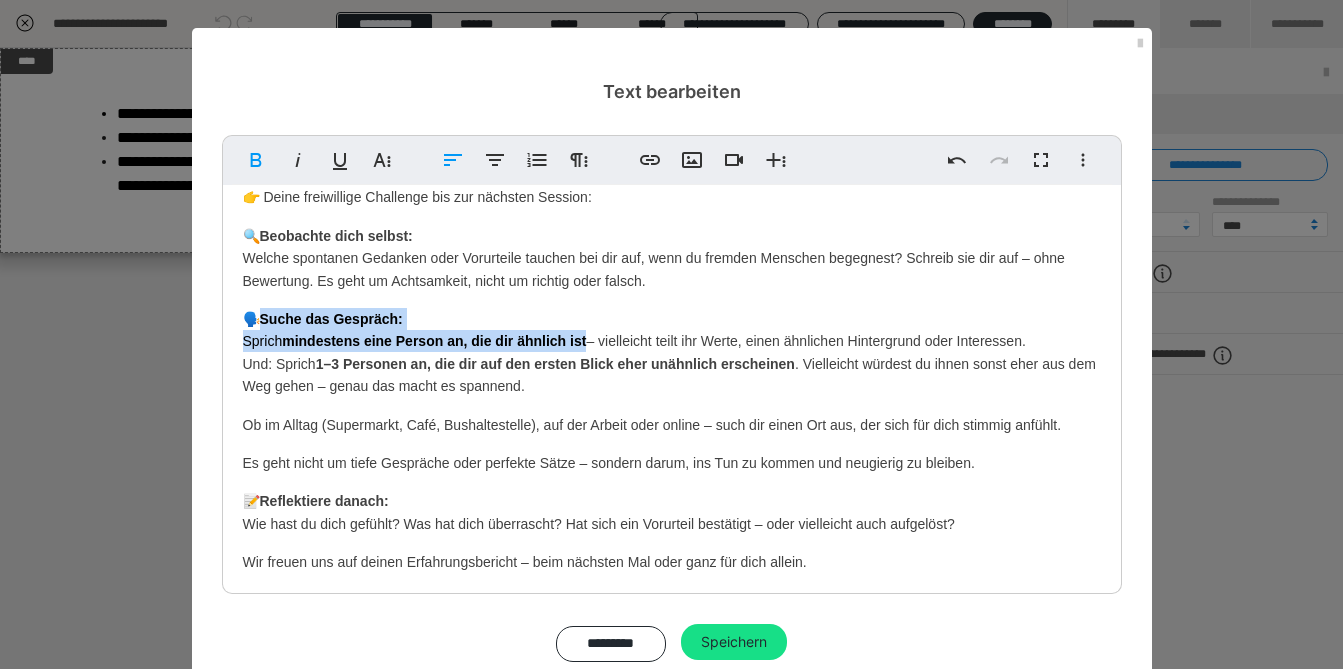 click on "🗣️  Suche das Gespräch: [PERSON_NAME]  mindestens eine Person an, die dir ähnlich ist  – vielleicht teilt ihr Werte, einen ähnlichen Hintergrund oder Interessen. Und: Sprich  1–3 Personen an, die dir auf den ersten Blick eher unähnlich erscheinen . Vielleicht würdest du ihnen sonst eher aus dem Weg gehen – genau das macht es spannend." at bounding box center [672, 353] 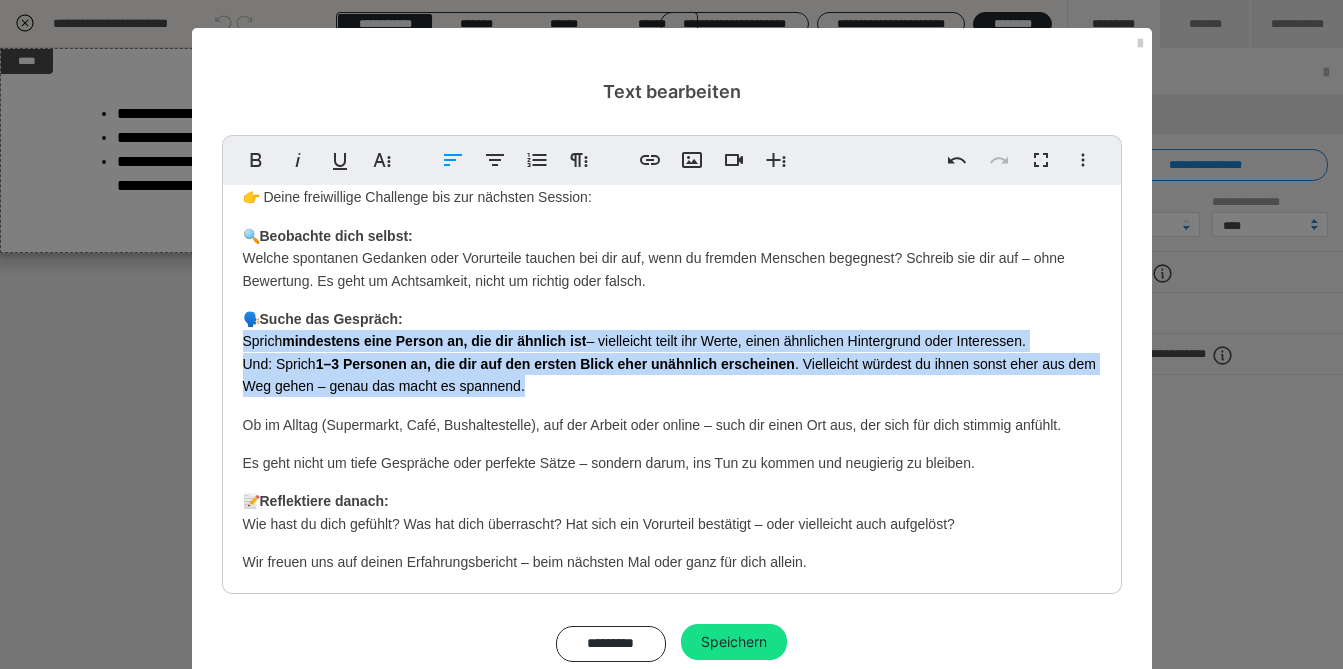 drag, startPoint x: 560, startPoint y: 388, endPoint x: 228, endPoint y: 342, distance: 335.1716 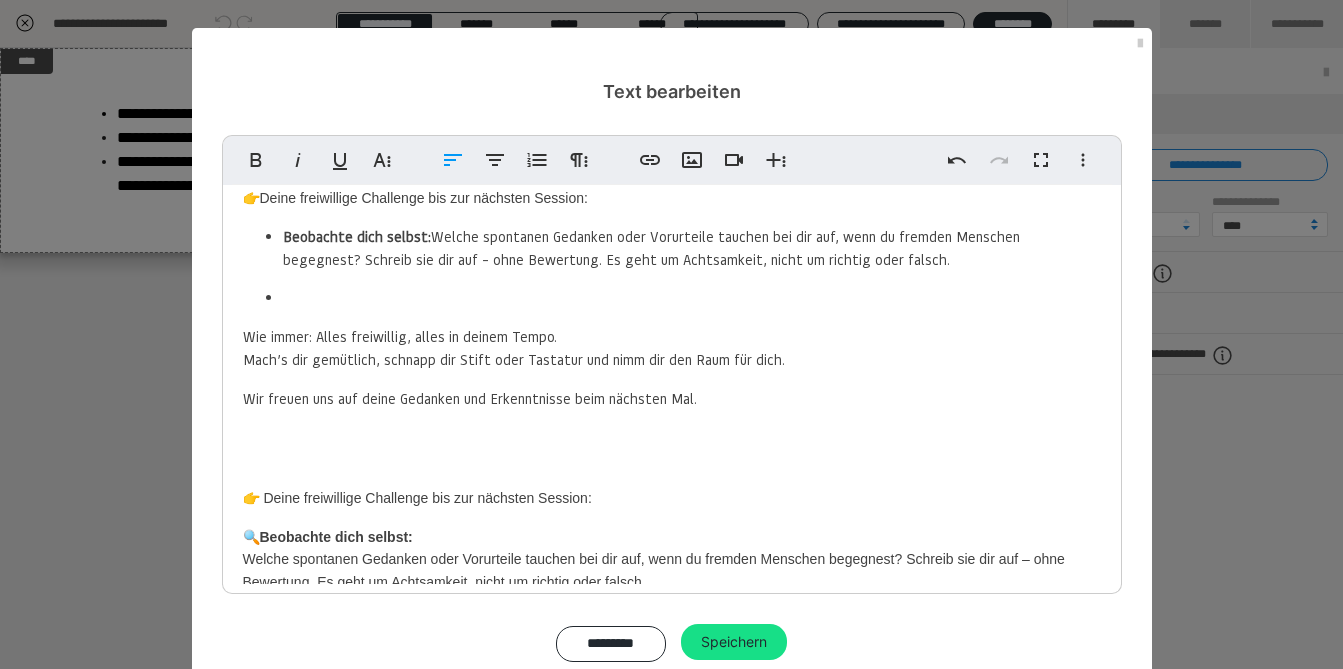 scroll, scrollTop: 115, scrollLeft: 0, axis: vertical 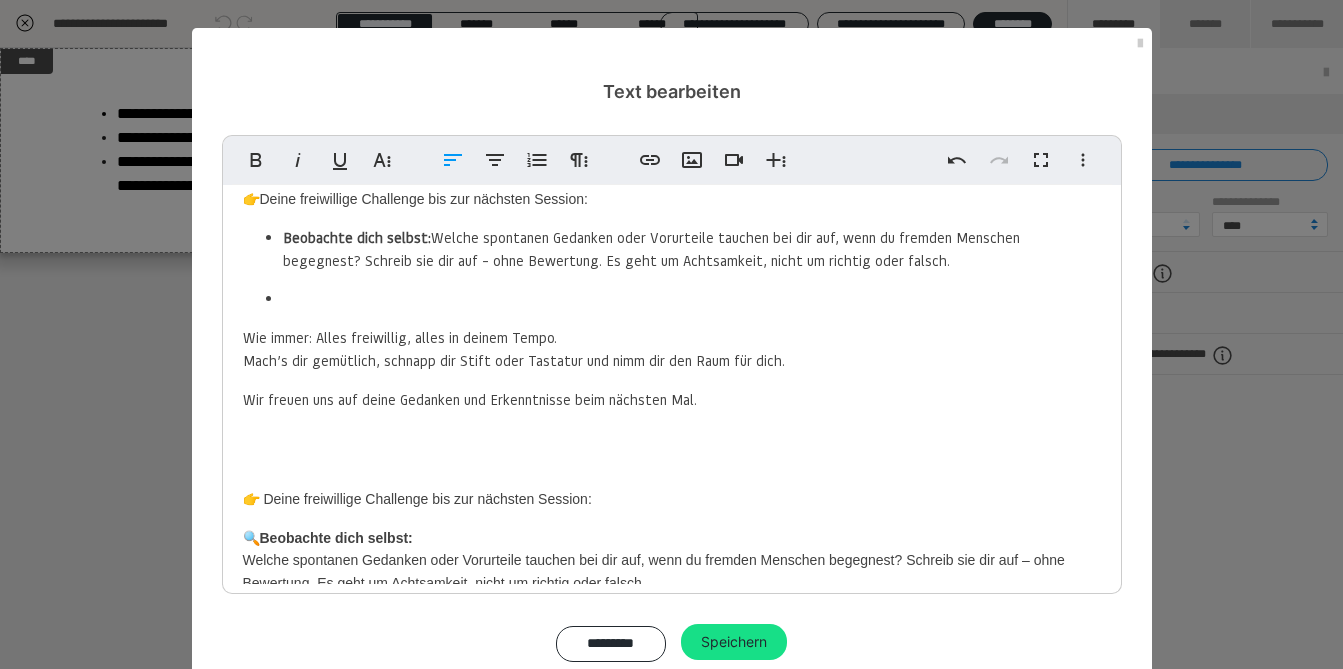 click at bounding box center (692, 248) 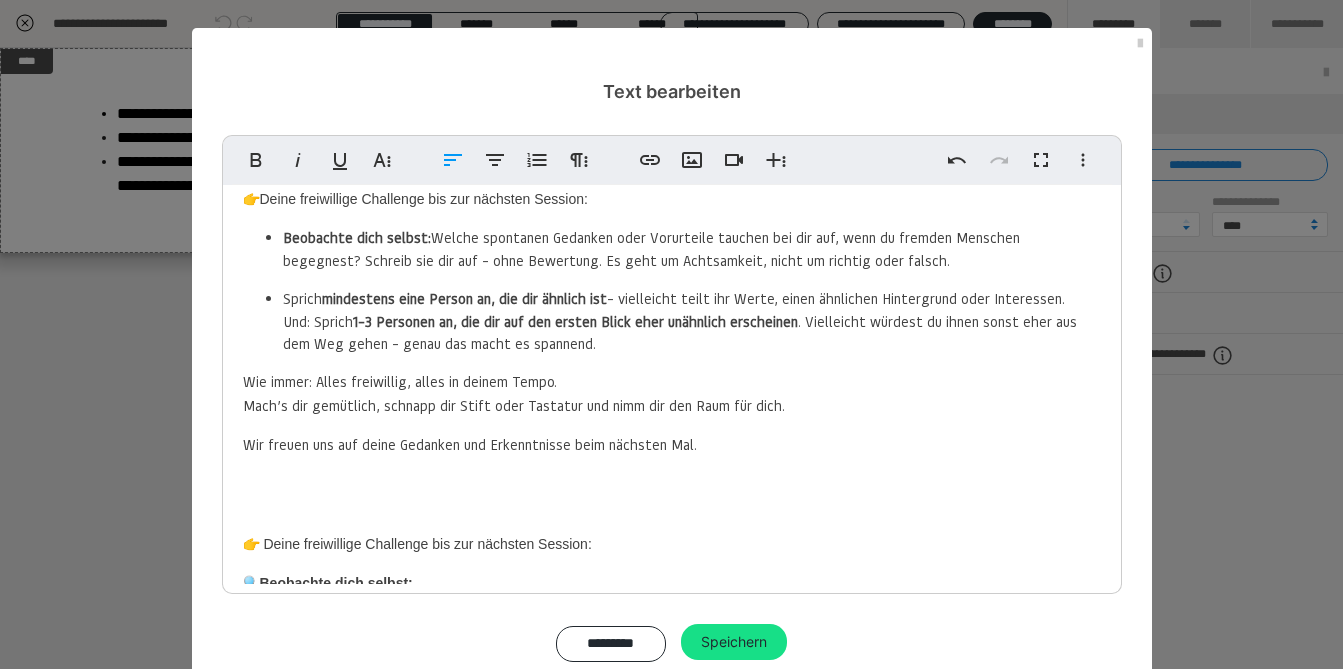 click on "Sprich  mindestens eine Person an, die dir ähnlich ist  – vielleicht teilt ihr Werte, einen ähnlichen Hintergrund oder Interessen. Und: Sprich  1–3 Personen an, die dir auf den ersten Blick eher unähnlich erscheinen . Vielleicht würdest du ihnen sonst eher aus dem Weg gehen – genau das macht es spannend." at bounding box center (692, 248) 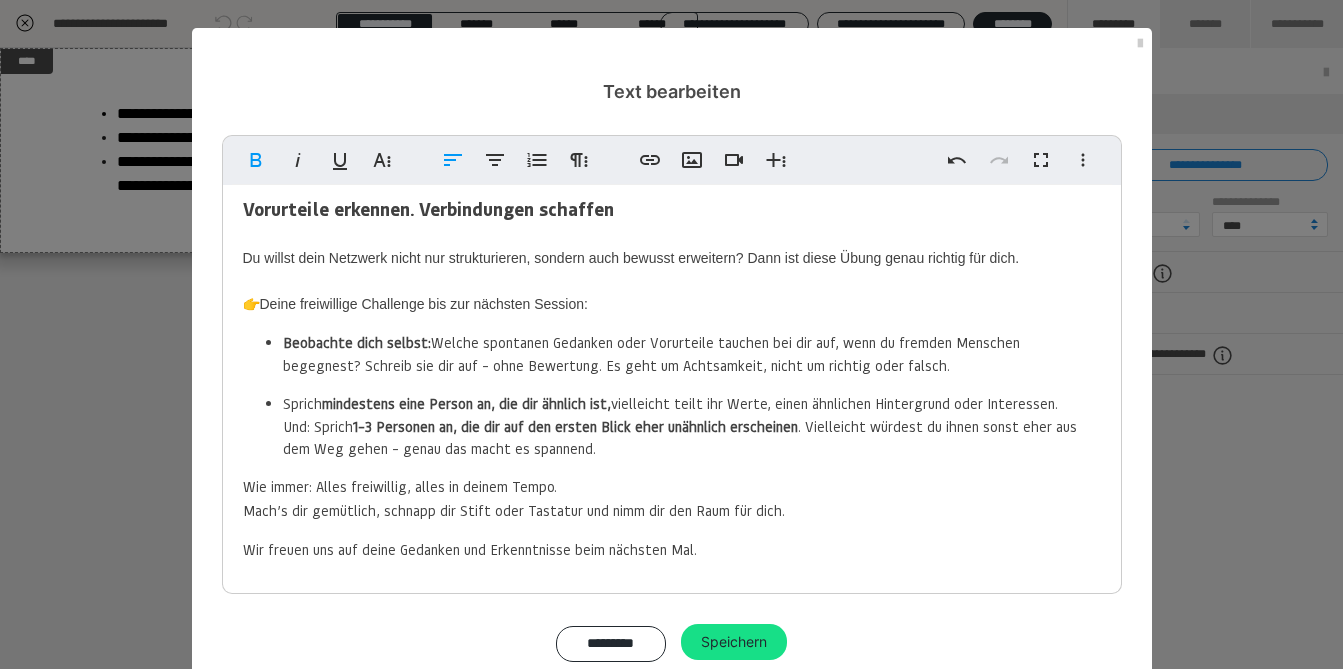 scroll, scrollTop: 0, scrollLeft: 0, axis: both 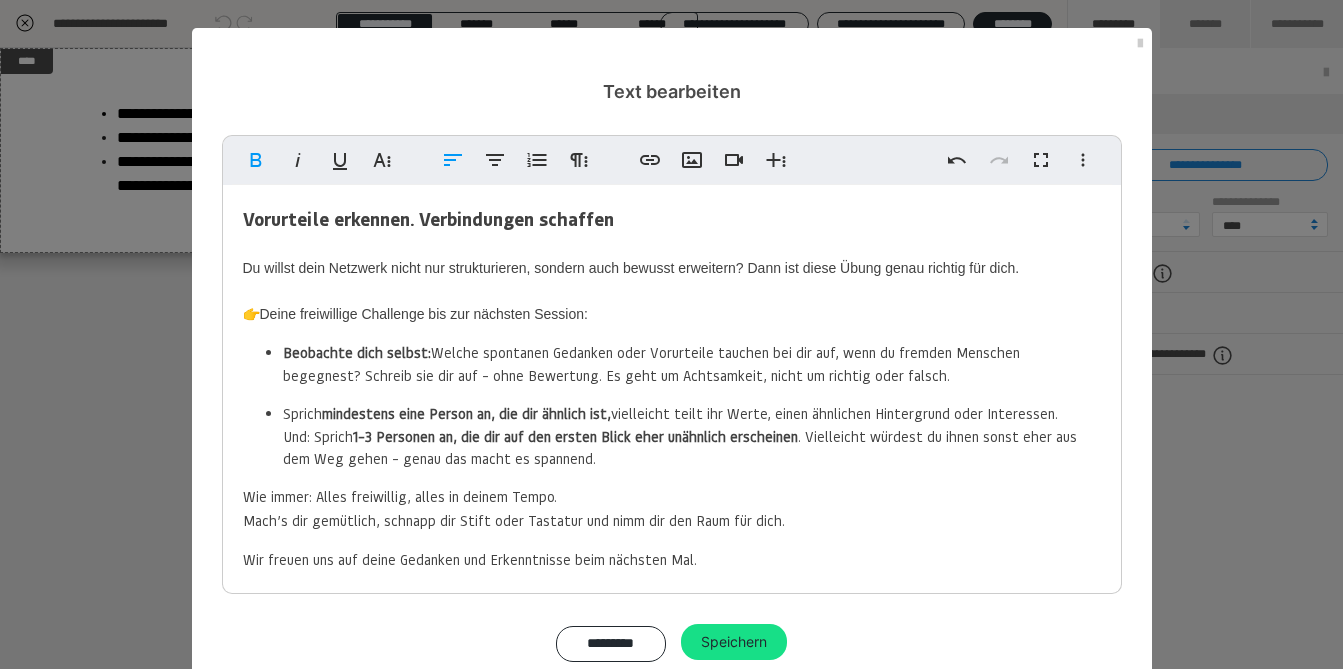 drag, startPoint x: 606, startPoint y: 405, endPoint x: 1046, endPoint y: 413, distance: 440.07272 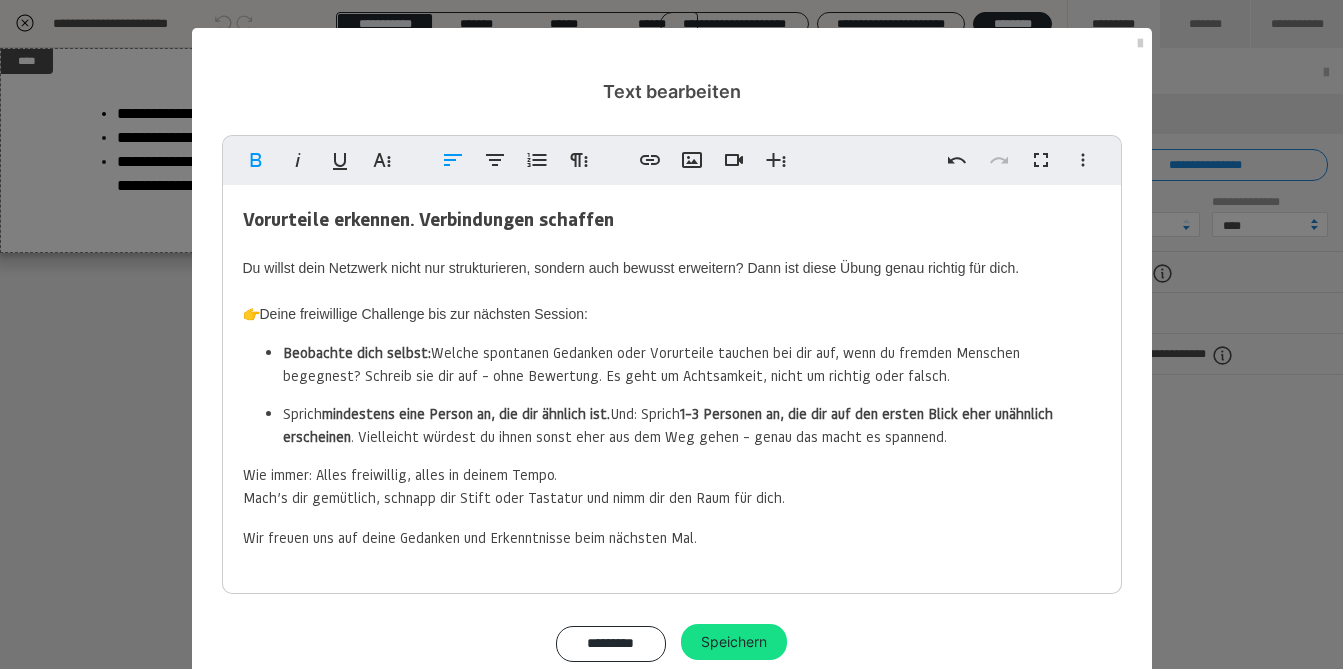 click on "1–3 Personen an, die dir auf den ersten Blick eher unähnlich erscheinen" at bounding box center (668, 424) 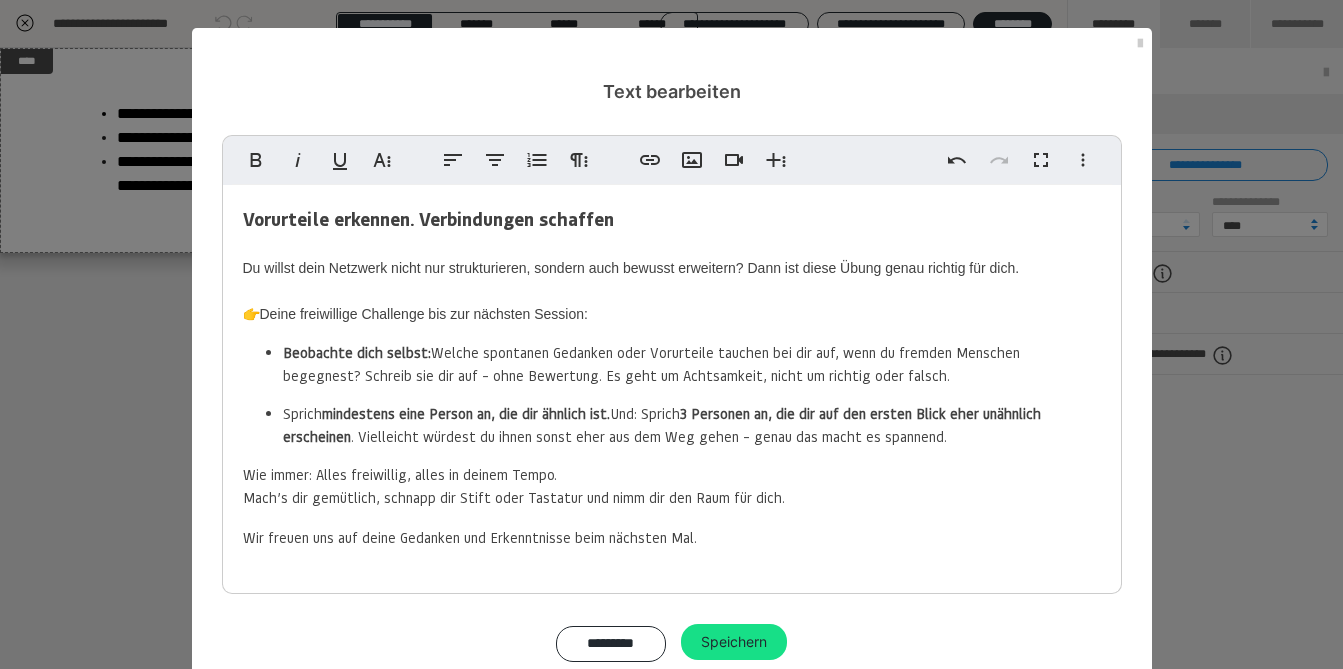 click on "Sprich  mindestens eine Person an, die dir ähnlich ist.  Und: Sprich  3 Personen an, die dir auf den ersten Blick eher unähnlich erscheinen . Vielleicht würdest du ihnen sonst eher aus dem Weg gehen – genau das macht es spannend." at bounding box center (692, 363) 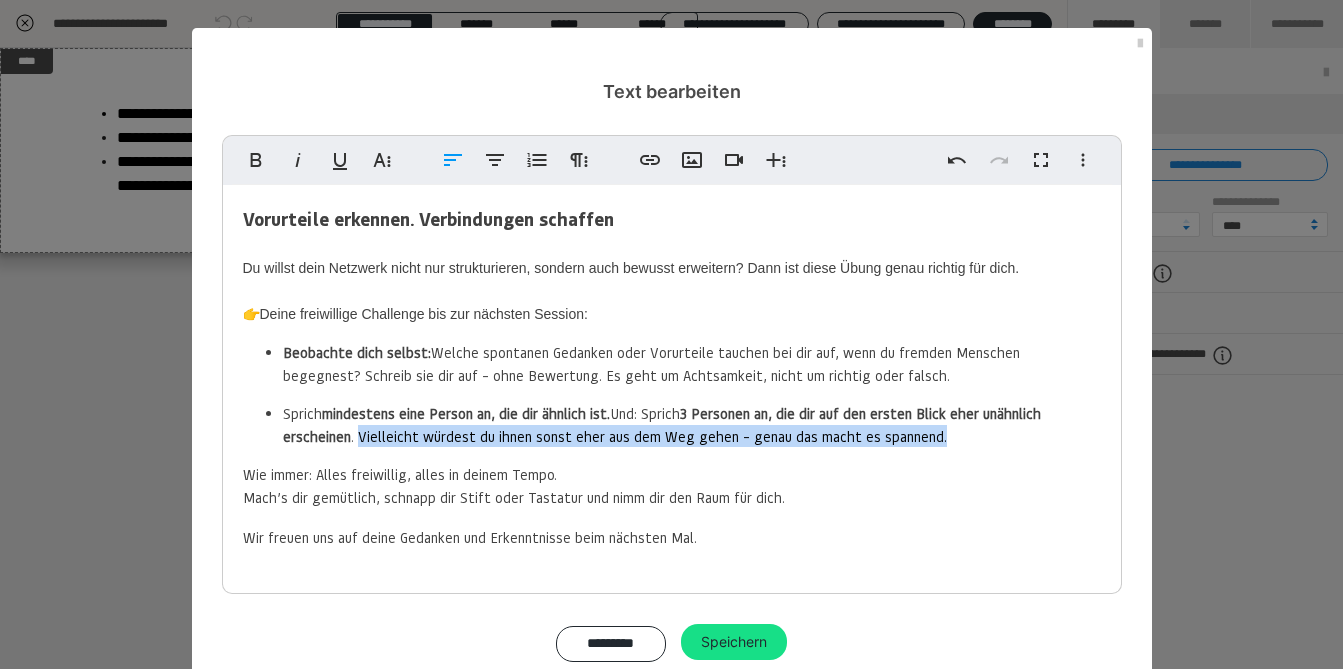 drag, startPoint x: 349, startPoint y: 434, endPoint x: 939, endPoint y: 442, distance: 590.05426 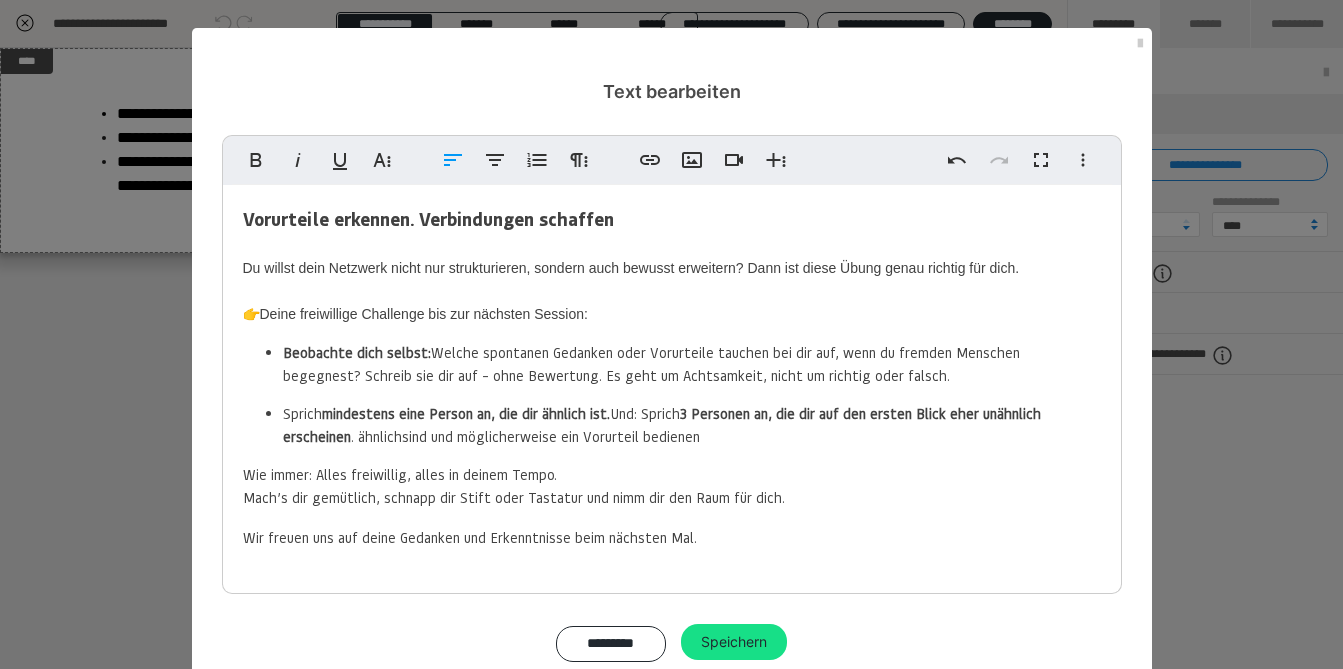click on "Sprich  mindestens eine Person an, die dir ähnlich ist.  Und: Sprich  3 Personen an, die dir auf den ersten Blick eher unähnlich erscheinen . ähnlichsind und möglicherweise ein Vorurteil bedienen" at bounding box center (692, 363) 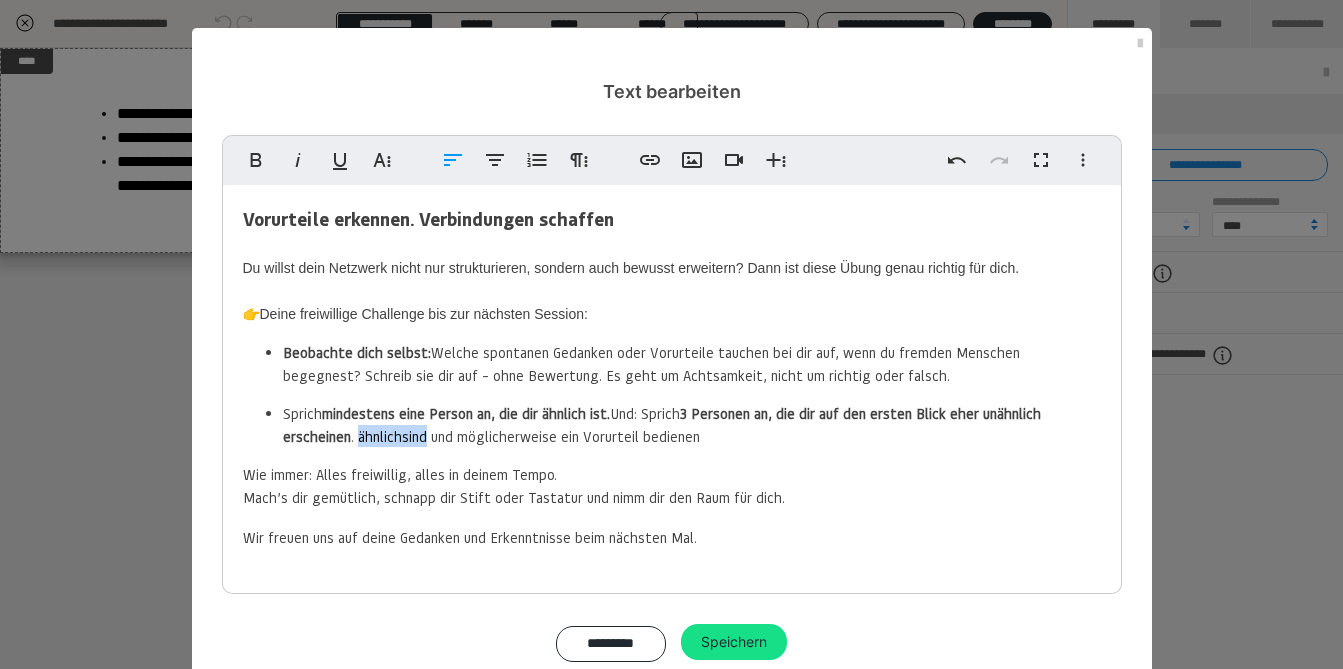 click on "Sprich  mindestens eine Person an, die dir ähnlich ist.  Und: Sprich  3 Personen an, die dir auf den ersten Blick eher unähnlich erscheinen . ähnlichsind und möglicherweise ein Vorurteil bedienen" at bounding box center (692, 363) 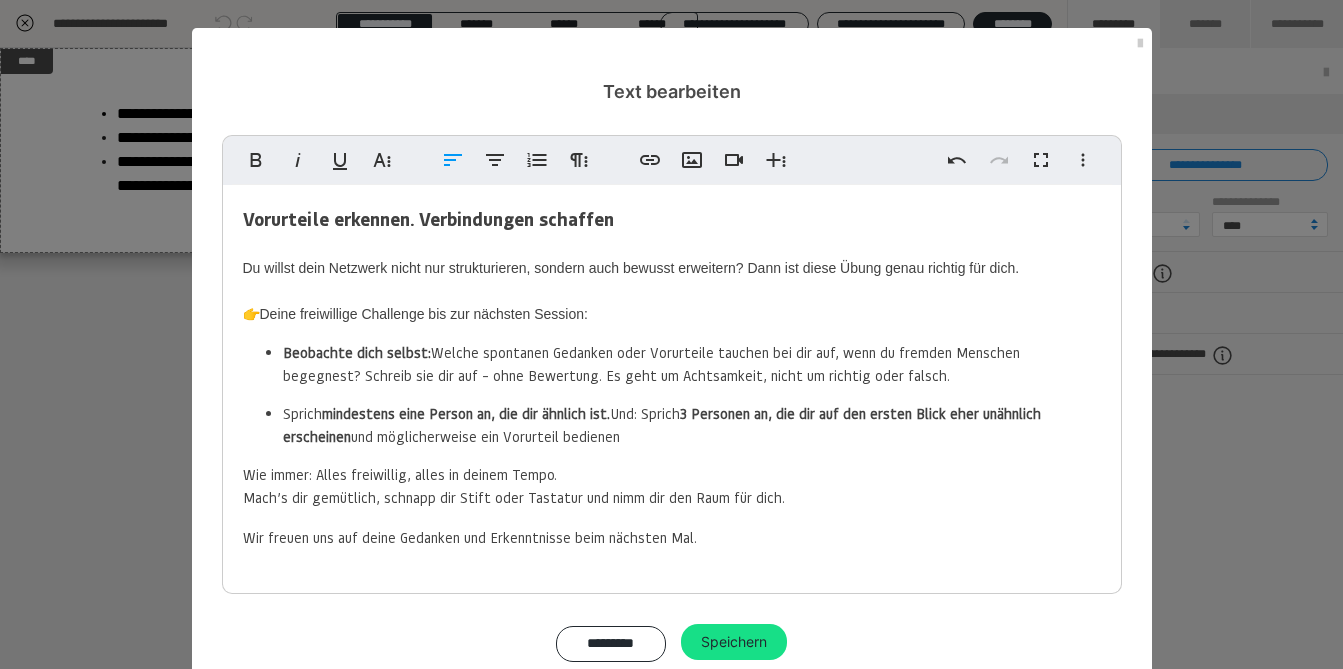 click on "Sprich  mindestens eine Person an, die dir ähnlich ist.  Und: Sprich  3 Personen an, die dir auf den ersten Blick eher unähnlich erscheinen  und möglicherweise ein Vorurteil bedienen" at bounding box center (692, 363) 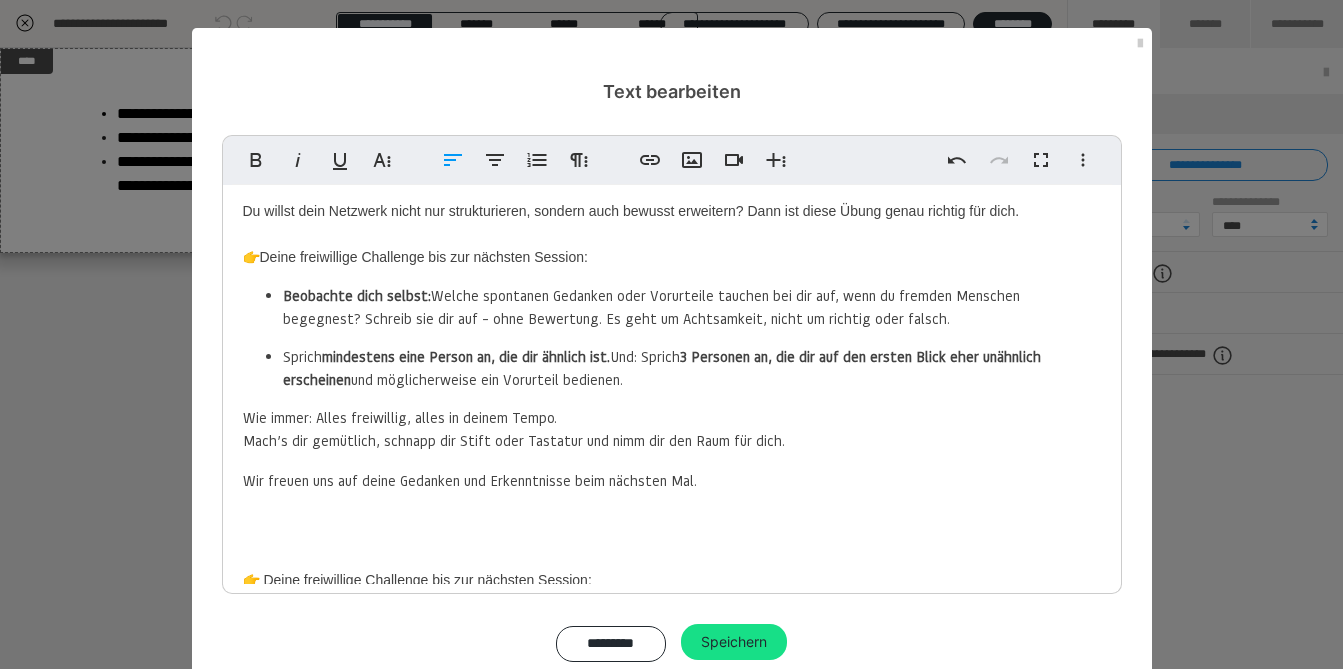 scroll, scrollTop: 59, scrollLeft: 0, axis: vertical 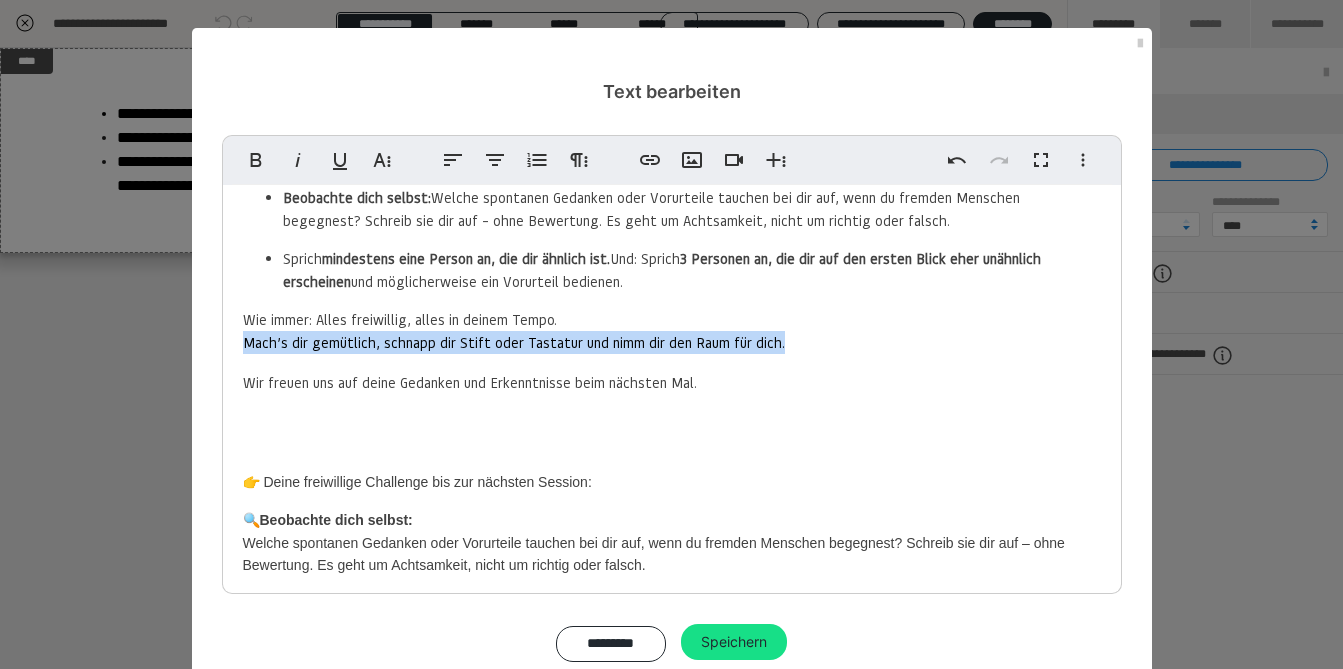 drag, startPoint x: 792, startPoint y: 338, endPoint x: 132, endPoint y: 351, distance: 660.128 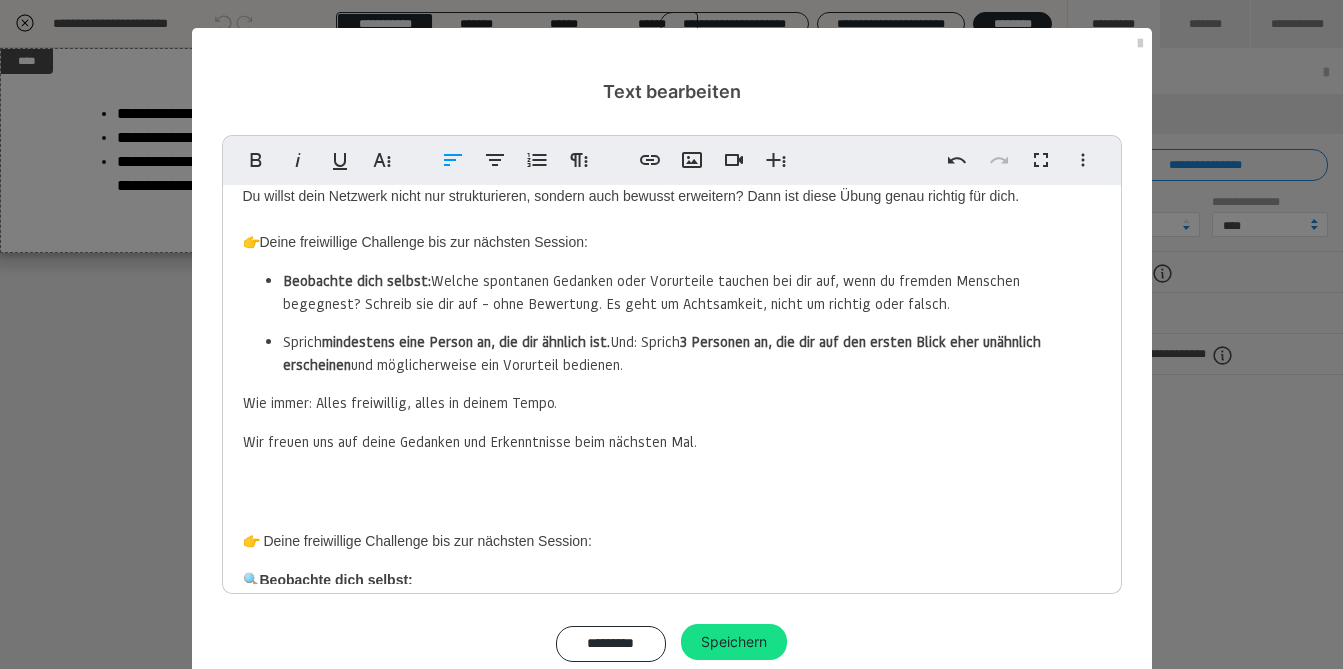 scroll, scrollTop: 71, scrollLeft: 0, axis: vertical 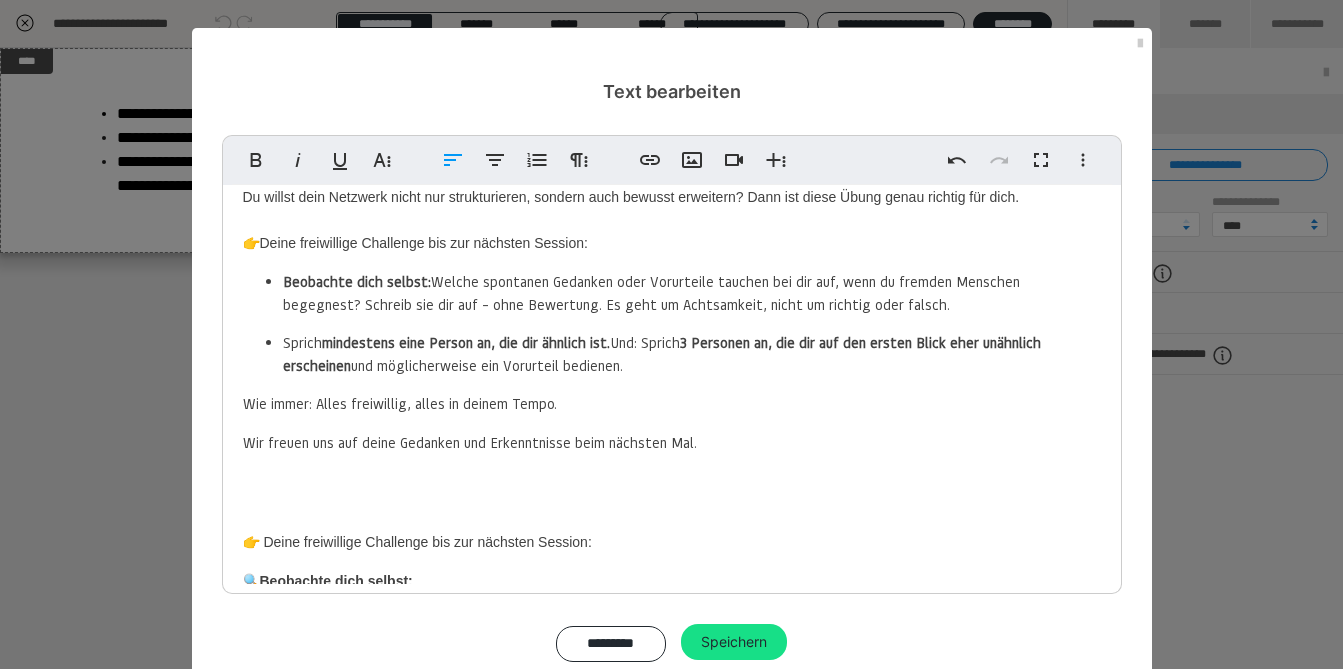 click on "Sprich  mindestens eine Person an, die dir ähnlich ist.  Und: Sprich  3 Personen an, die dir auf den ersten Blick eher unähnlich erscheinen  und möglicherweise ein Vorurteil bedienen." at bounding box center [692, 292] 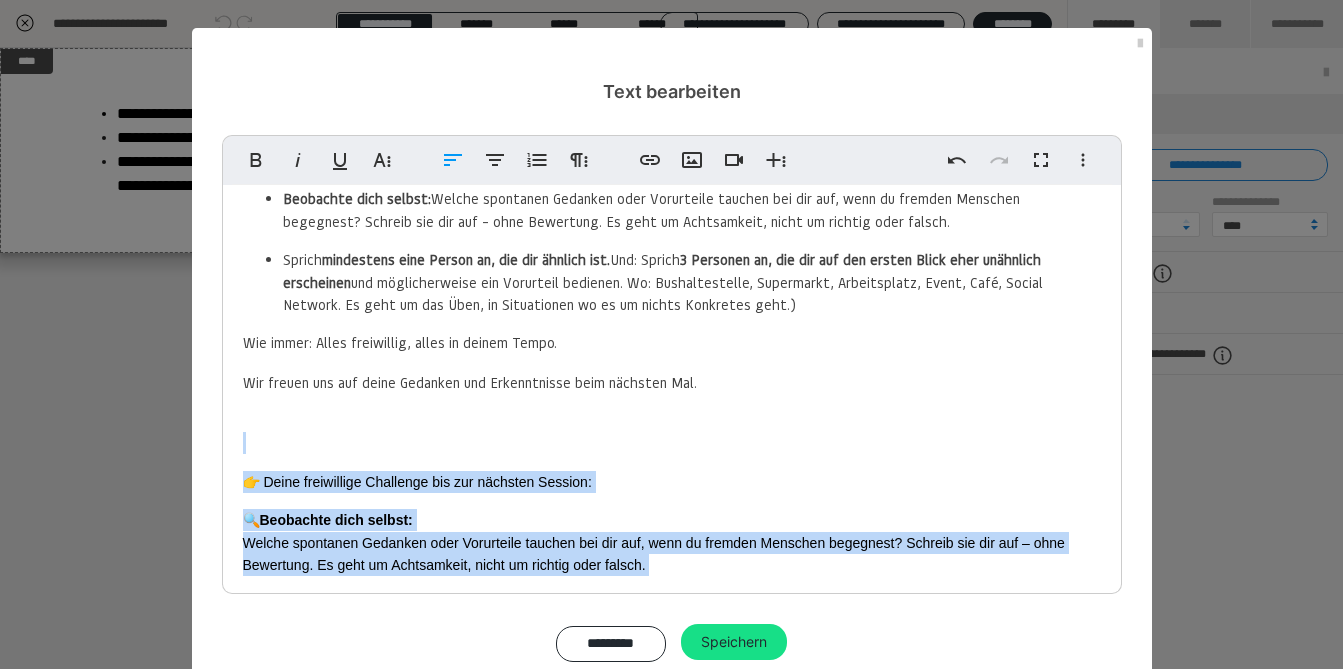 scroll, scrollTop: 462, scrollLeft: 0, axis: vertical 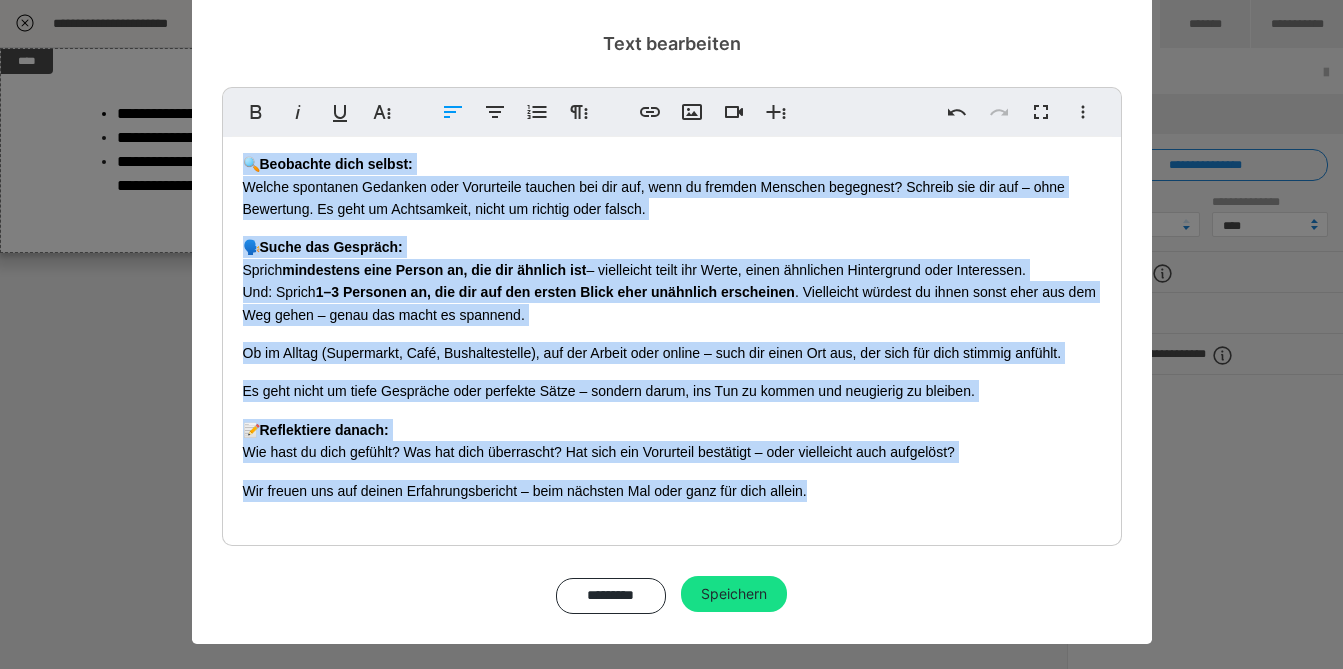 drag, startPoint x: 530, startPoint y: 442, endPoint x: 545, endPoint y: 706, distance: 264.42578 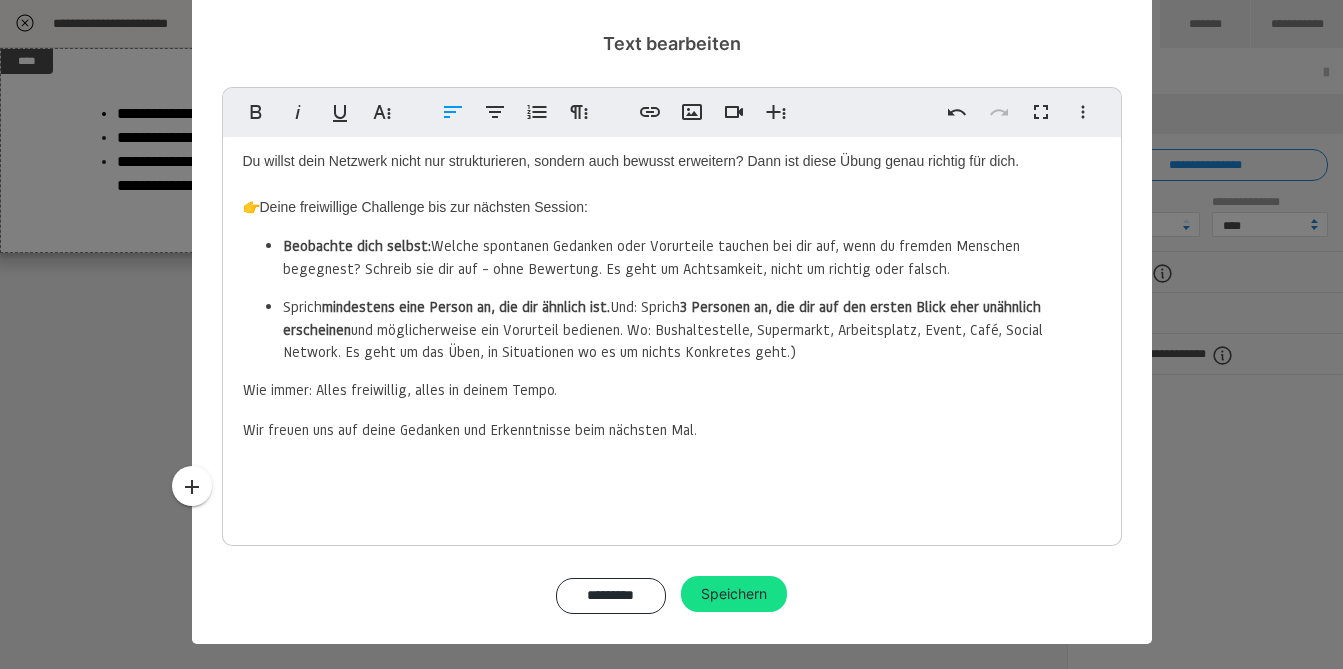 scroll, scrollTop: 462, scrollLeft: 0, axis: vertical 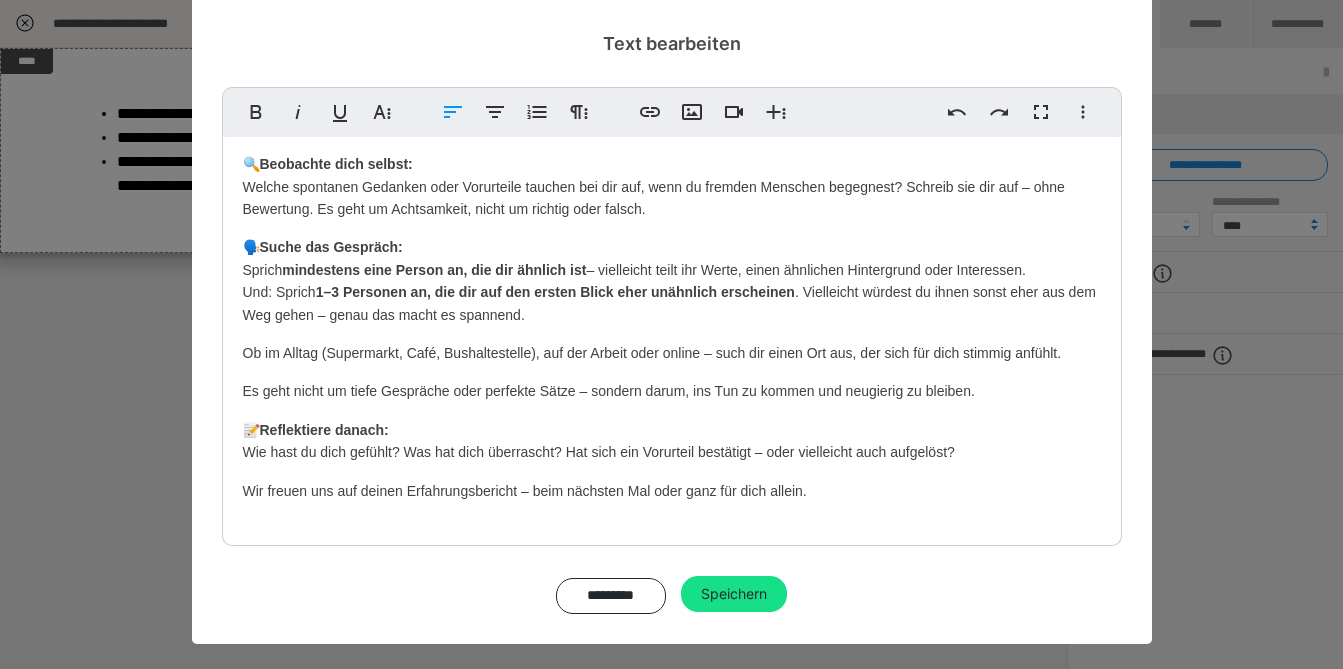 click on "Wir freuen uns auf deinen Erfahrungsbericht – beim nächsten Mal oder ganz für dich allein." at bounding box center (672, 491) 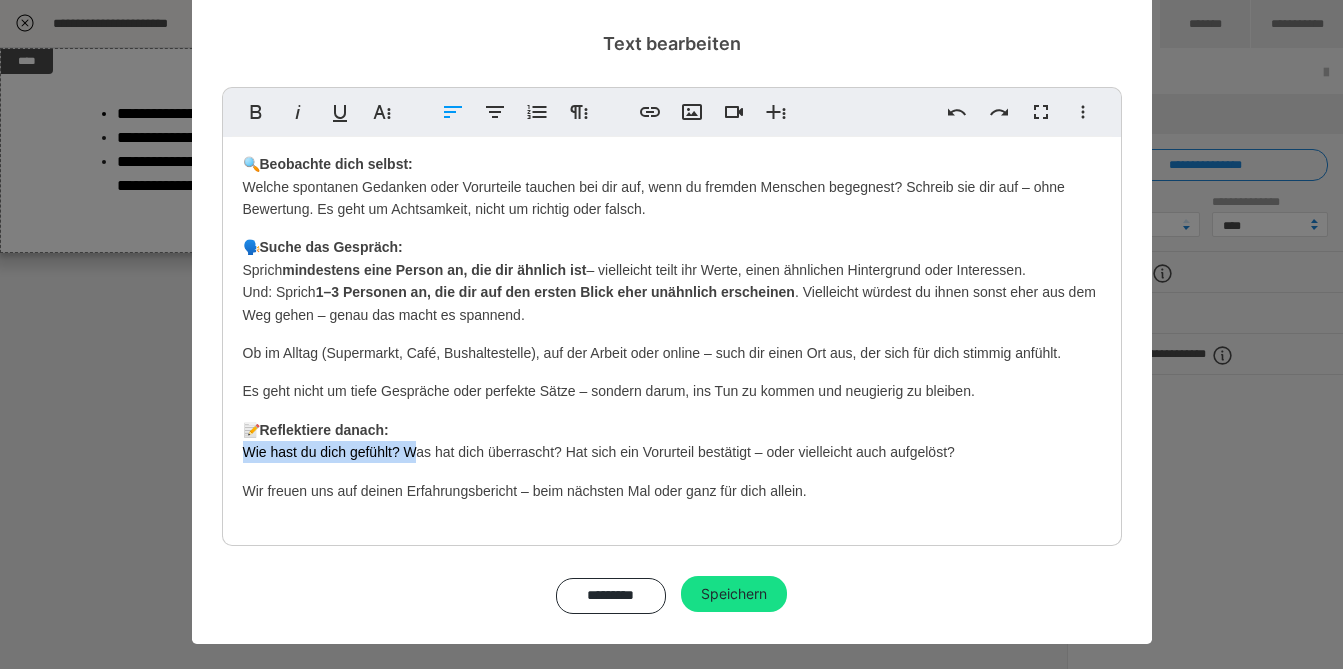 drag, startPoint x: 237, startPoint y: 452, endPoint x: 407, endPoint y: 448, distance: 170.04706 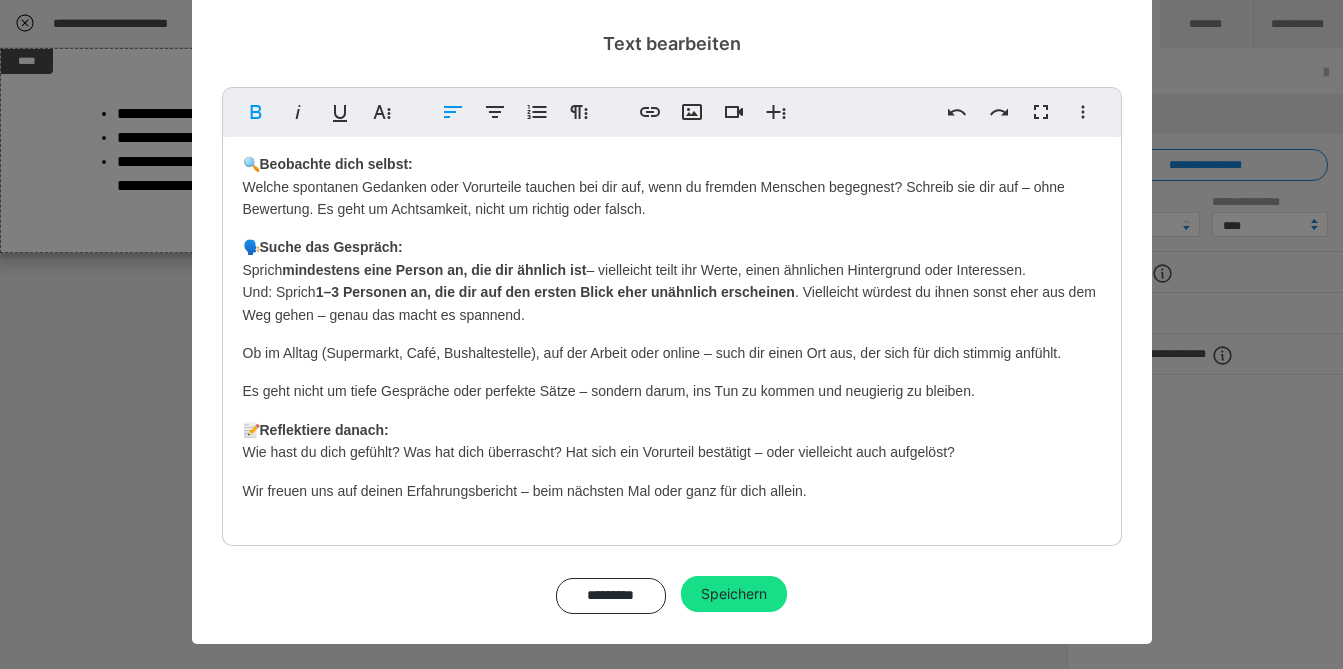 scroll, scrollTop: 424, scrollLeft: 0, axis: vertical 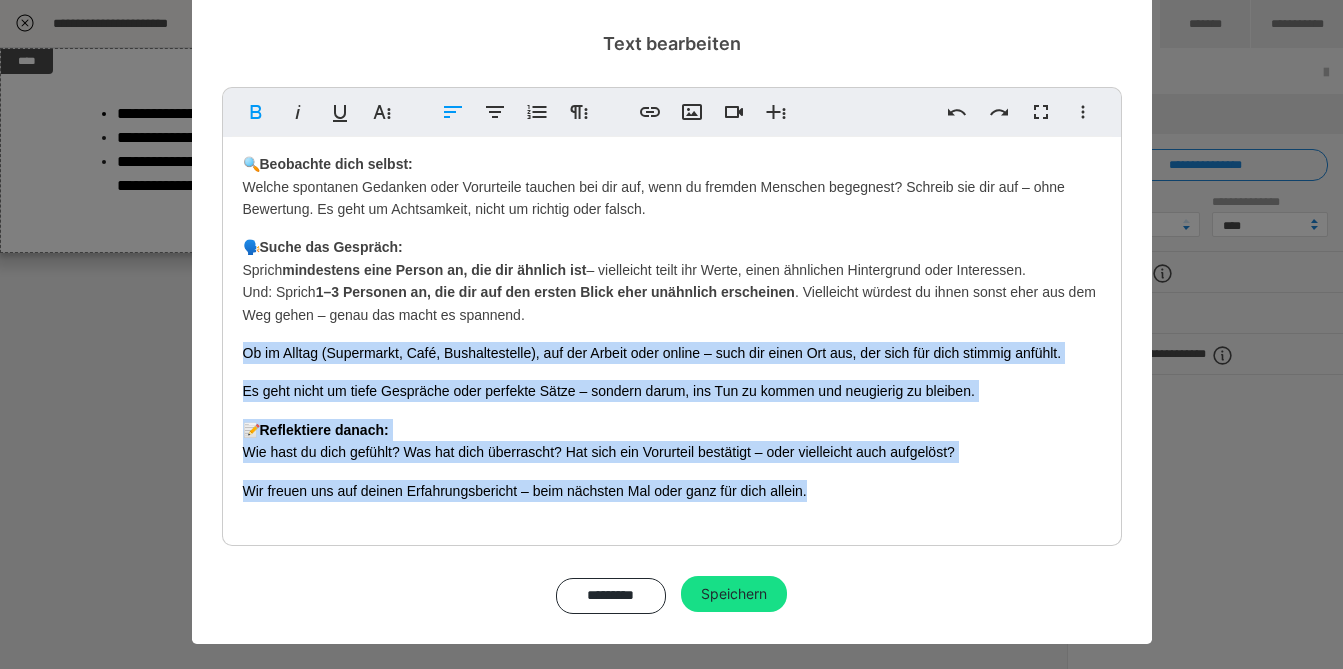 drag, startPoint x: 234, startPoint y: 387, endPoint x: 991, endPoint y: 563, distance: 777.1904 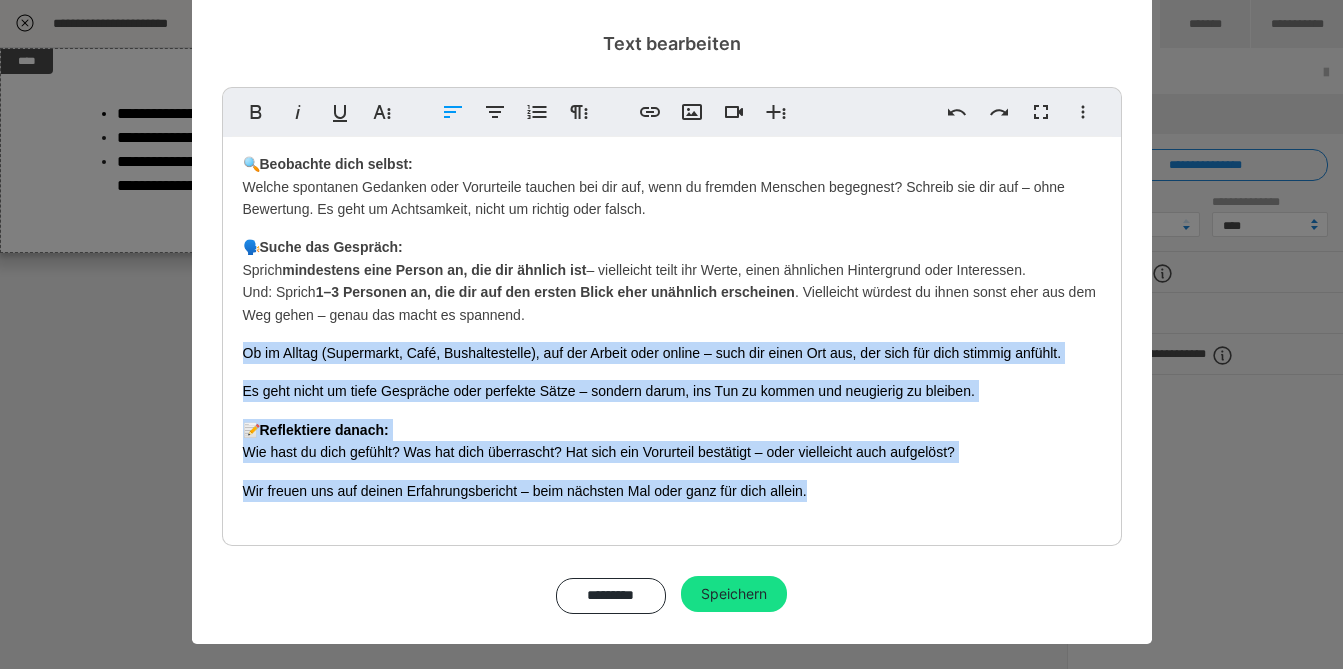 copy on "Ob im Alltag (Supermarkt, Café, Bushaltestelle), auf der Arbeit oder online – such dir einen Ort aus, der sich für dich stimmig anfühlt. Es geht nicht um tiefe Gespräche oder perfekte Sätze – sondern darum, ins Tun zu kommen und neugierig zu bleiben. 📝  Reflektiere danach: Wie hast du dich gefühlt? Was hat dich überrascht? Hat sich ein Vorurteil bestätigt – oder vielleicht auch aufgelöst? Wir freuen uns auf deinen Erfahrungsbericht – beim nächsten Mal oder ganz für dich allein." 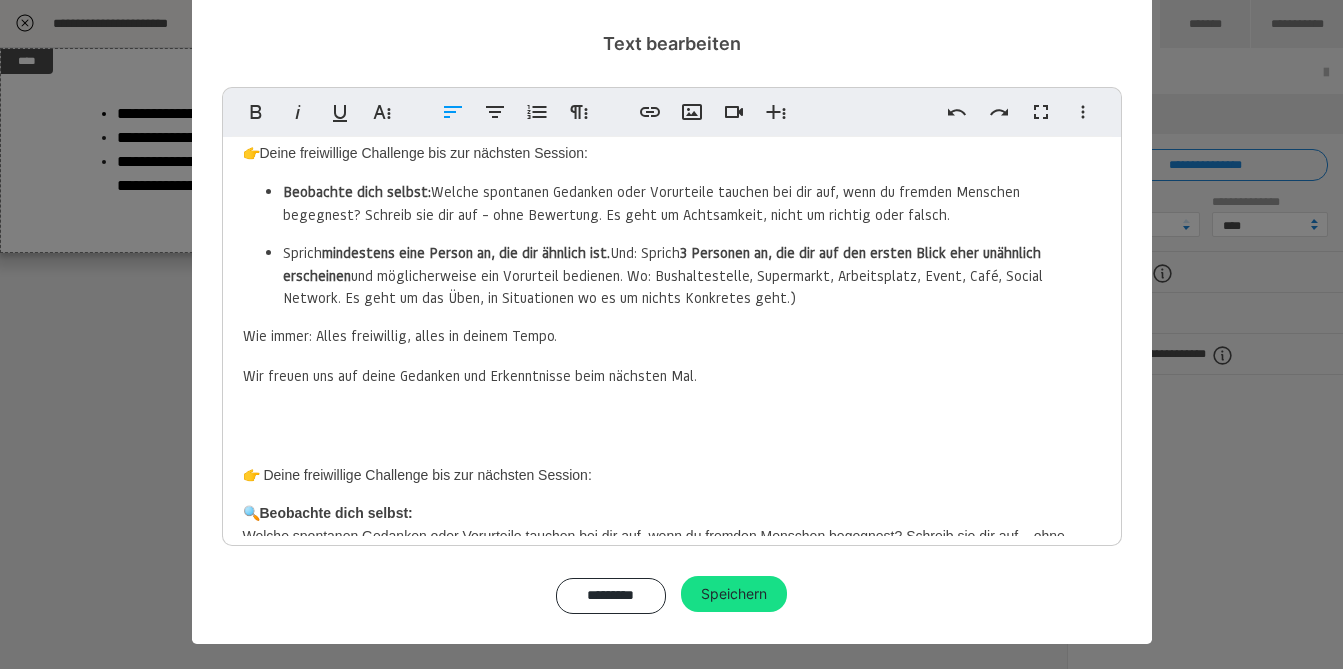 scroll, scrollTop: 111, scrollLeft: 0, axis: vertical 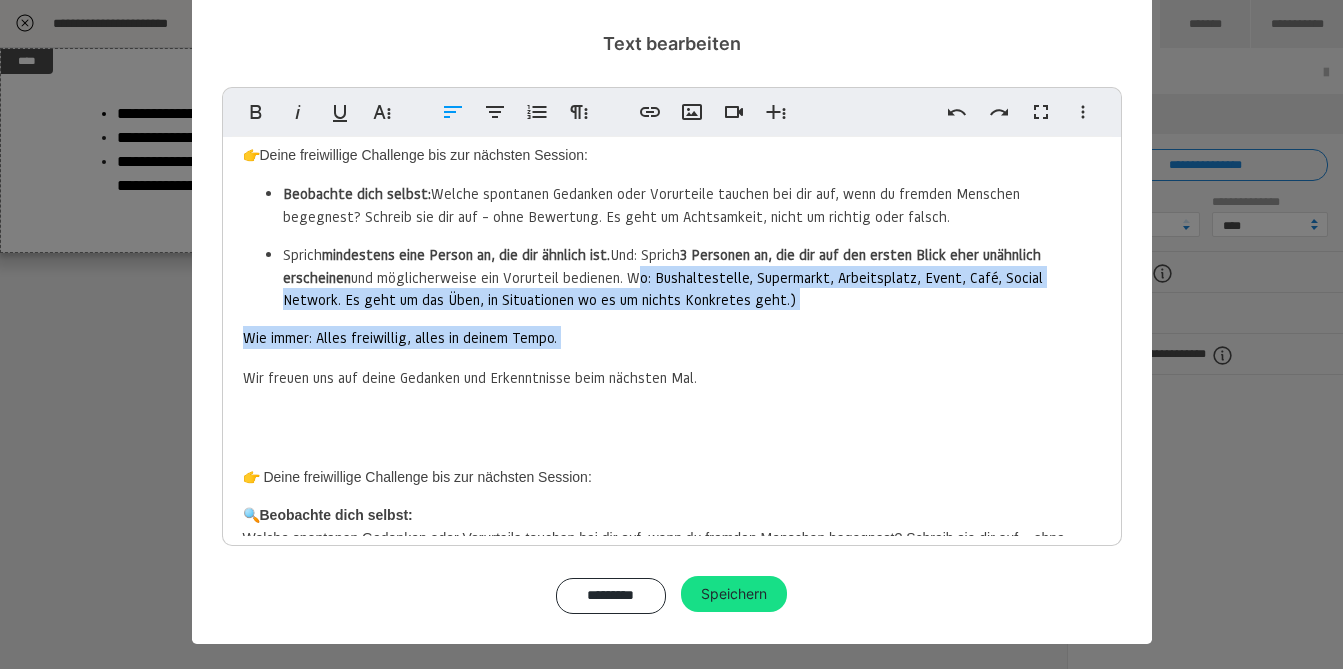 drag, startPoint x: 620, startPoint y: 274, endPoint x: 720, endPoint y: 405, distance: 164.80595 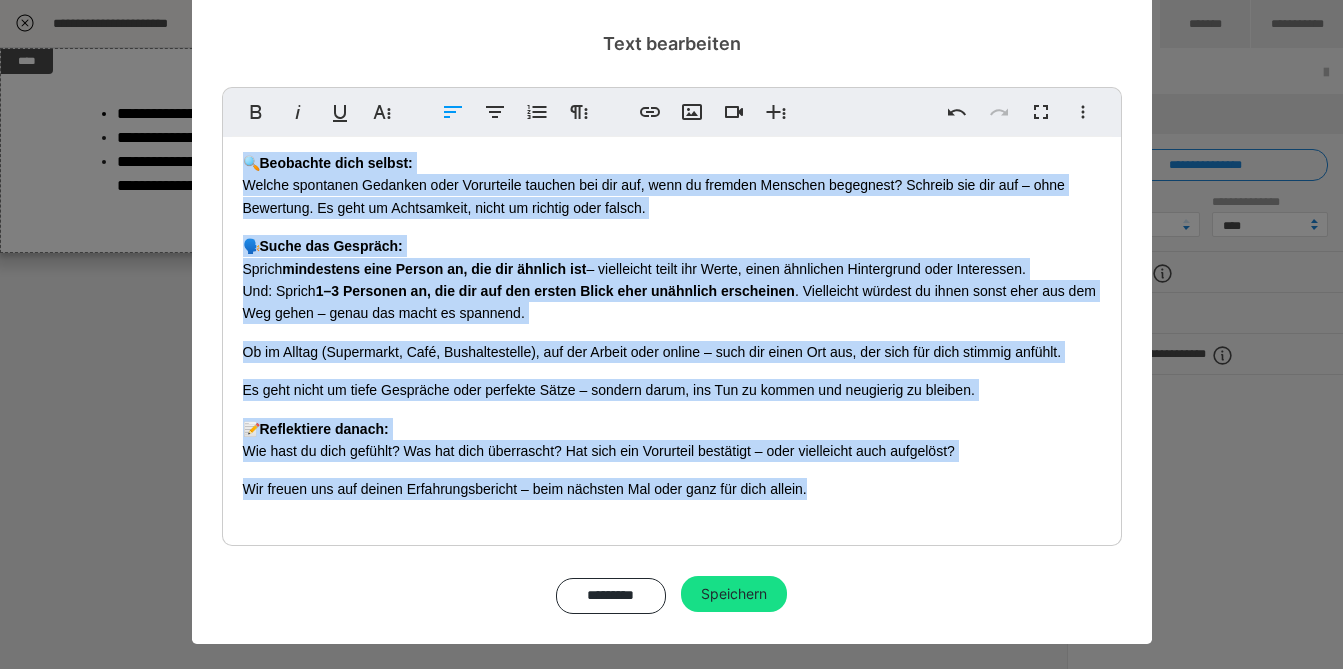 drag, startPoint x: 483, startPoint y: 301, endPoint x: 514, endPoint y: 612, distance: 312.5412 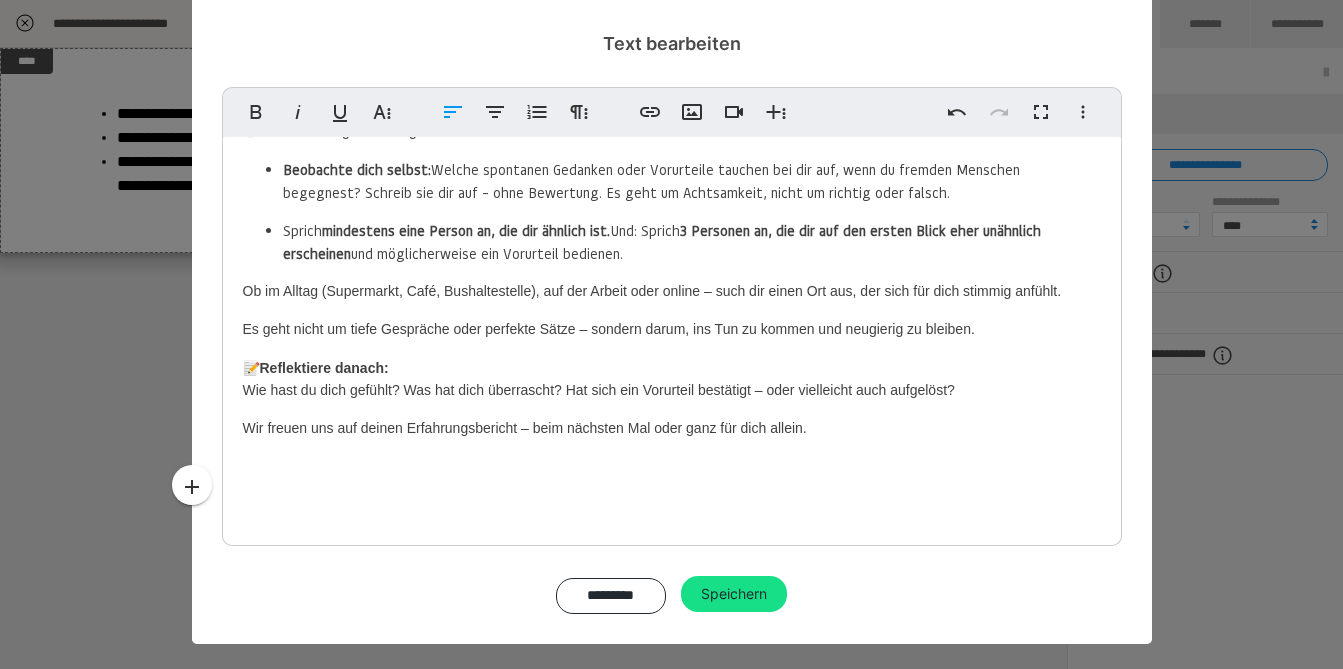 scroll, scrollTop: 74, scrollLeft: 0, axis: vertical 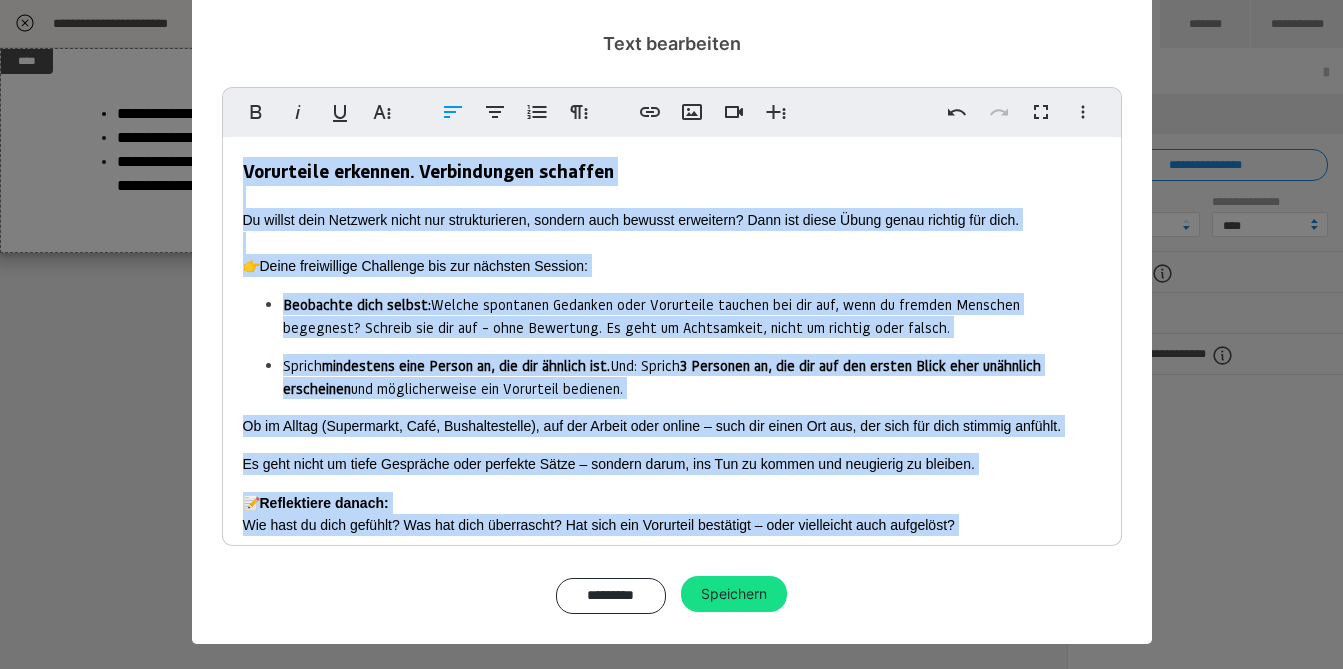 drag, startPoint x: 813, startPoint y: 508, endPoint x: 66, endPoint y: 27, distance: 888.46497 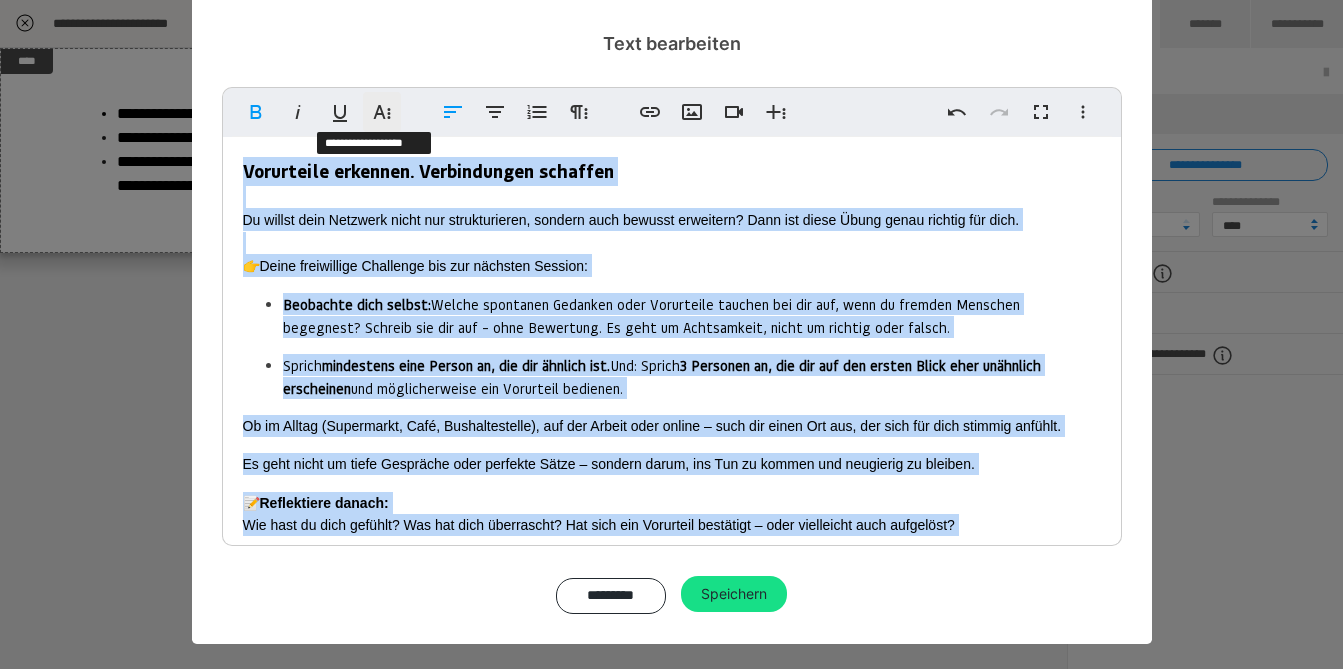 click 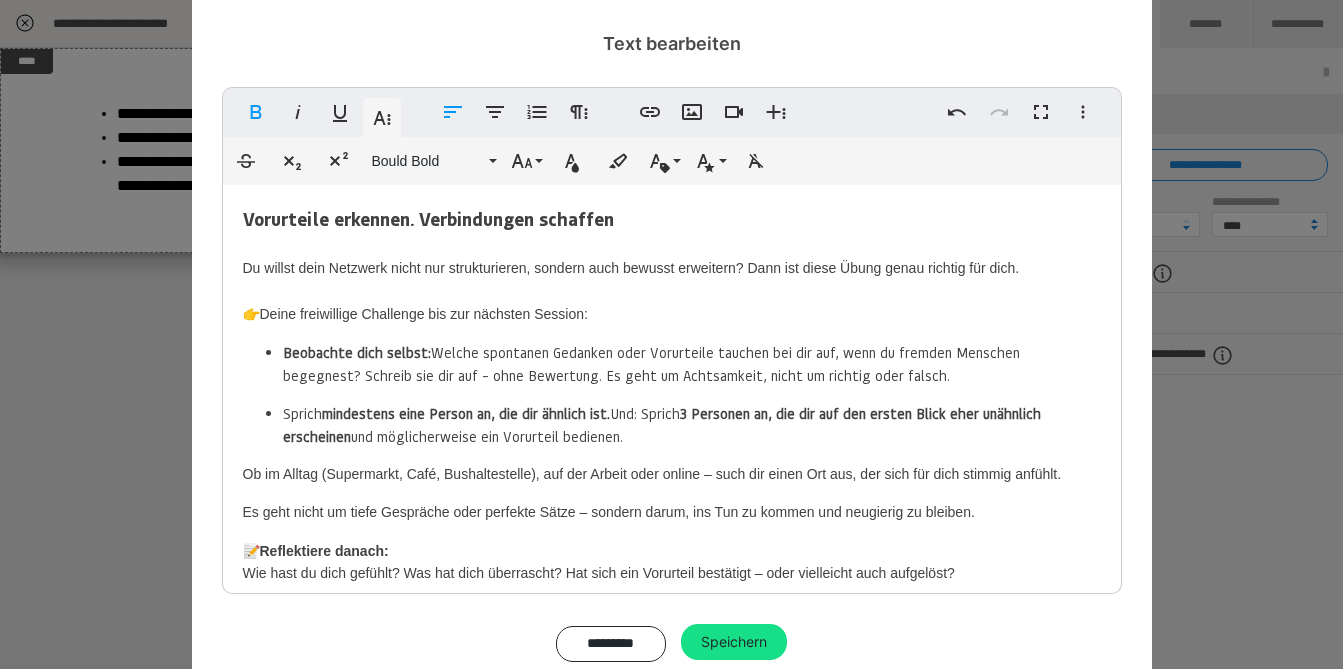 scroll, scrollTop: 96, scrollLeft: 0, axis: vertical 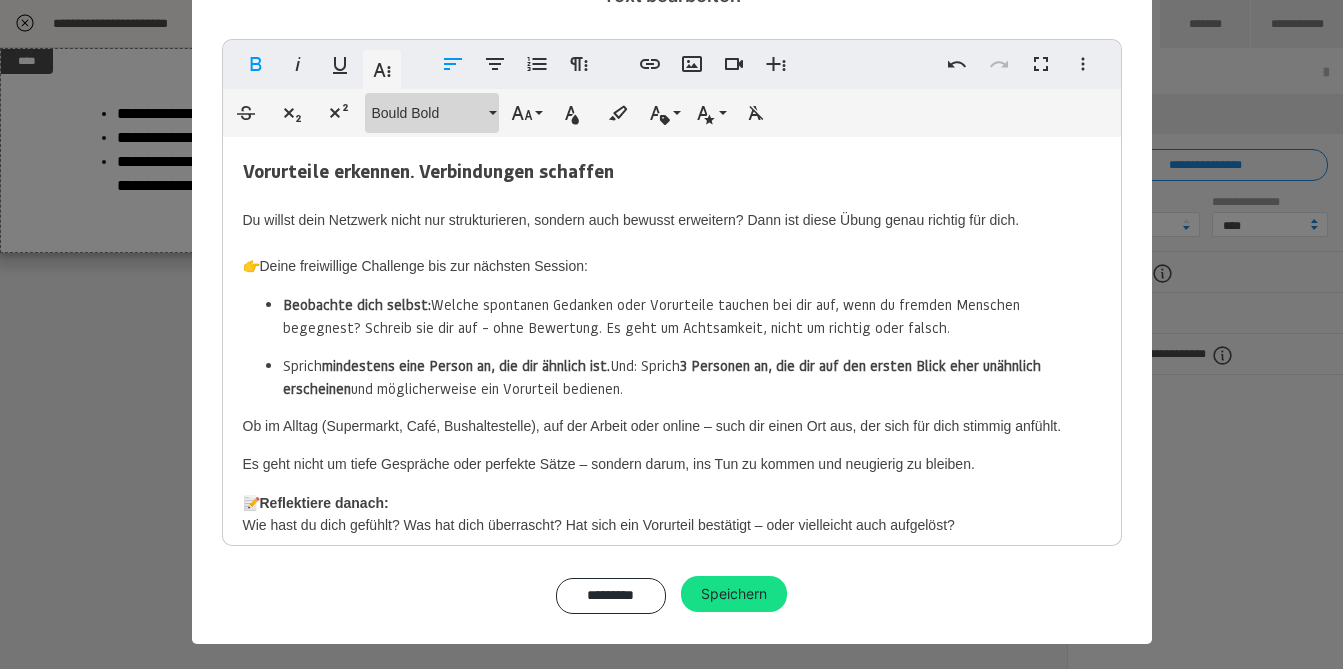 click on "Bould Bold" at bounding box center (428, 113) 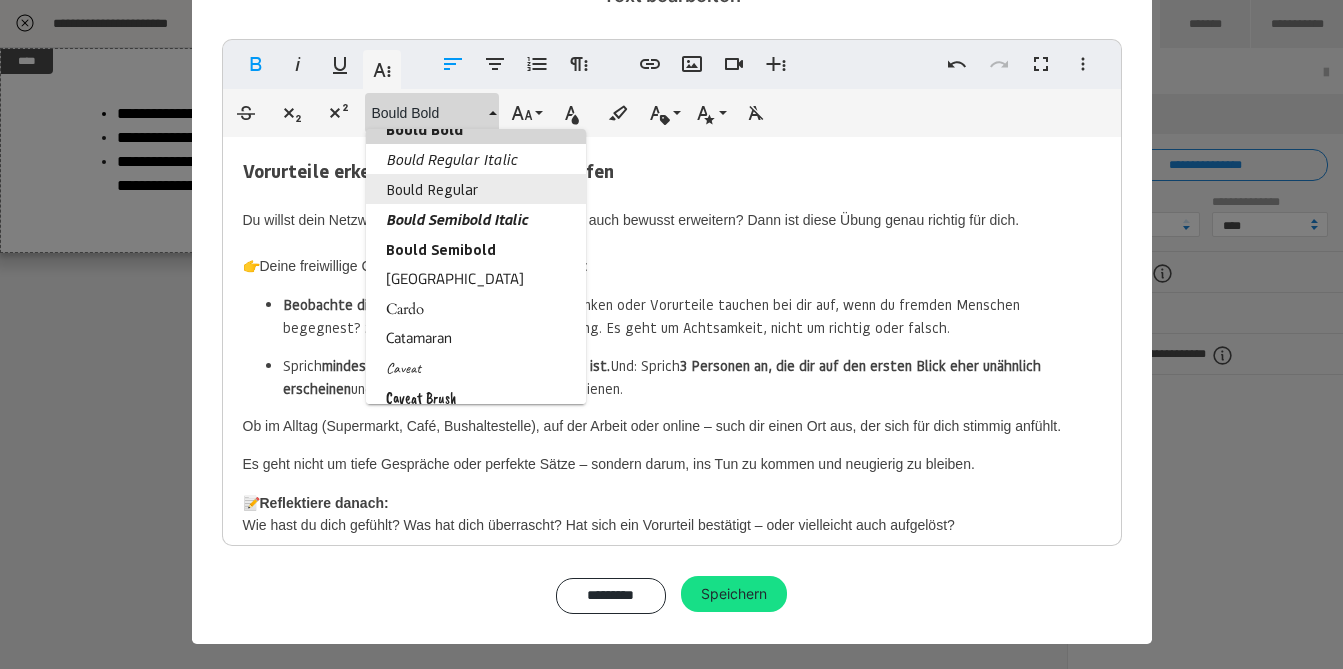 click on "Bould Regular" at bounding box center (476, 189) 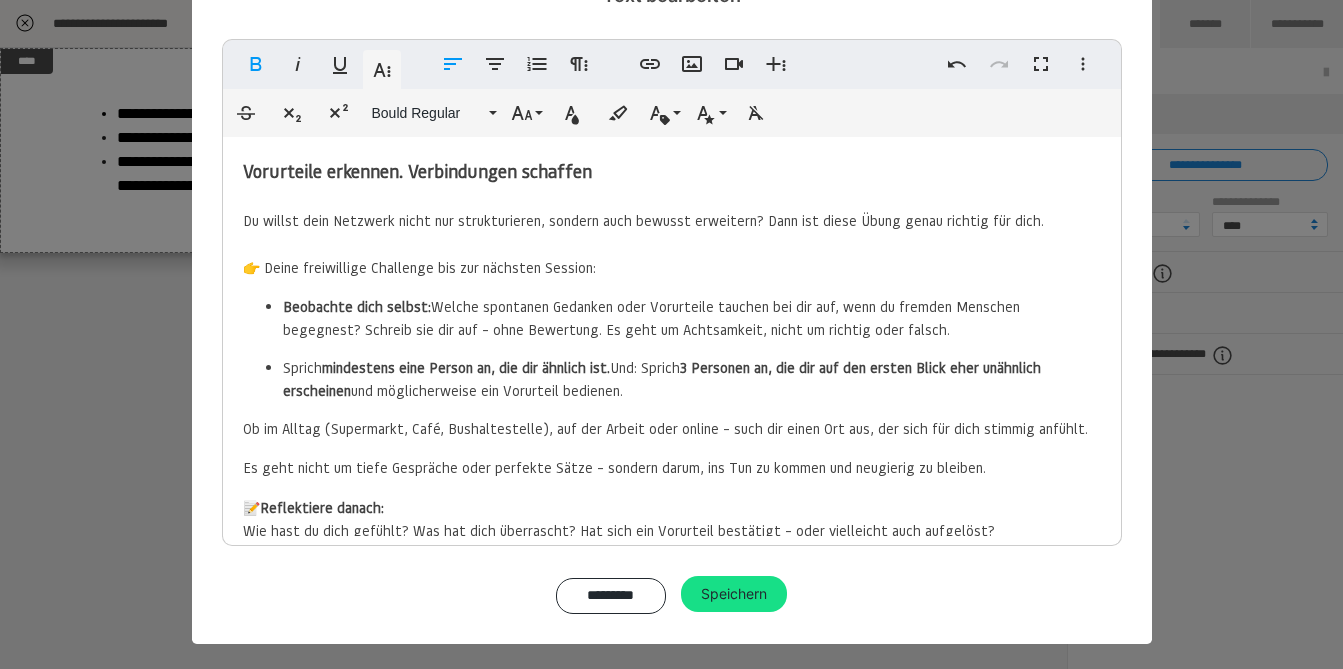 click on "Vorurteile erkennen. Verbindungen schaffen ​Du willst dein Netzwerk nicht nur strukturieren, sondern auch bewusst erweitern? Dann ist diese Übung genau richtig für dich. 👉 Deine freiwillige Challenge bis zur nächsten Session: Beobachte dich selbst:  Welche spontanen Gedanken oder Vorurteile tauchen bei dir auf, wenn du fremden Menschen begegnest? Schreib sie dir auf – ohne Bewertung. Es geht um Achtsamkeit, nicht um richtig oder falsch. Sprich  mindestens eine Person an, die dir ähnlich ist.  Und: Sprich  3 Personen an, die dir auf den ersten Blick eher unähnlich erscheinen  und möglicherweise ein Vorurteil bedienen.  Ob im Alltag (Supermarkt, Café, Bushaltestelle), auf der Arbeit oder online – such dir einen Ort aus, der sich für dich stimmig anfühlt. Es geht nicht um tiefe Gespräche oder perfekte Sätze – sondern darum, ins Tun zu kommen und neugierig zu bleiben. 📝  Reflektiere danach: Wir freuen uns auf deinen Erfahrungsbericht – beim nächsten Mal oder ganz für dich allein." at bounding box center (672, 377) 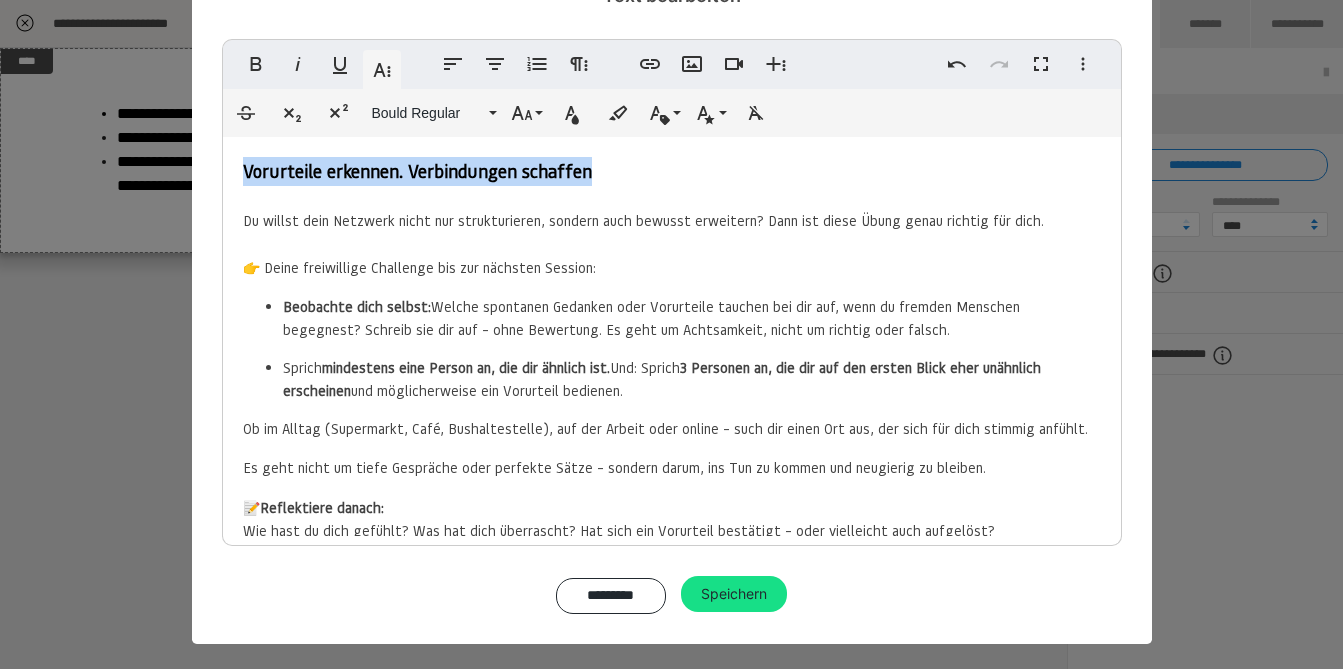 drag, startPoint x: 269, startPoint y: 177, endPoint x: 202, endPoint y: 176, distance: 67.00746 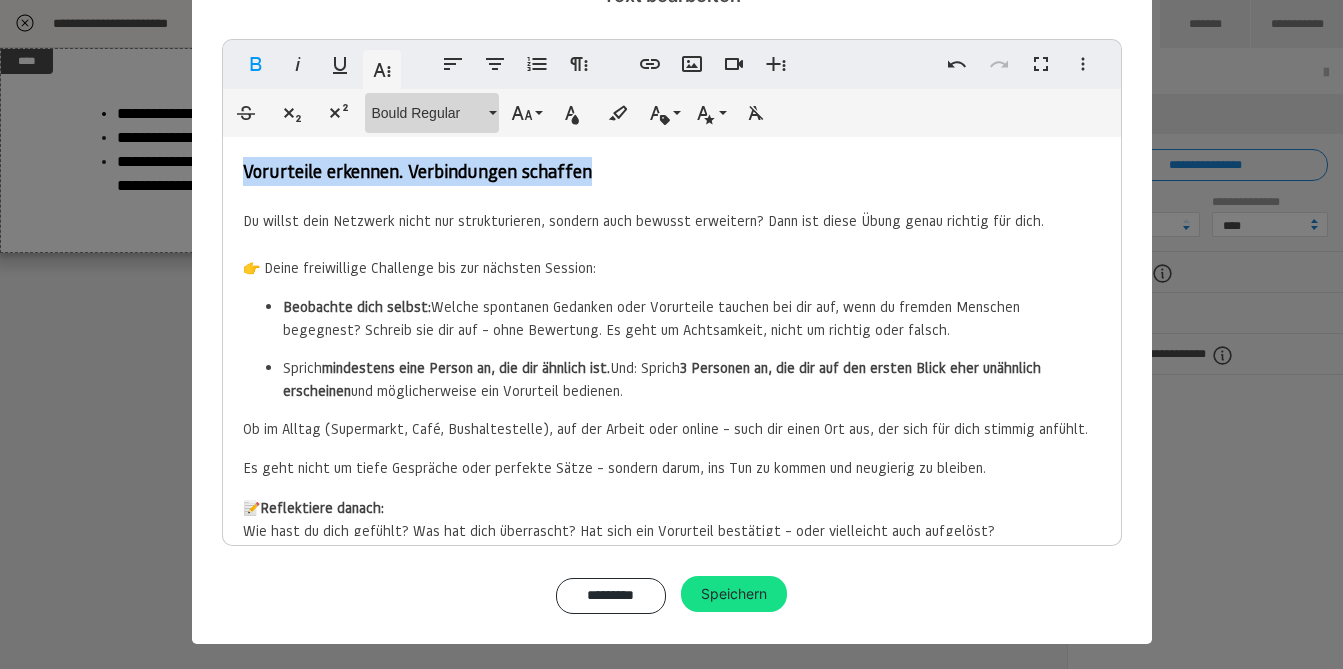 click on "Bould Regular" at bounding box center (428, 113) 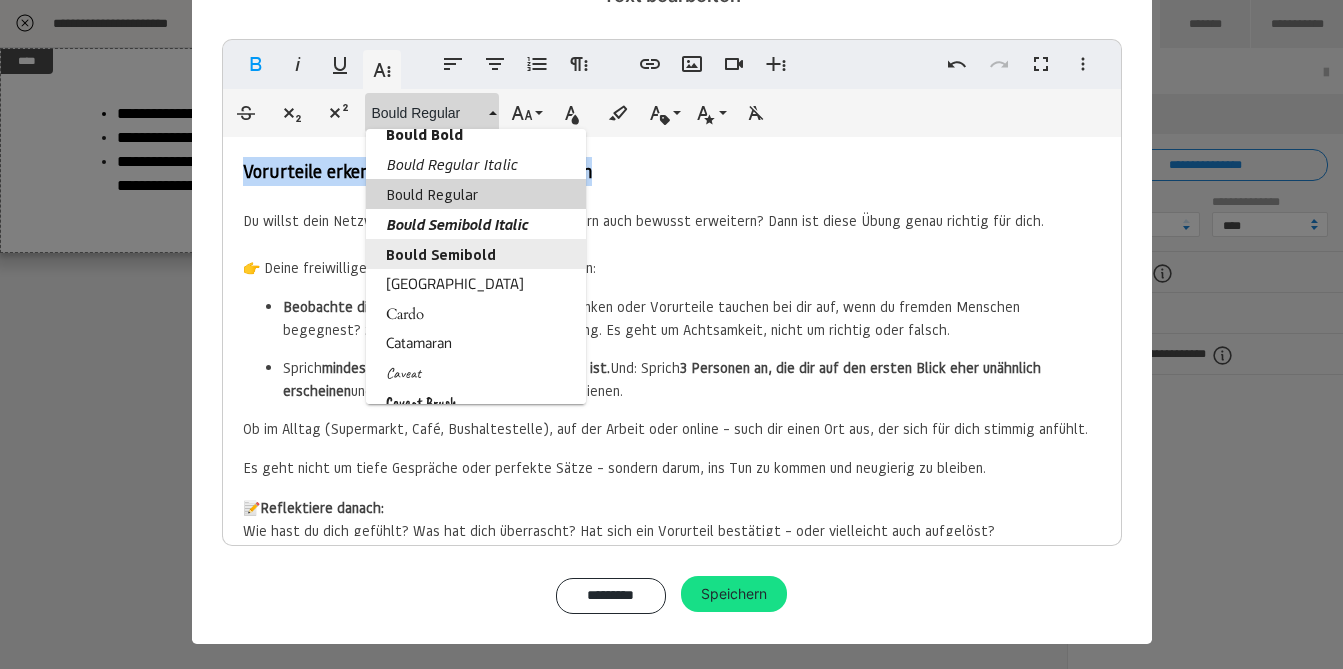scroll, scrollTop: 727, scrollLeft: 0, axis: vertical 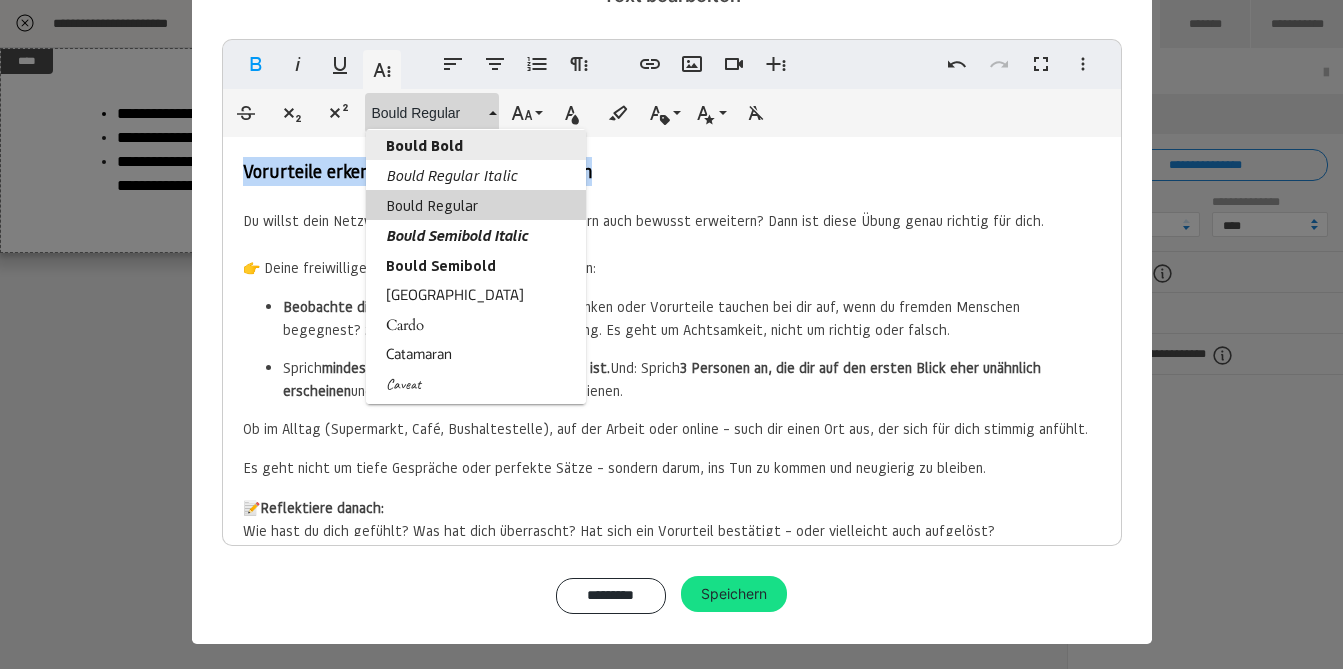 click on "Bould Bold" at bounding box center (476, 145) 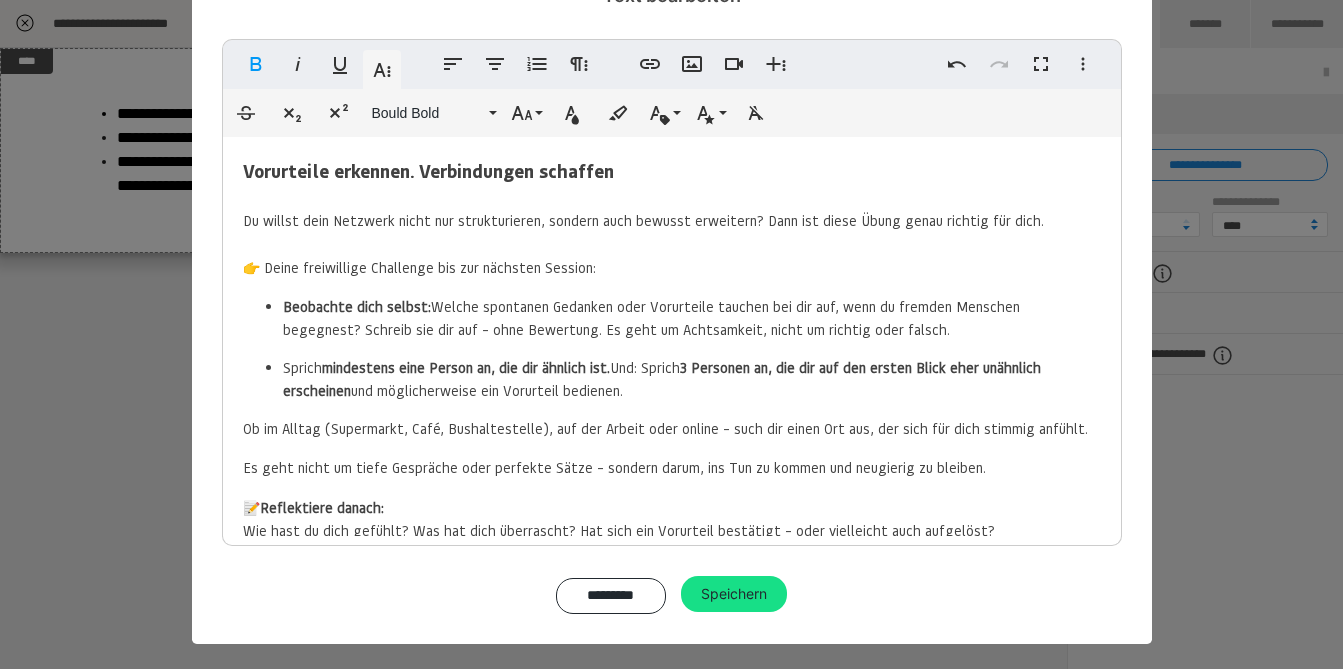 scroll, scrollTop: 77, scrollLeft: 0, axis: vertical 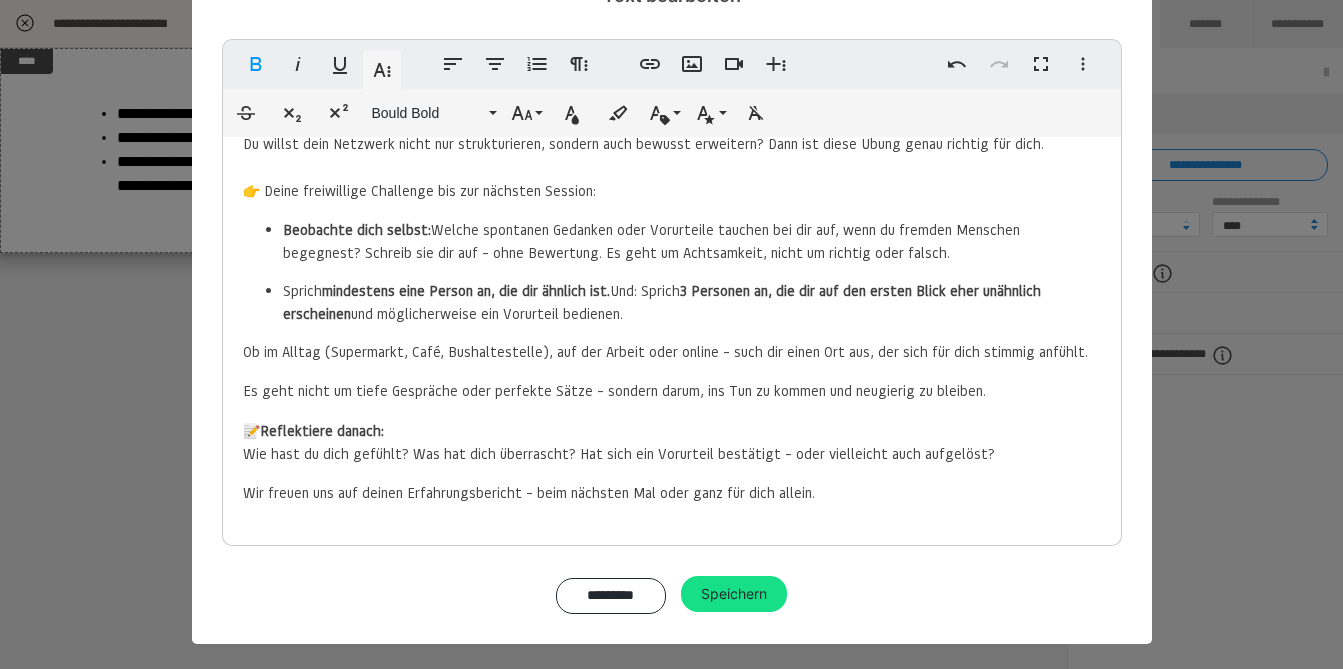 click on "📝  Reflektiere danach: Wie hast du dich gefühlt? Was hat dich überrascht? Hat sich ein Vorurteil bestätigt – oder vielleicht auch aufgelöst?" at bounding box center [672, 442] 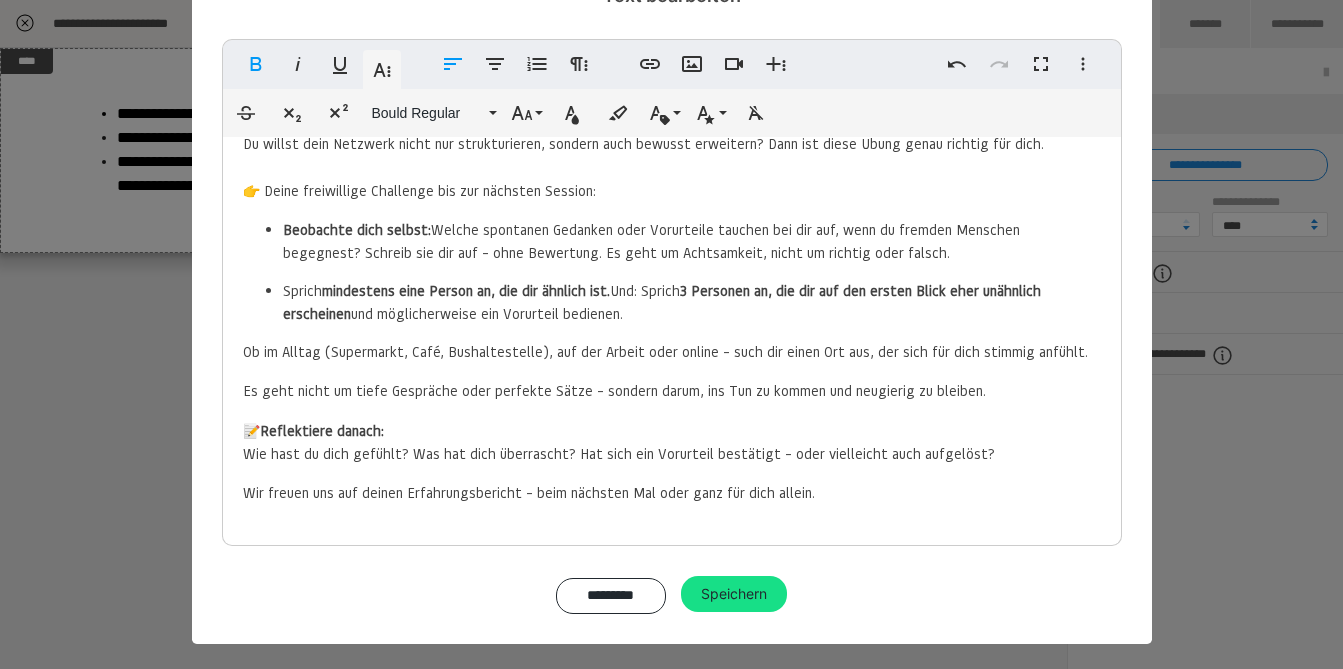click on "📝  Reflektiere danach: Wie hast du dich gefühlt? Was hat dich überrascht? Hat sich ein Vorurteil bestätigt – oder vielleicht auch aufgelöst?" at bounding box center [619, 441] 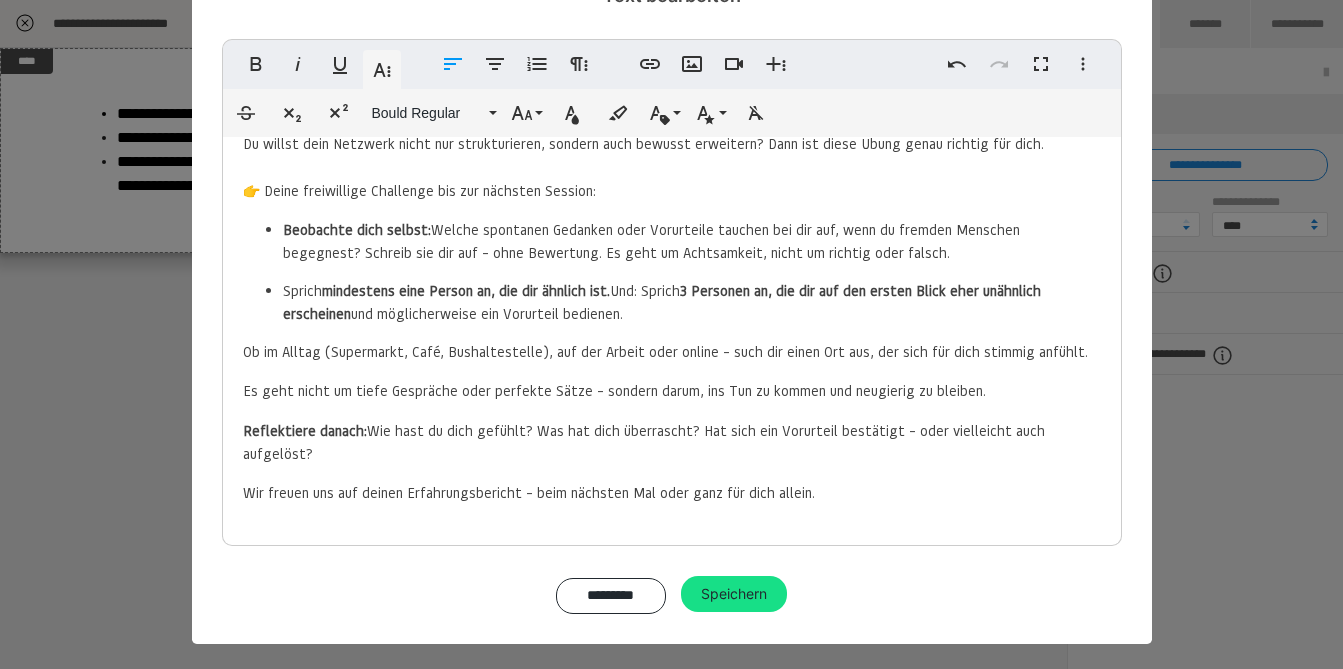 type 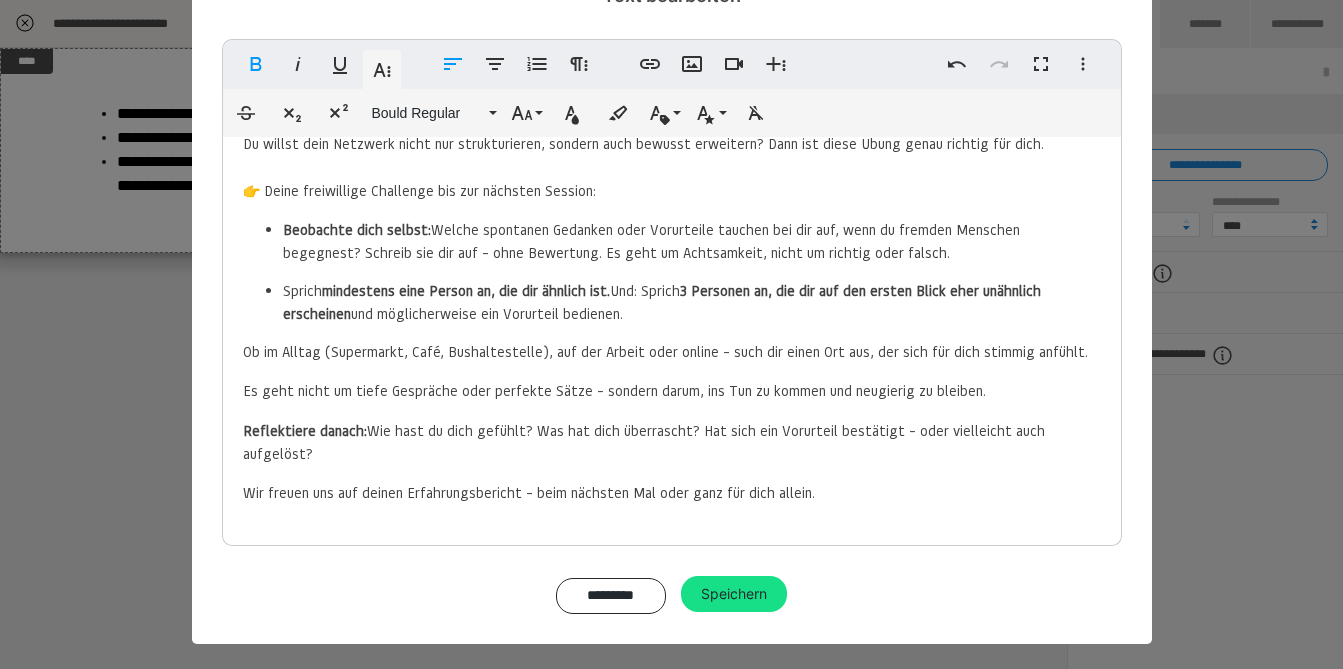 click on "Es geht nicht um tiefe Gespräche oder perfekte Sätze – sondern darum, ins Tun zu kommen und neugierig zu bleiben." at bounding box center [614, 390] 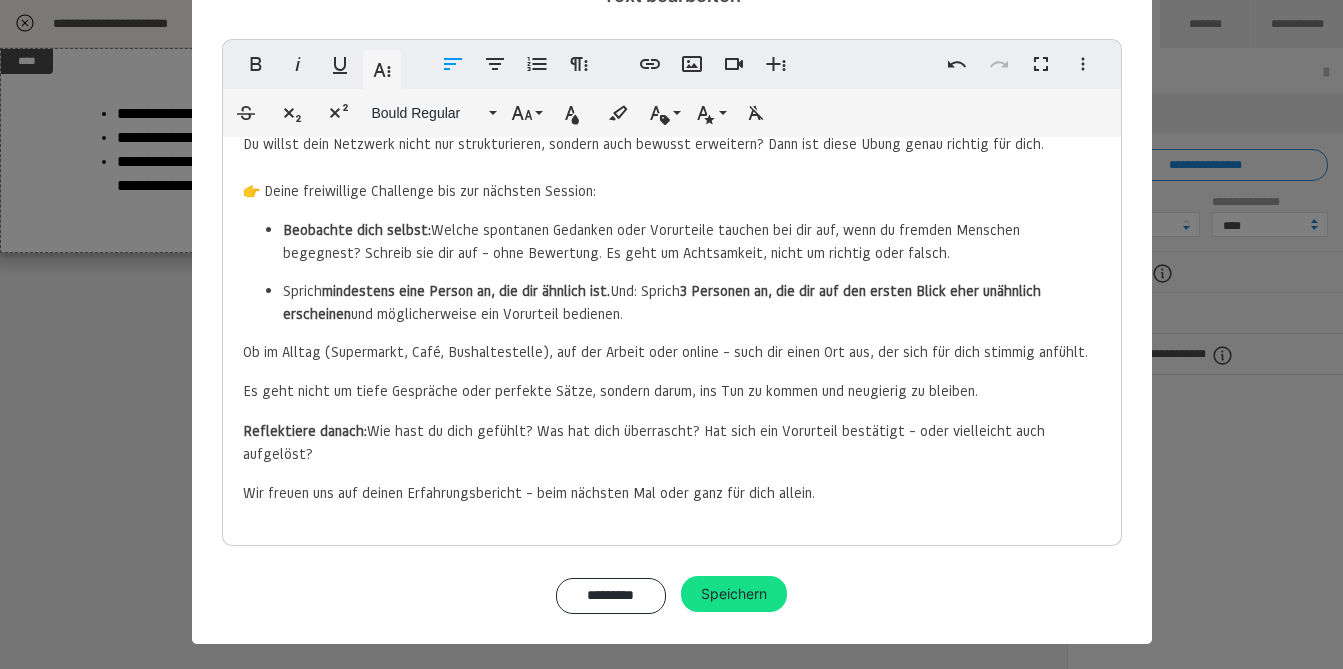 click on "Wir freuen uns auf deinen Erfahrungsbericht – beim nächsten Mal oder ganz für dich allein." at bounding box center (529, 492) 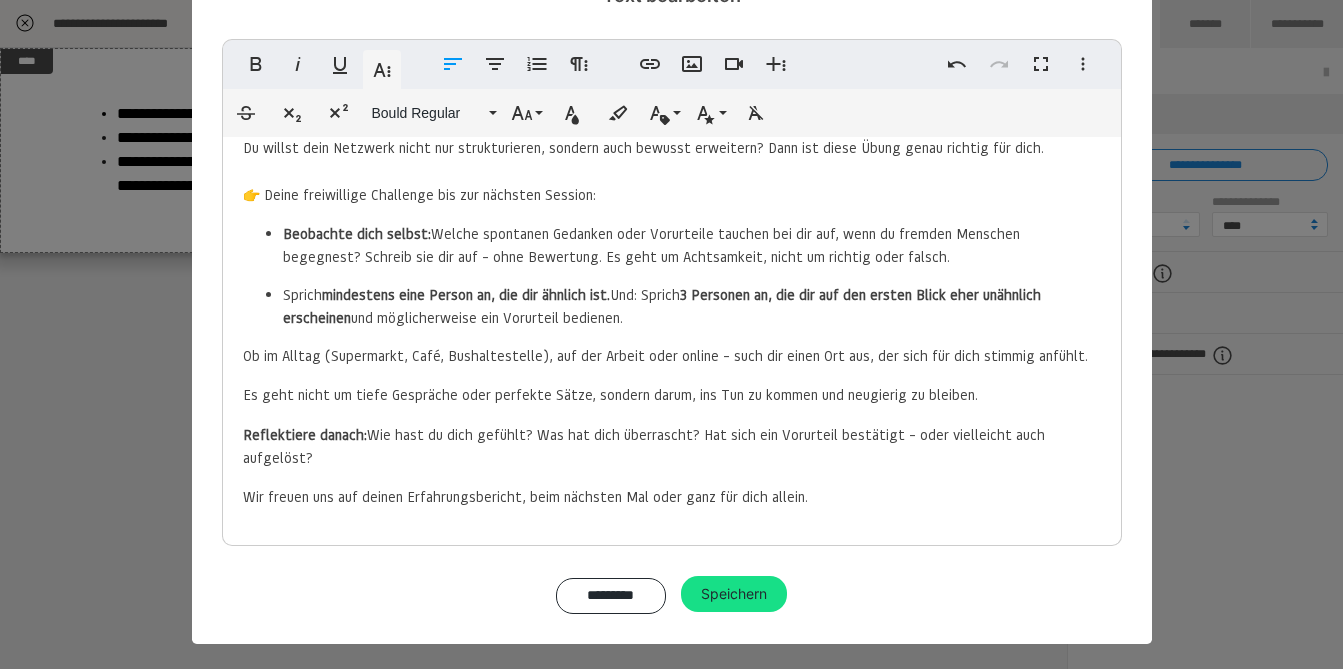 scroll, scrollTop: 77, scrollLeft: 0, axis: vertical 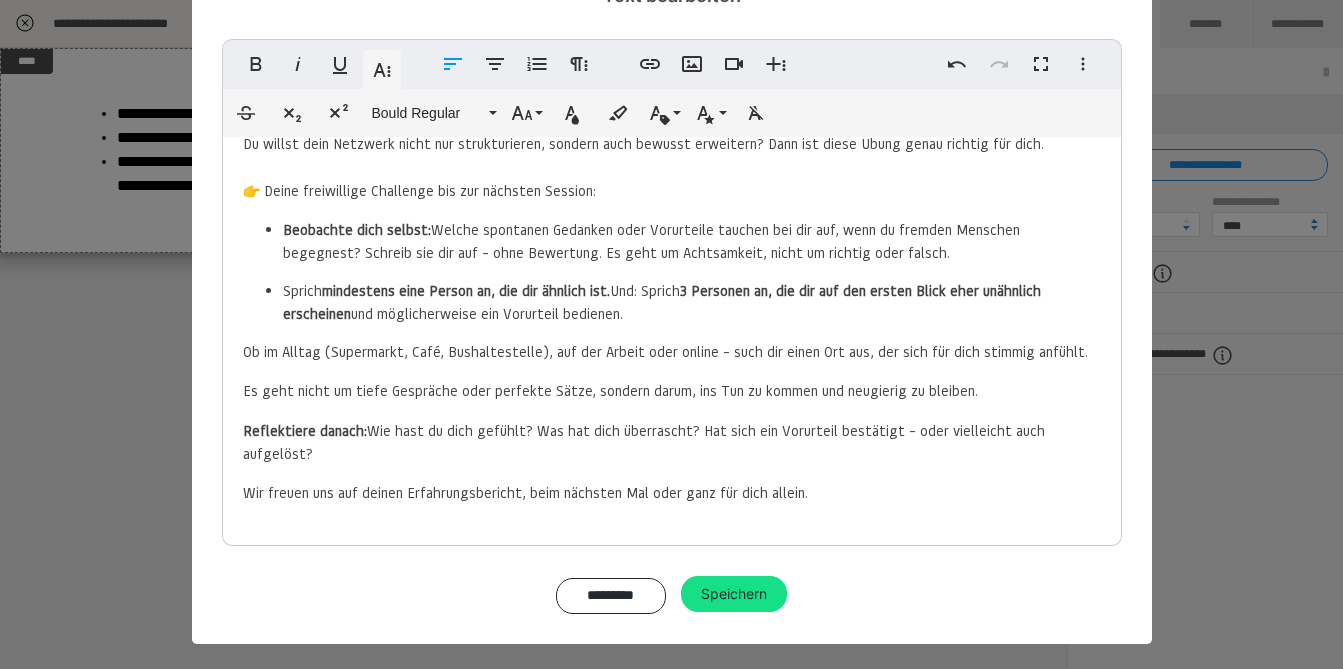 click on "Reflektiere danach:  Wie hast du dich gefühlt? Was hat dich überrascht? Hat sich ein Vorurteil bestätigt – oder vielleicht auch aufgelöst?" at bounding box center (672, 442) 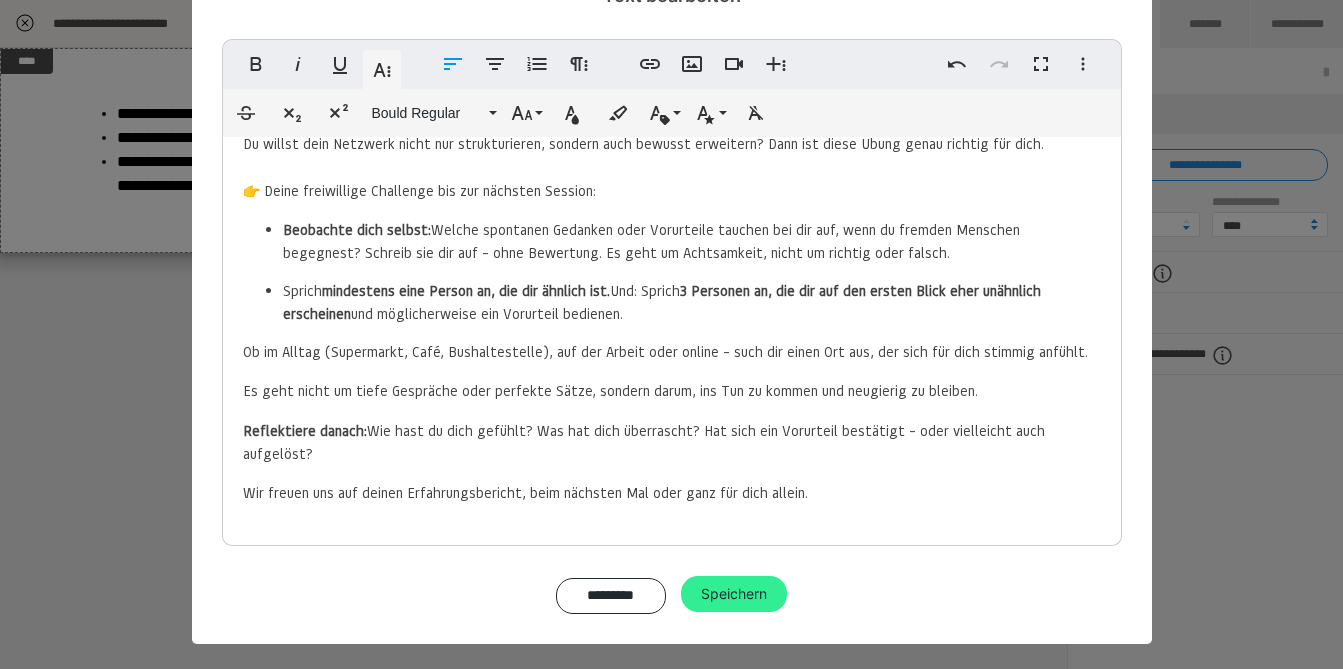 click on "Speichern" at bounding box center [734, 594] 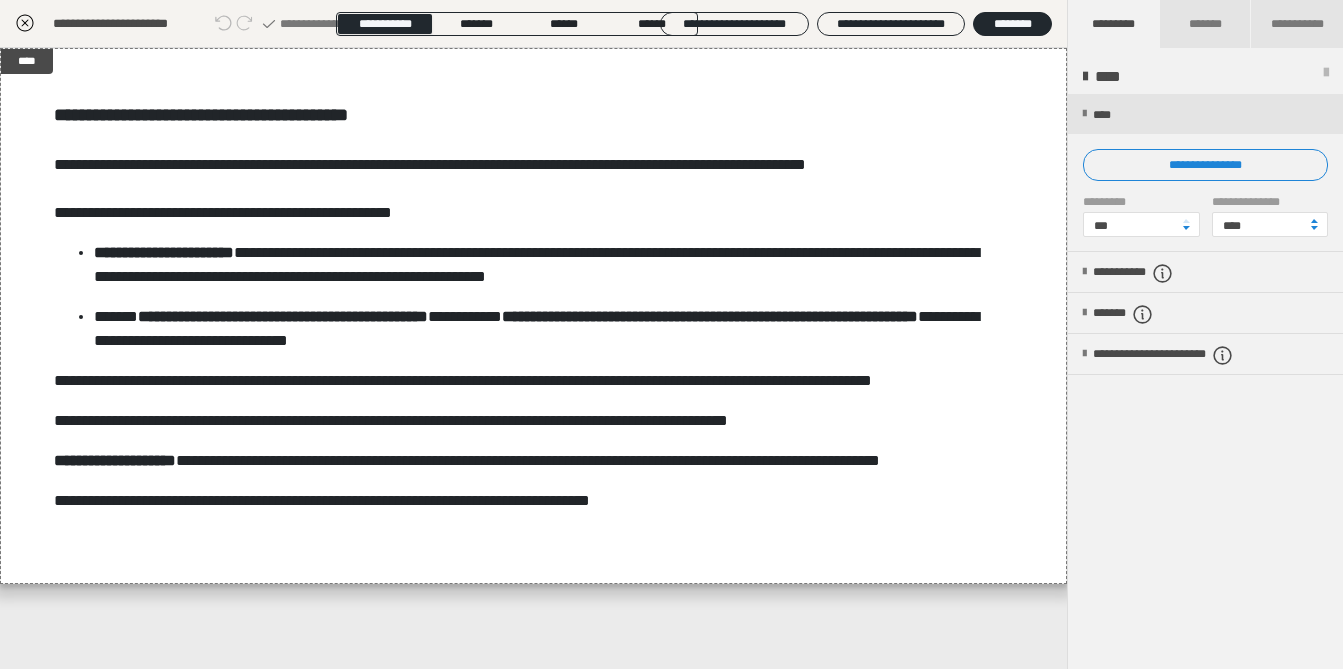 click 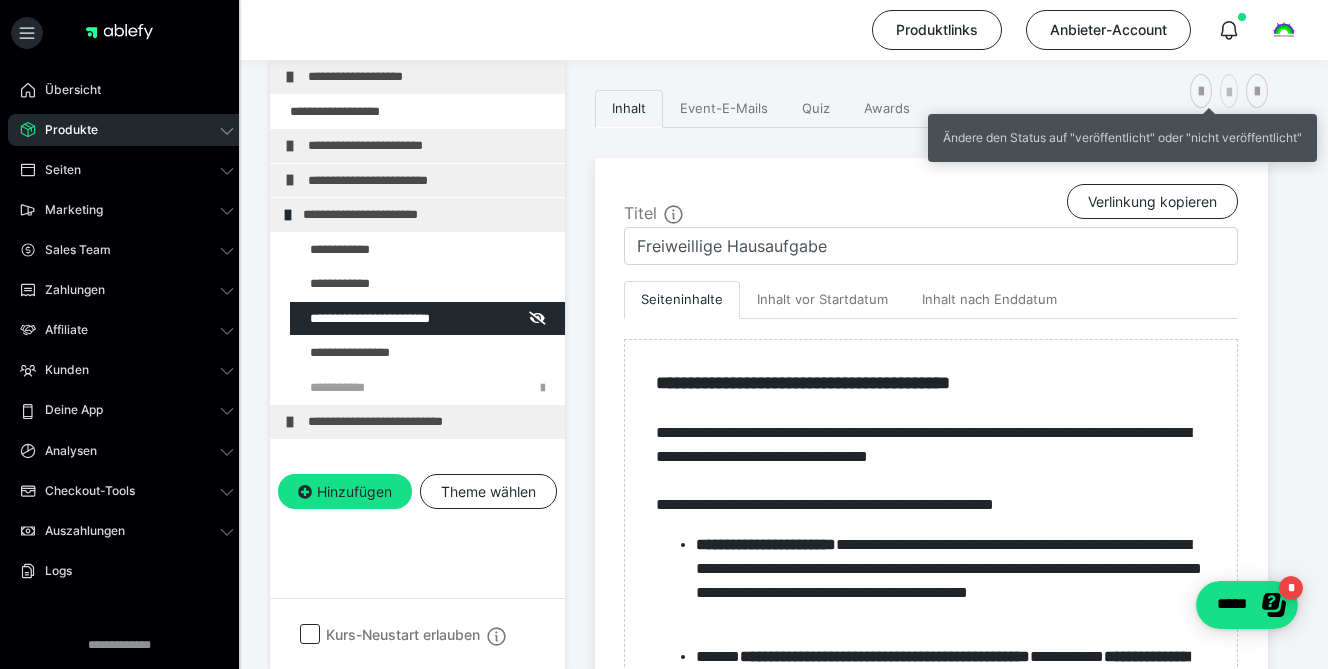click at bounding box center [1229, 93] 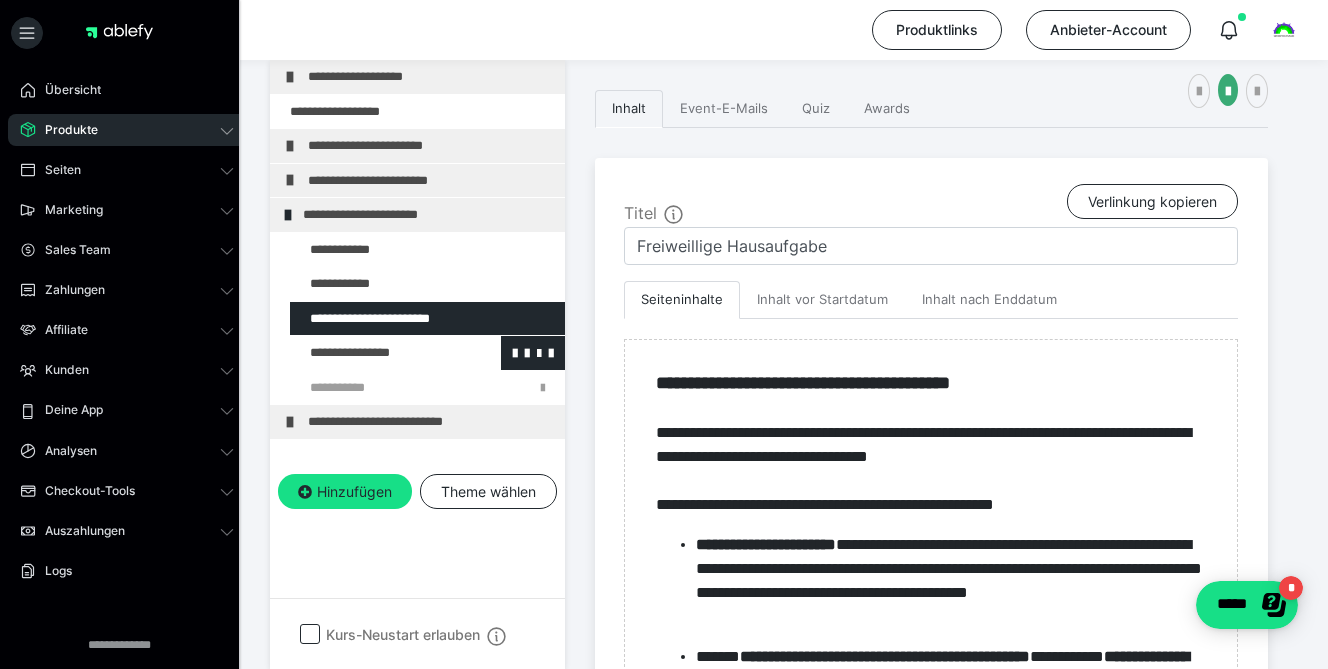 click at bounding box center [375, 353] 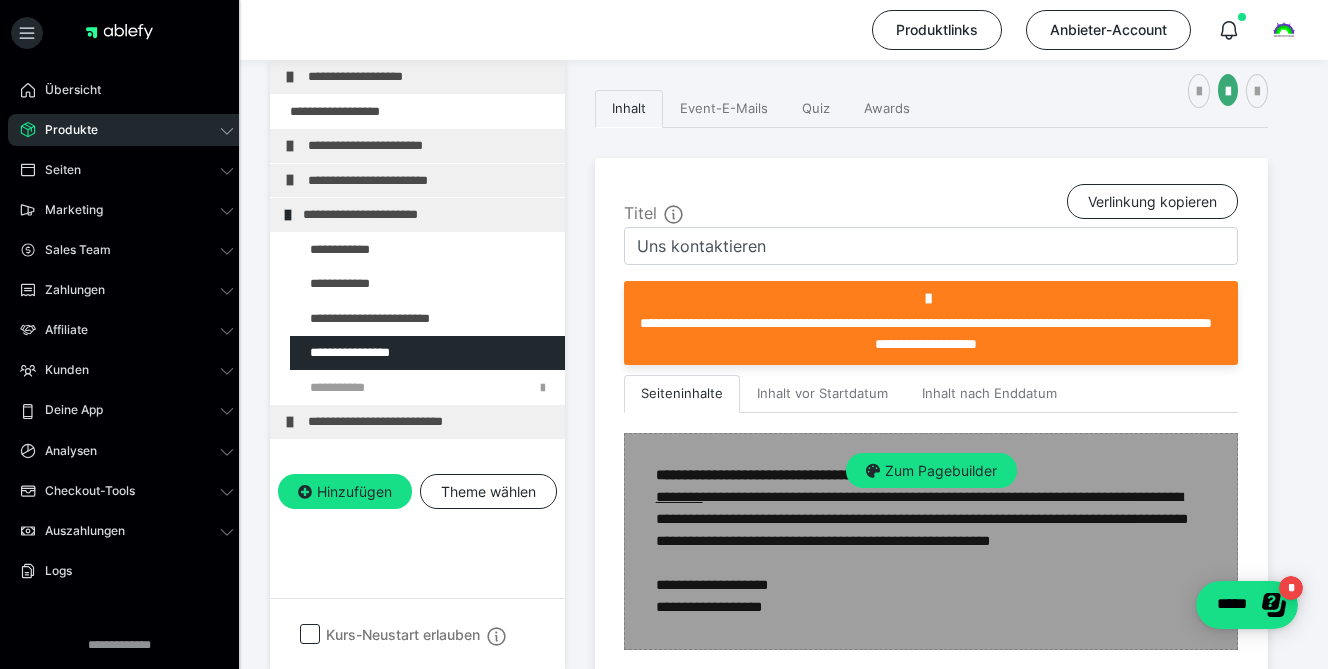 click on "Zum Pagebuilder" at bounding box center [931, 541] 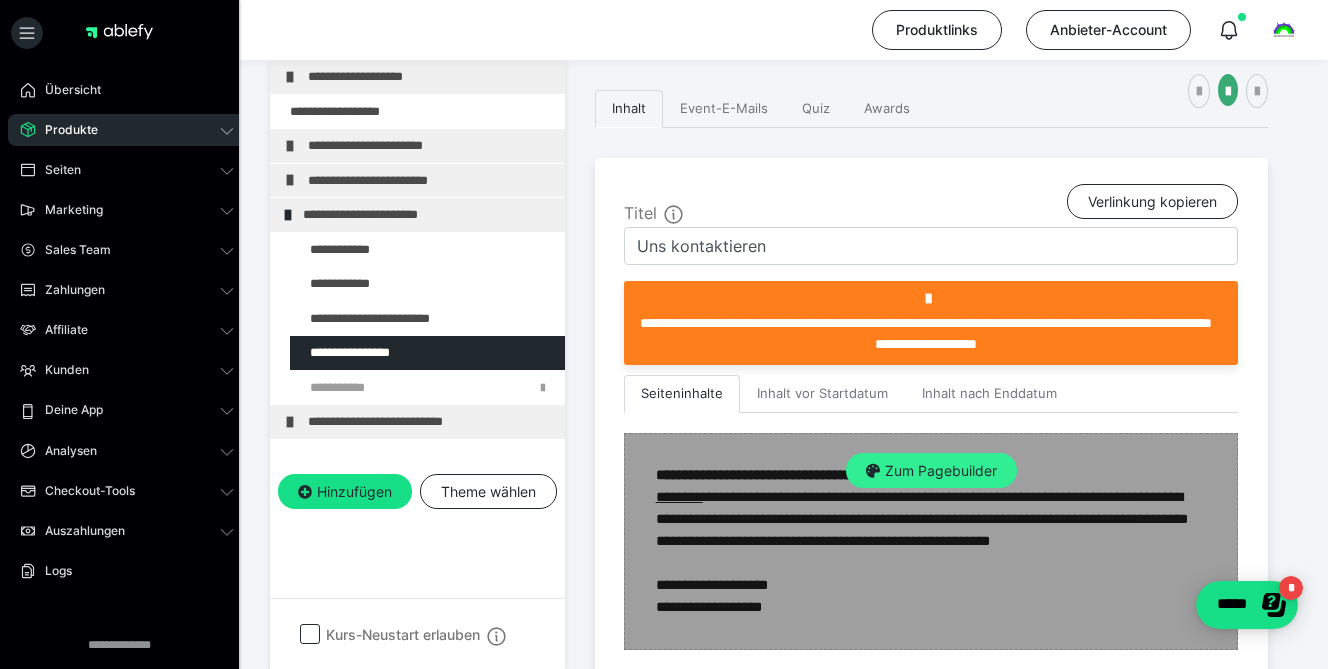 click on "Zum Pagebuilder" at bounding box center (931, 471) 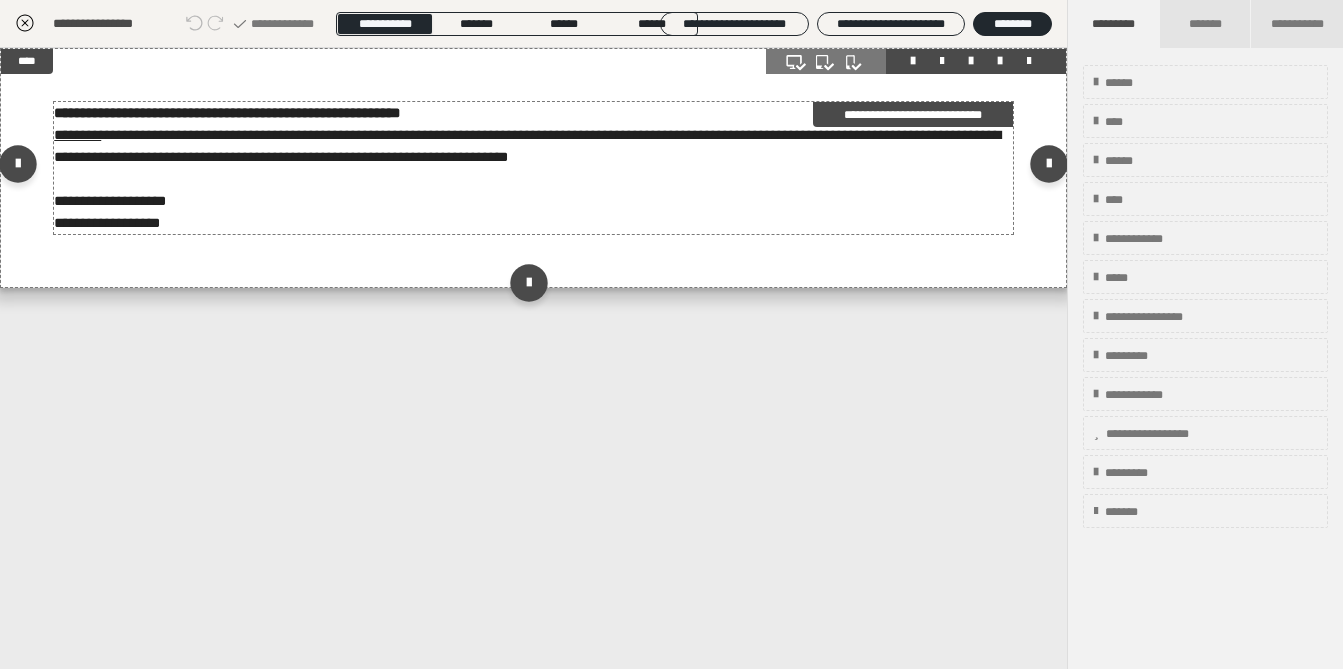 click on "**********" at bounding box center [533, 113] 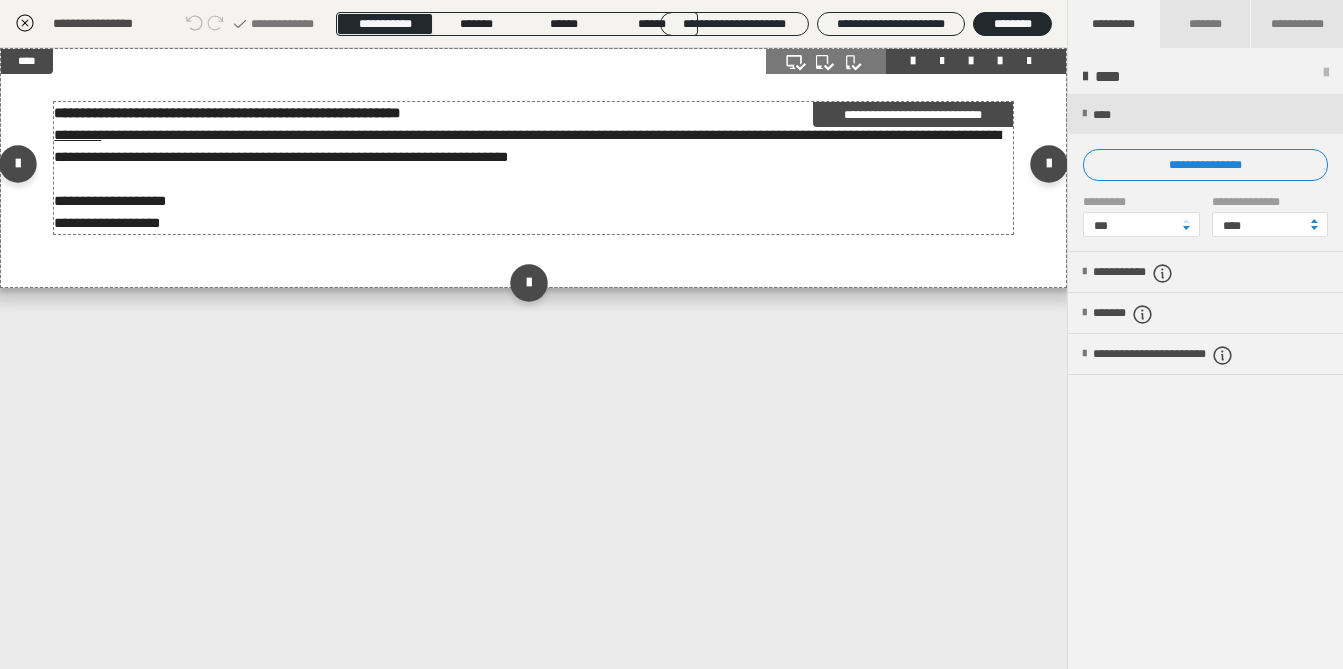 click on "**********" at bounding box center (533, 113) 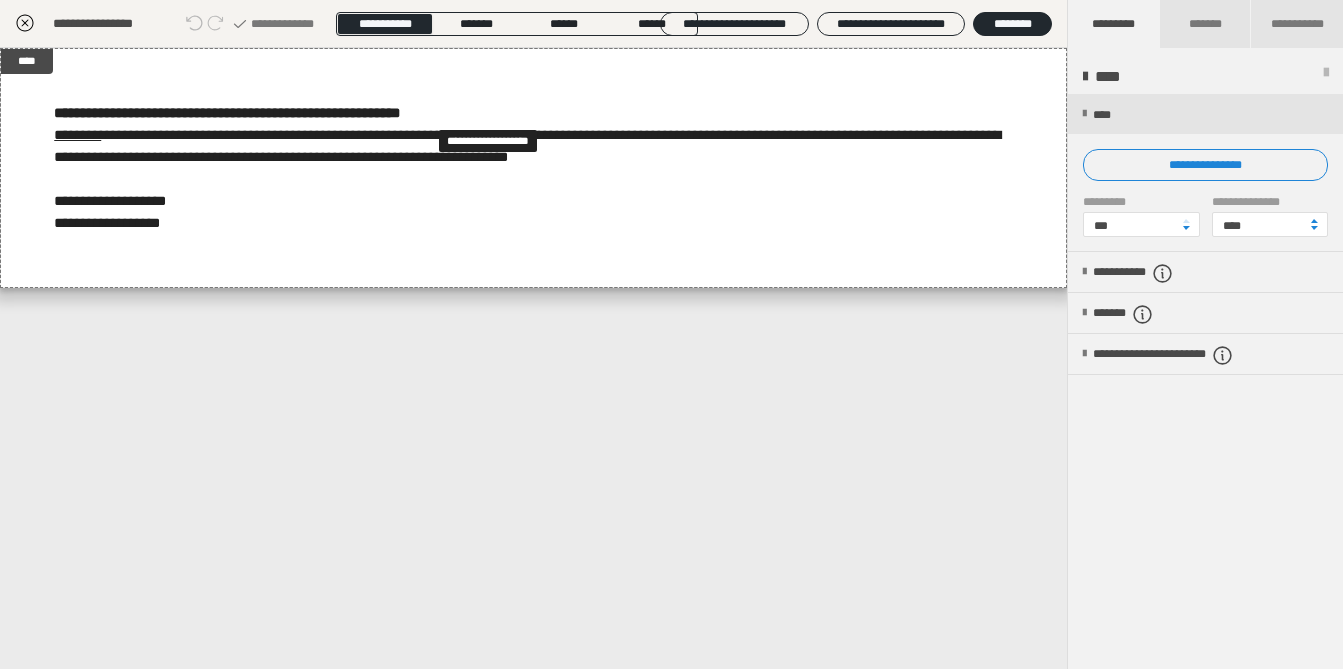 click on "**********" at bounding box center [453, 110] 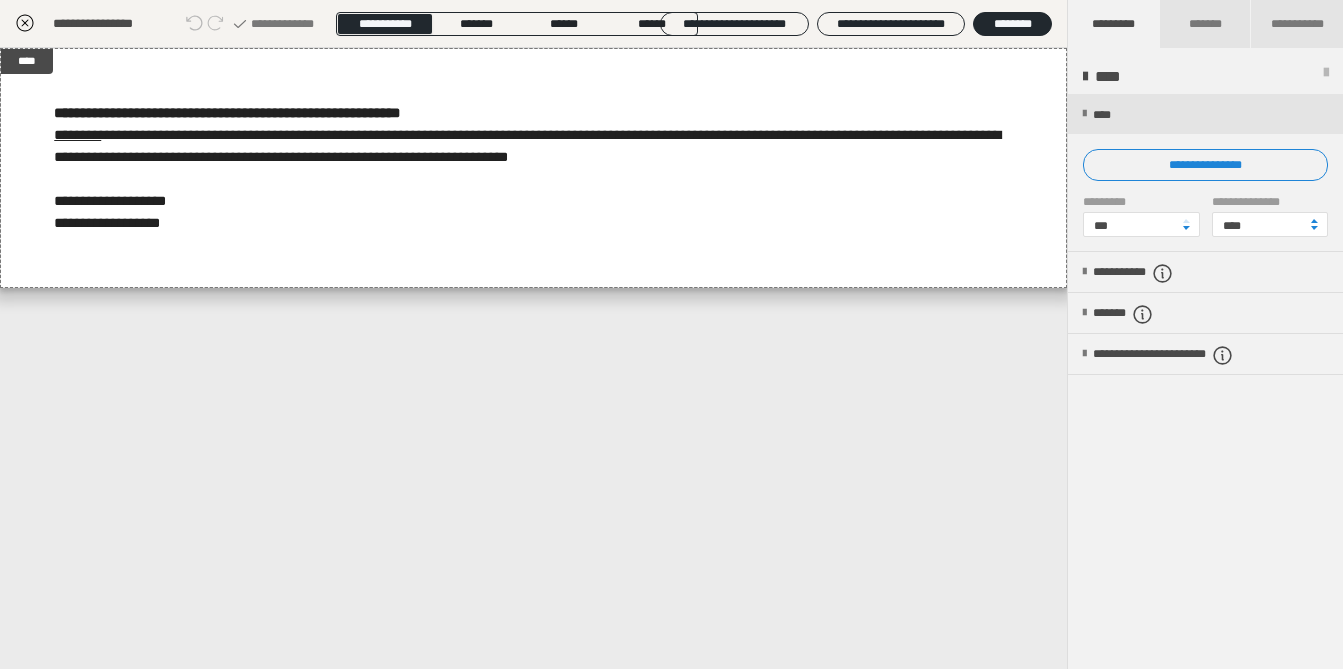 click on "**********" at bounding box center (453, 110) 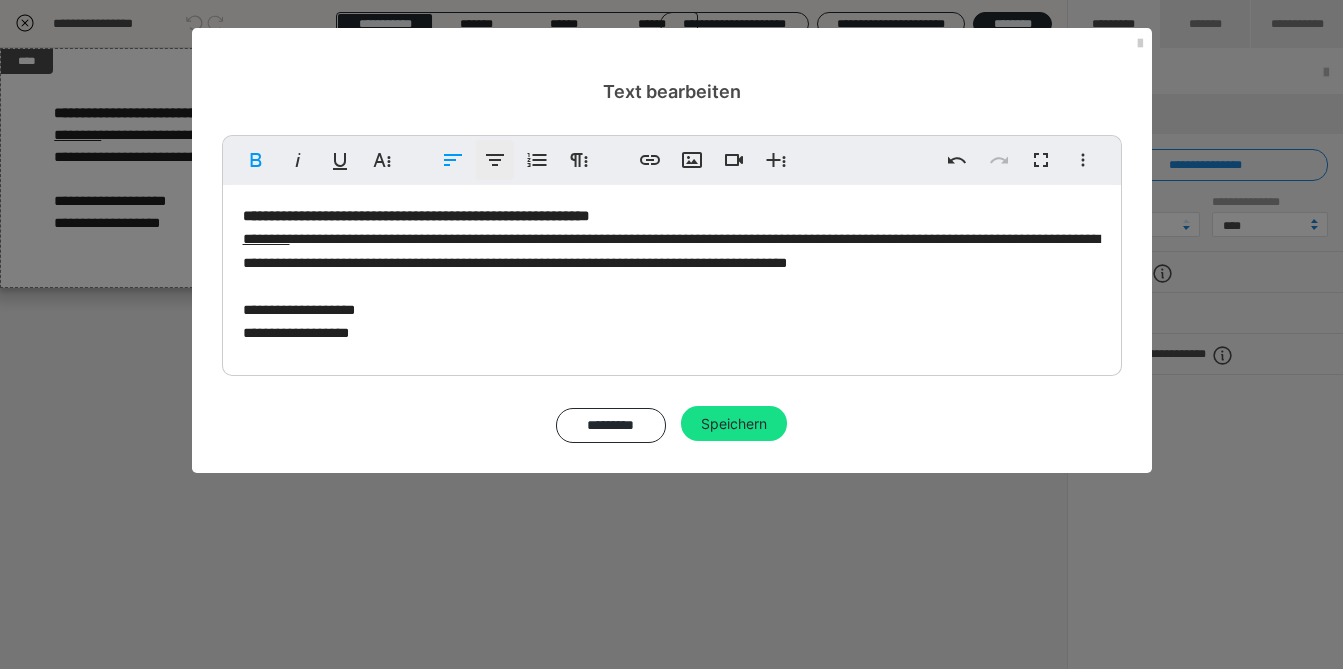 click on "**********" at bounding box center [495, 160] 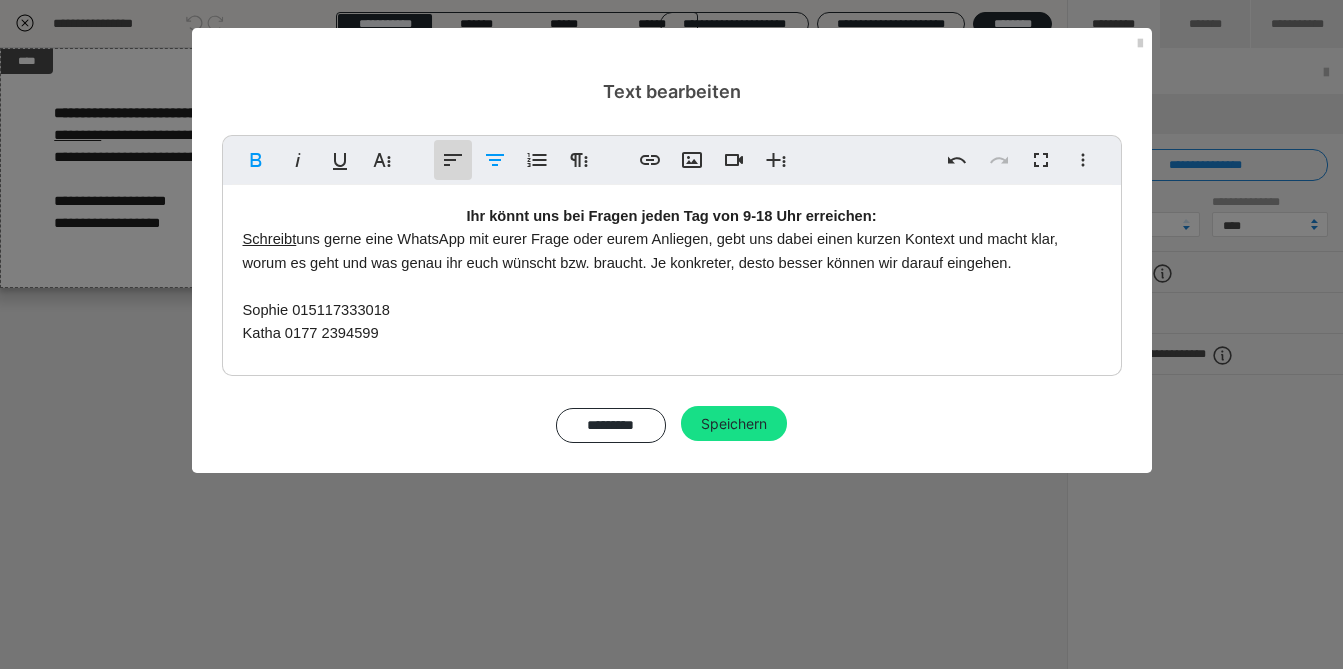 click 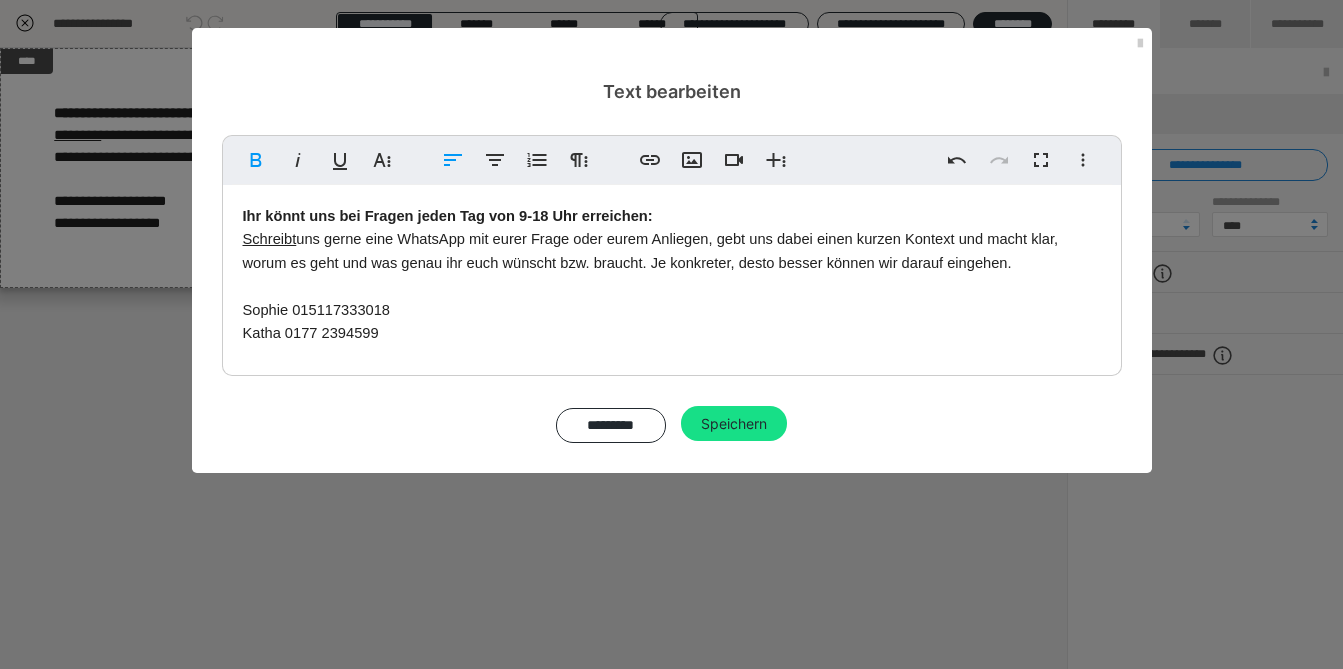 click on "Ihr könnt uns bei Fragen jeden Tag von 9-18 Uhr erreichen:" at bounding box center [672, 216] 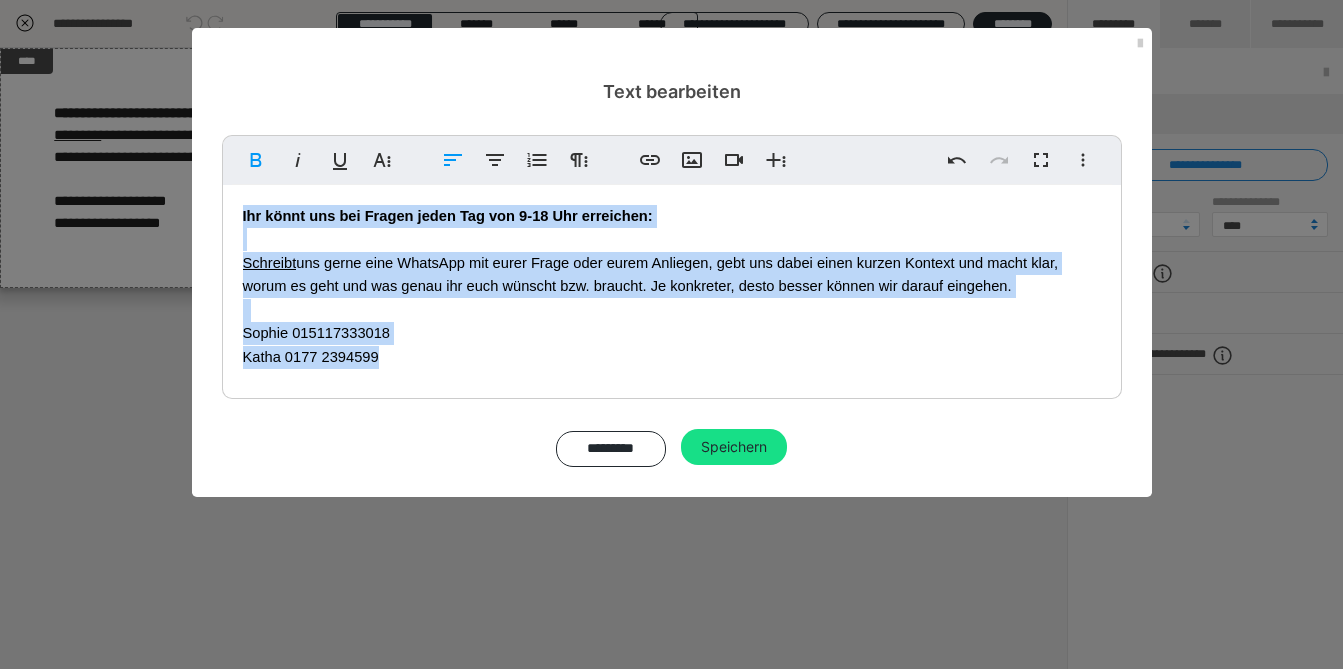 drag, startPoint x: 381, startPoint y: 355, endPoint x: 212, endPoint y: 181, distance: 242.5634 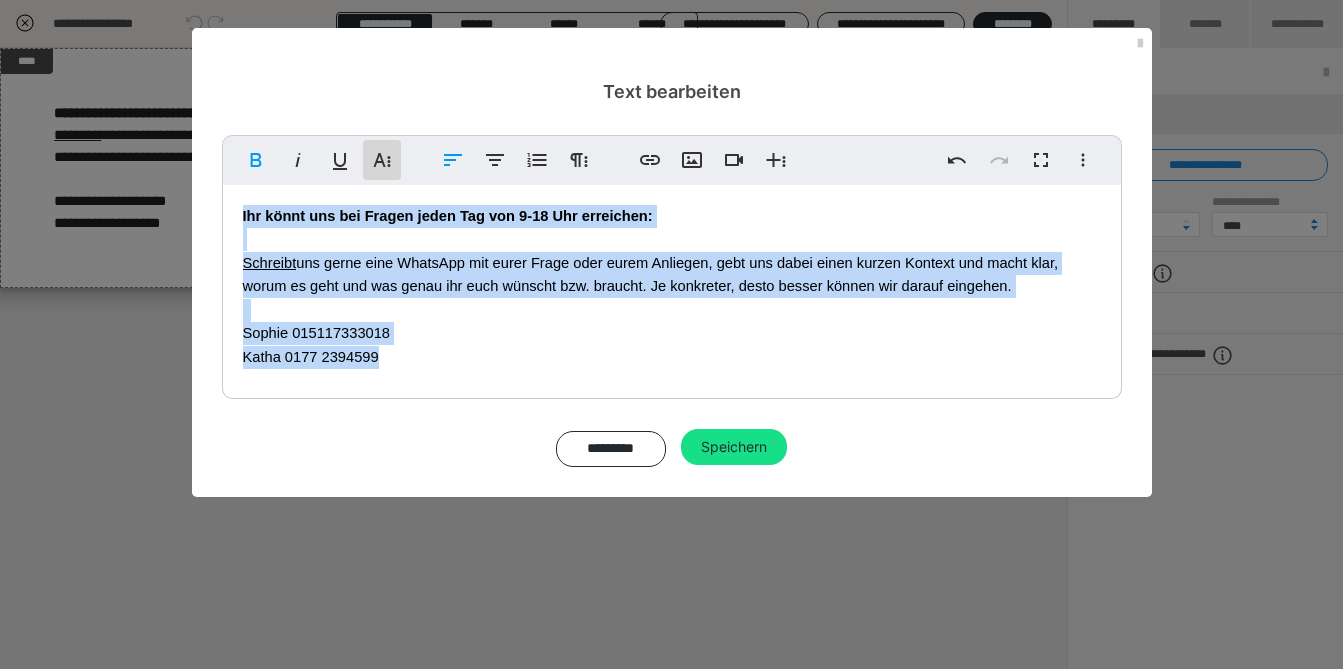 click 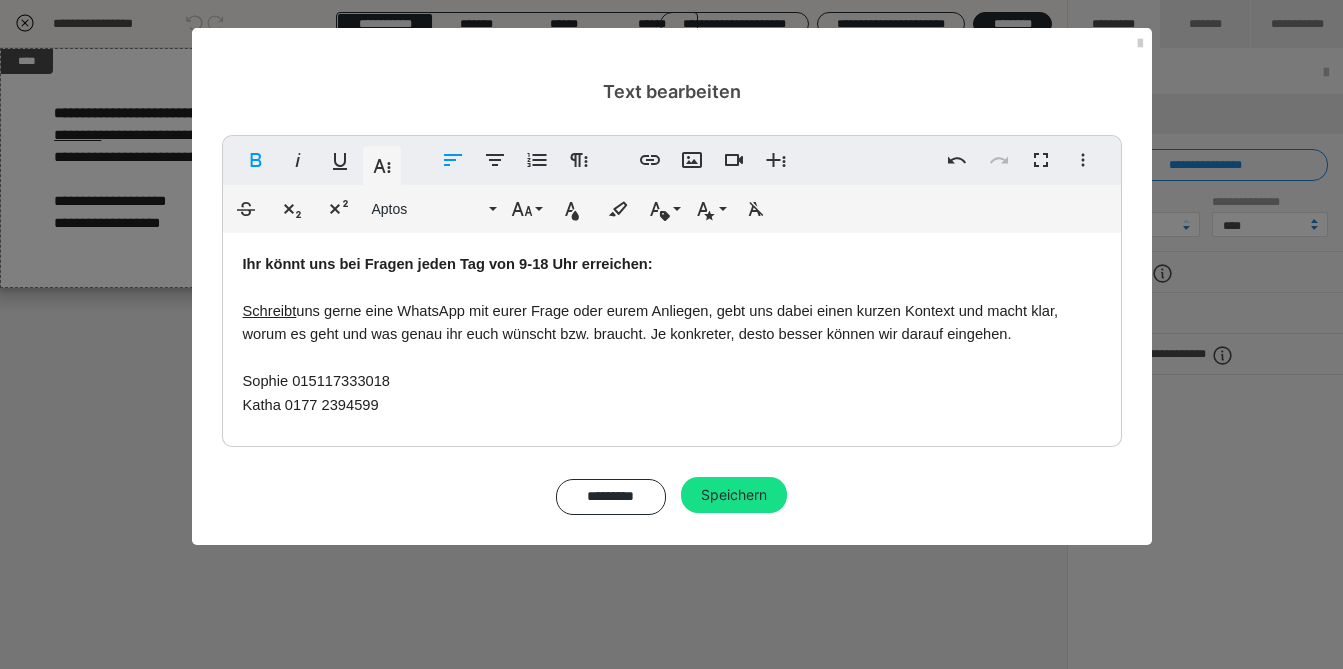 click 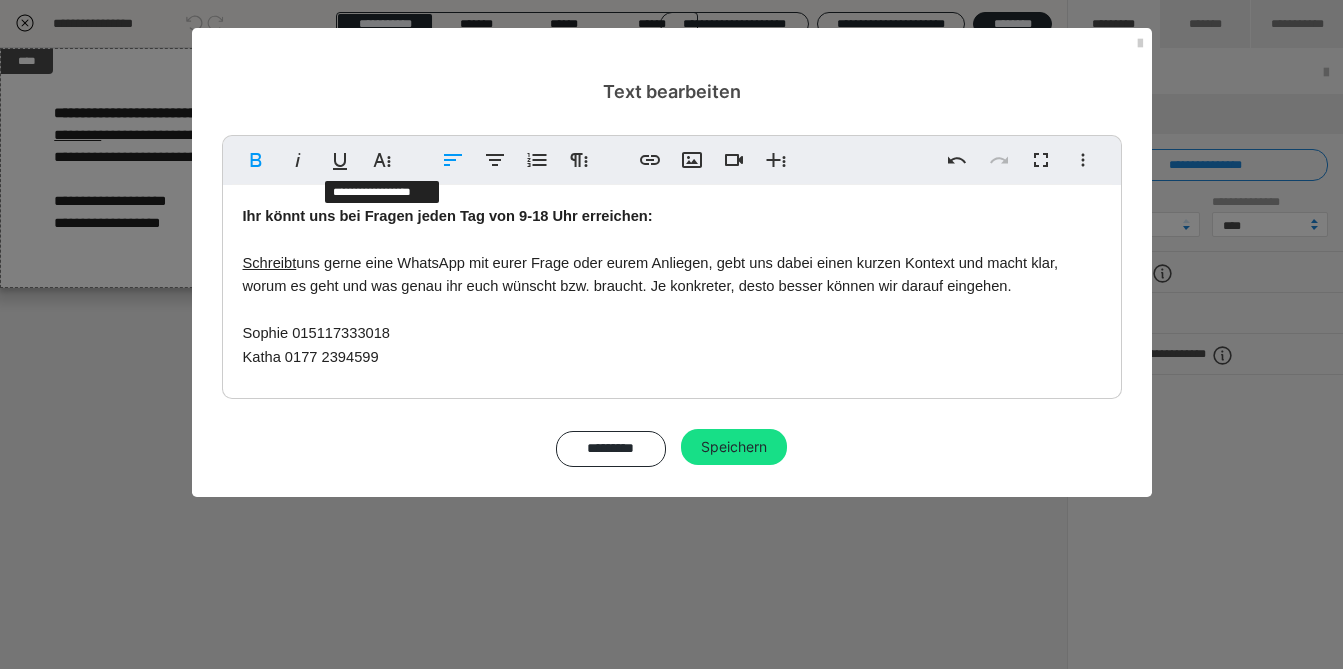 click 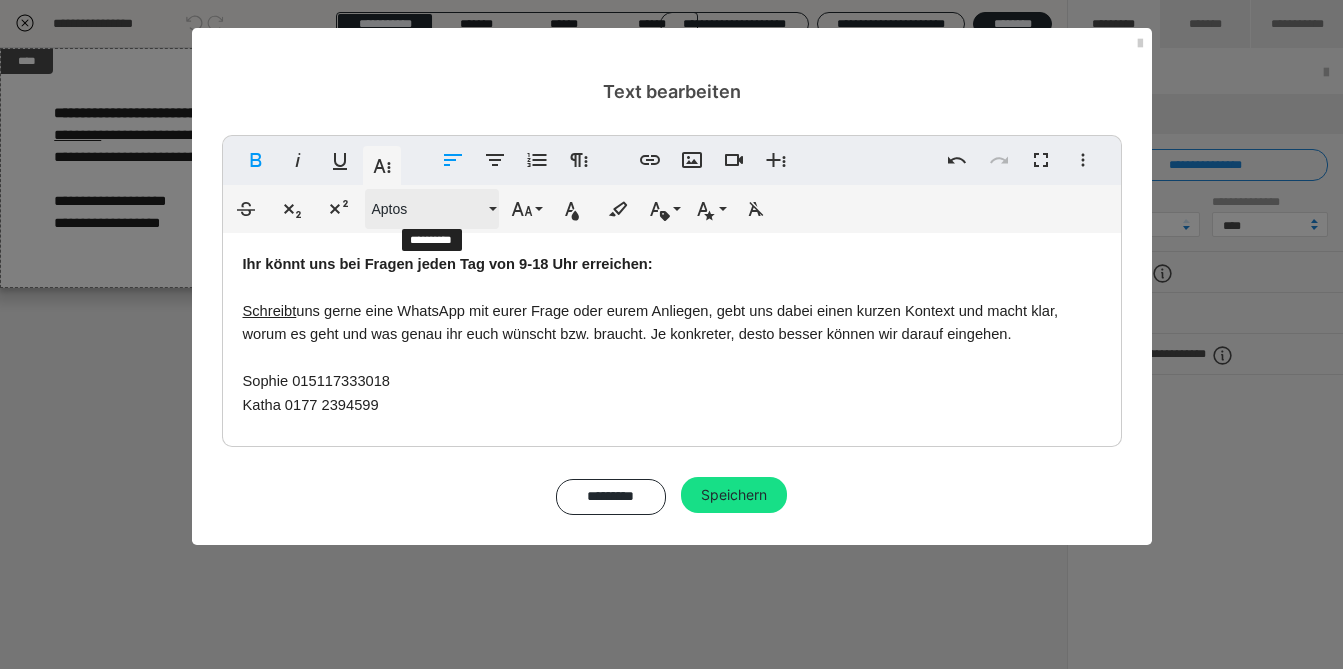 click on "Aptos" at bounding box center [432, 209] 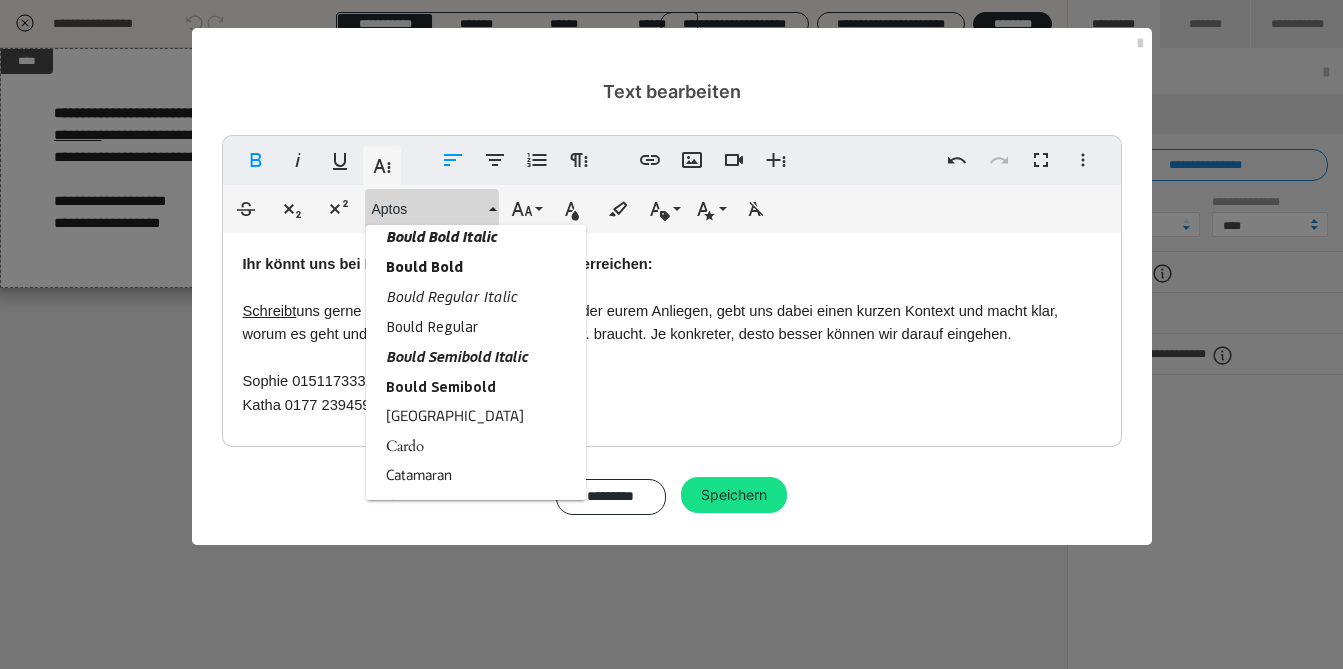 scroll, scrollTop: 646, scrollLeft: 0, axis: vertical 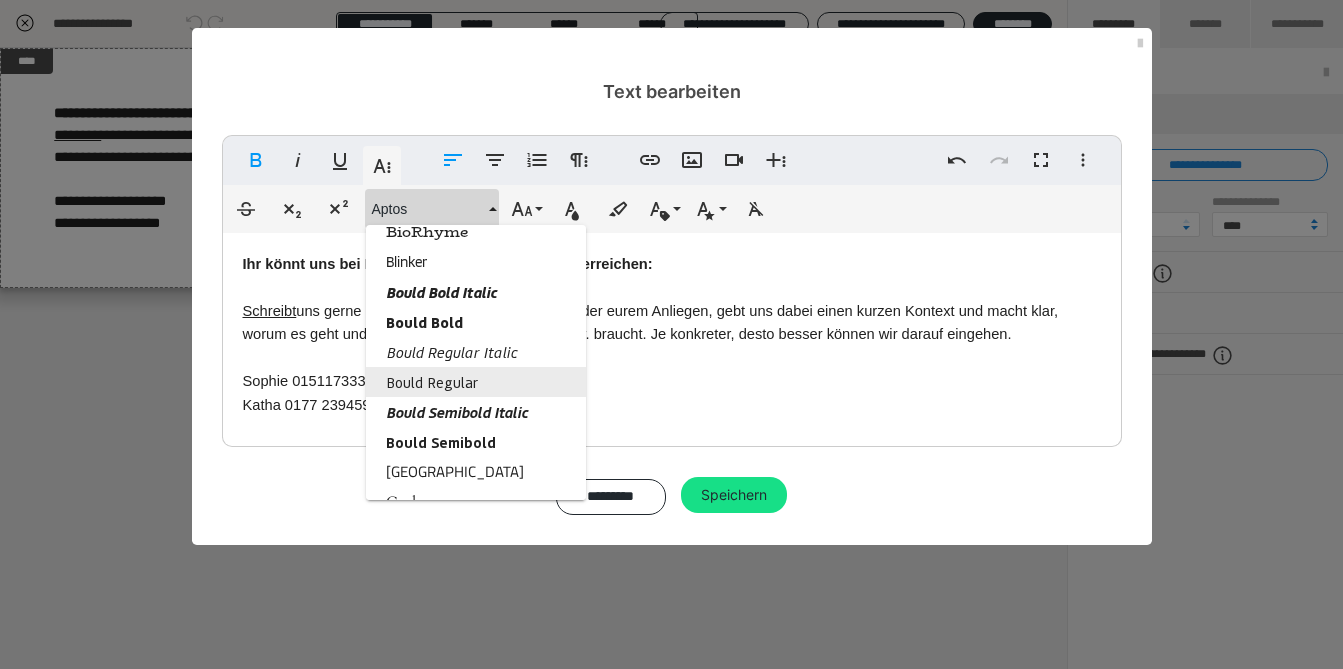 click on "Bould Regular" at bounding box center (476, 382) 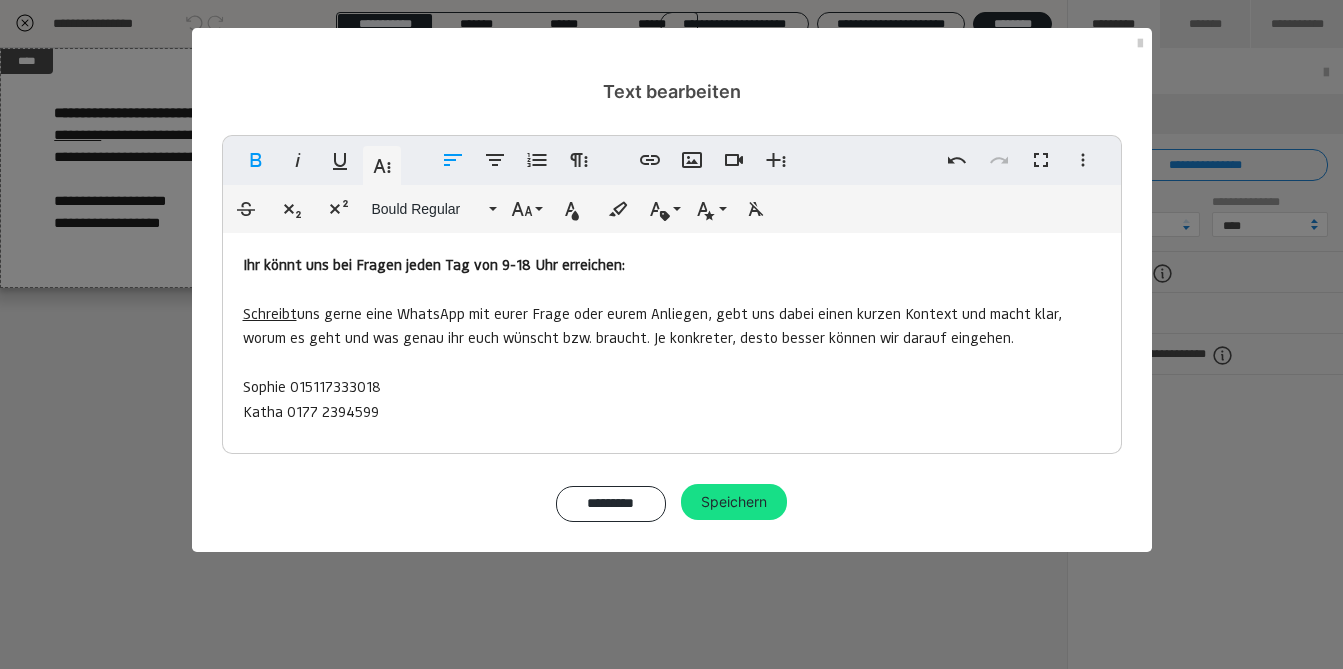 click on "Ihr könnt uns bei Fragen jeden Tag von 9-18 Uhr erreichen:" at bounding box center [434, 264] 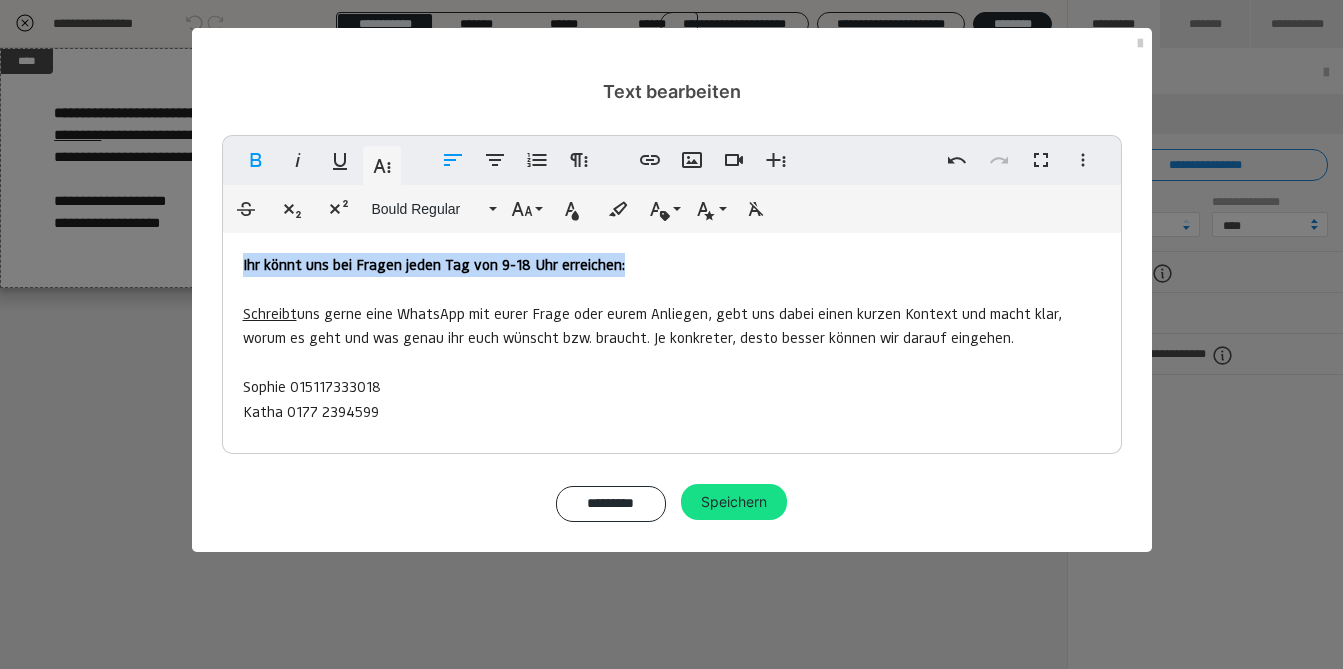 click on "Text bearbeiten Fett Kursiv Unterstrichen Weitere Textformate Linksbündig ausrichten Zentriert ausrichten Nummerierte Liste Weitere Absatzformate Link einfügen Bild einfügen Video einfügen Weitere Reichhaltige Formate Rückgängig Wiederholen Vollbild Weitere Formate Durchgestrichen Tiefgestellt Hochgestellt Bould Regular ABeeZee Abhaya Libre Abril FatFace Alegreya [PERSON_NAME] Amatic SC Anonymous Pro [PERSON_NAME] Archivo Black Archivo Light Archivo Medium Archivo Arimo Arvo B612 Barlow Bebas Neue Belleza Big Shoulders Stencil Display BioRhyme Blinker Bould Bold Italic Bould Bold Bould Regular Italic Bould Regular Bould Semibold Italic Bould Semibold Cairo Cardo Catamaran Caveat Caveat Brush Comfortaa Concert One Cormorant Cormorant Garamond Courier Prime Crimson Text Dancing Script Eczar Exo Exo 2 Figtree Fira Sans Fjalla One Forum [PERSON_NAME] Libre Fraunces Grandstander IBM Plex Serif Inconsolata Inder Indie Flower Inter Josefin Sans [PERSON_NAME] Bold Italic Knile Bold Knile Regular Italic Lato 1 2" at bounding box center (671, 334) 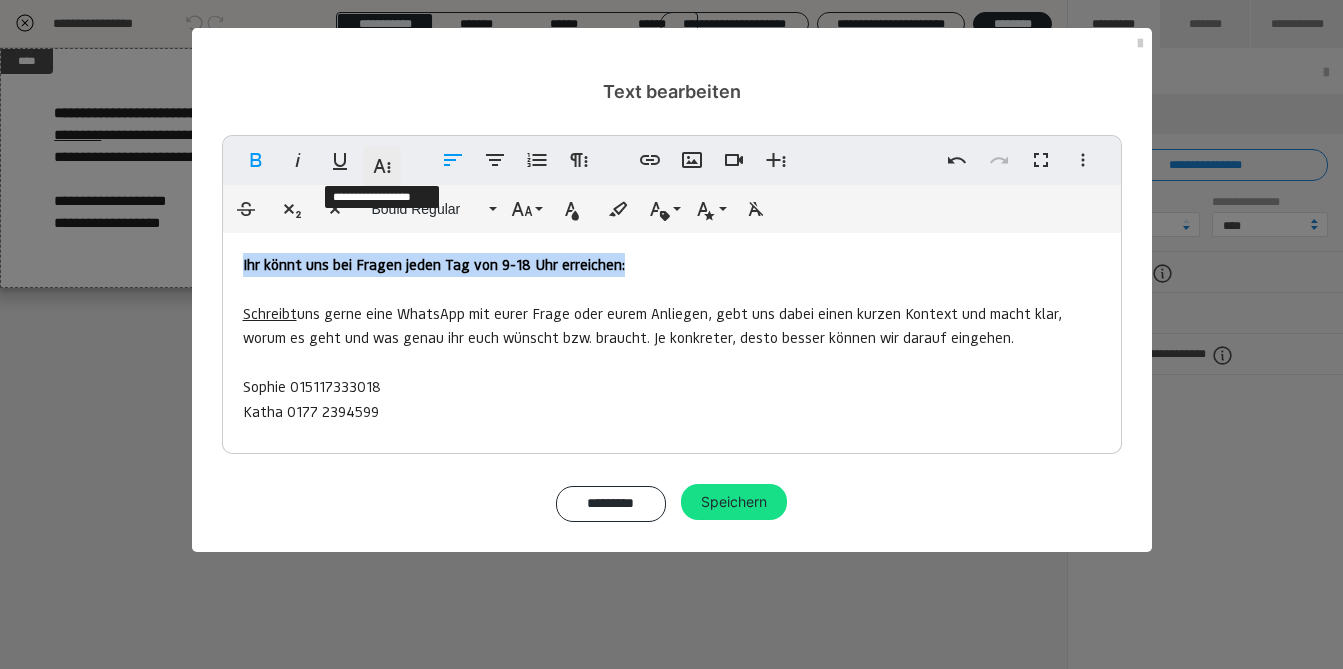click 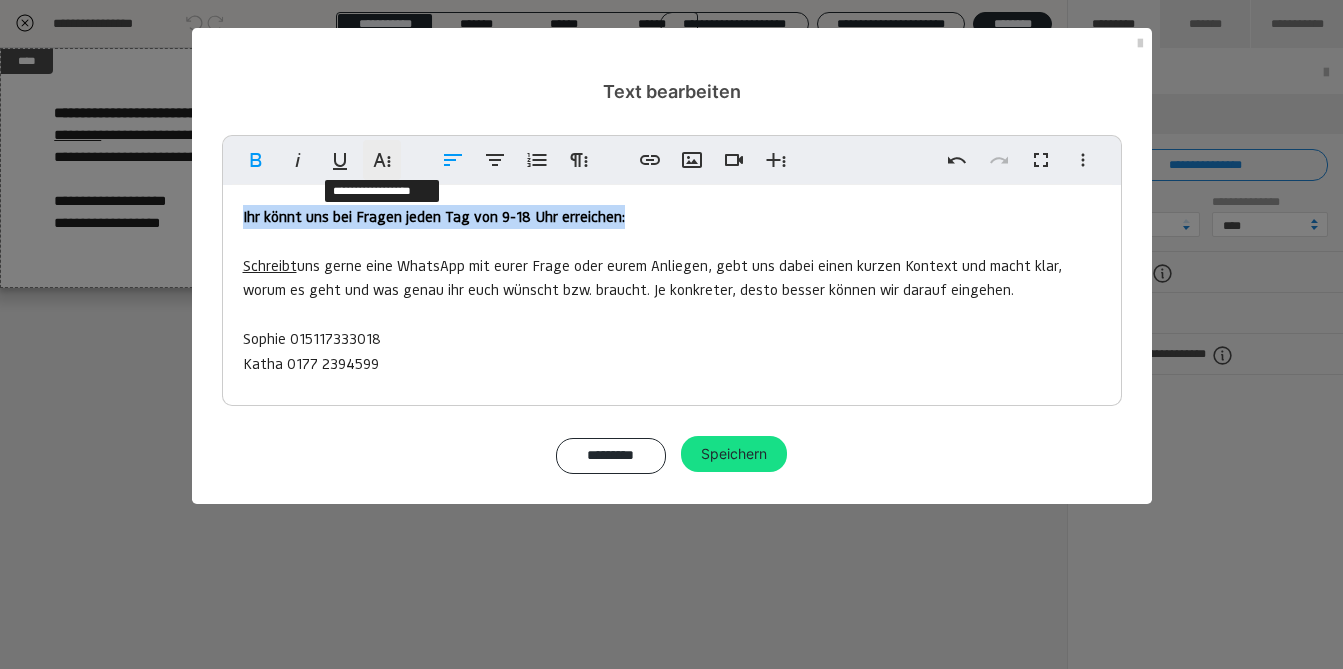 click 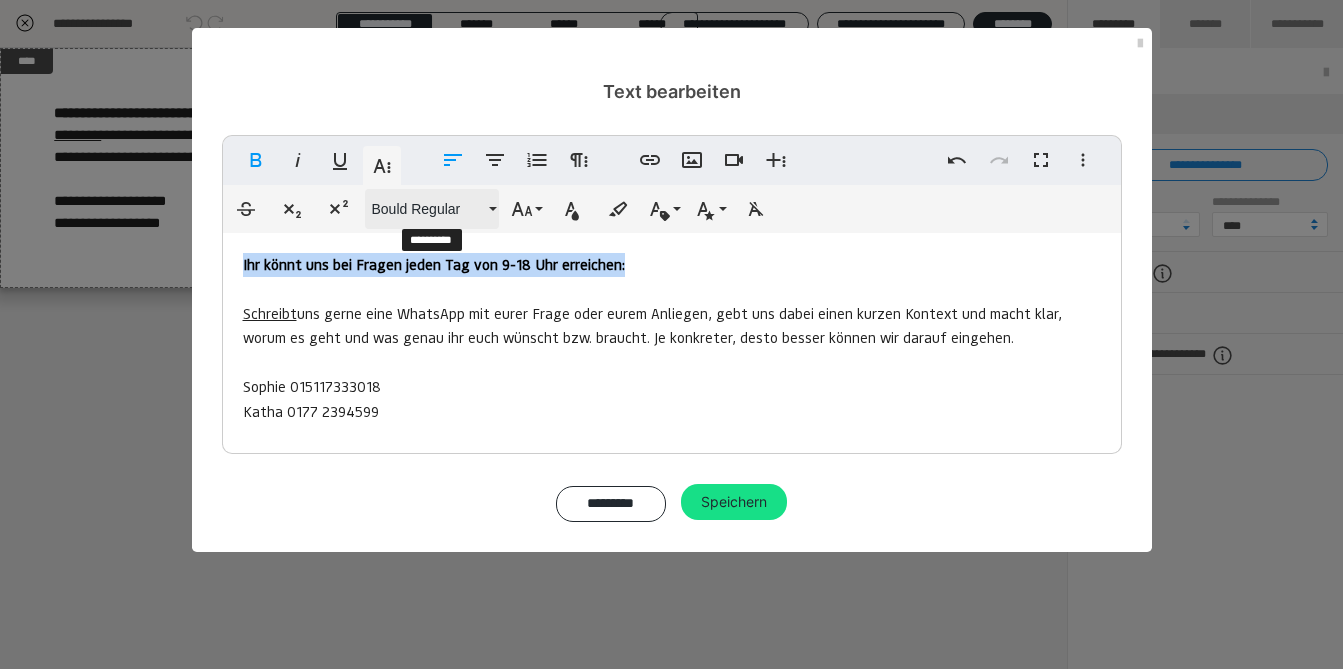 click on "Bould Regular" at bounding box center [428, 209] 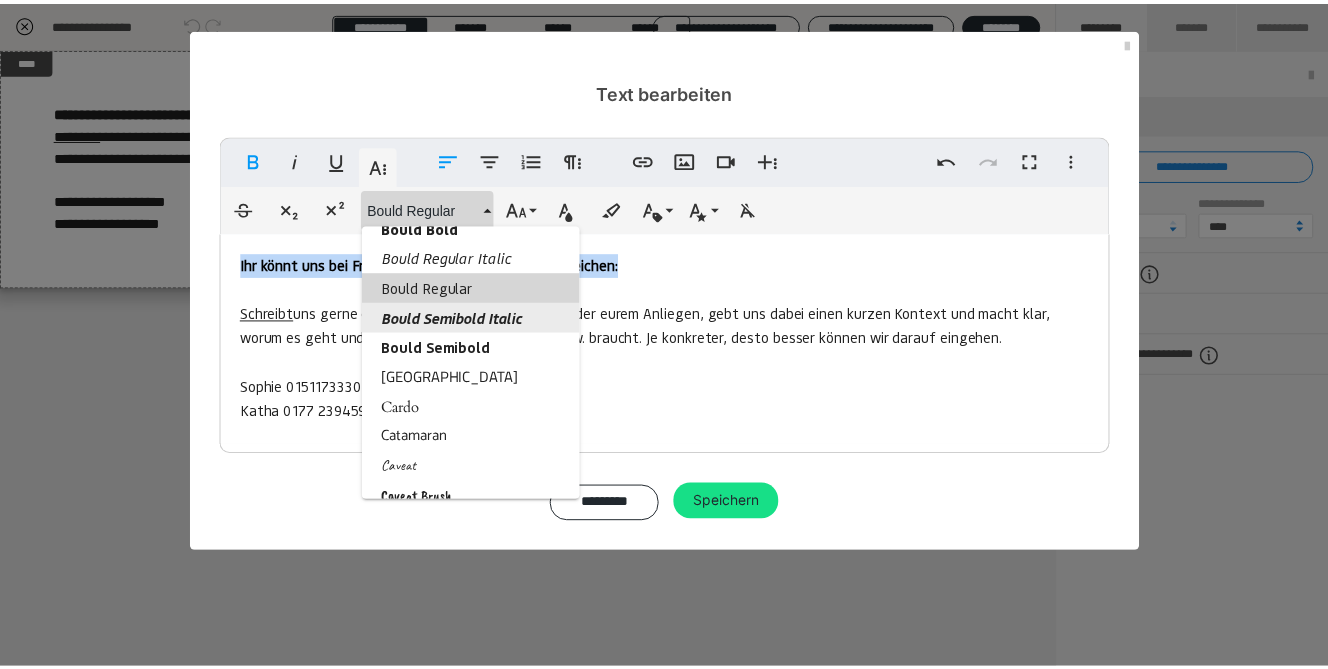 scroll, scrollTop: 728, scrollLeft: 0, axis: vertical 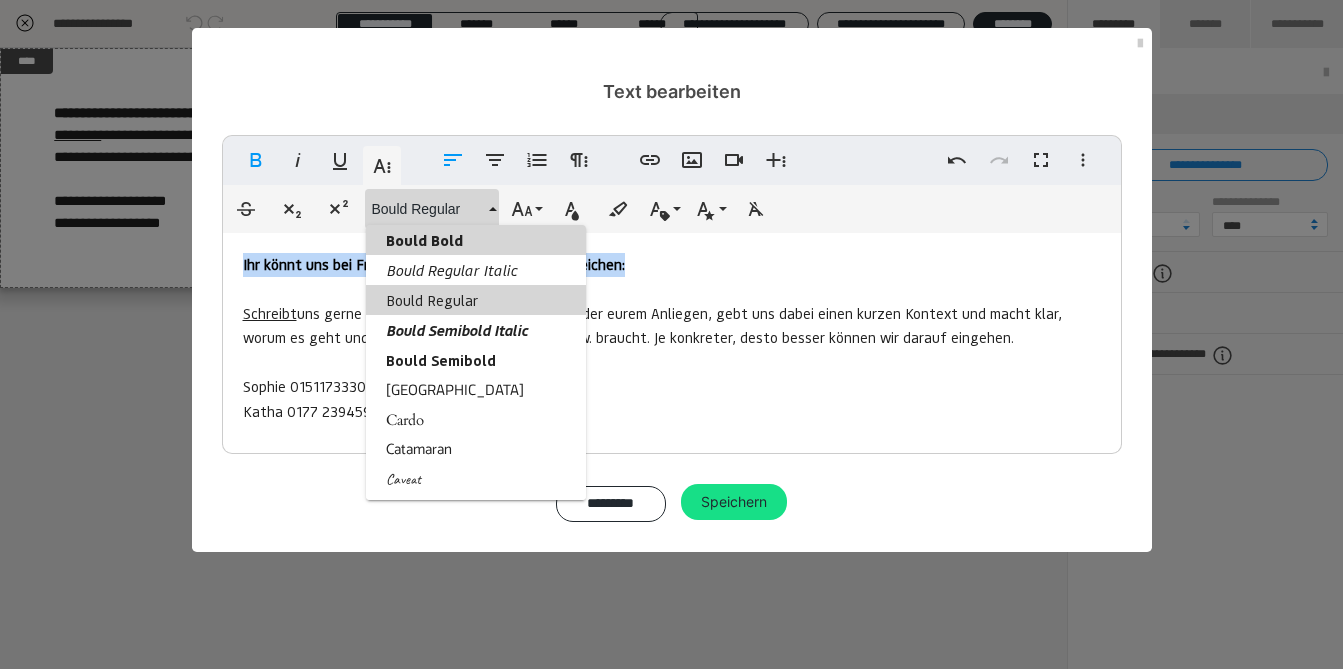 click on "Bould Bold" at bounding box center (476, 240) 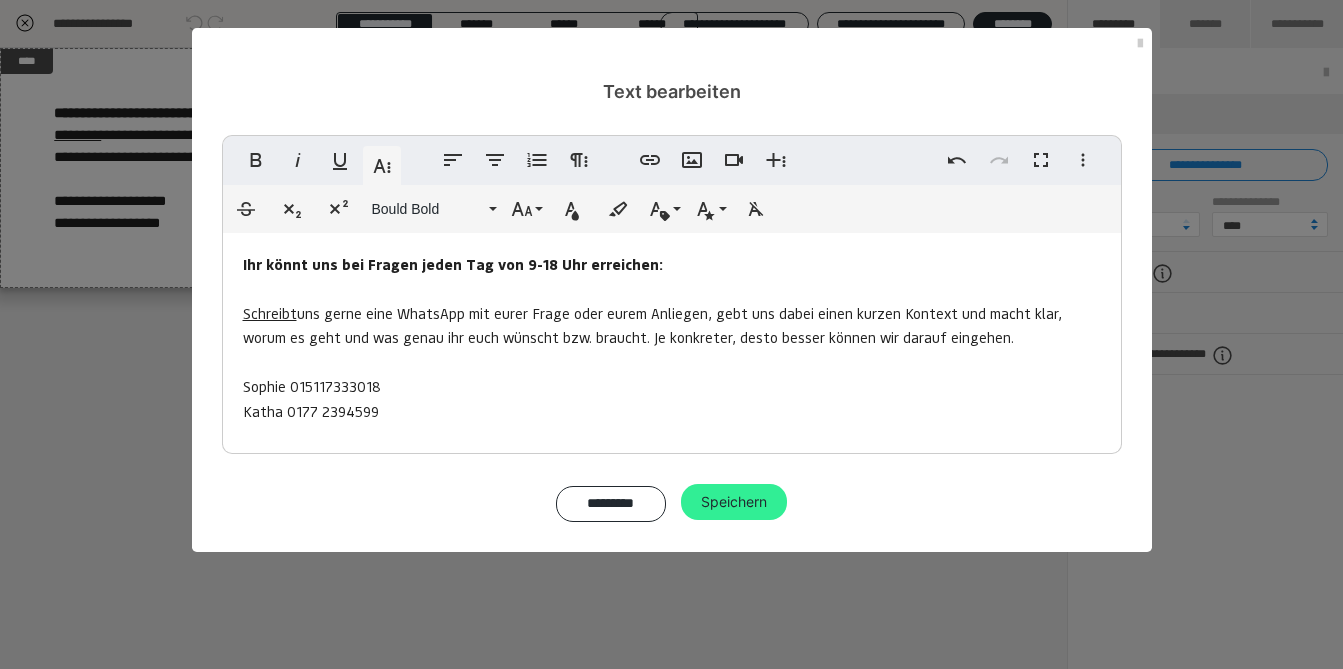 click on "Speichern" at bounding box center [734, 502] 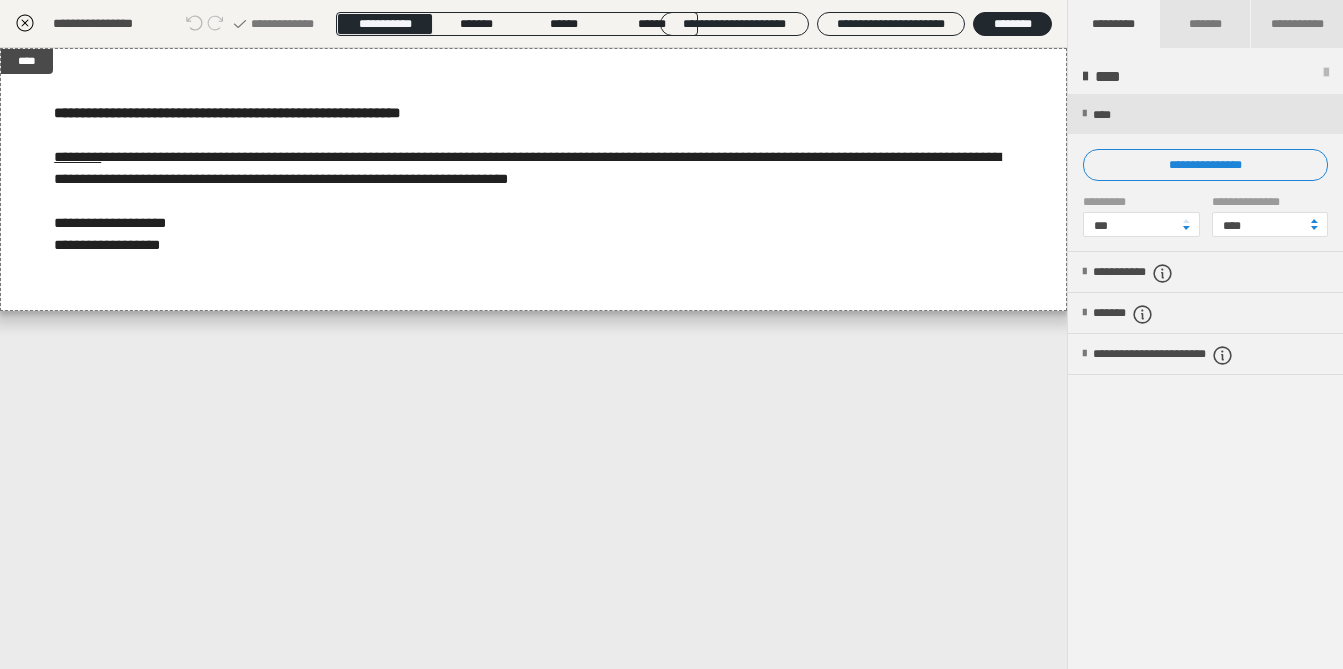 click 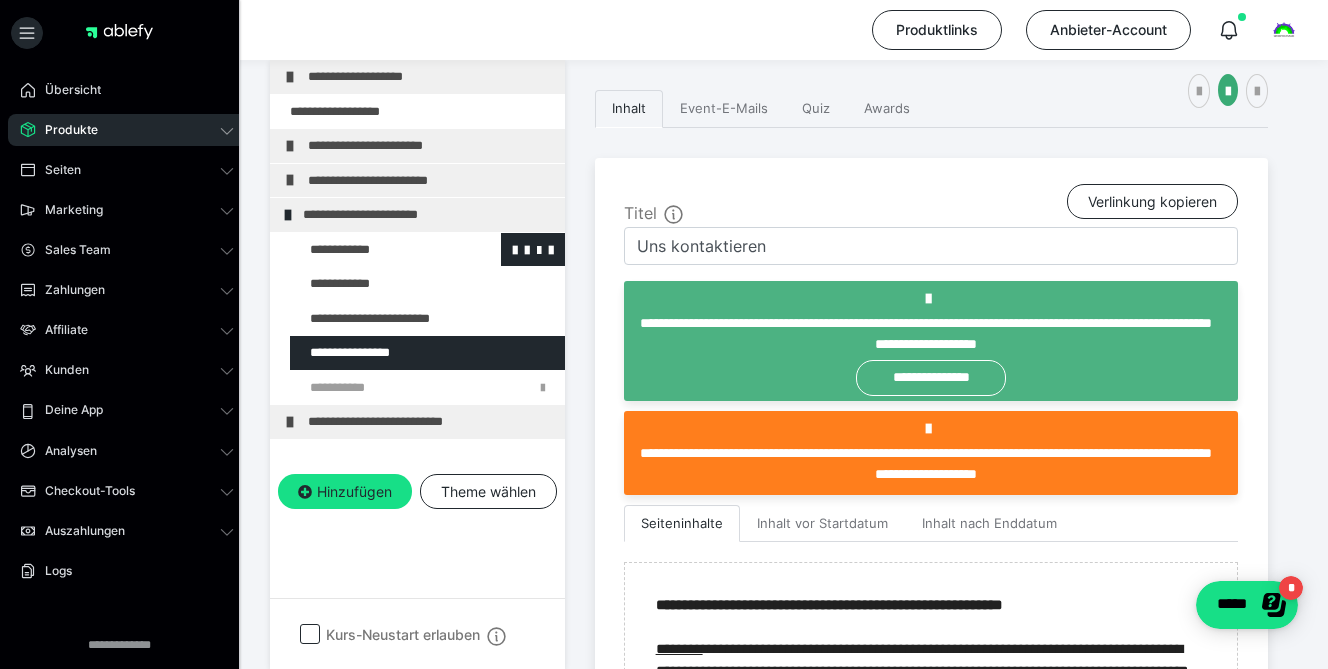 click at bounding box center (375, 250) 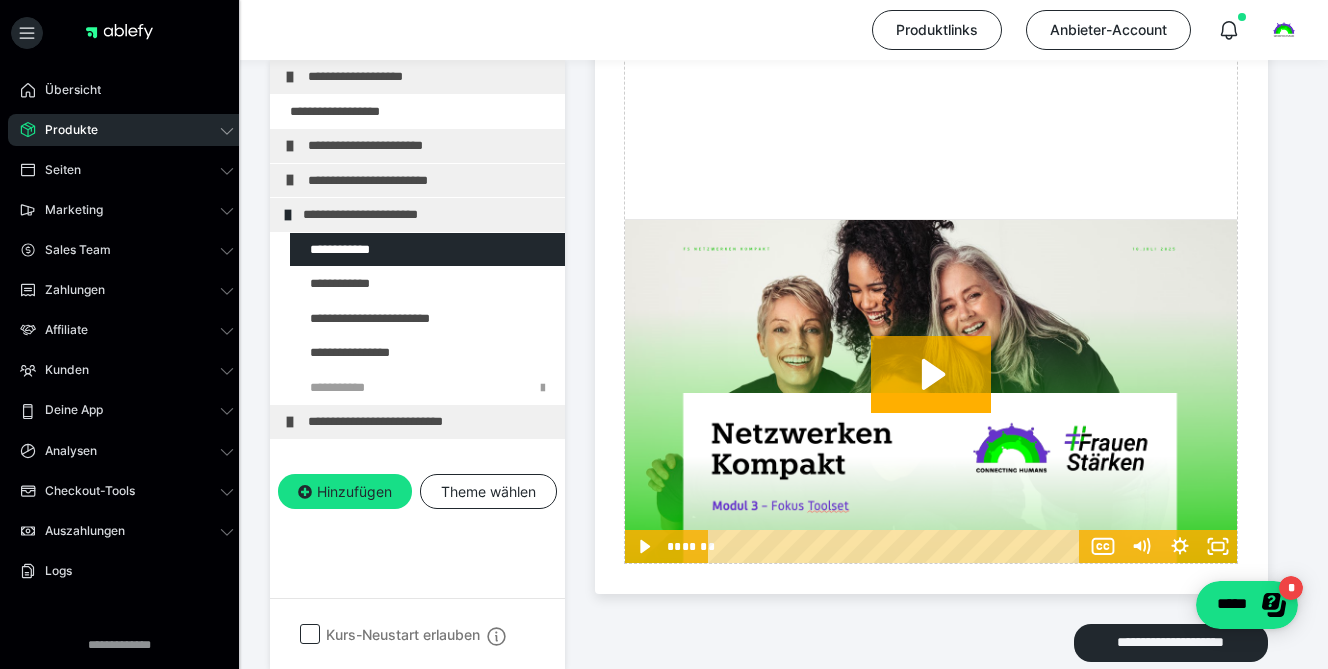 scroll, scrollTop: 1013, scrollLeft: 0, axis: vertical 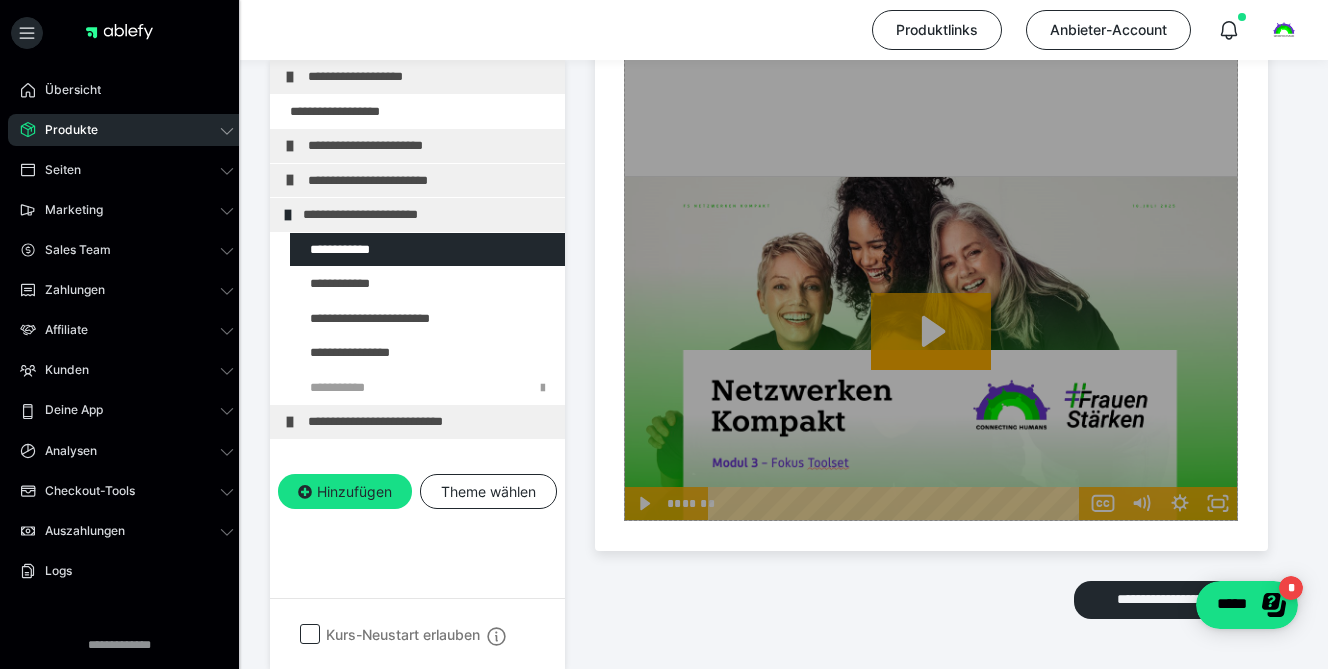 click on "Zum Pagebuilder" at bounding box center (931, 157) 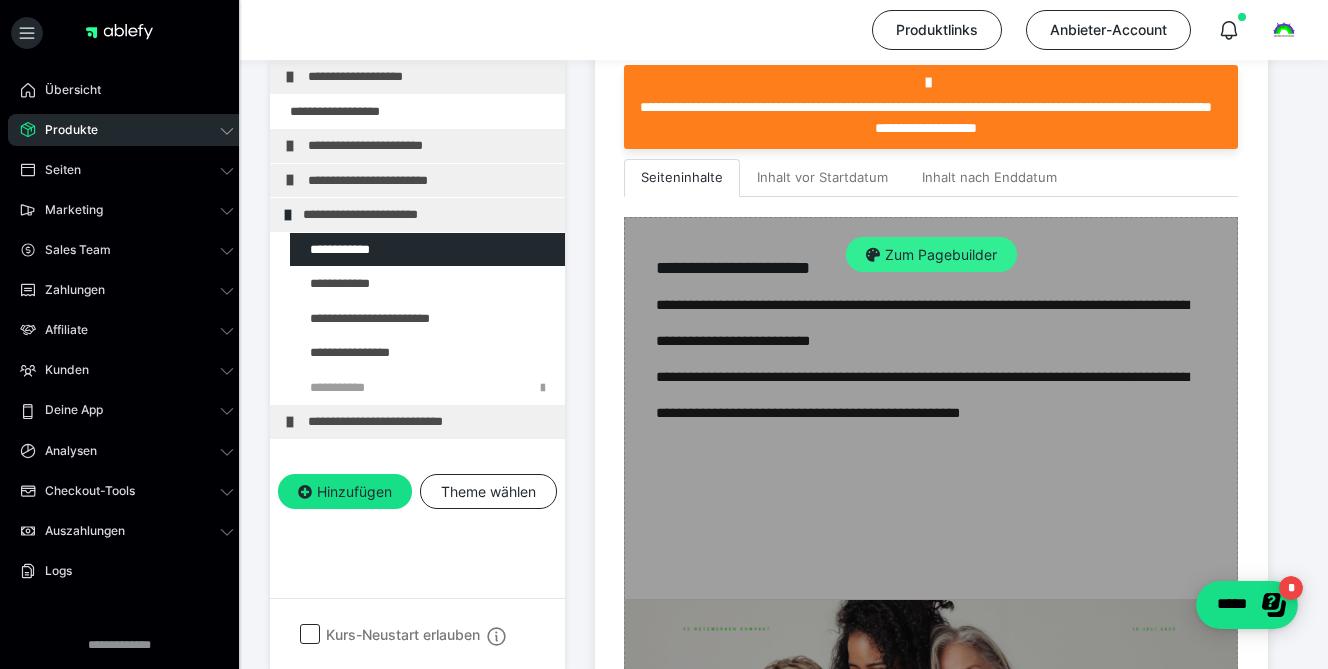 scroll, scrollTop: 583, scrollLeft: 0, axis: vertical 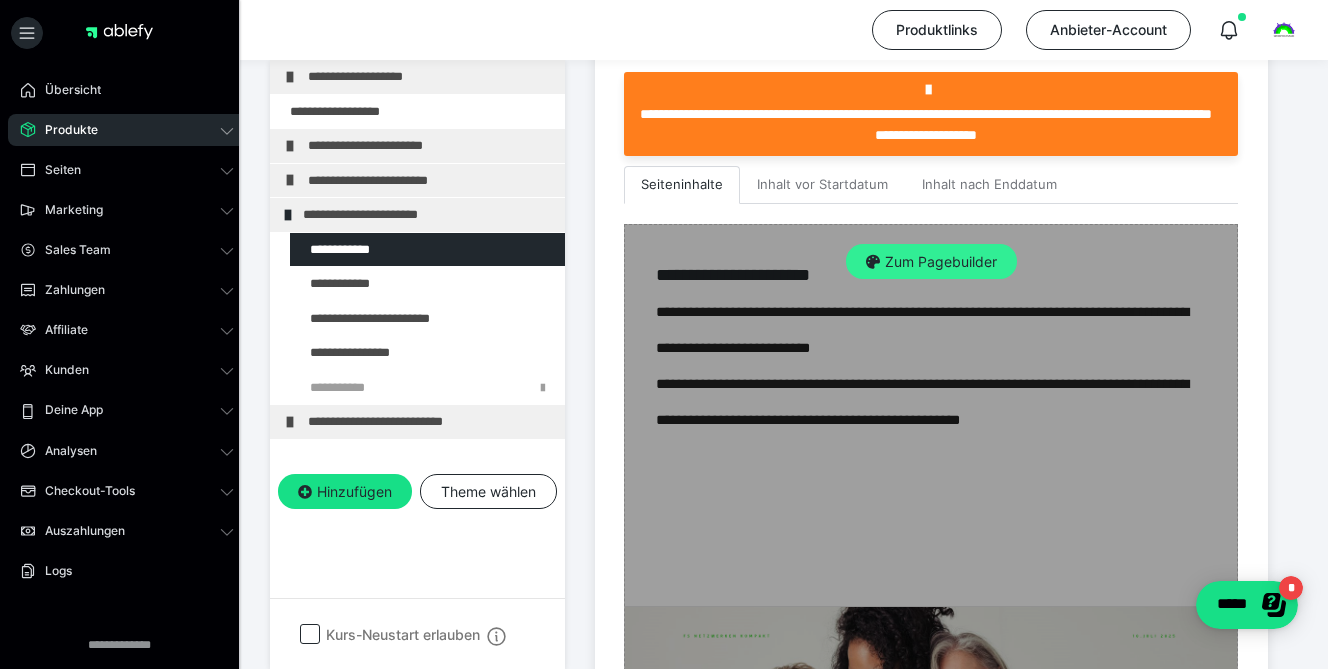 click on "Zum Pagebuilder" at bounding box center [931, 262] 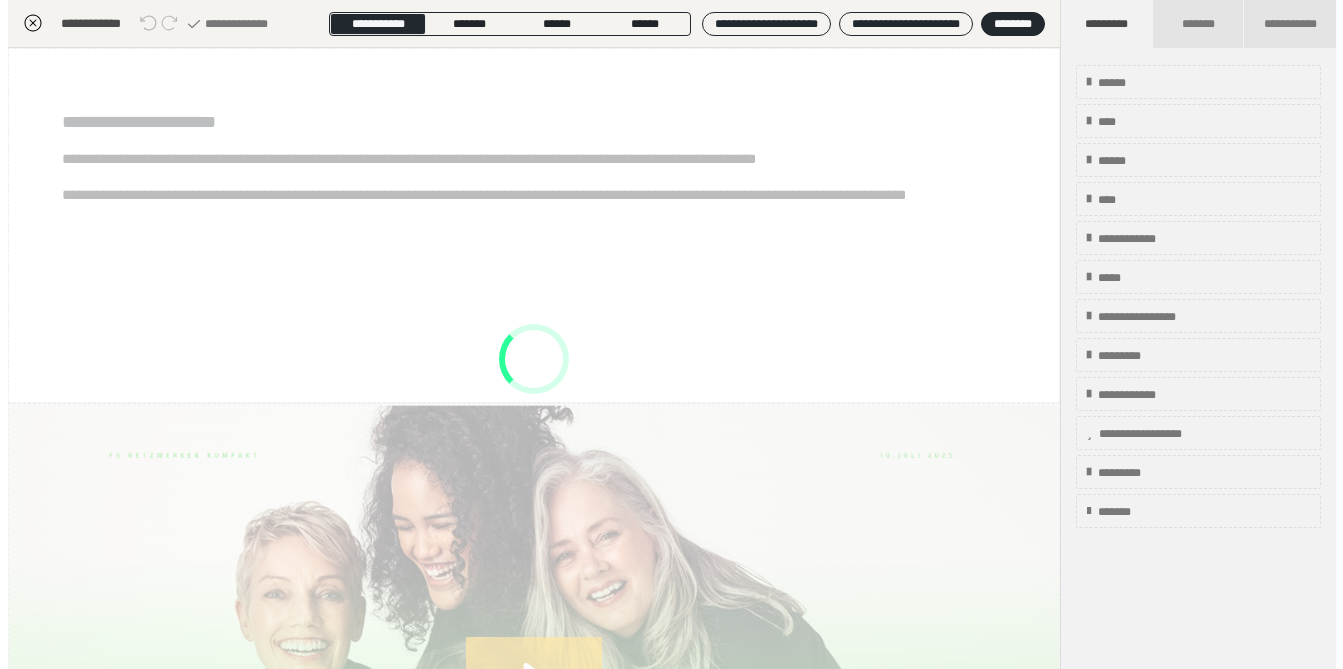 scroll, scrollTop: 374, scrollLeft: 0, axis: vertical 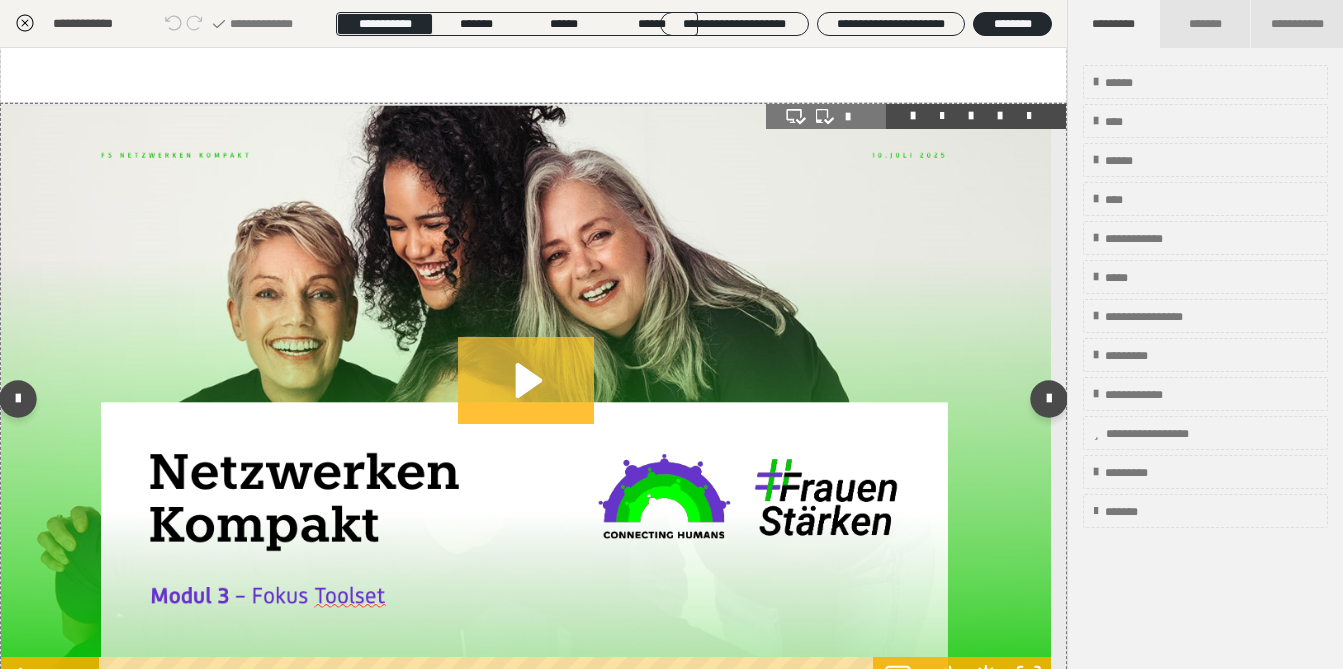 click 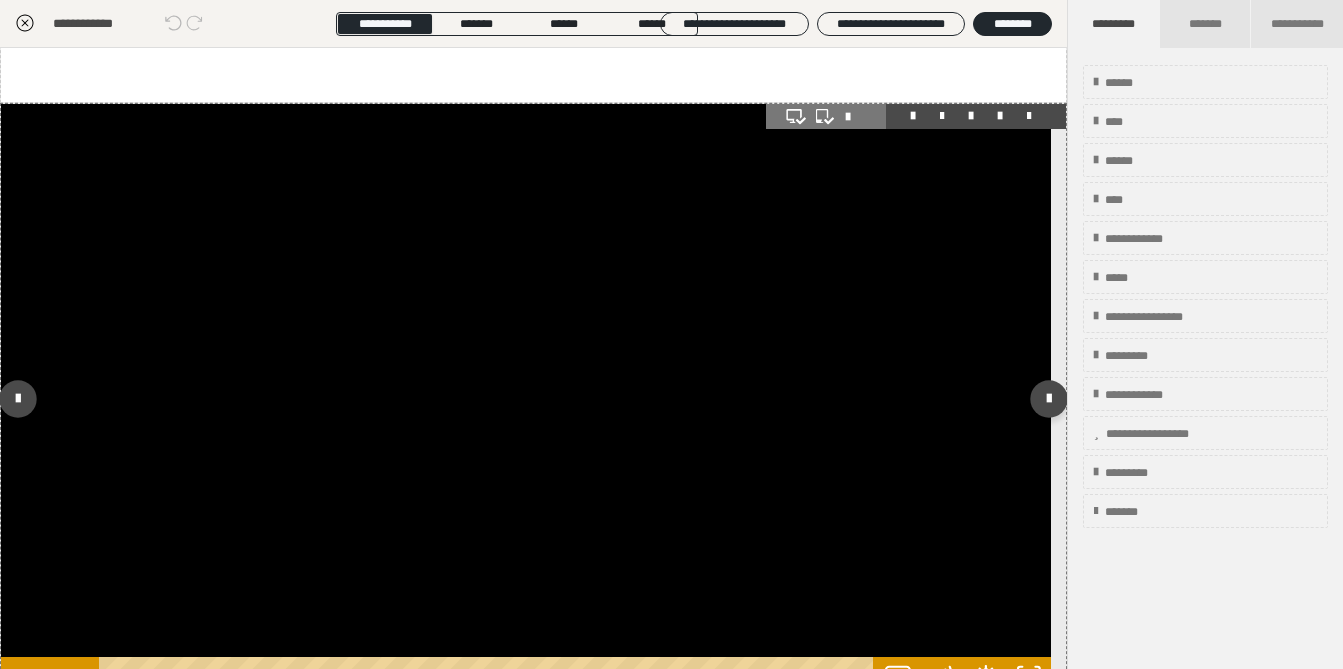 scroll, scrollTop: 447, scrollLeft: 0, axis: vertical 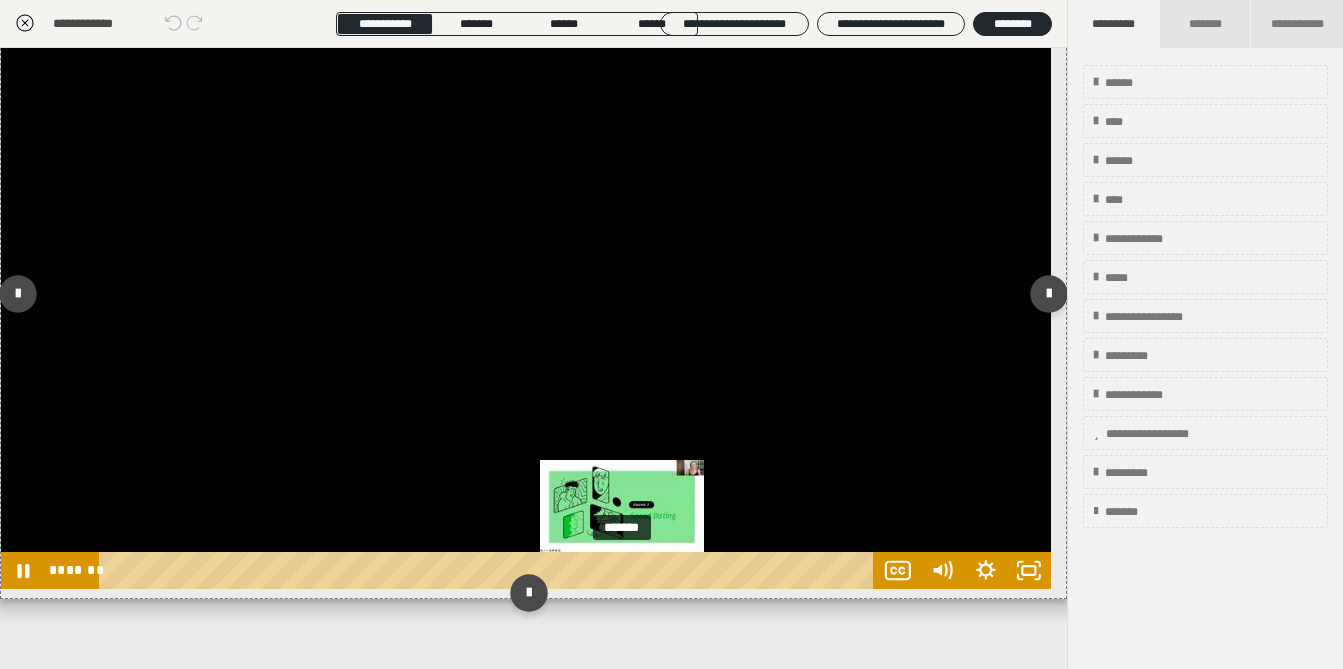 click on "*******" at bounding box center [489, 570] 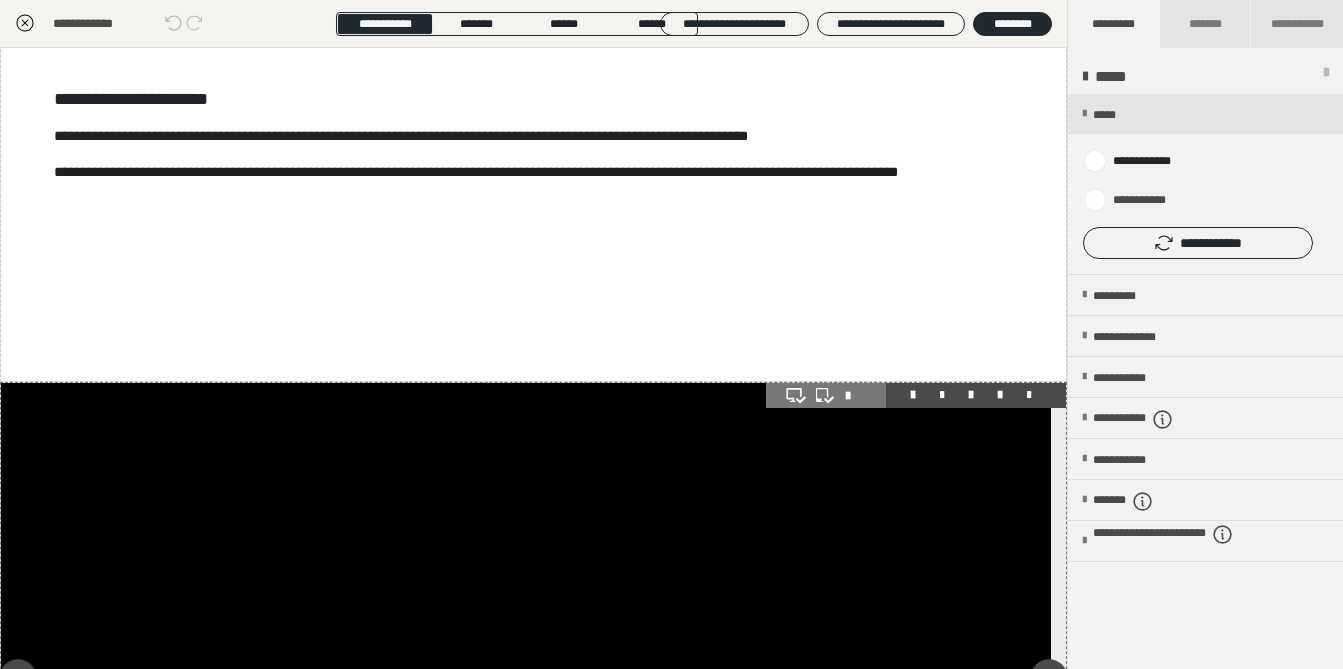 scroll, scrollTop: 0, scrollLeft: 0, axis: both 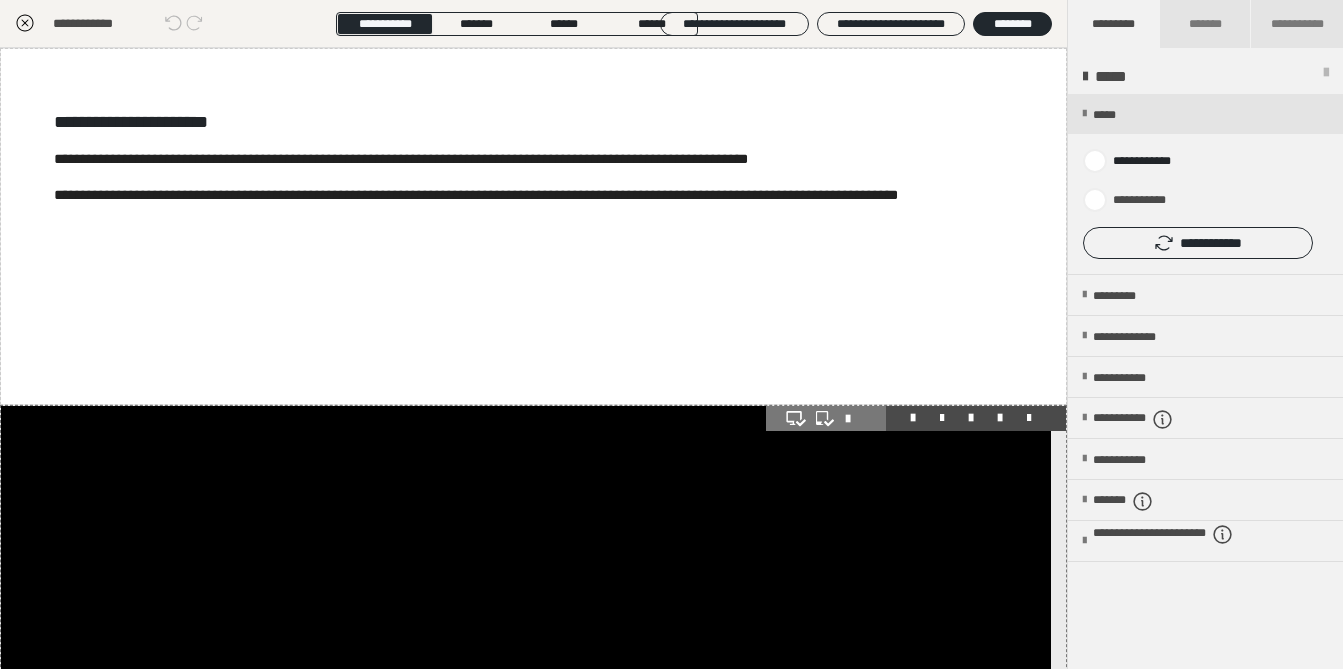 click at bounding box center (533, 298) 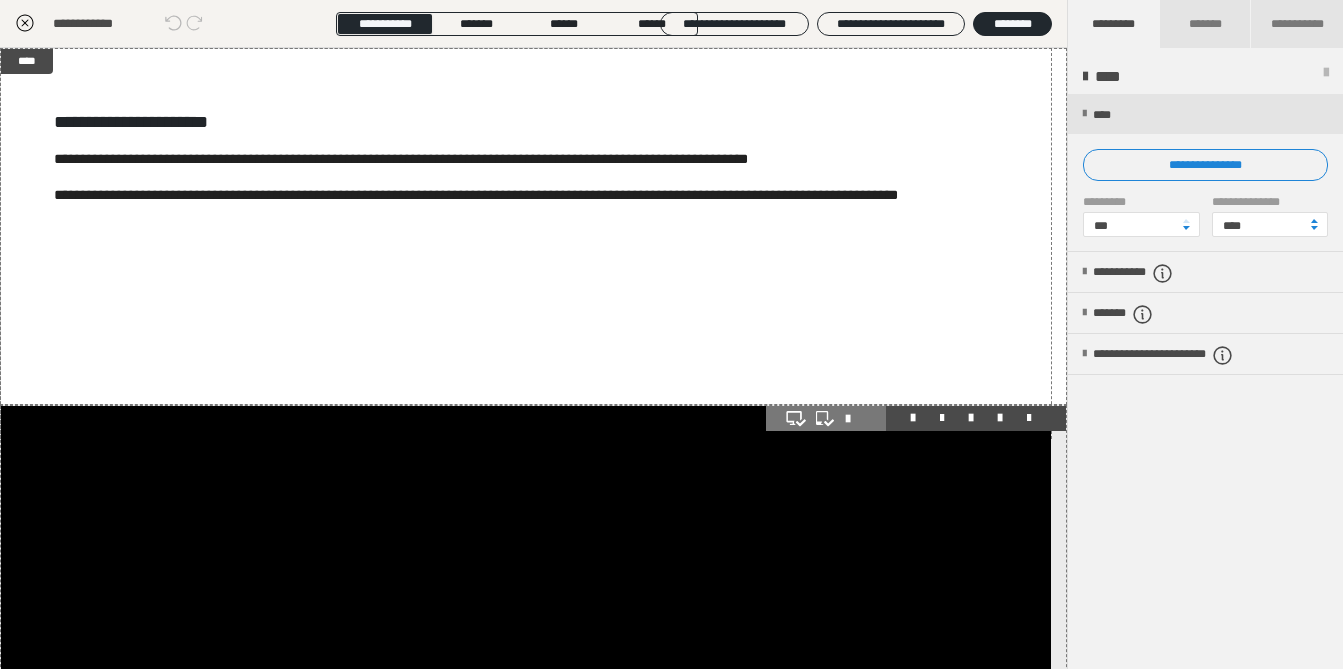click at bounding box center (533, 298) 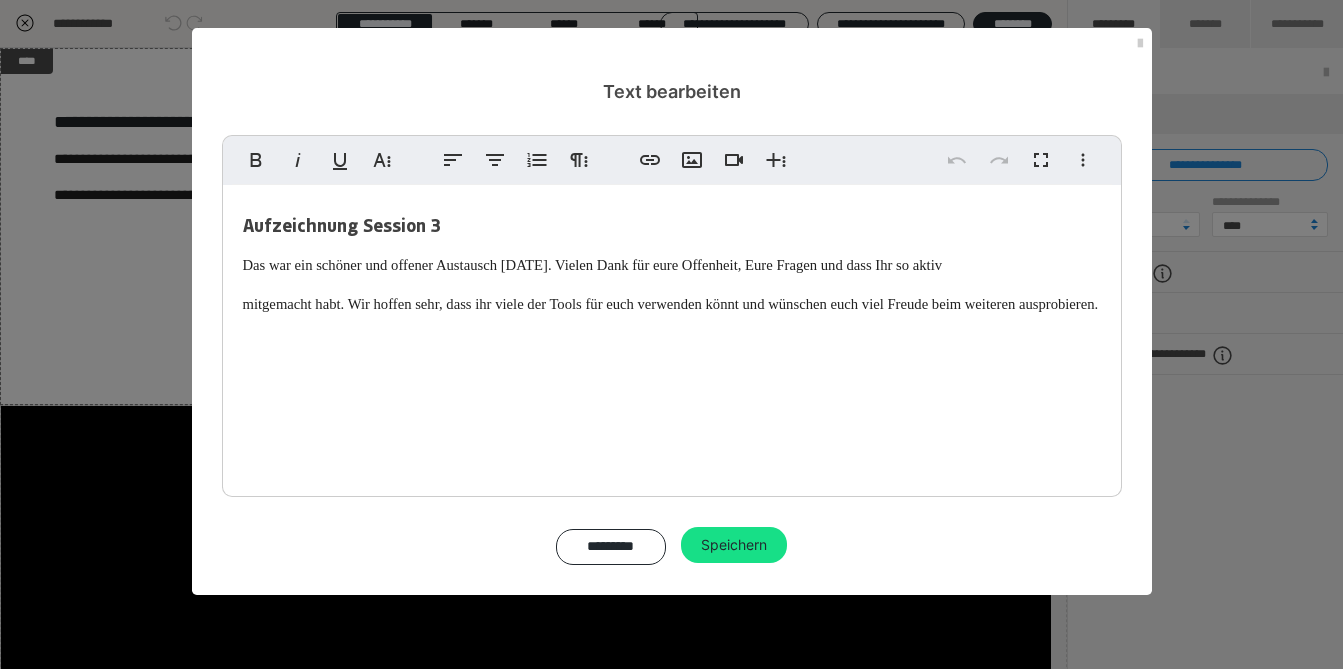 click at bounding box center (672, 413) 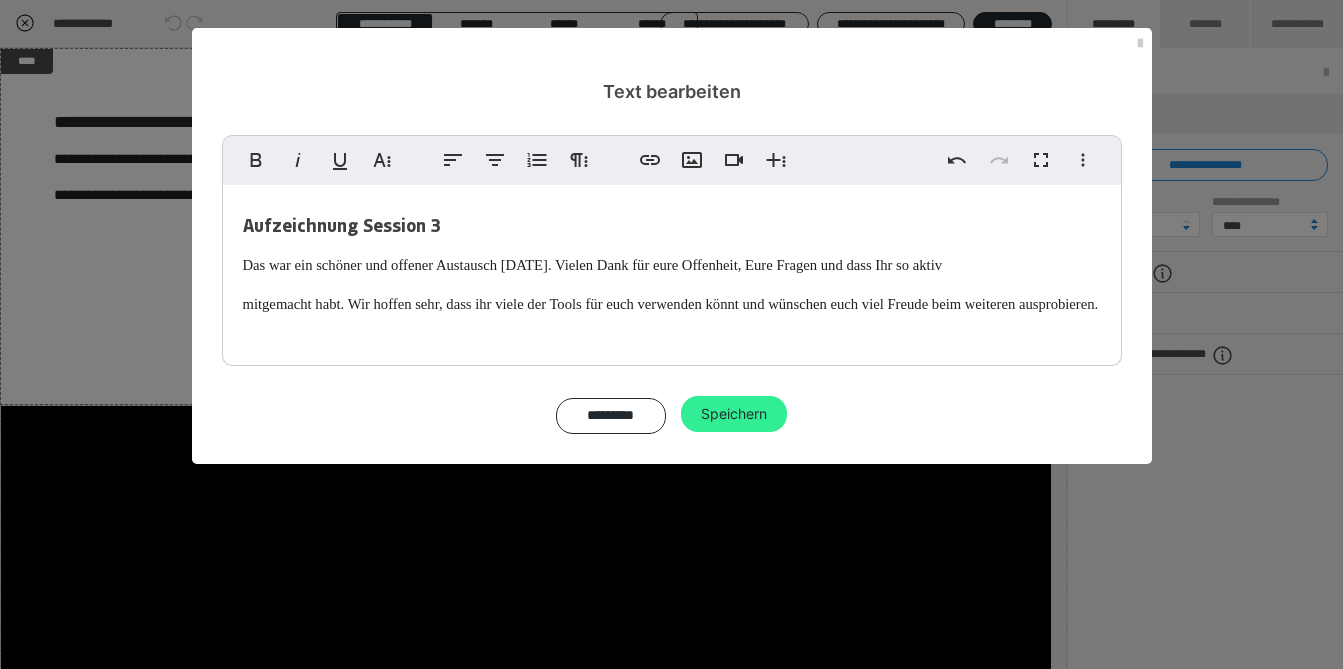 click on "Speichern" at bounding box center [734, 414] 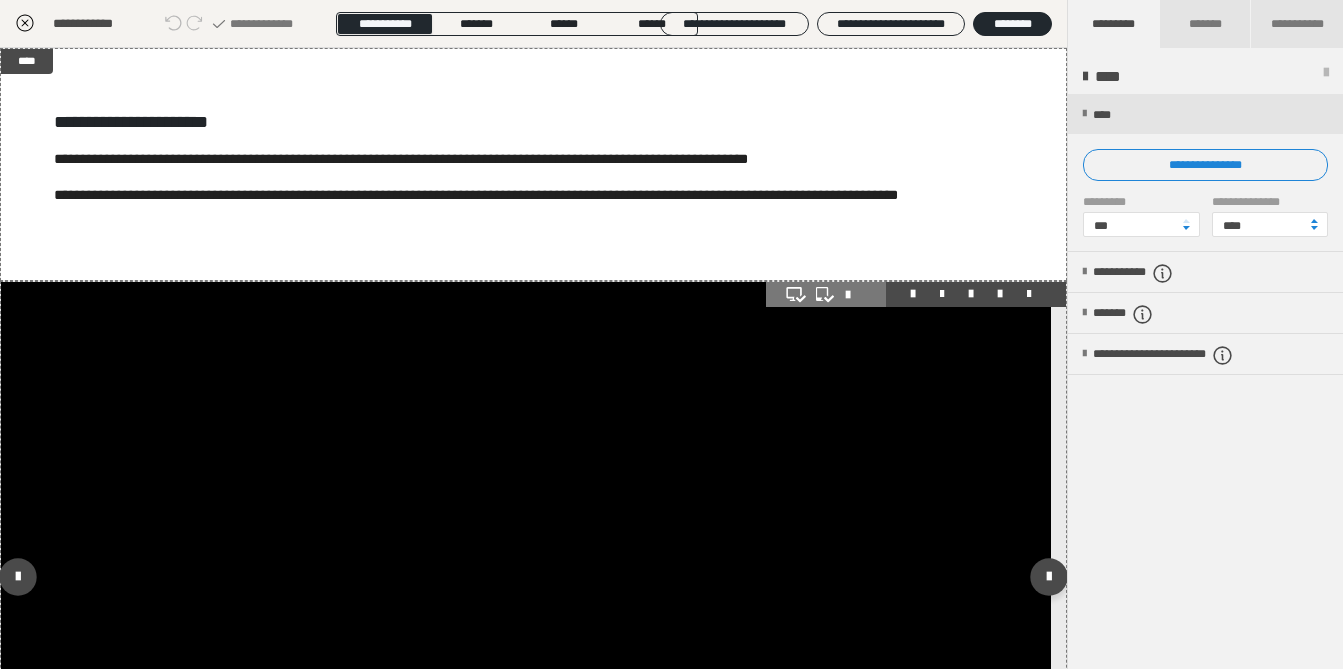scroll, scrollTop: 295, scrollLeft: 0, axis: vertical 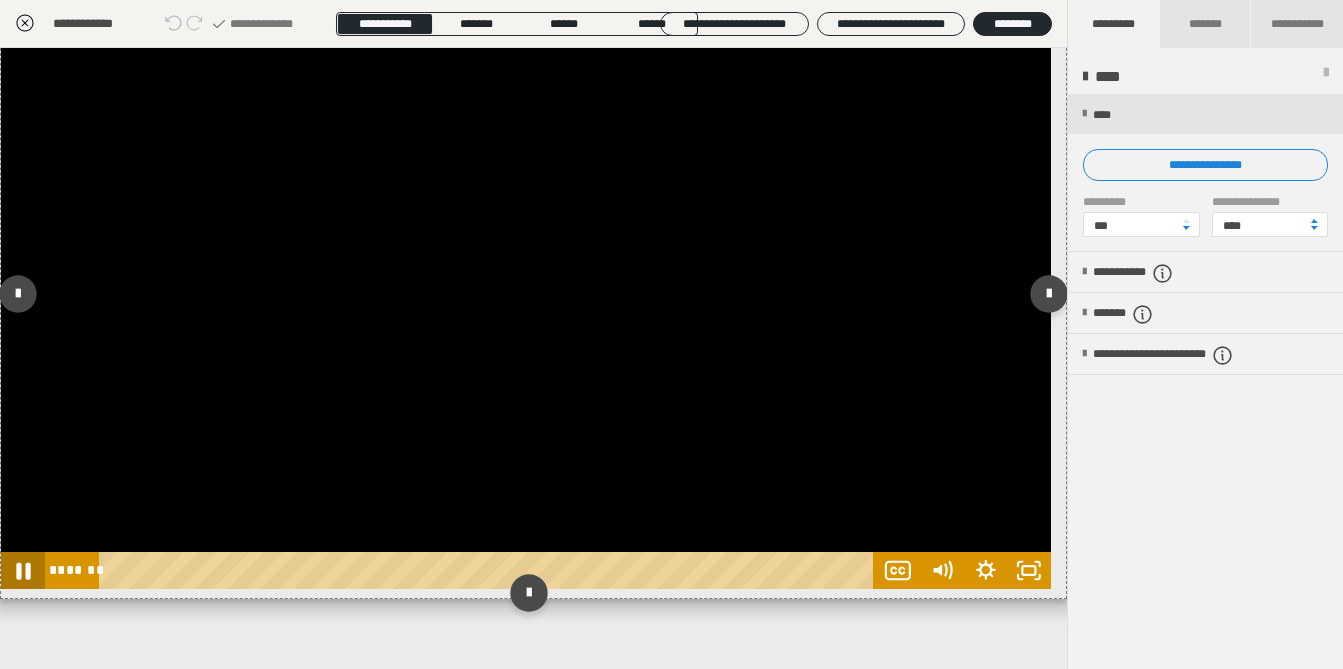 click 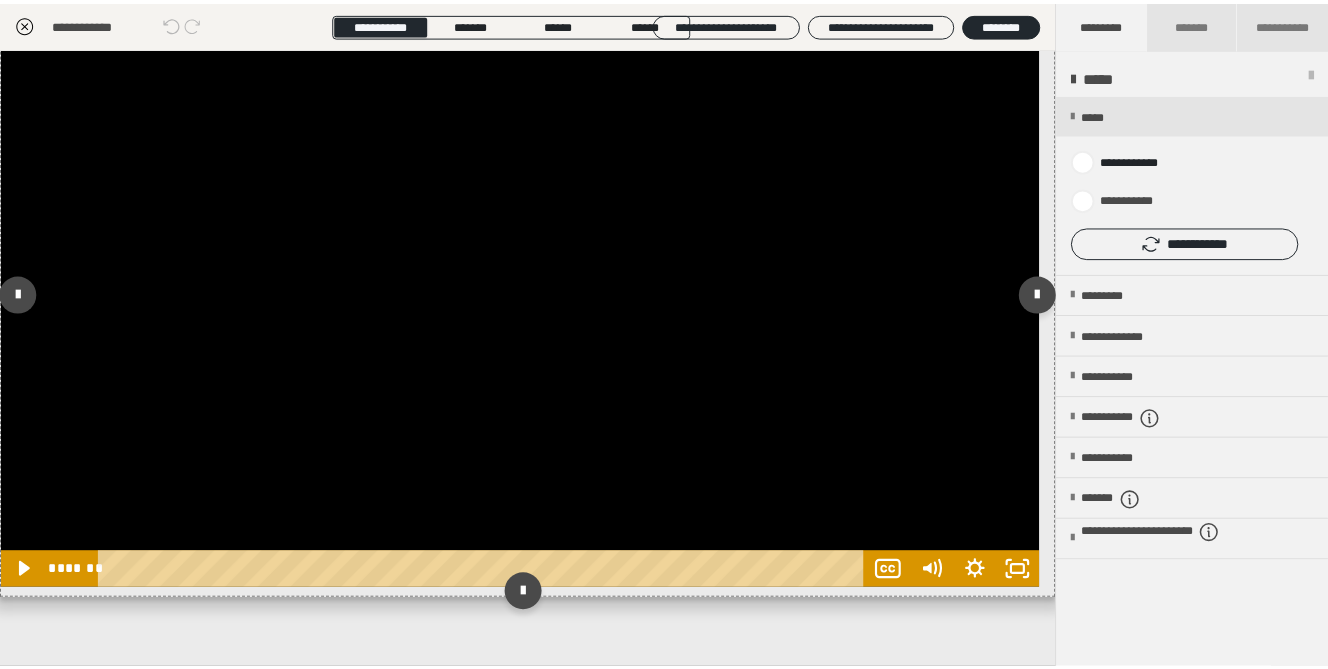 scroll, scrollTop: 0, scrollLeft: 0, axis: both 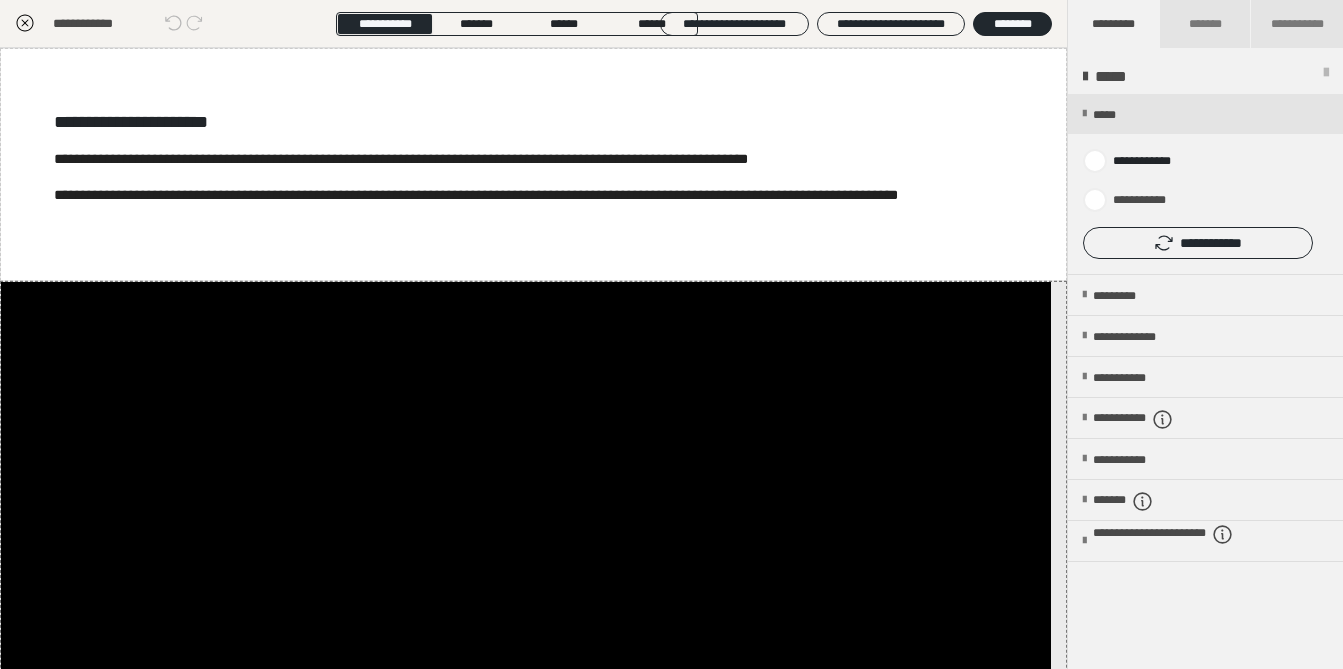 click 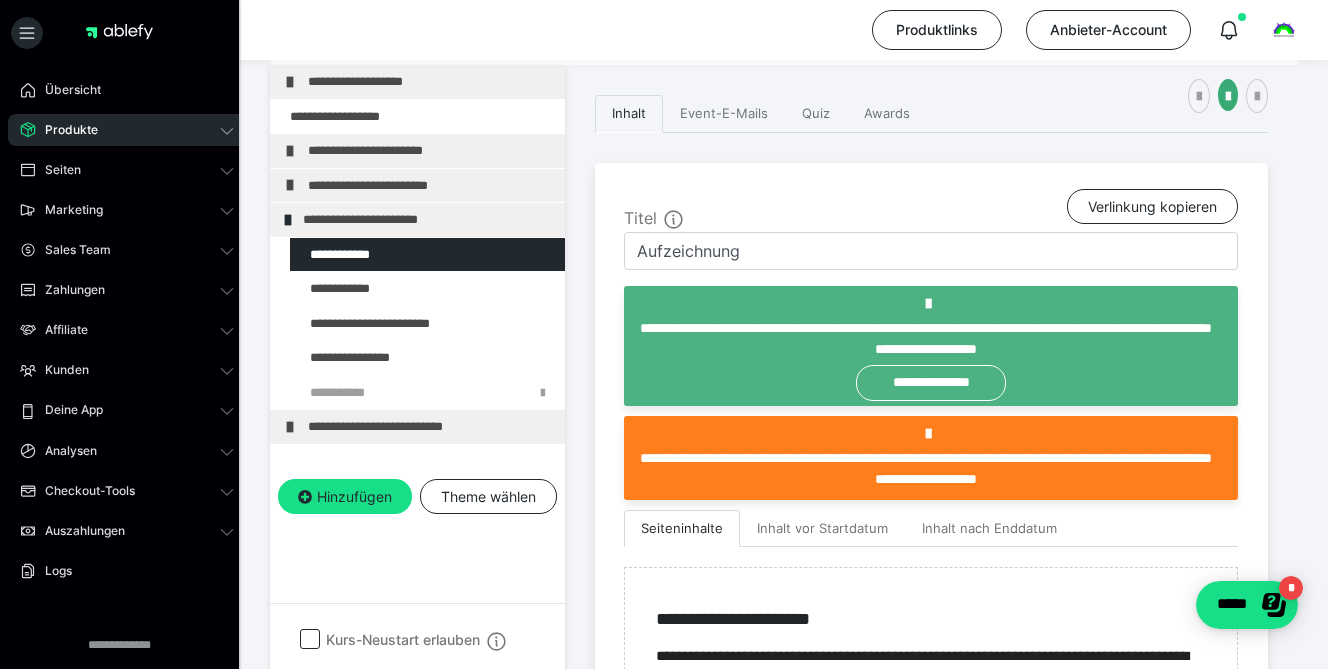 scroll, scrollTop: 372, scrollLeft: 0, axis: vertical 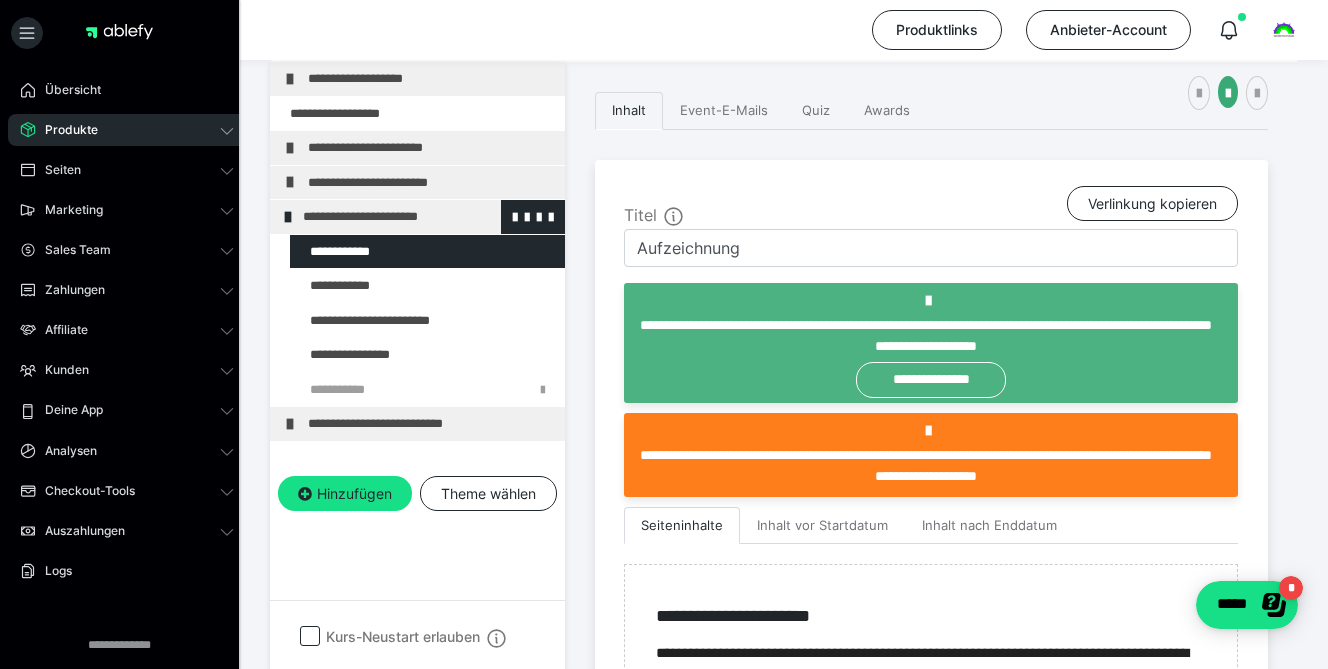 click on "**********" at bounding box center (426, 217) 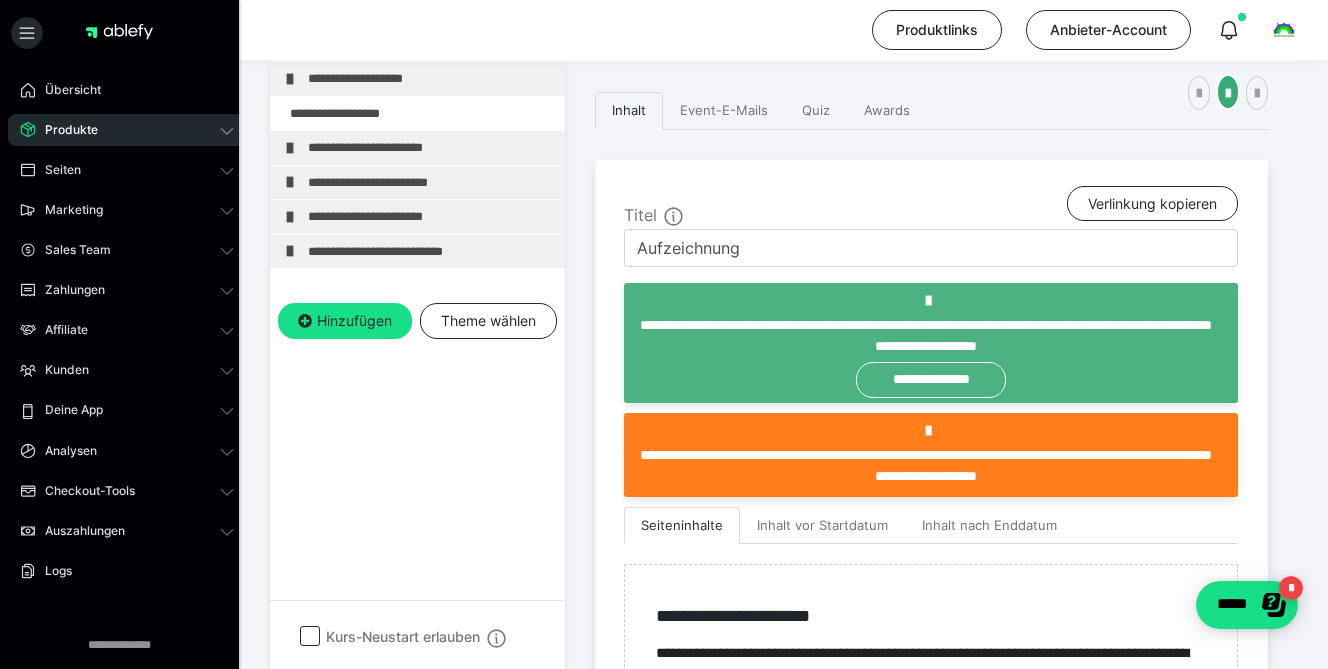 click on "**********" at bounding box center [431, 217] 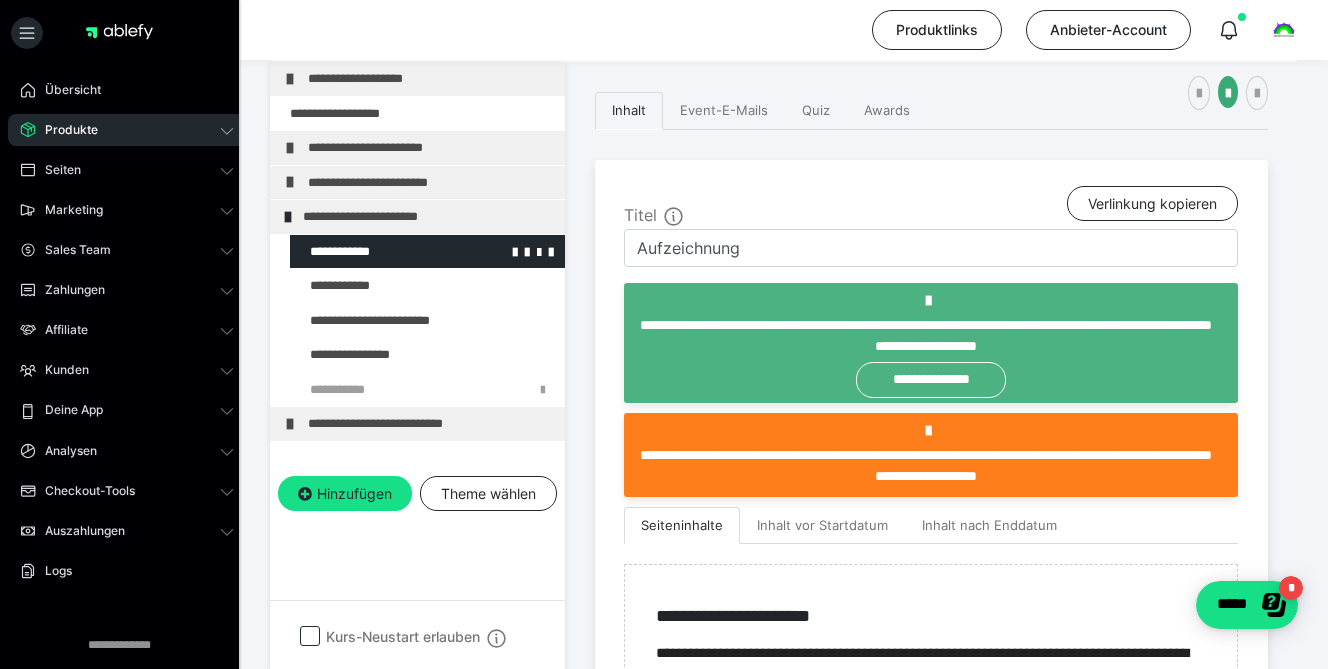 click at bounding box center (375, 252) 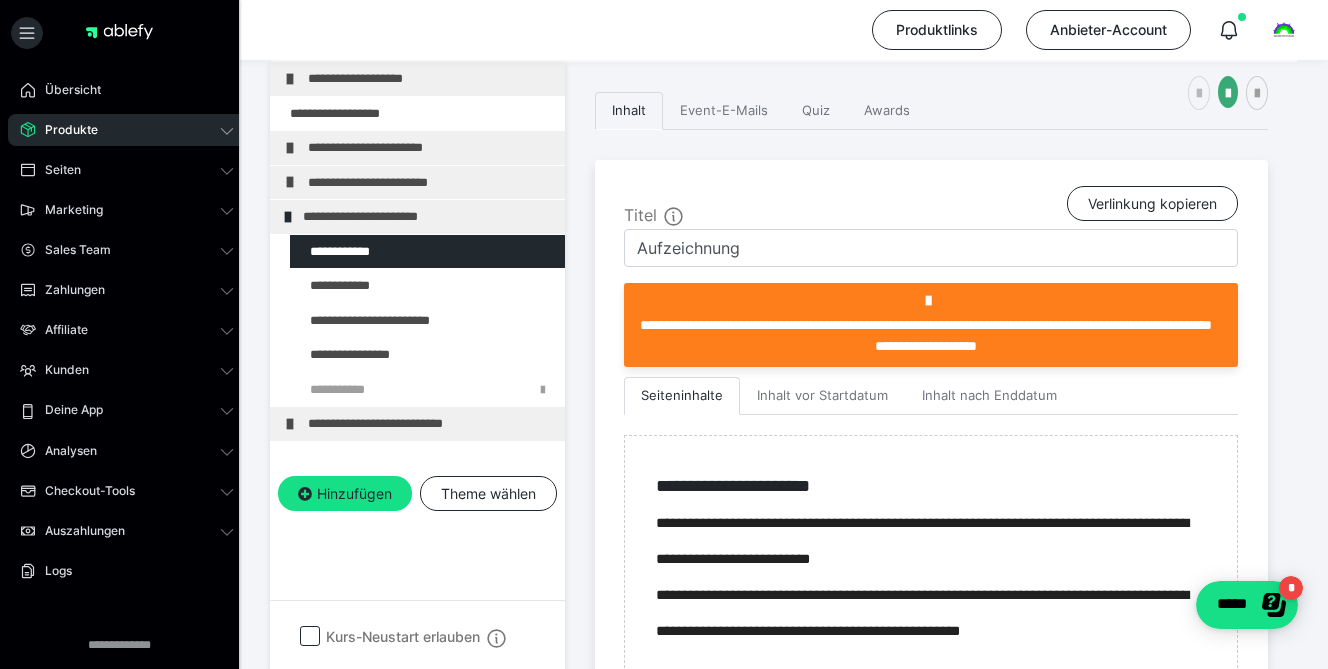 click at bounding box center (1199, 93) 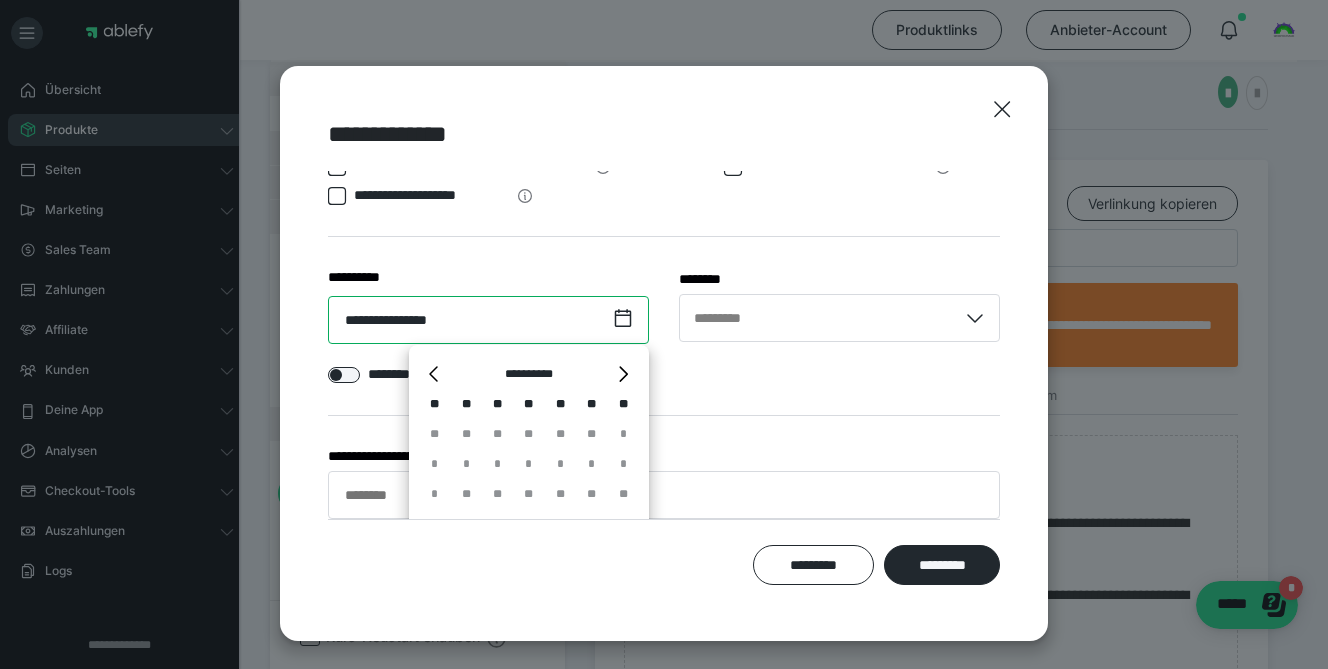click on "**********" at bounding box center (488, 320) 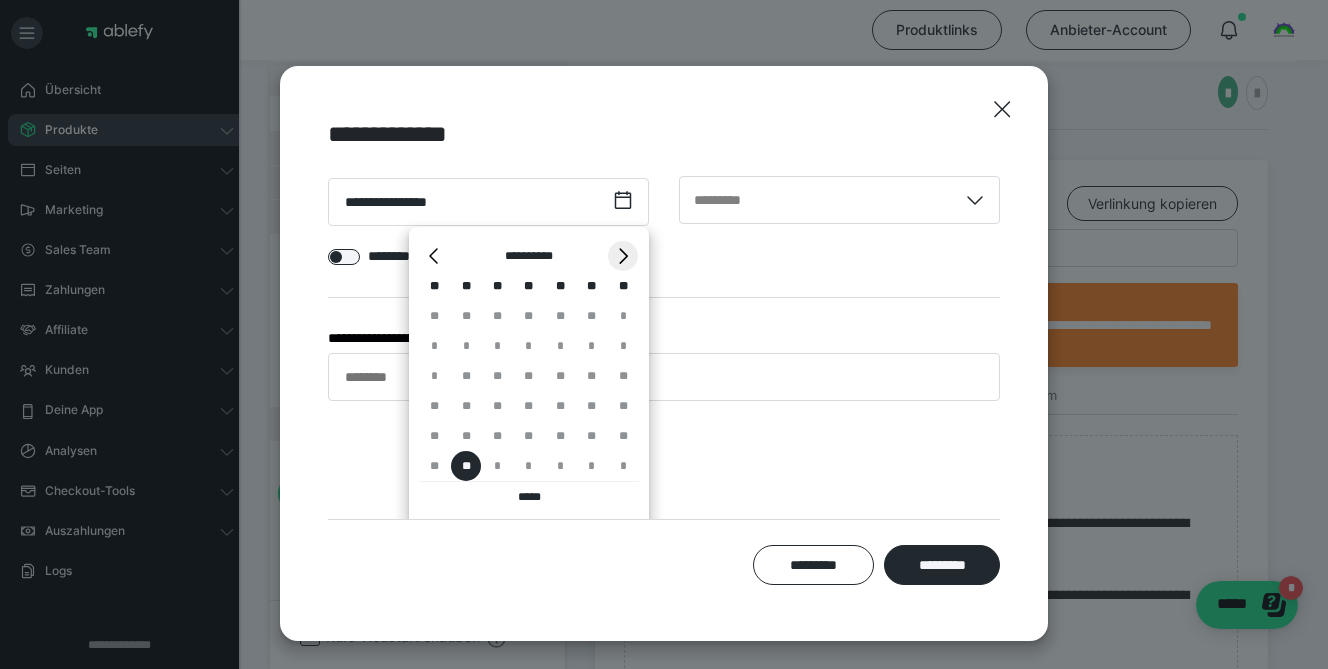 click on "*" at bounding box center (623, 256) 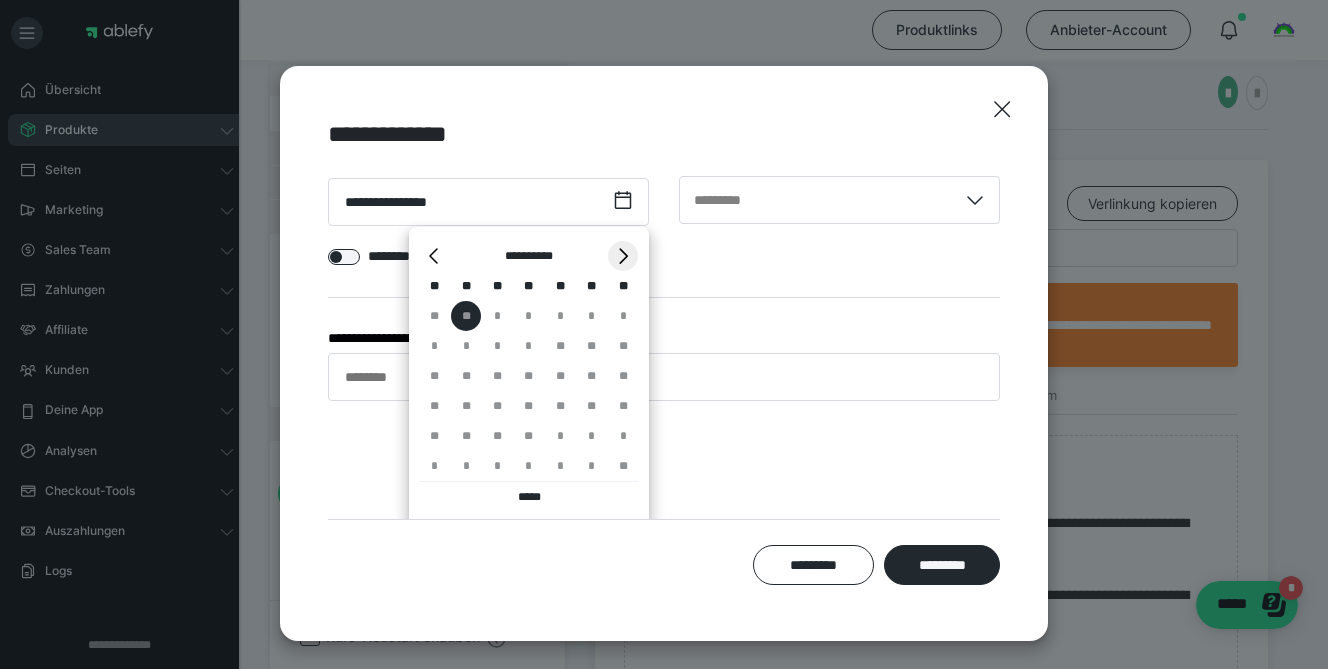 click on "*" at bounding box center [623, 256] 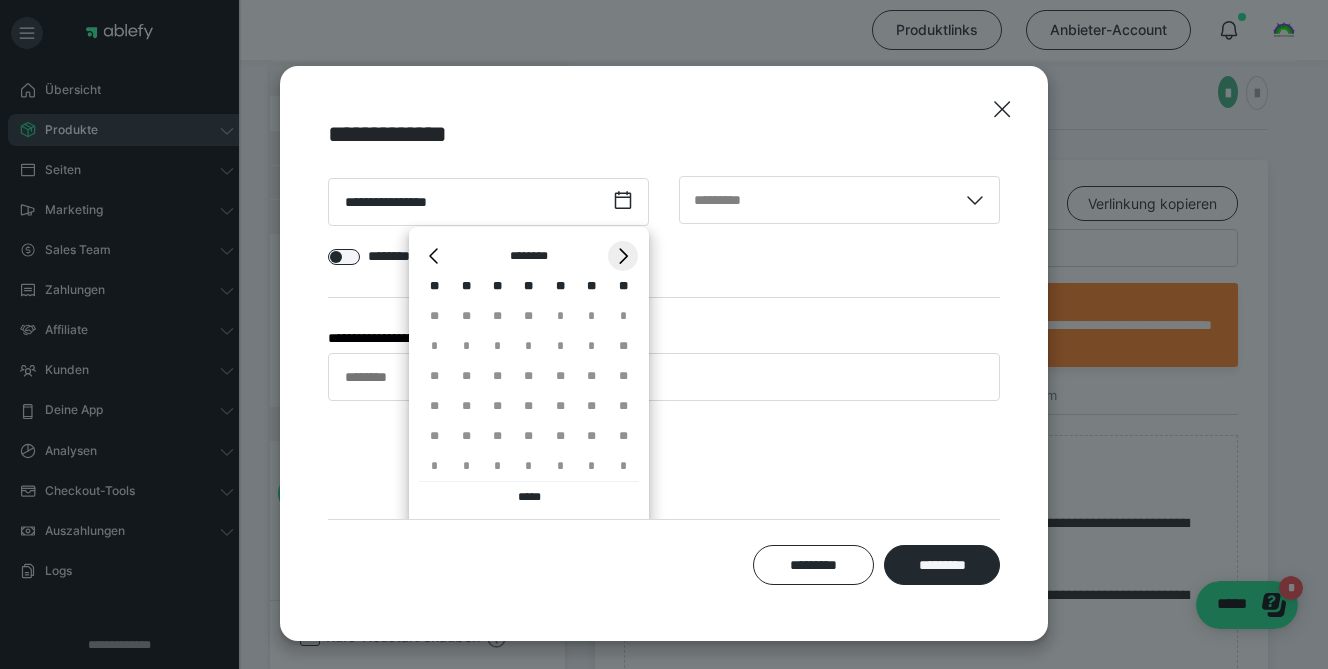 click on "*" at bounding box center [623, 256] 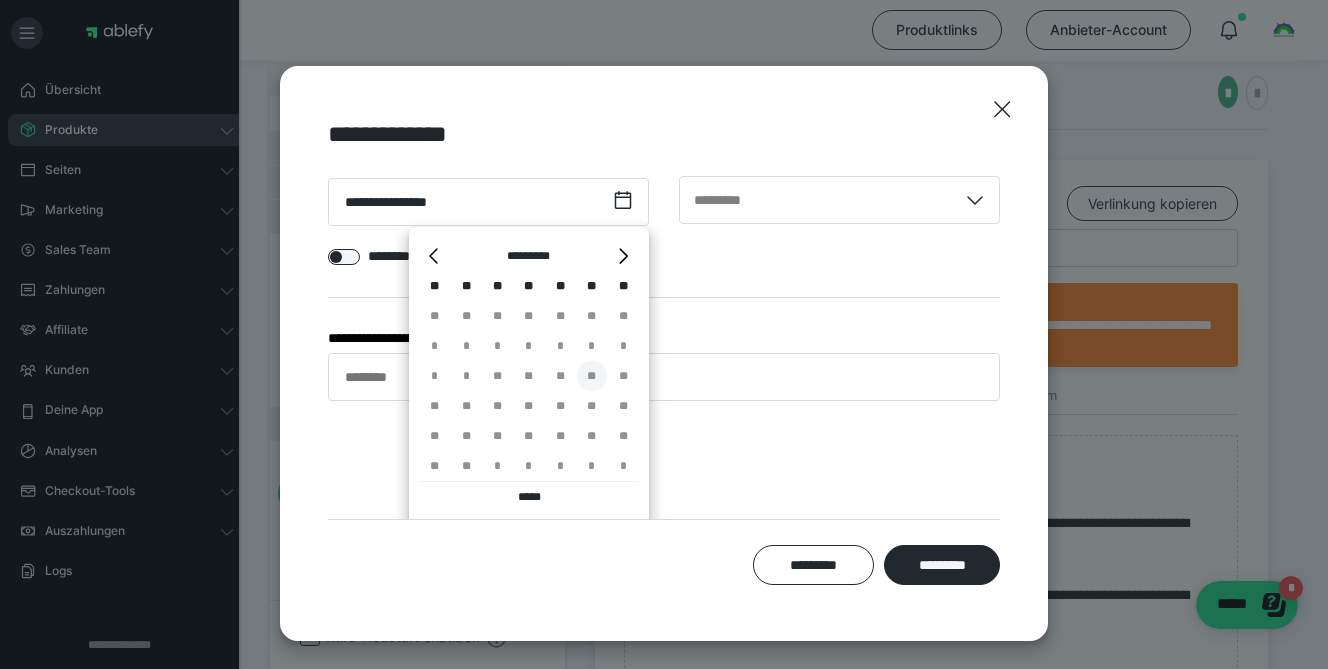 scroll, scrollTop: 171, scrollLeft: 0, axis: vertical 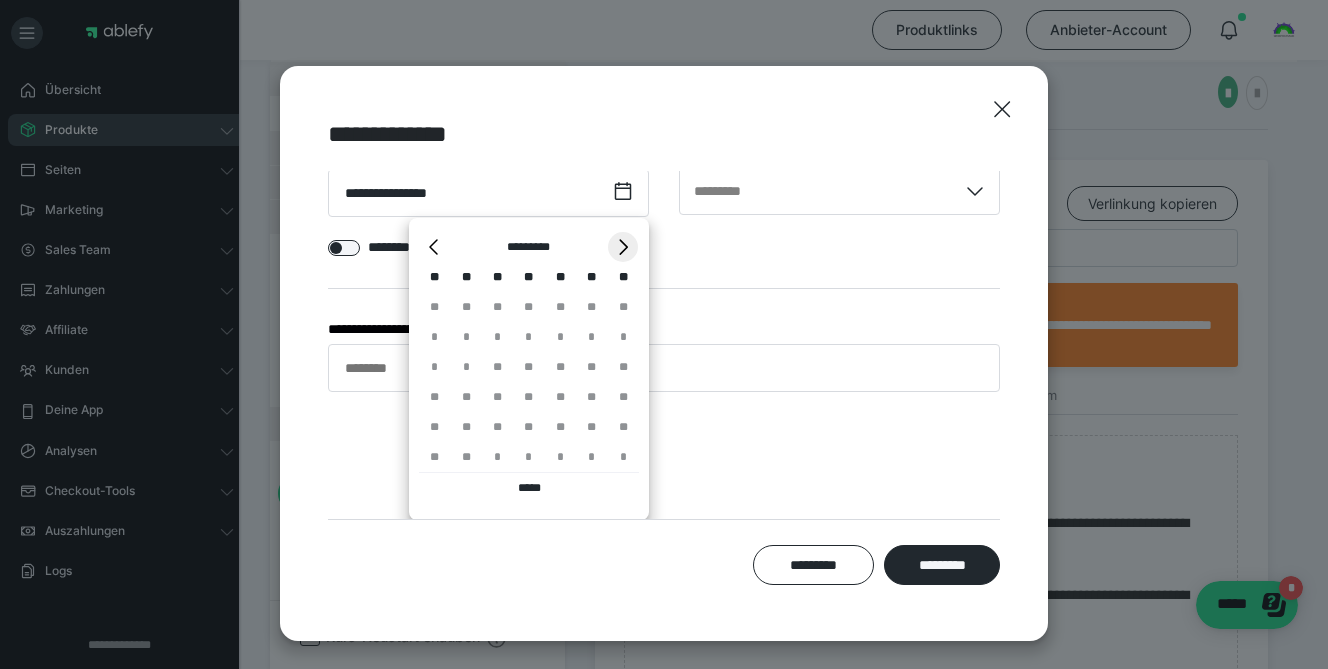 click on "*" at bounding box center [623, 247] 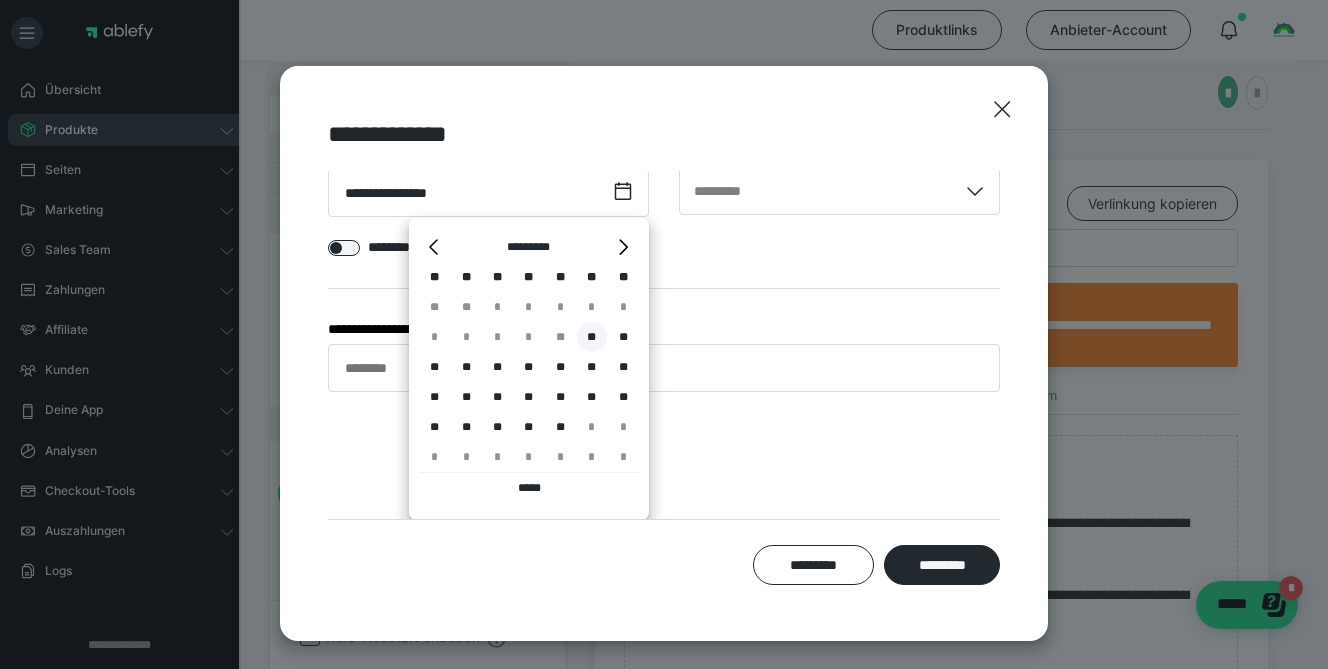 click on "**" at bounding box center (592, 337) 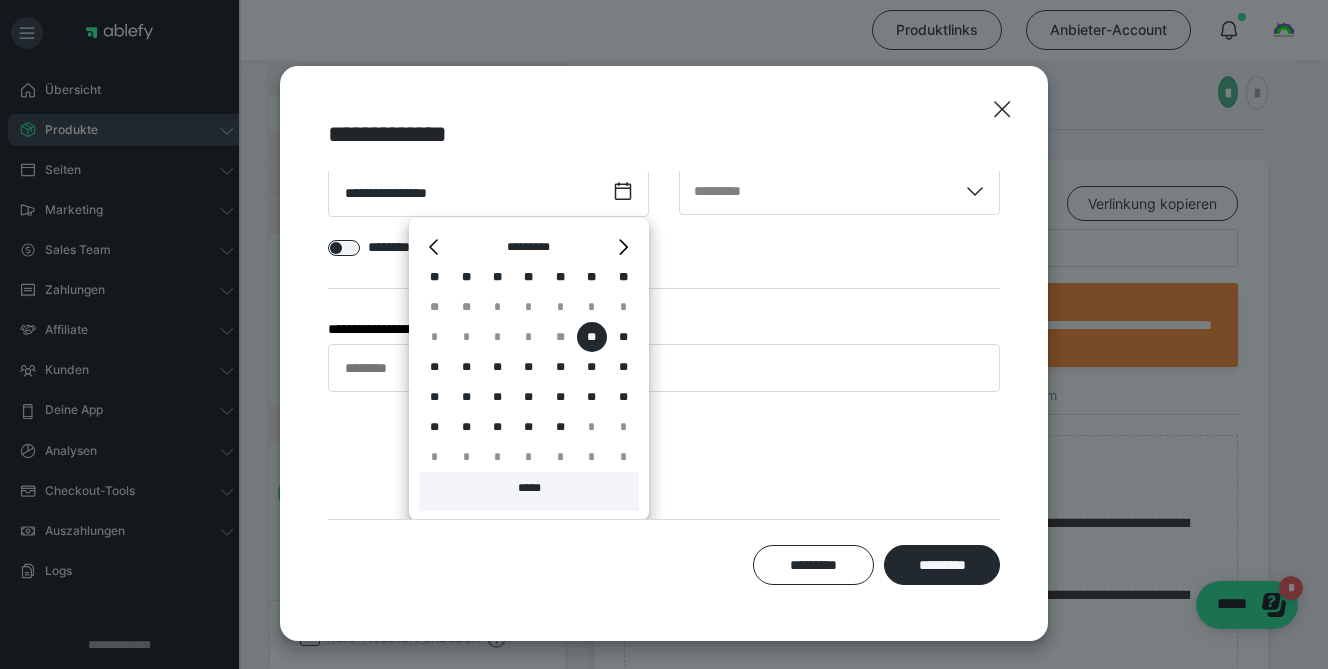 click on "*****" at bounding box center [529, 492] 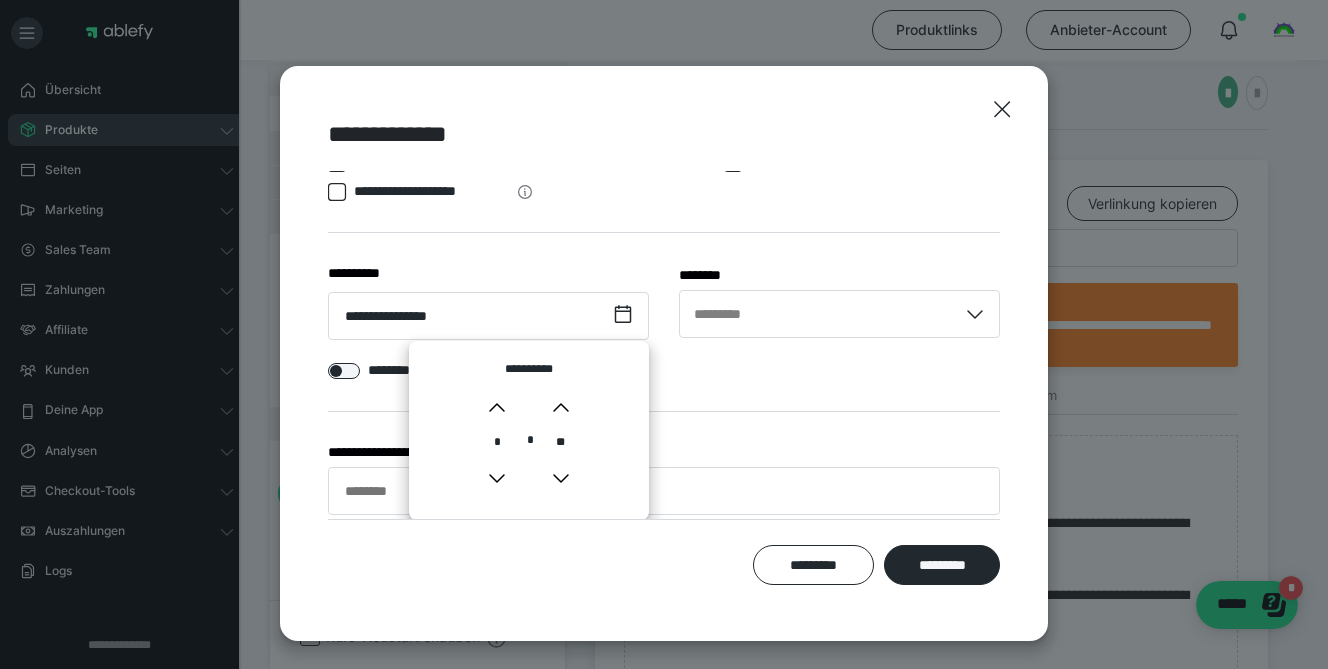 scroll, scrollTop: 46, scrollLeft: 0, axis: vertical 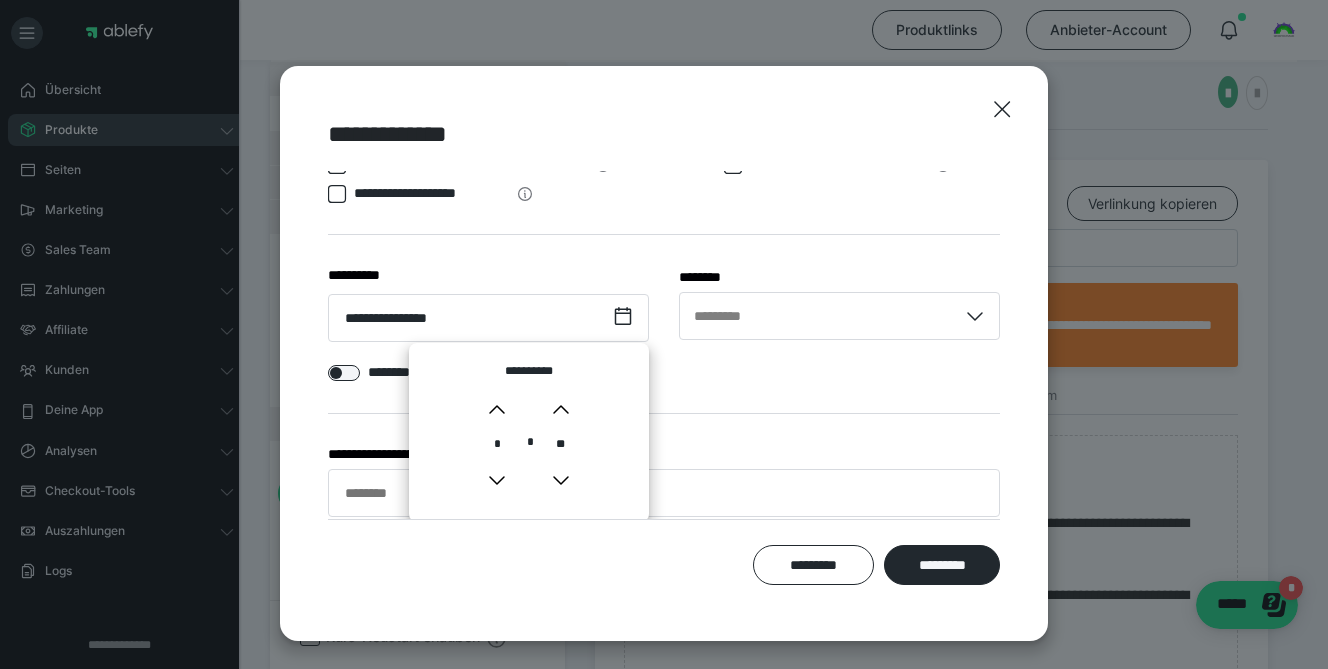 click on "*" at bounding box center (498, 445) 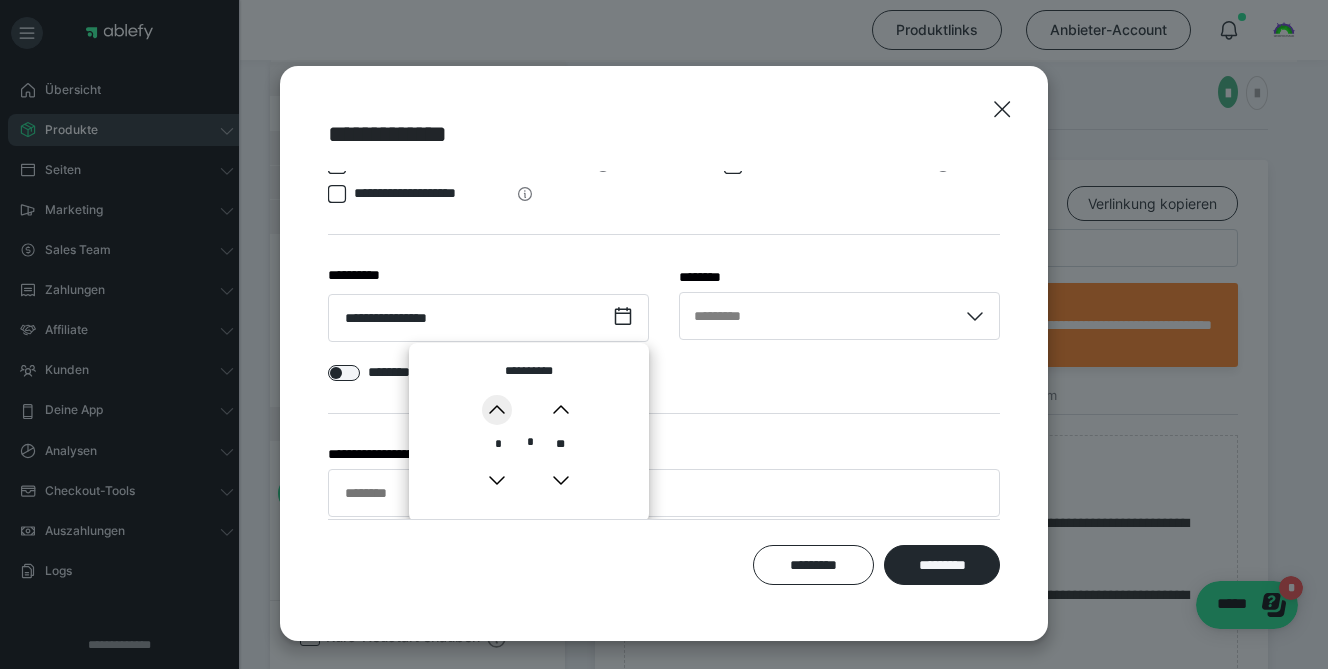 click on "*" at bounding box center [497, 410] 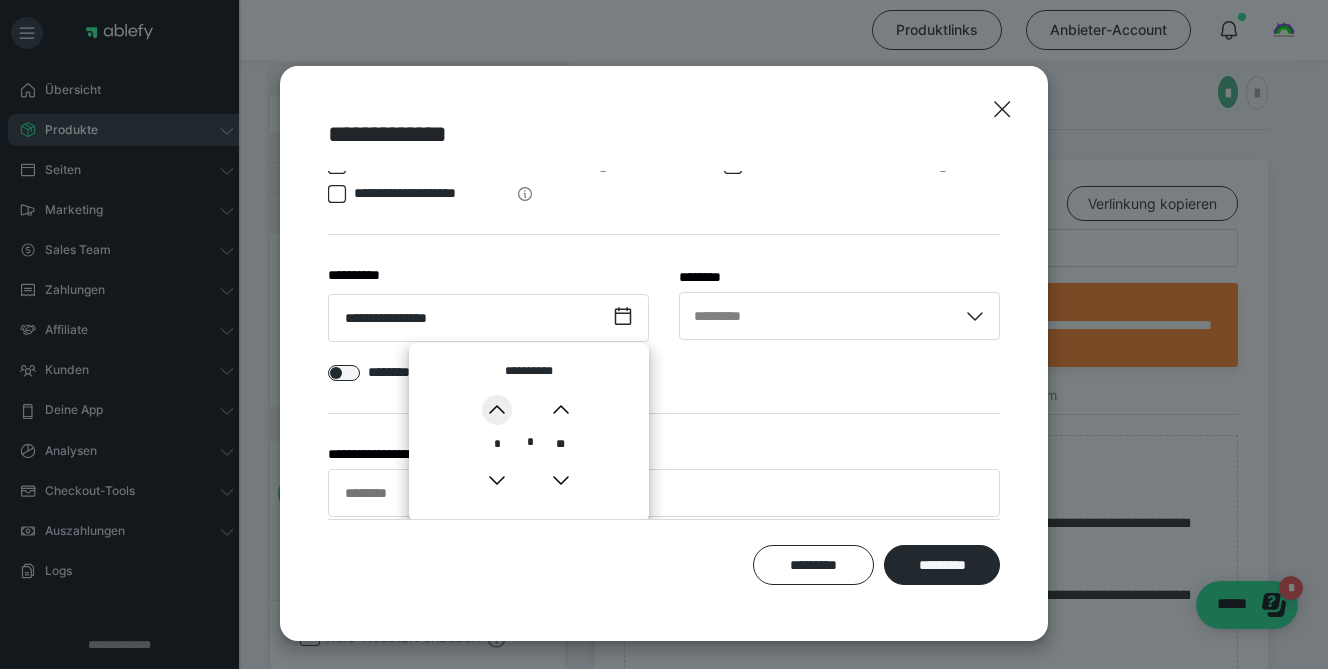 click on "*" at bounding box center [497, 410] 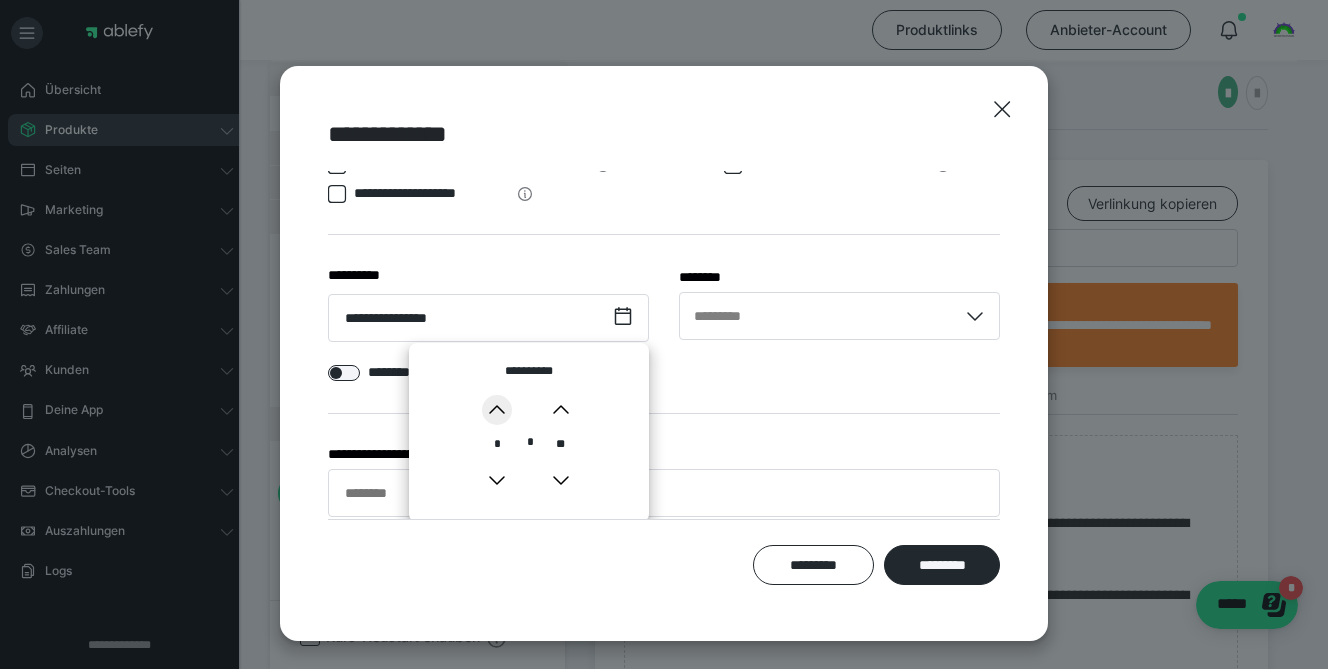 click on "*" at bounding box center [497, 410] 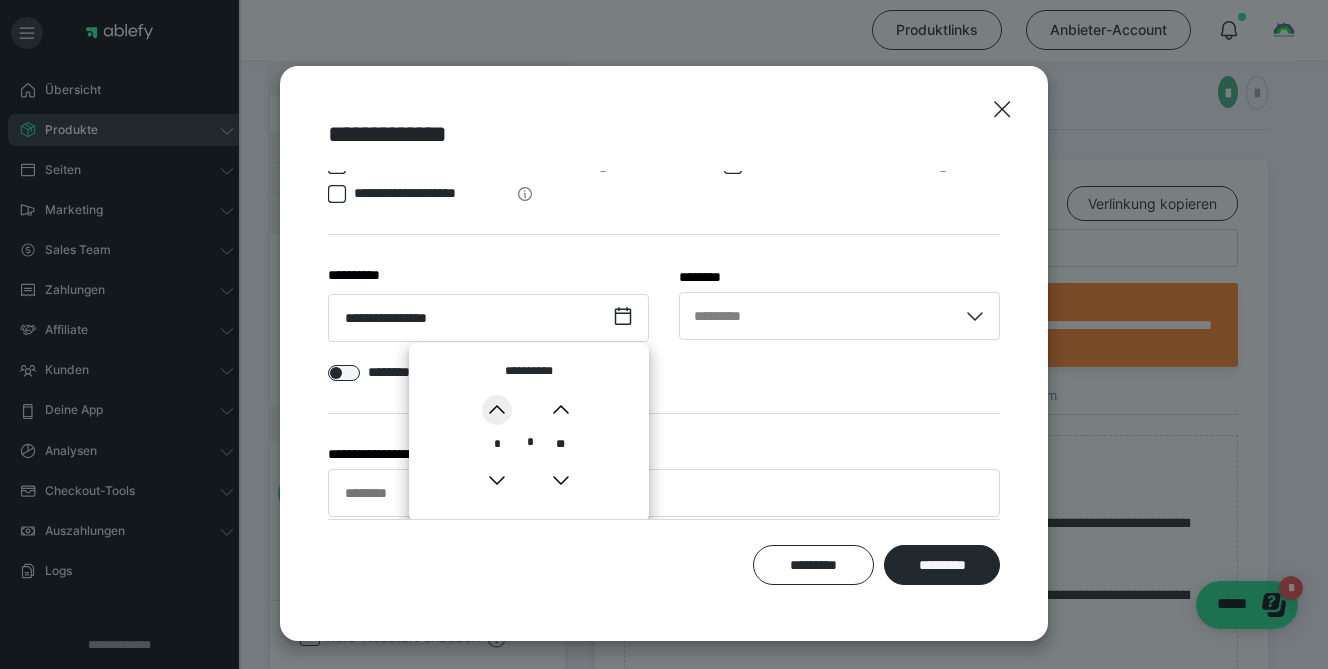 click on "*" at bounding box center (497, 410) 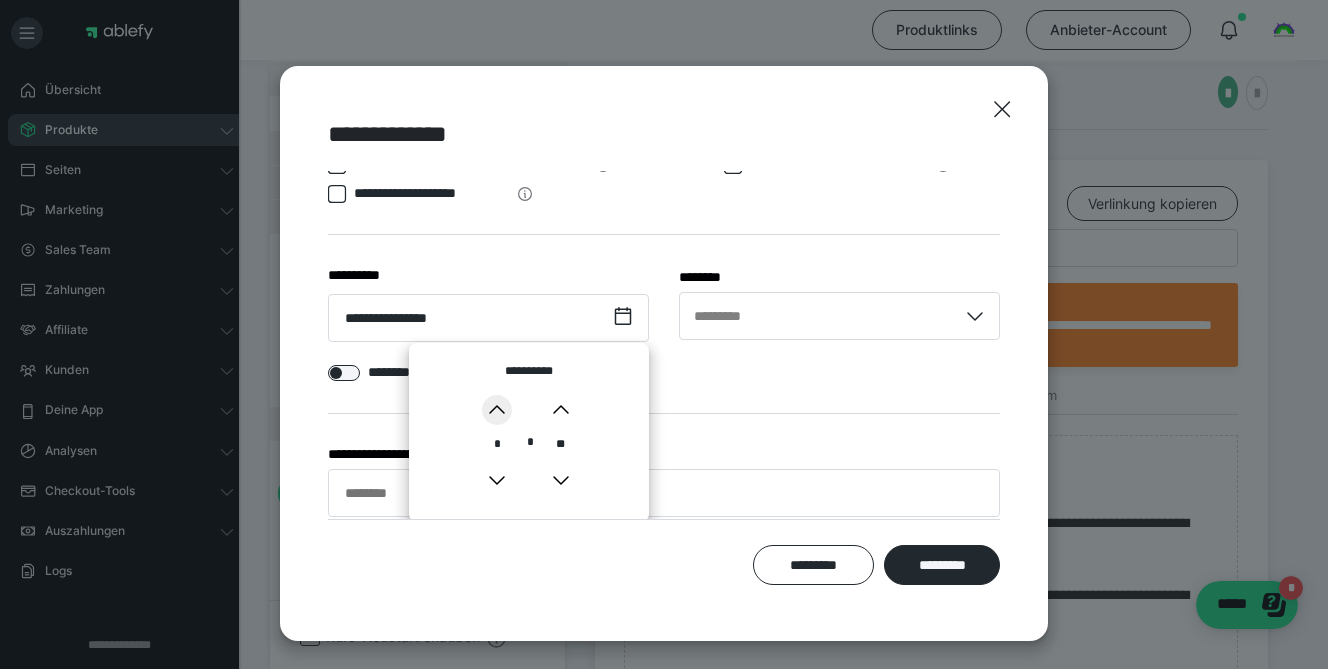 click on "*" at bounding box center [497, 410] 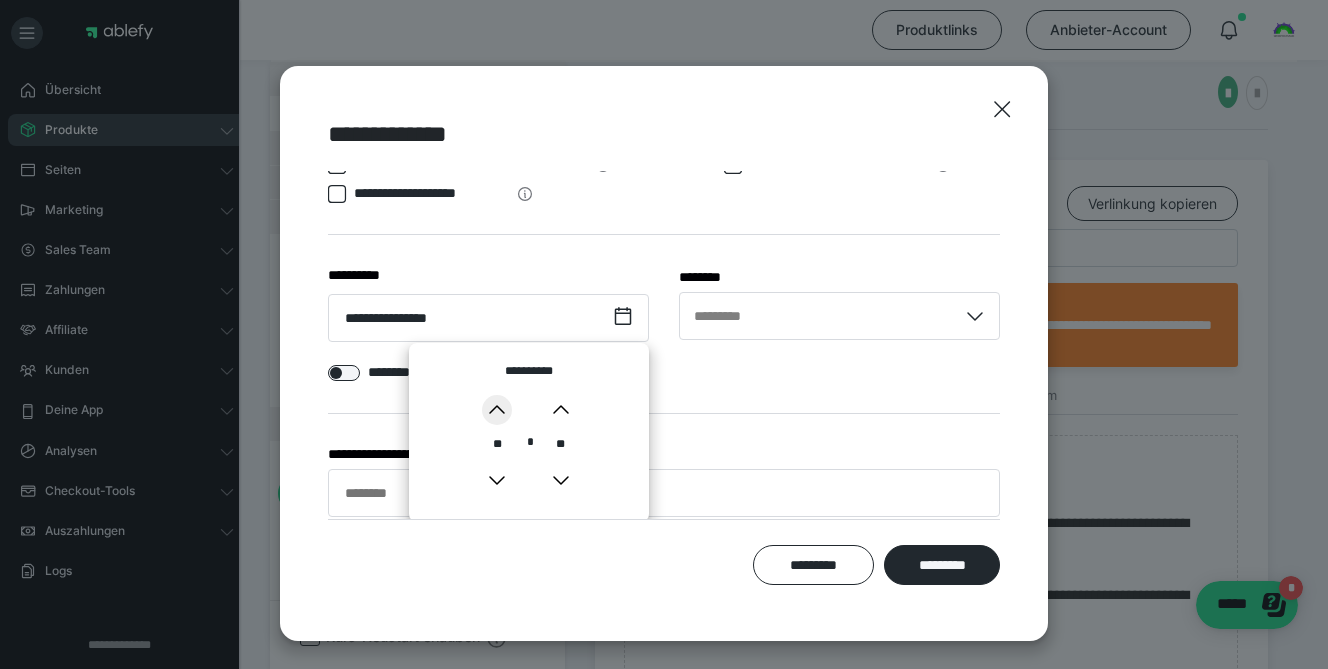 click on "*" at bounding box center [497, 410] 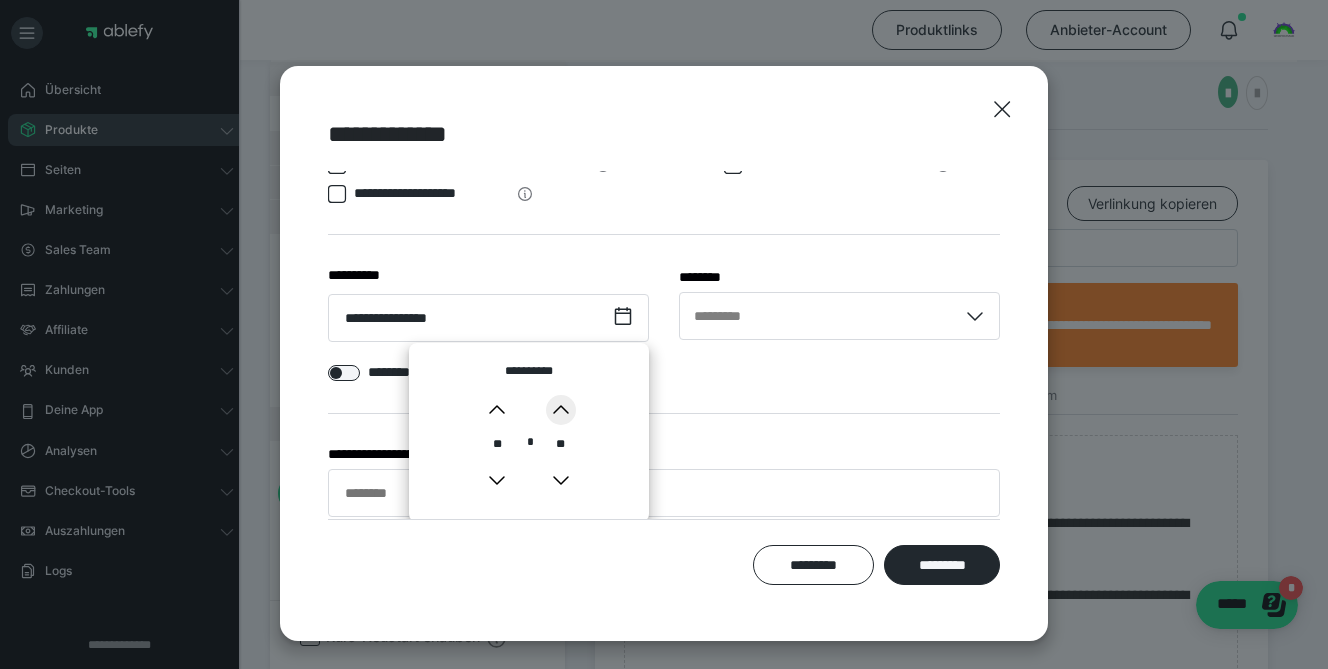 click on "*" at bounding box center [561, 410] 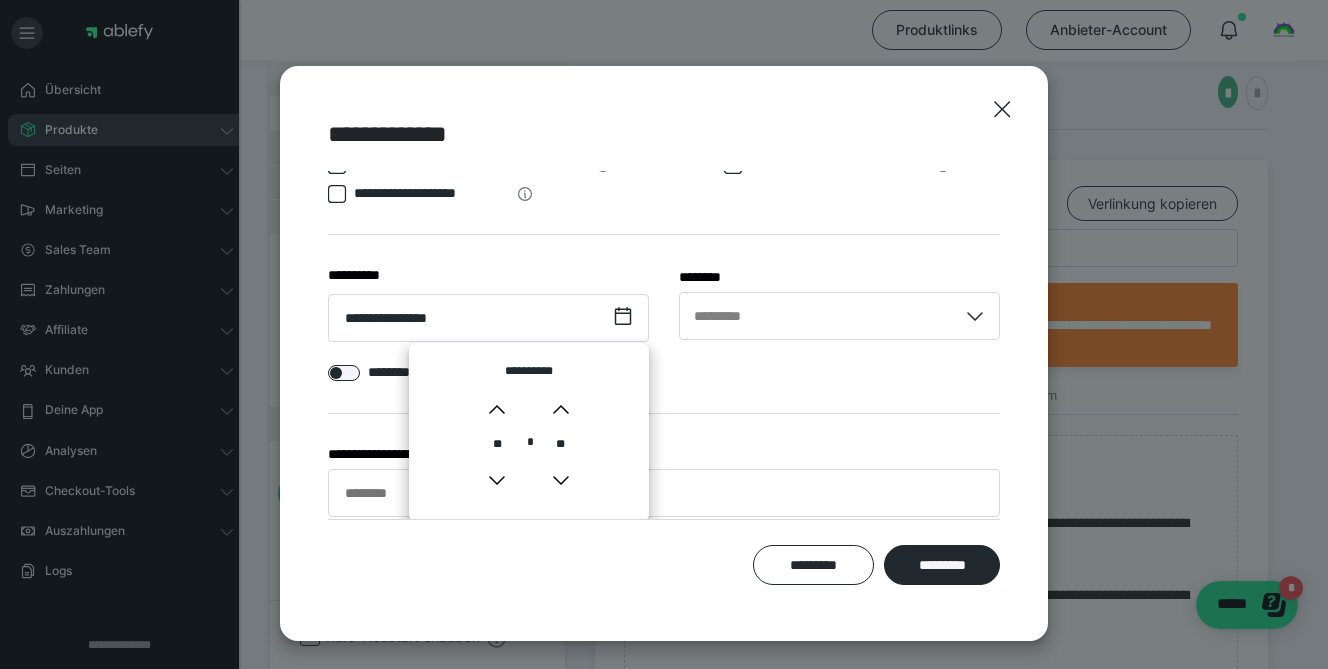 click on "**" at bounding box center [560, 445] 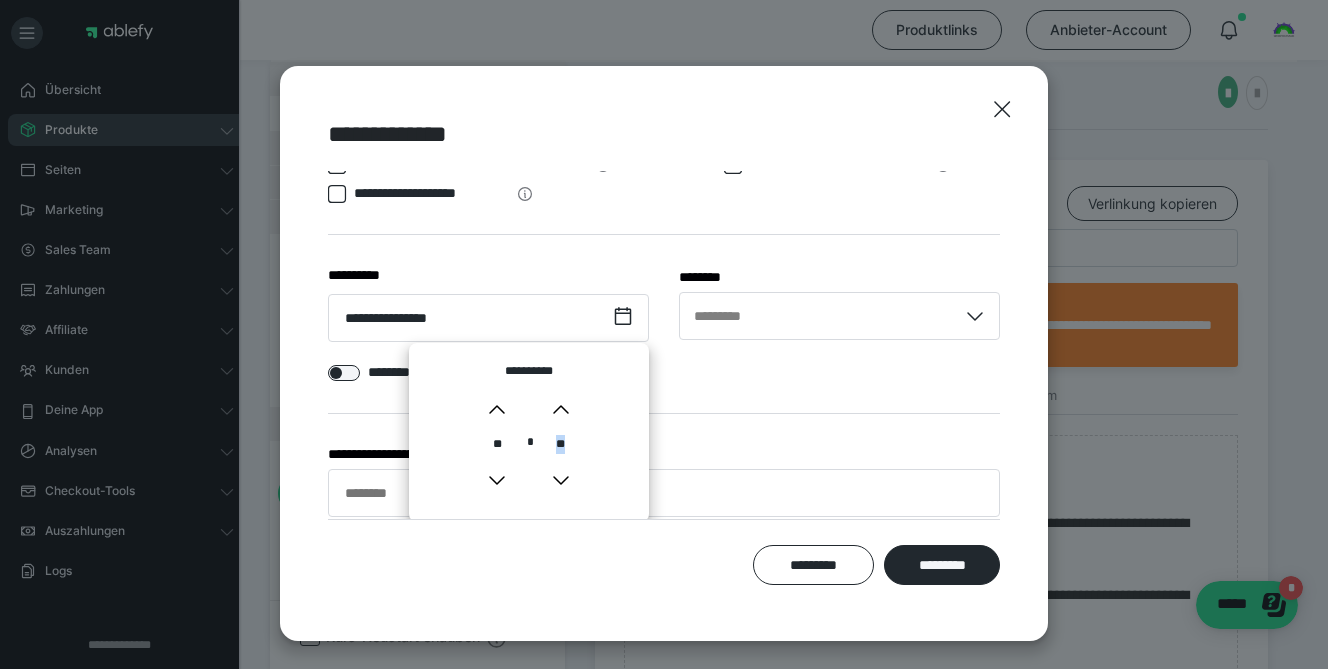 click on "**" at bounding box center (560, 445) 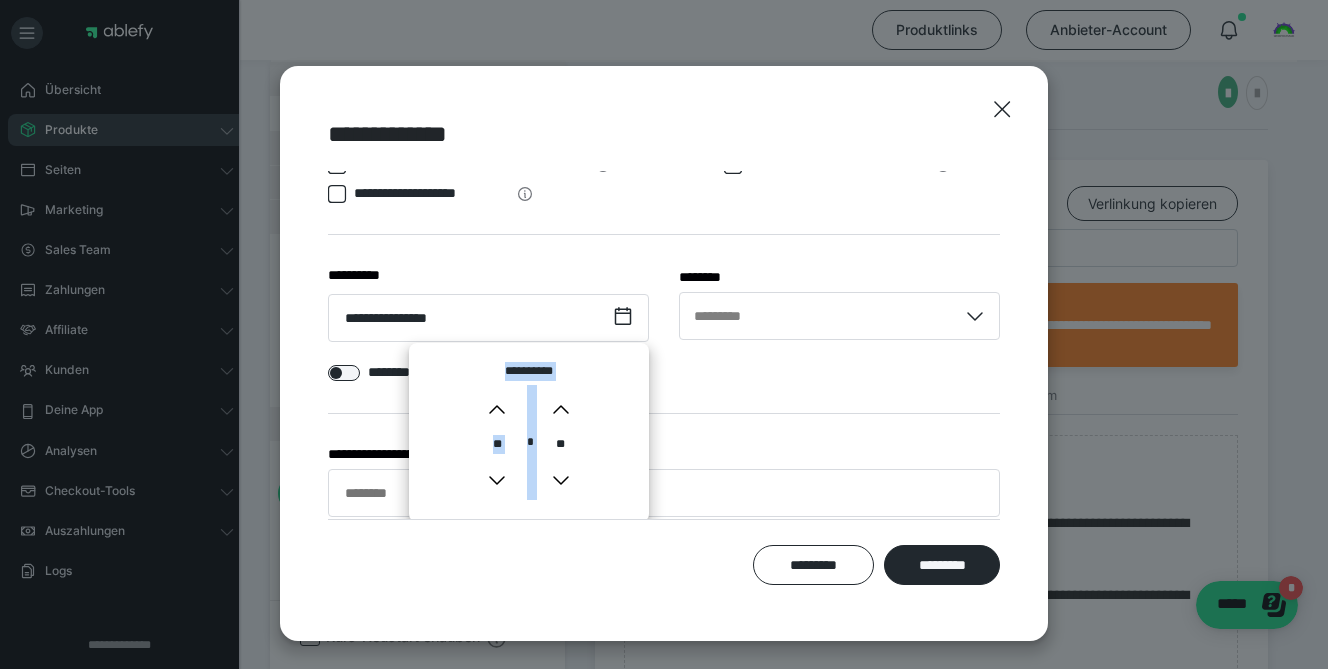 click on "**" at bounding box center (560, 445) 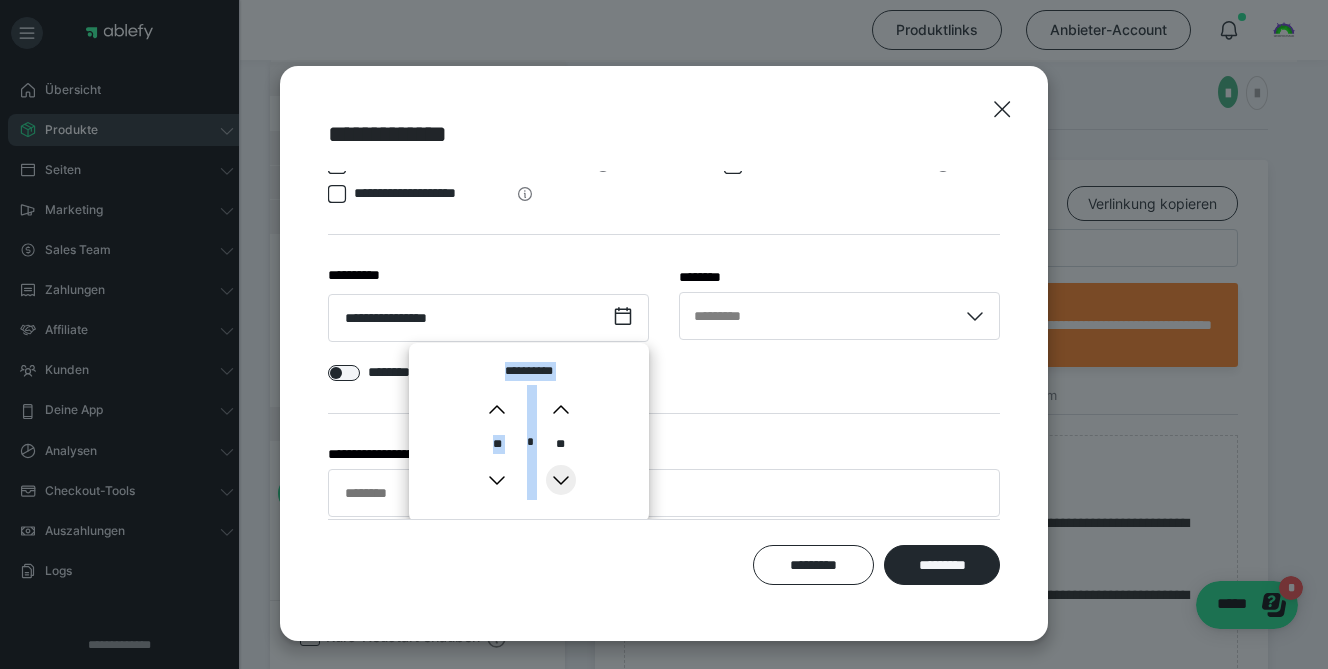 click on "*" at bounding box center (561, 480) 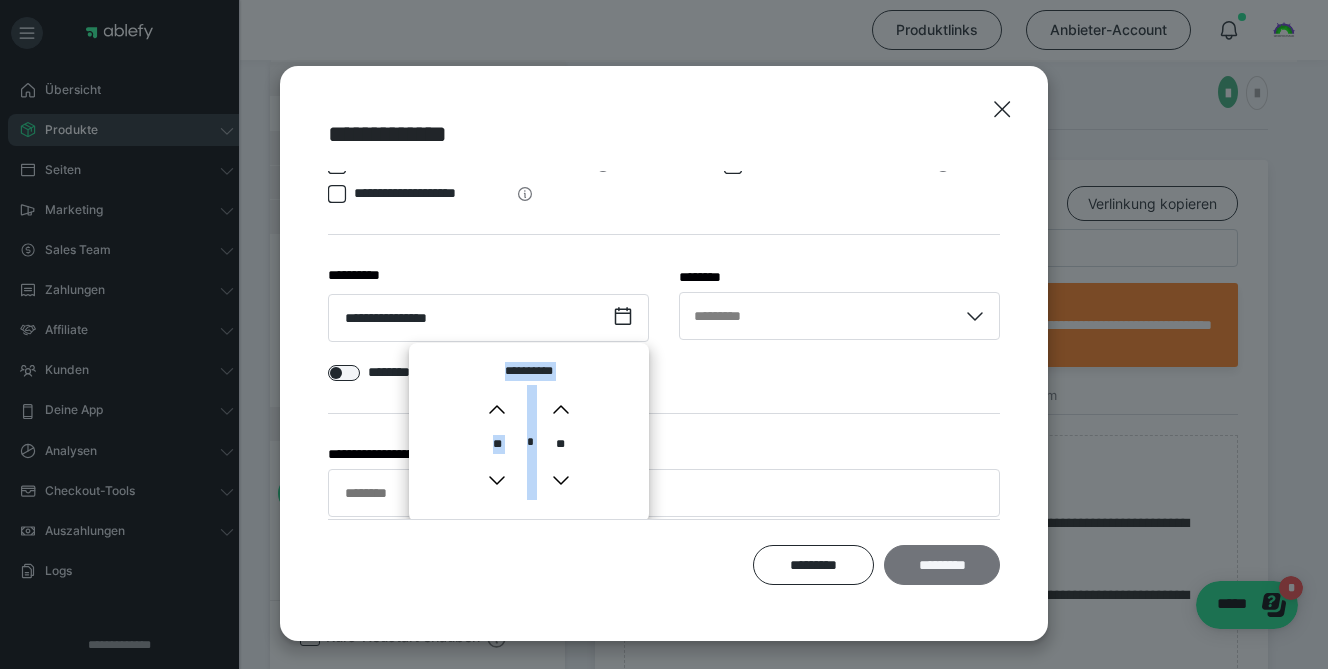 click on "*********" at bounding box center (942, 565) 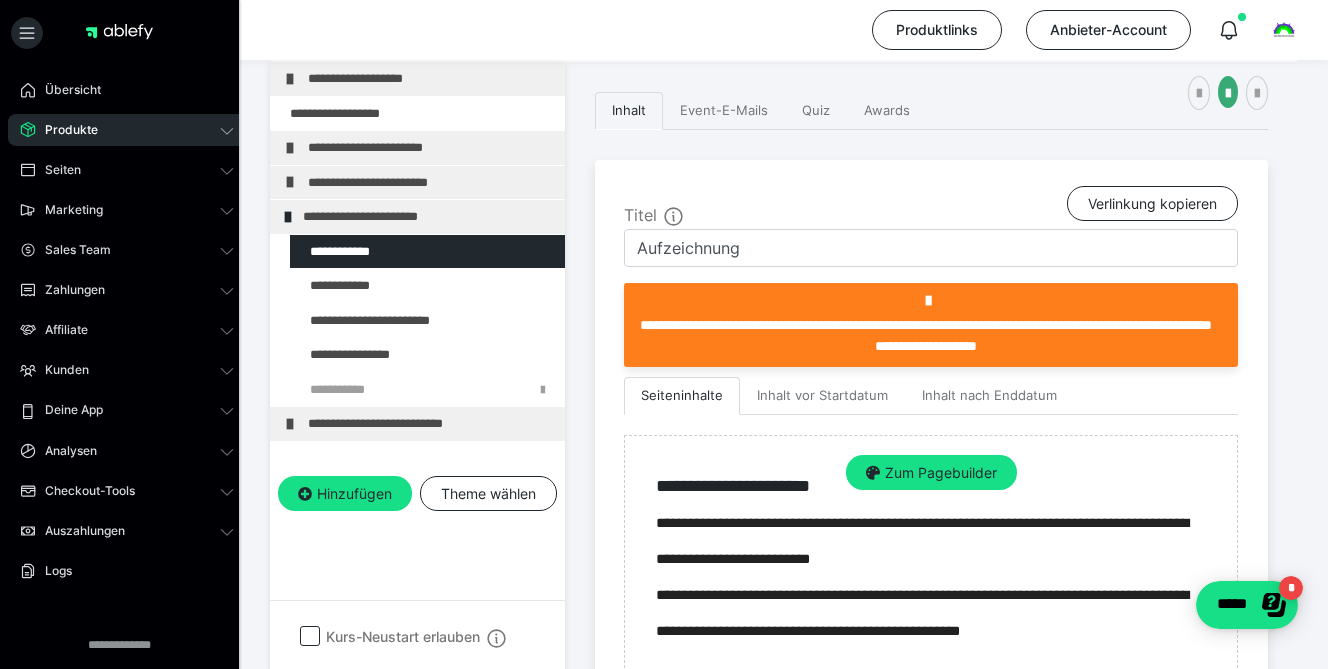 scroll, scrollTop: 380, scrollLeft: 0, axis: vertical 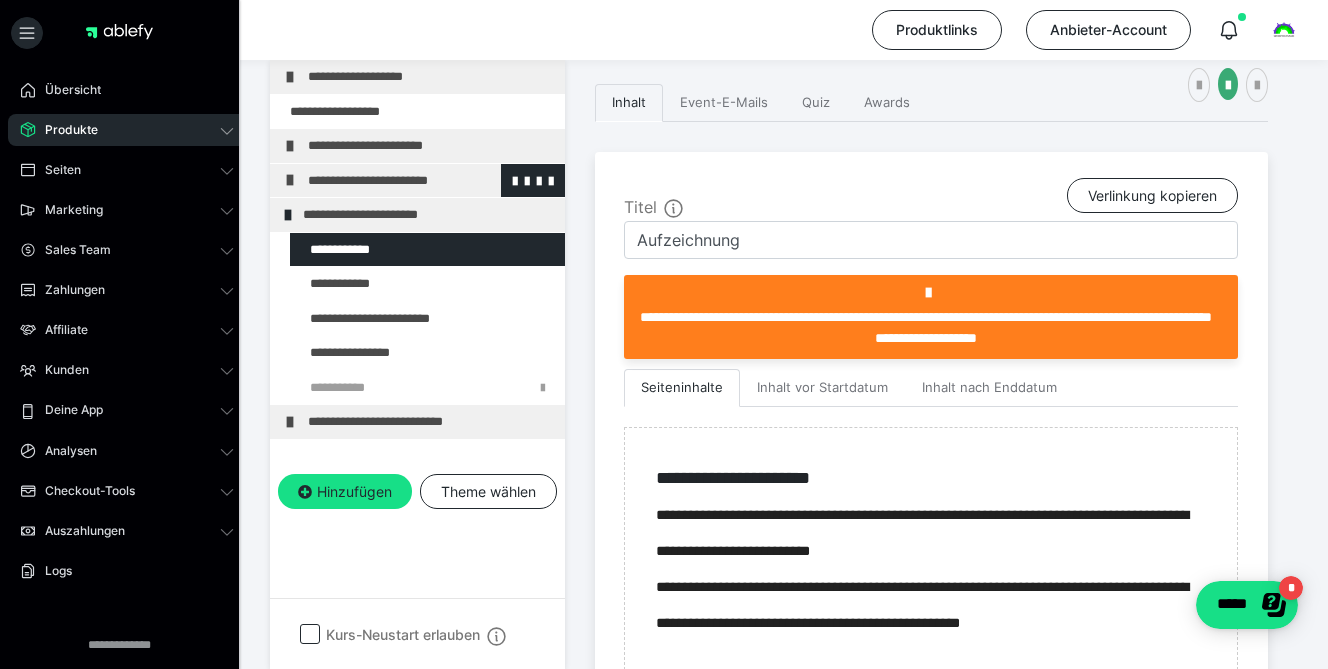 click on "**********" at bounding box center [431, 181] 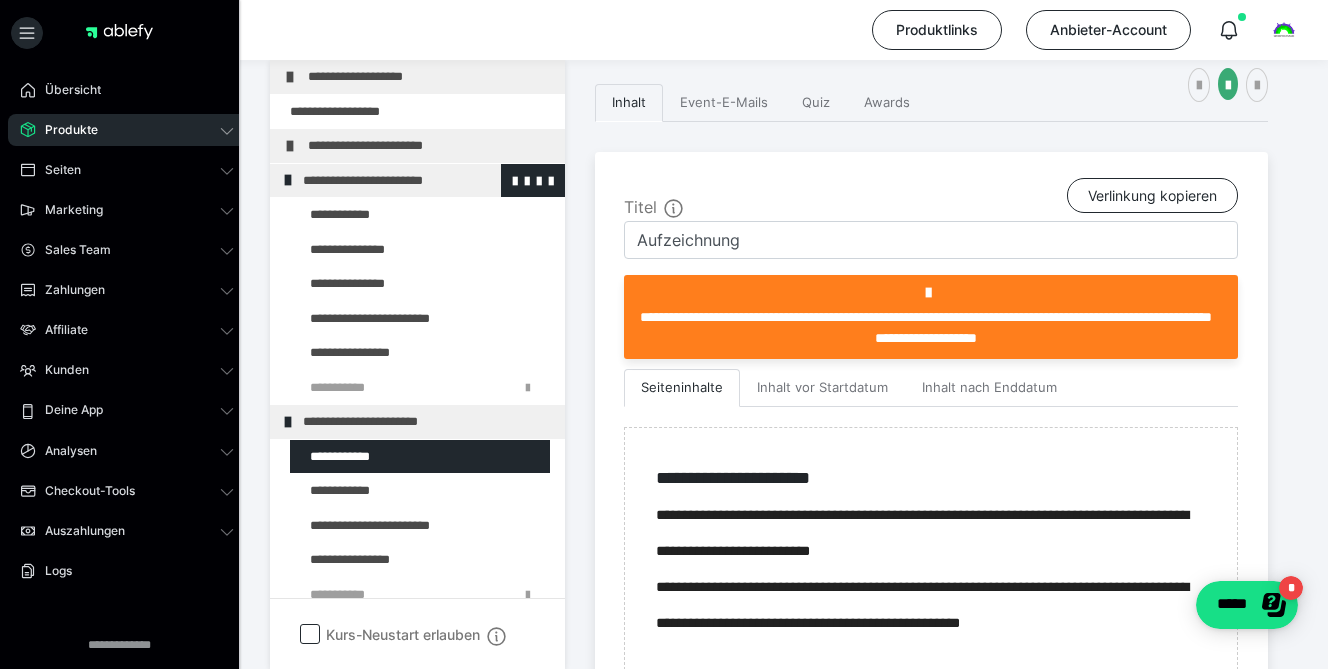 click on "**********" at bounding box center (418, 181) 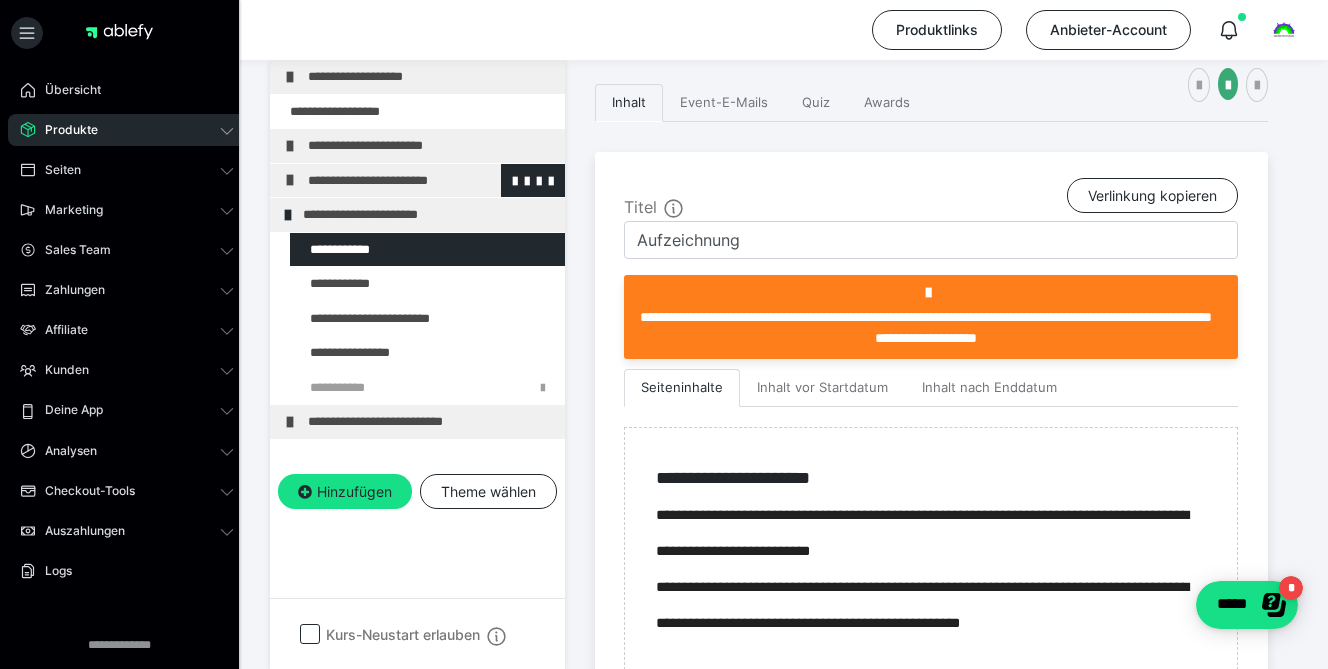 click on "**********" at bounding box center [431, 181] 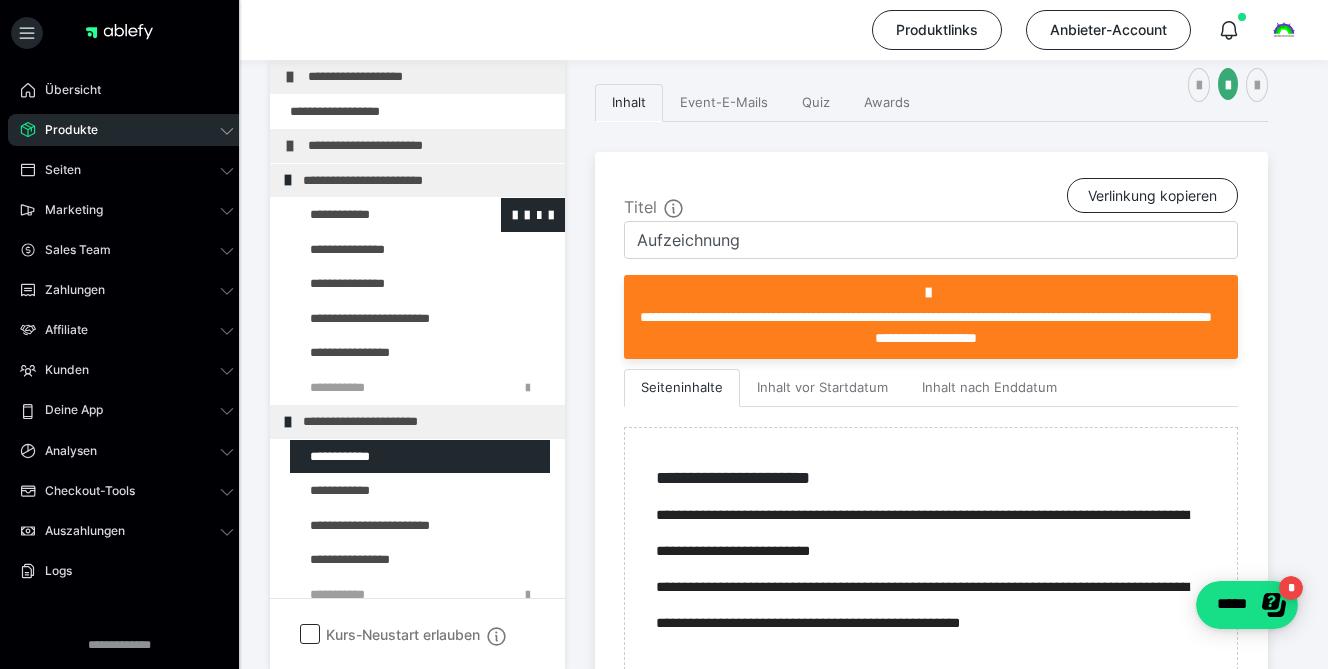 click at bounding box center (375, 215) 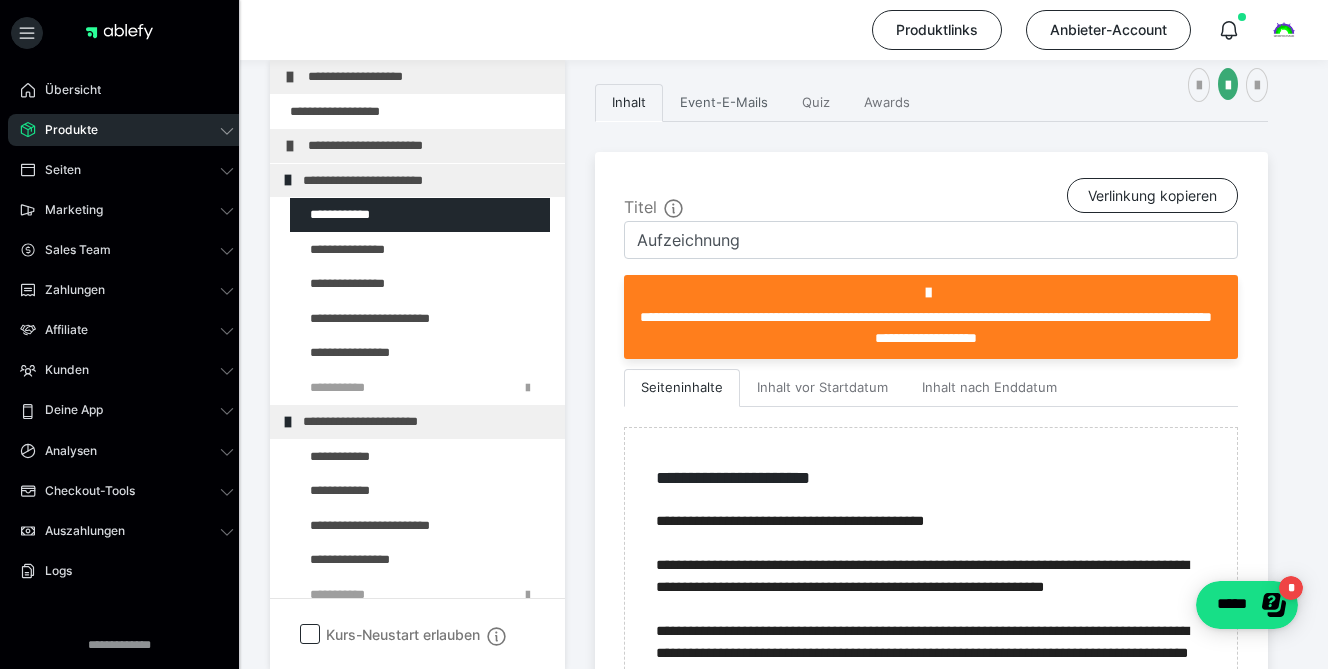click on "Event-E-Mails" at bounding box center [724, 103] 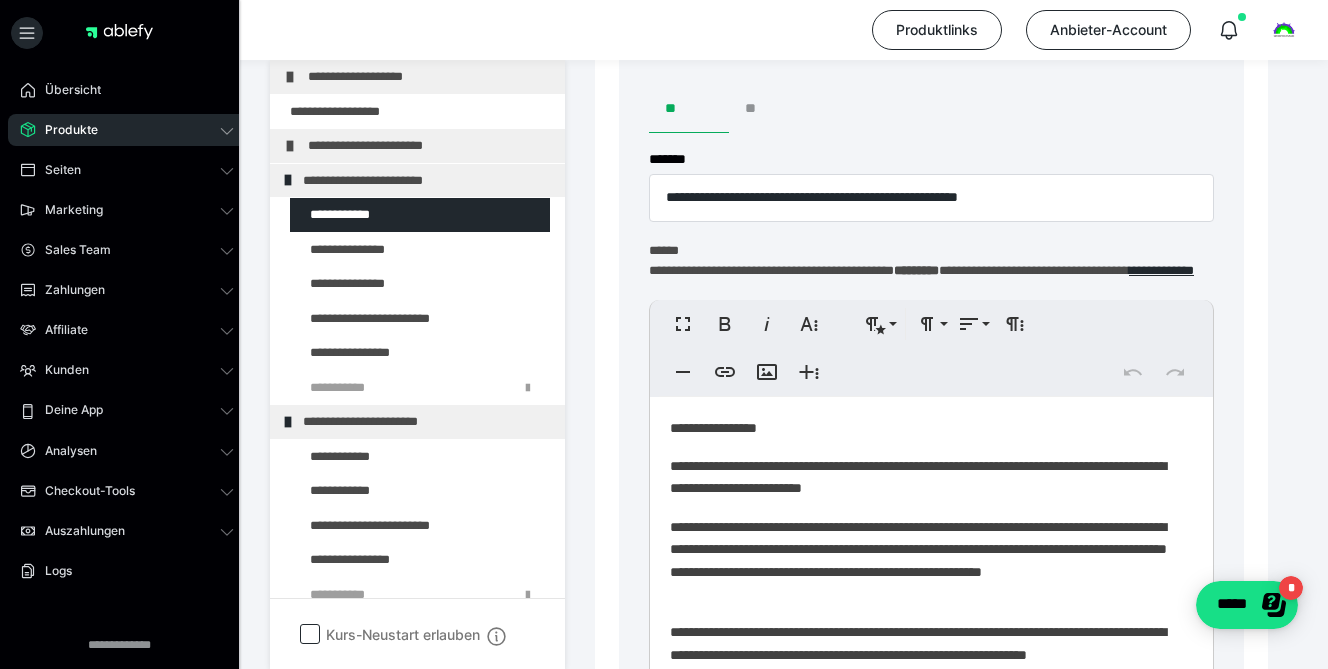 scroll, scrollTop: 620, scrollLeft: 0, axis: vertical 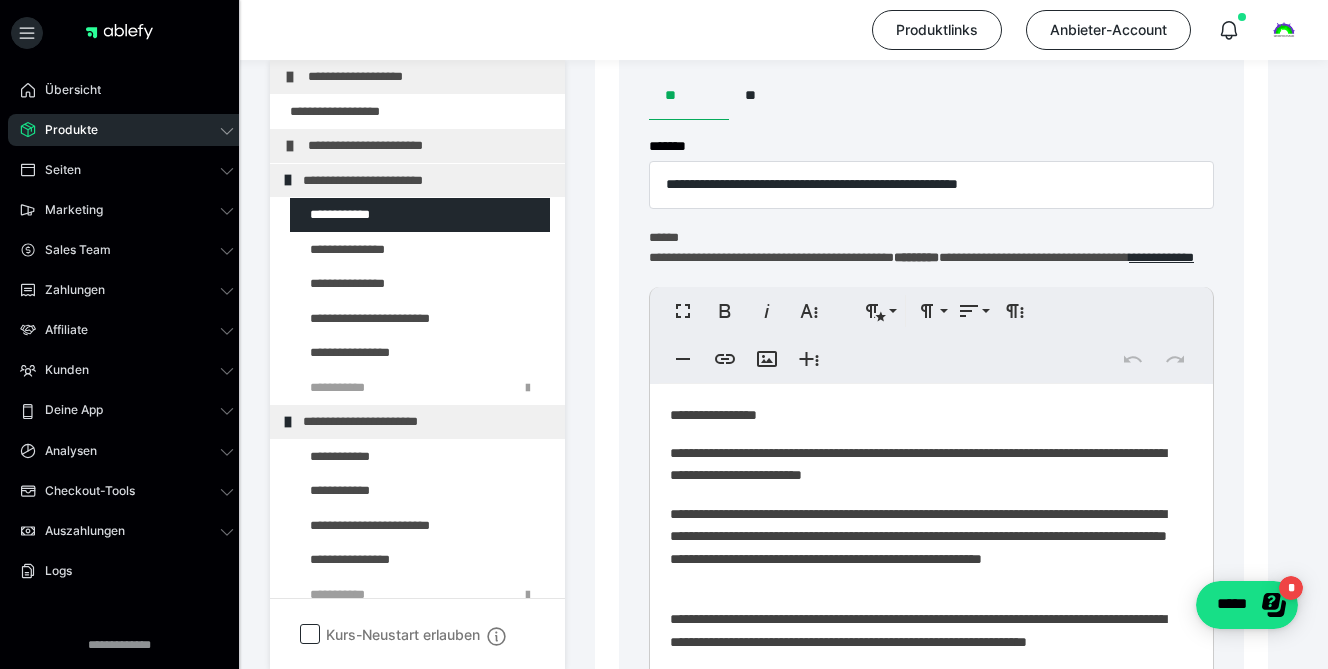 click on "**********" at bounding box center [924, 464] 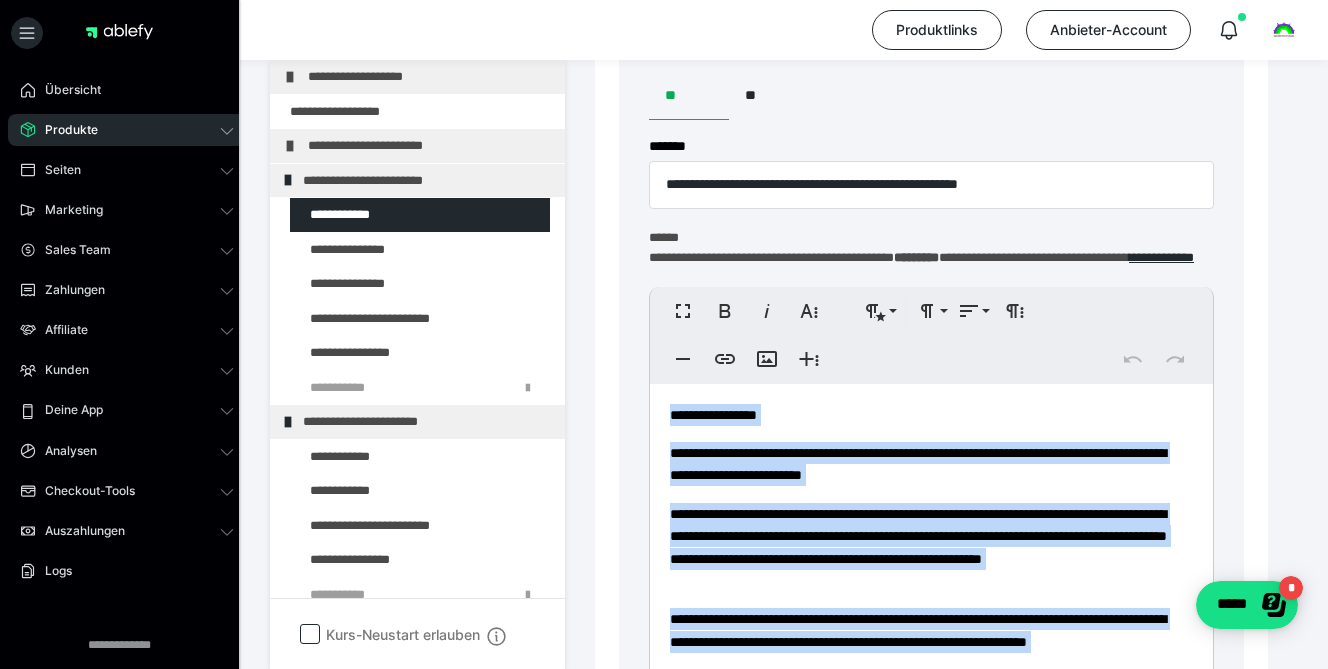 copy on "**********" 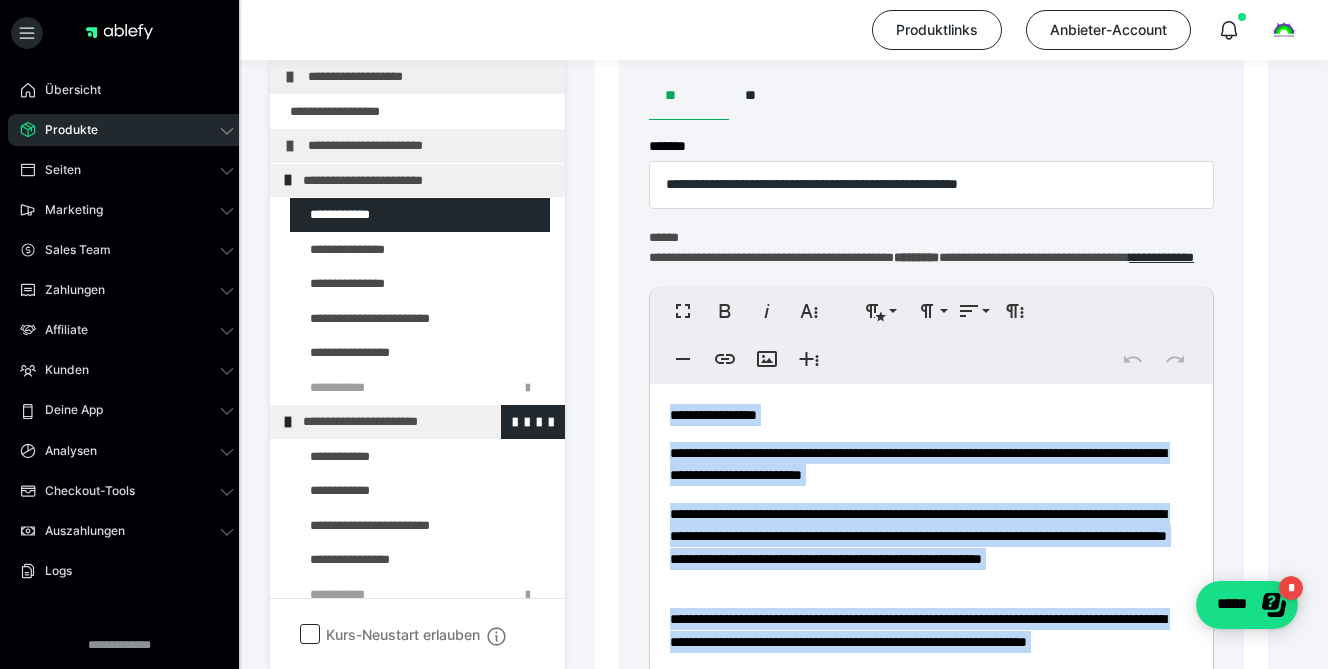 scroll, scrollTop: 188, scrollLeft: 0, axis: vertical 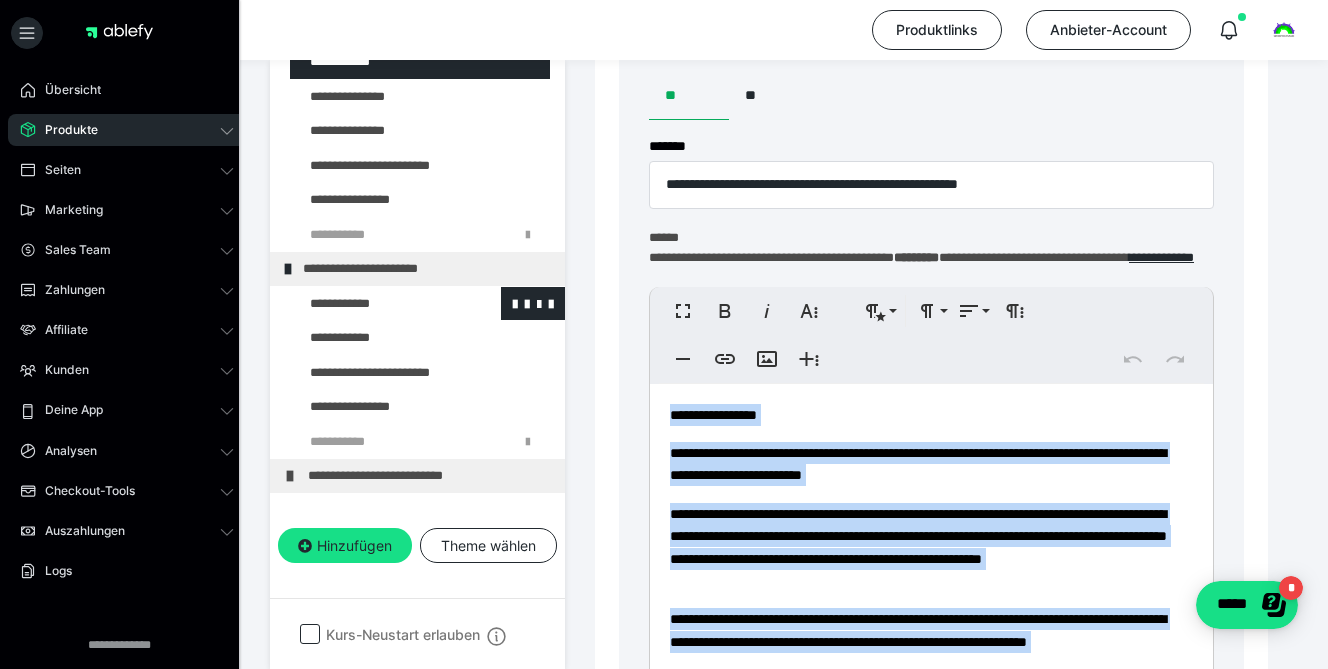 click at bounding box center (375, 304) 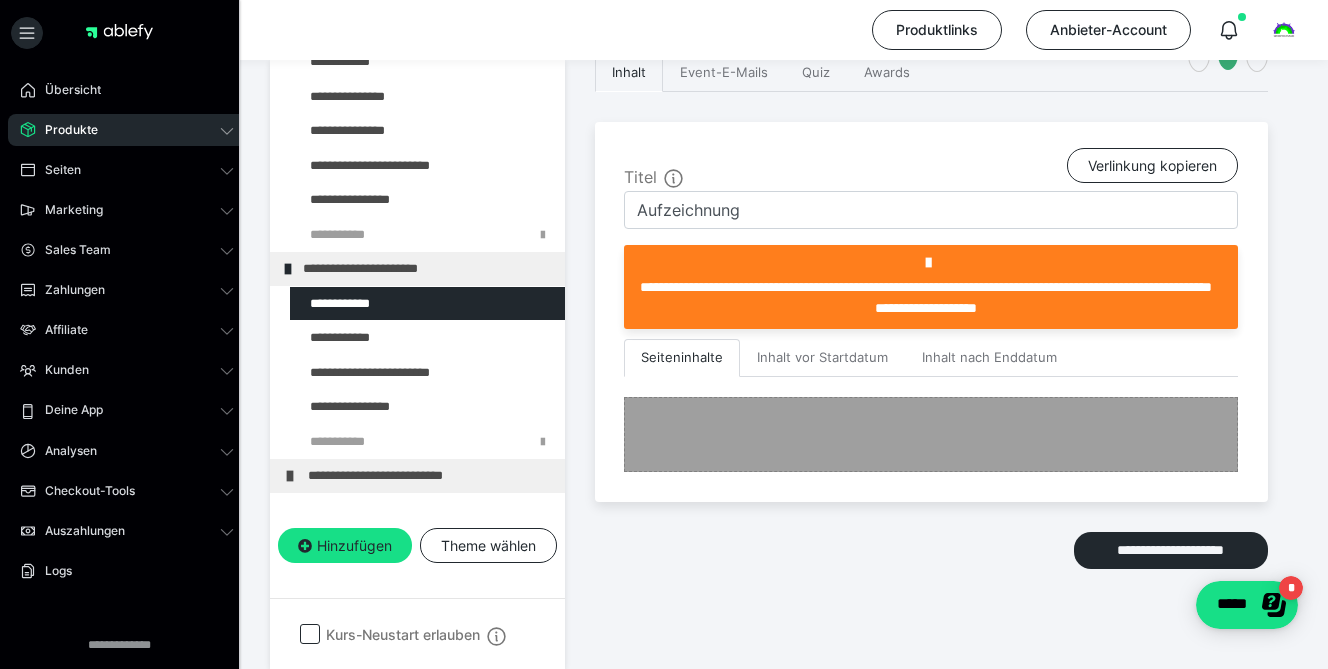 scroll, scrollTop: 618, scrollLeft: 0, axis: vertical 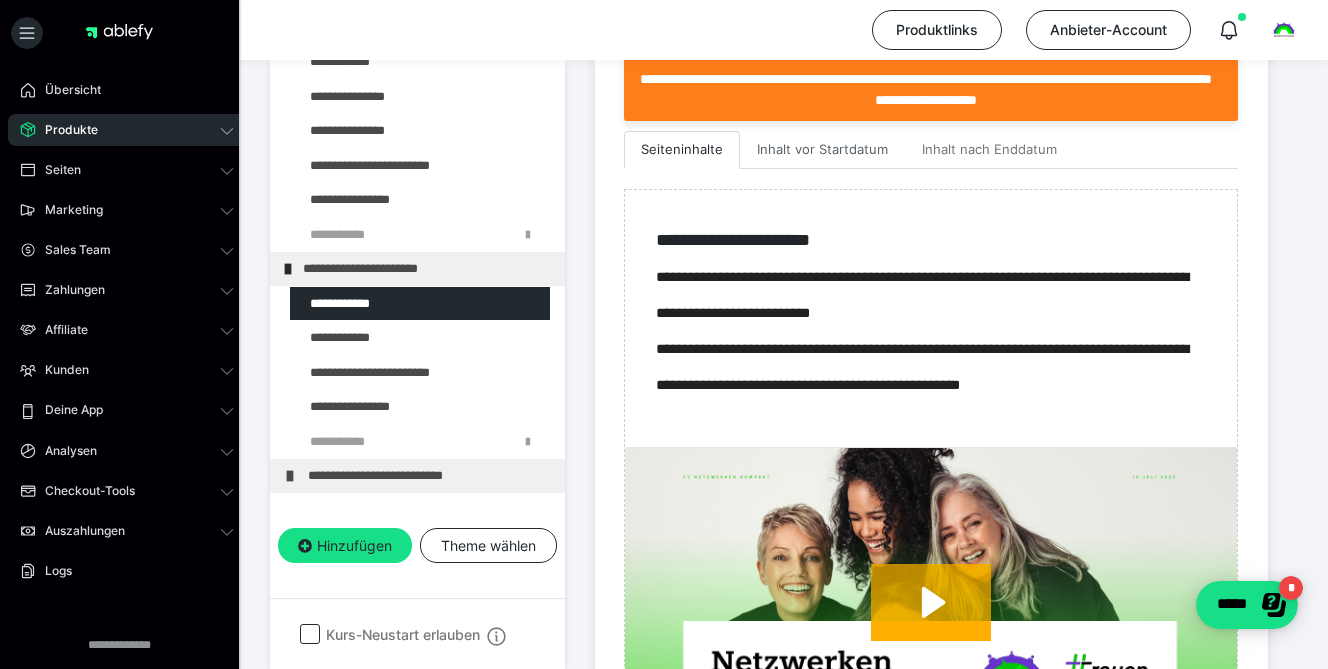 click on "Inhalt vor Startdatum" at bounding box center (822, 150) 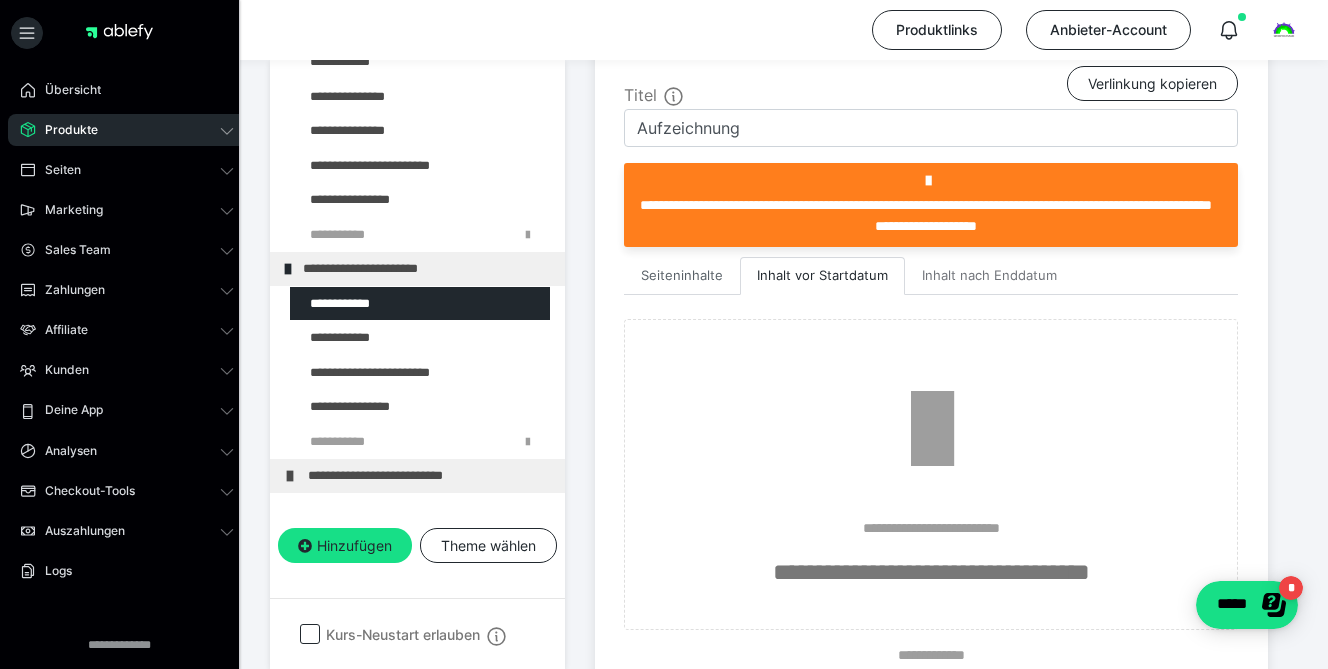click on "Seiteninhalte" at bounding box center (682, 276) 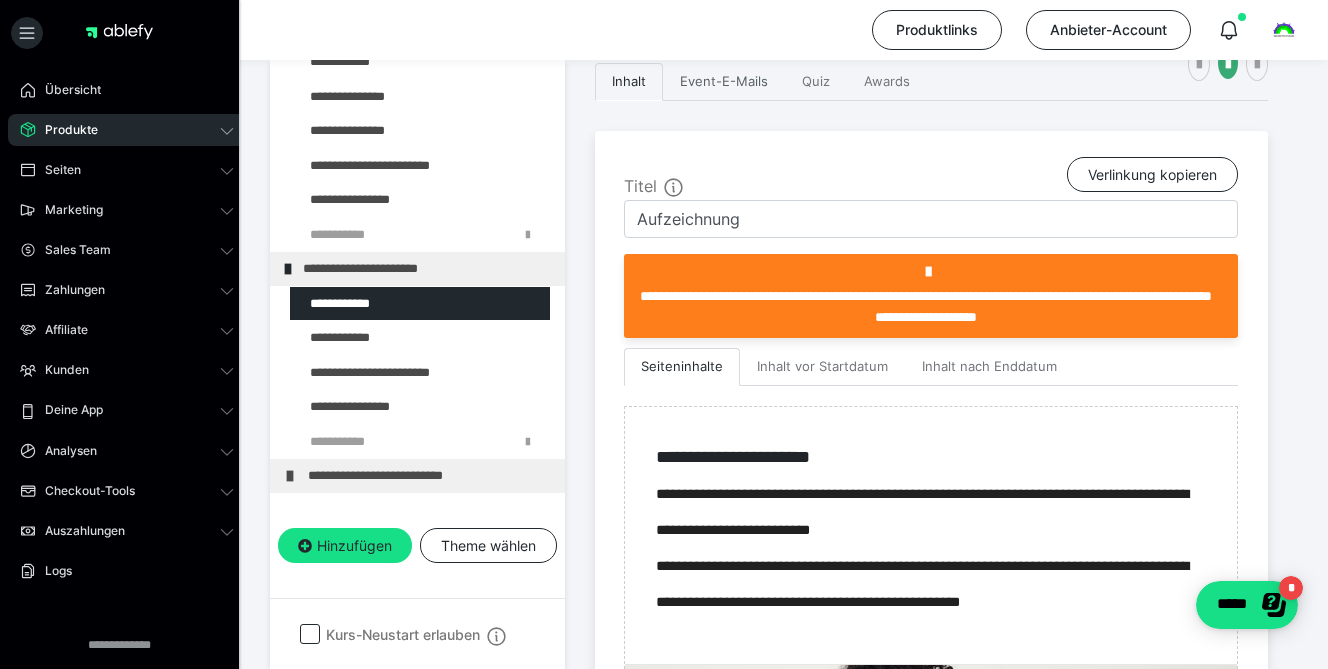 click on "Event-E-Mails" at bounding box center [724, 82] 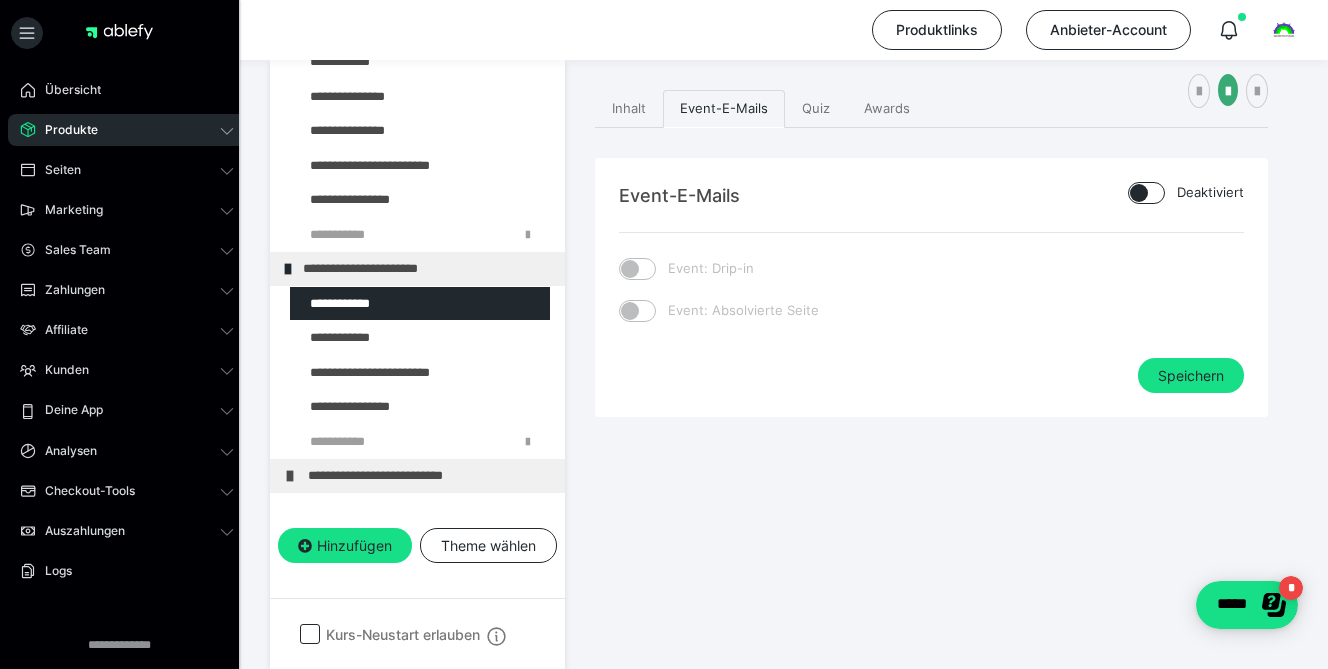 click at bounding box center (1139, 193) 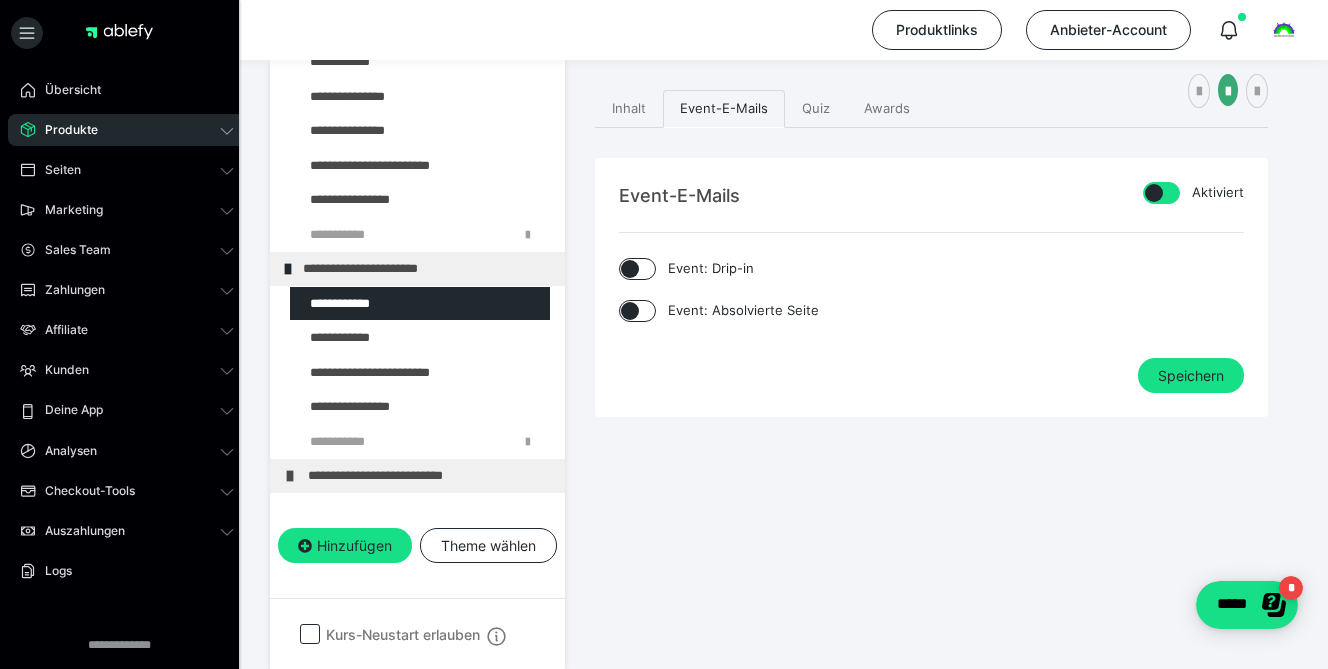 click at bounding box center [630, 269] 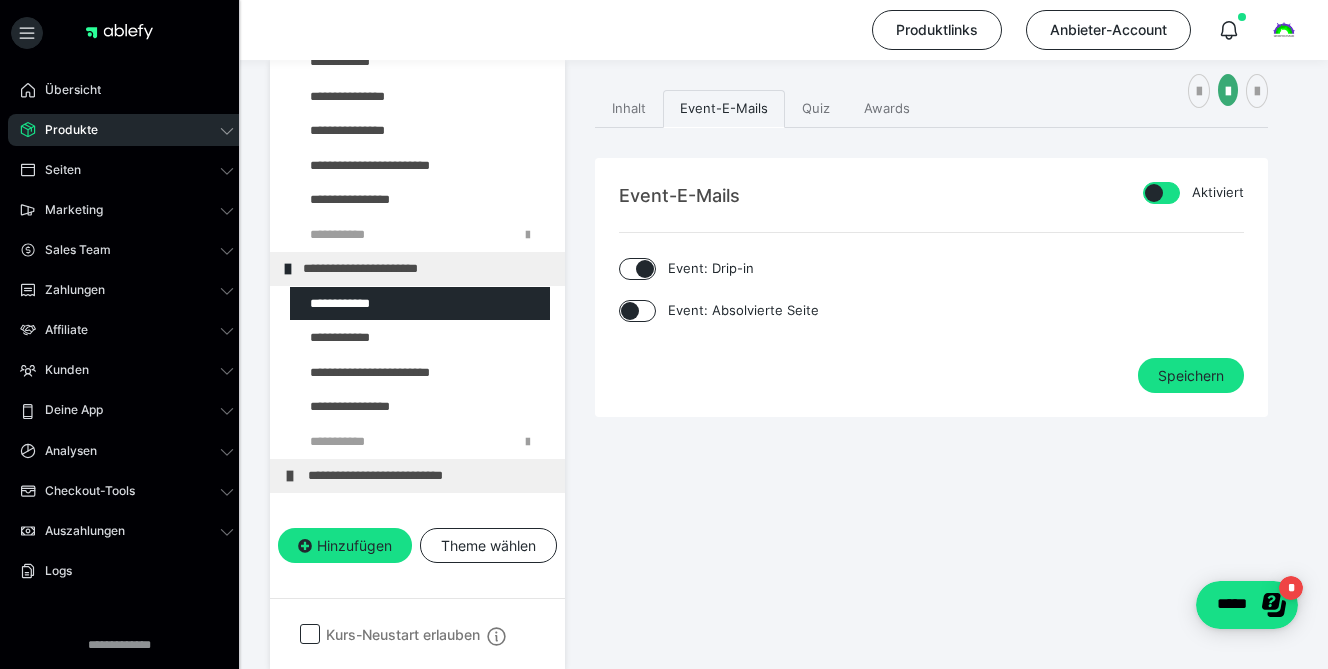 checkbox on "****" 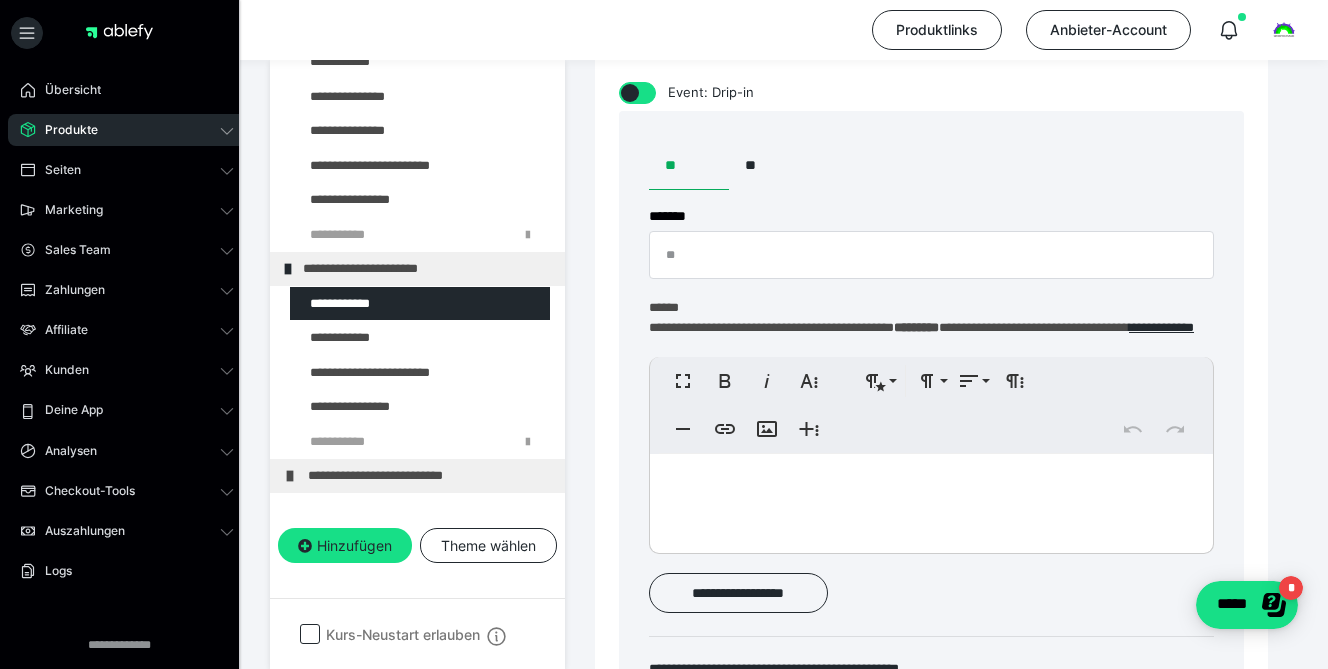 scroll, scrollTop: 609, scrollLeft: 0, axis: vertical 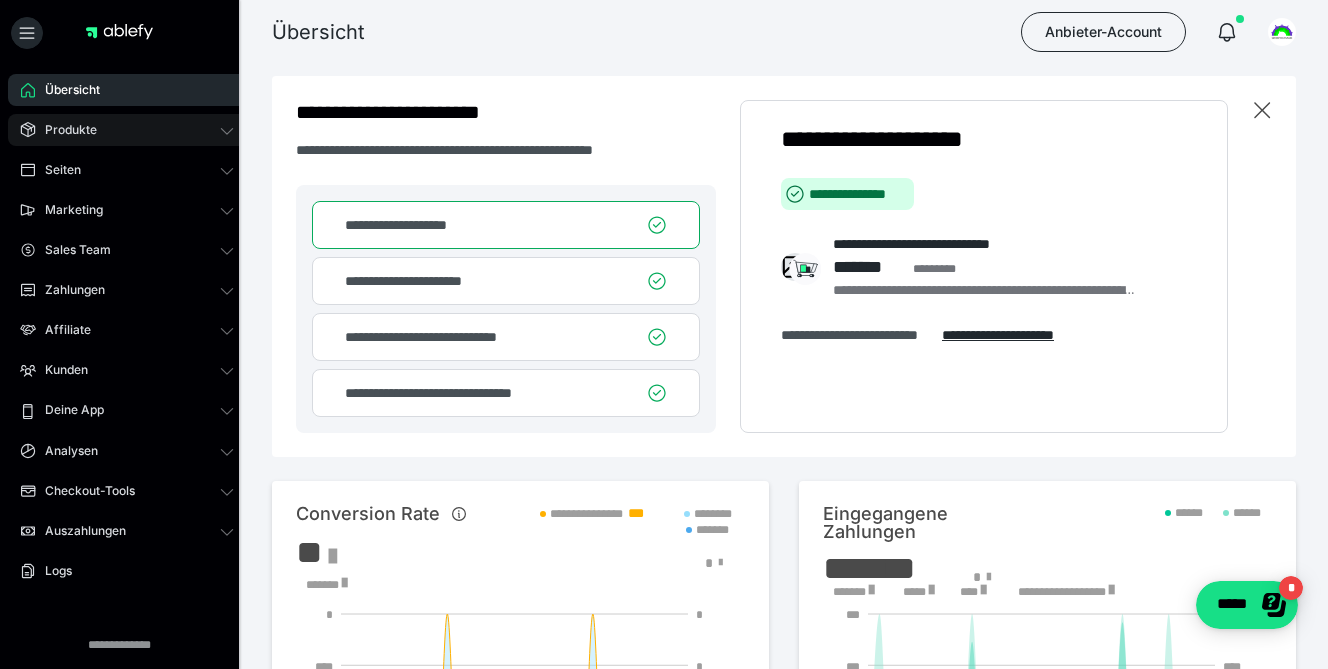 click on "Produkte" at bounding box center [64, 130] 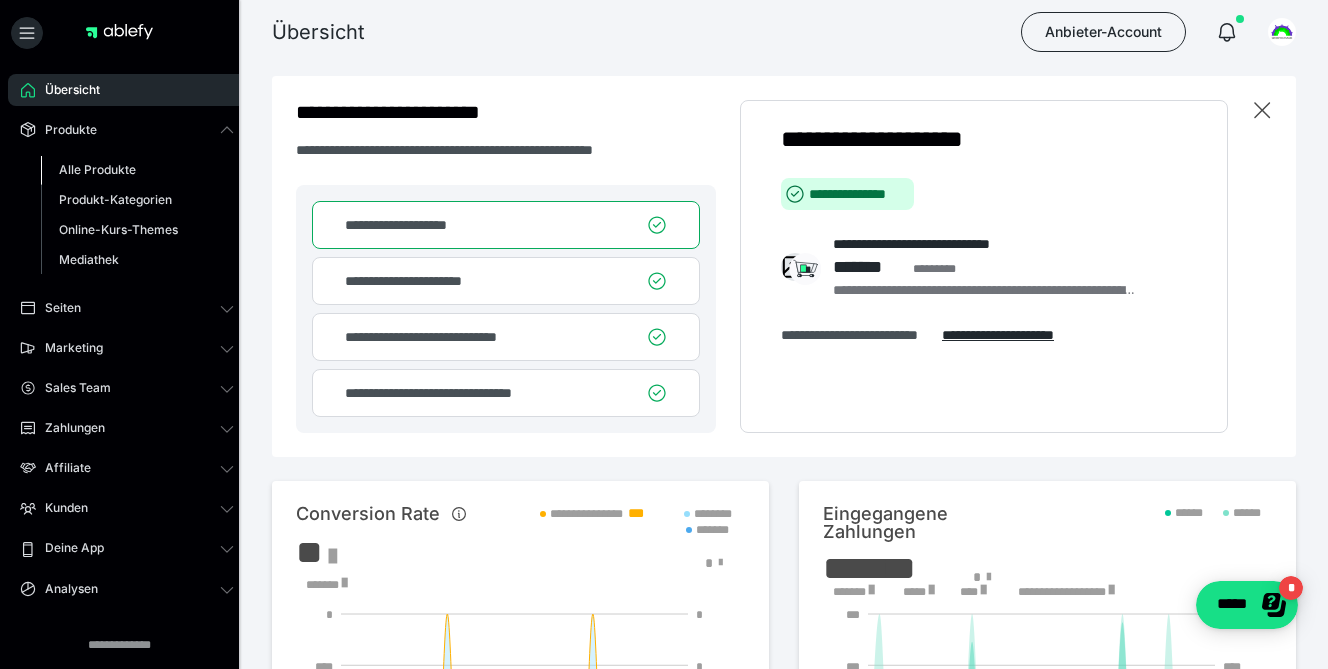 click on "Alle Produkte" at bounding box center (97, 169) 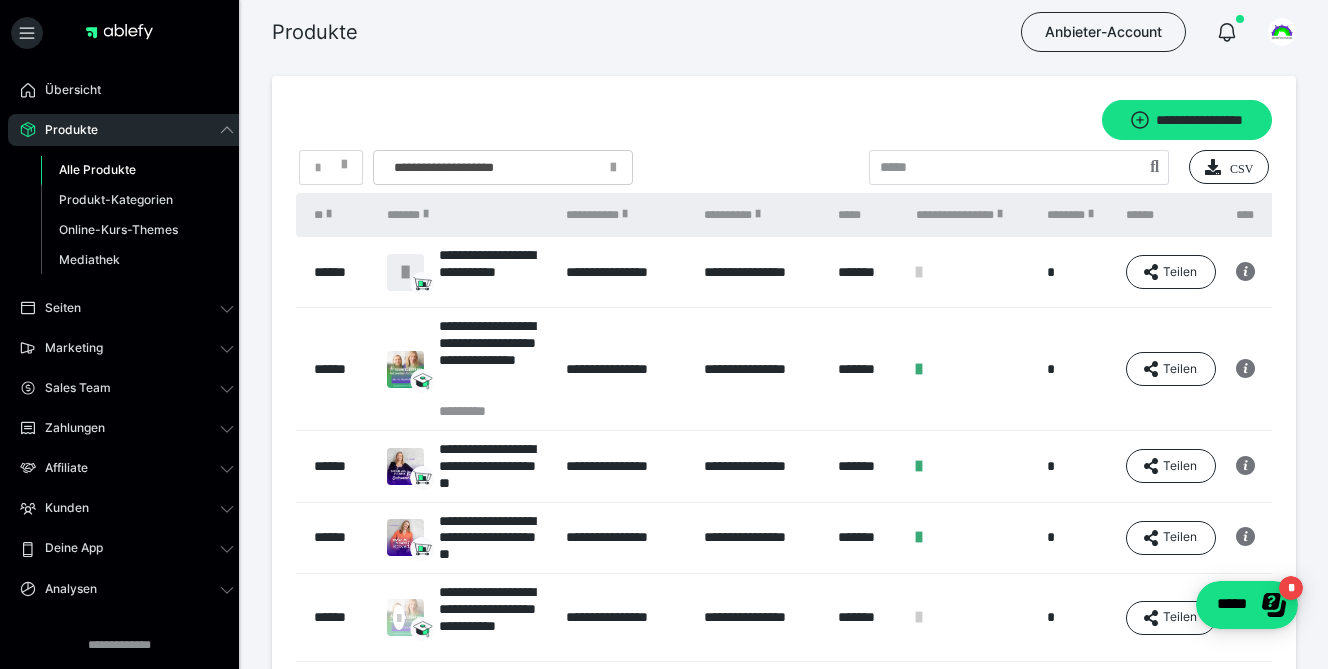 scroll, scrollTop: 148, scrollLeft: 0, axis: vertical 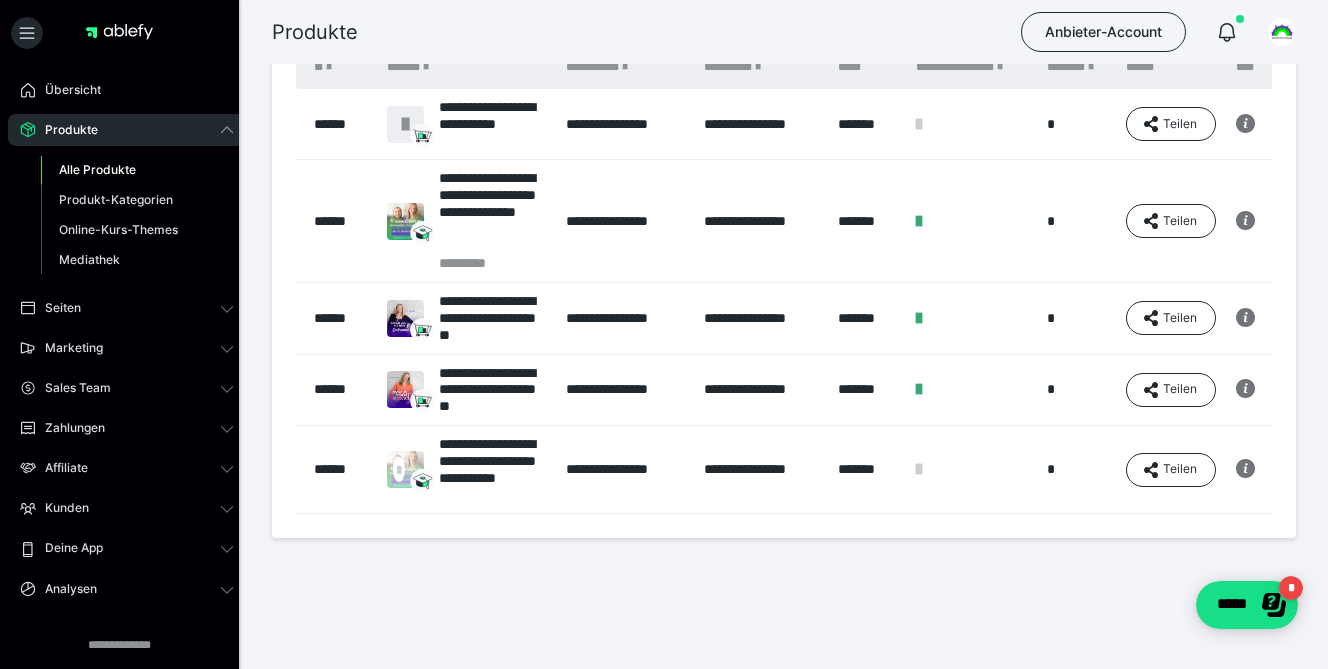 click on "**********" at bounding box center (625, 469) 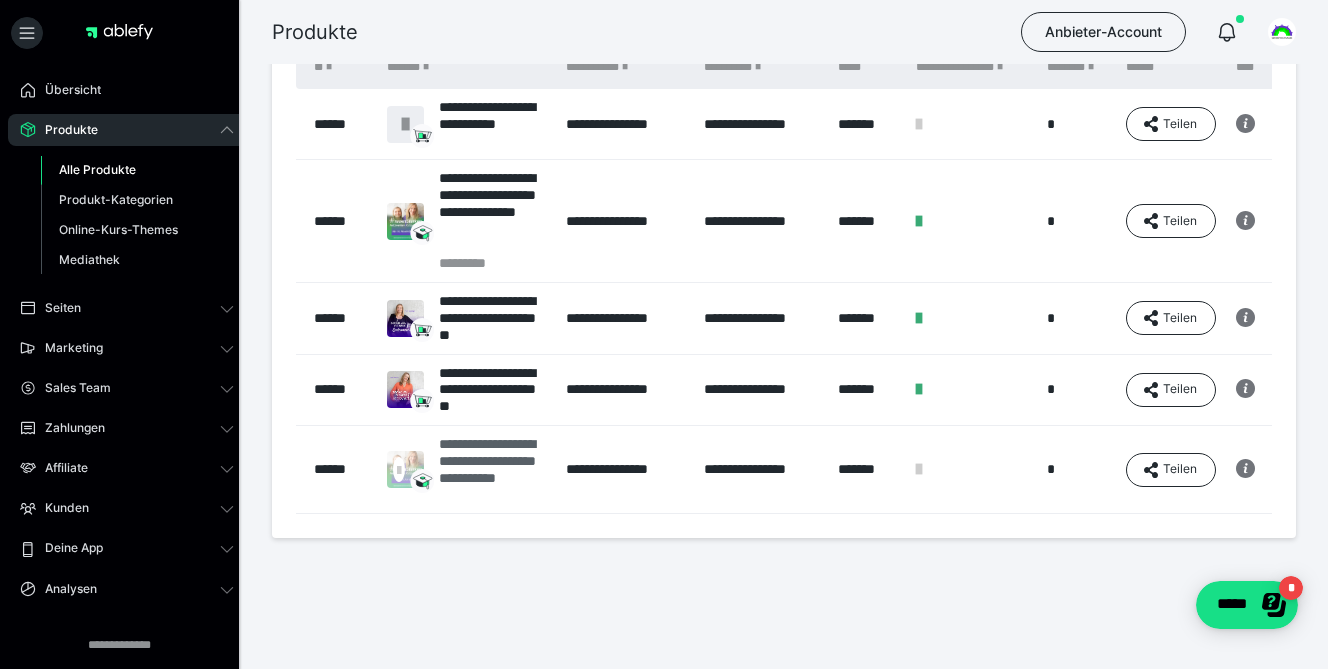 click on "**********" at bounding box center (492, 469) 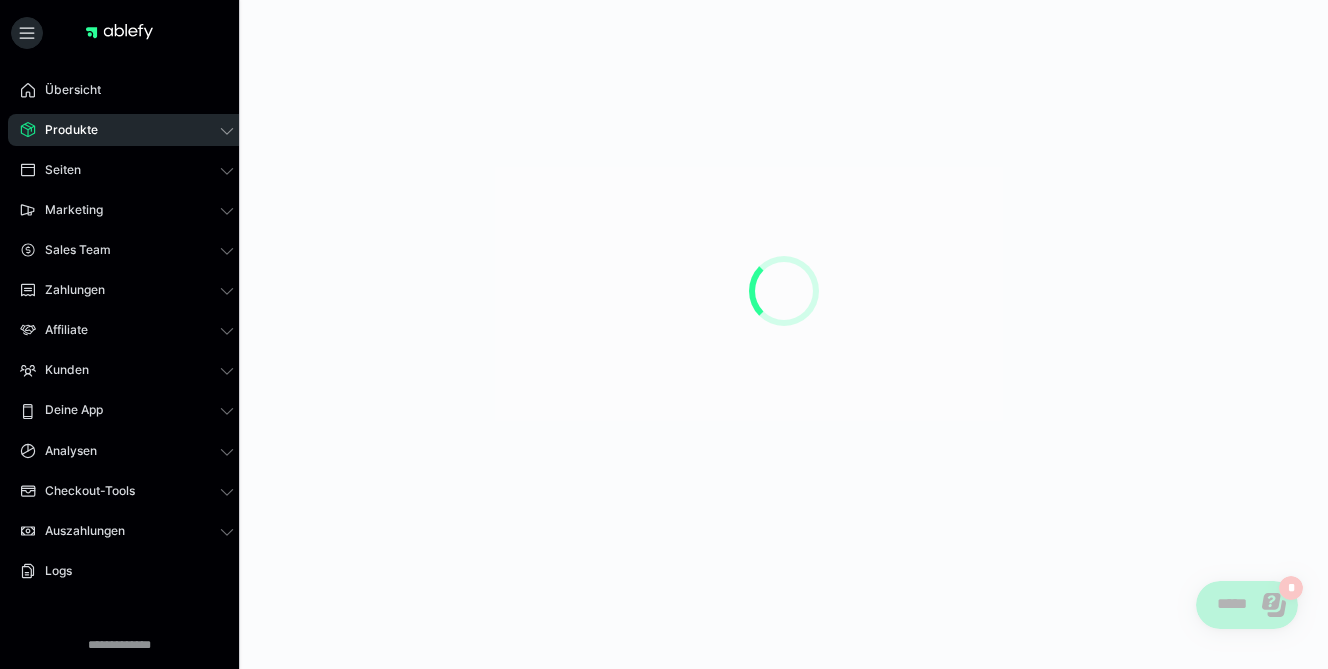 scroll, scrollTop: 0, scrollLeft: 0, axis: both 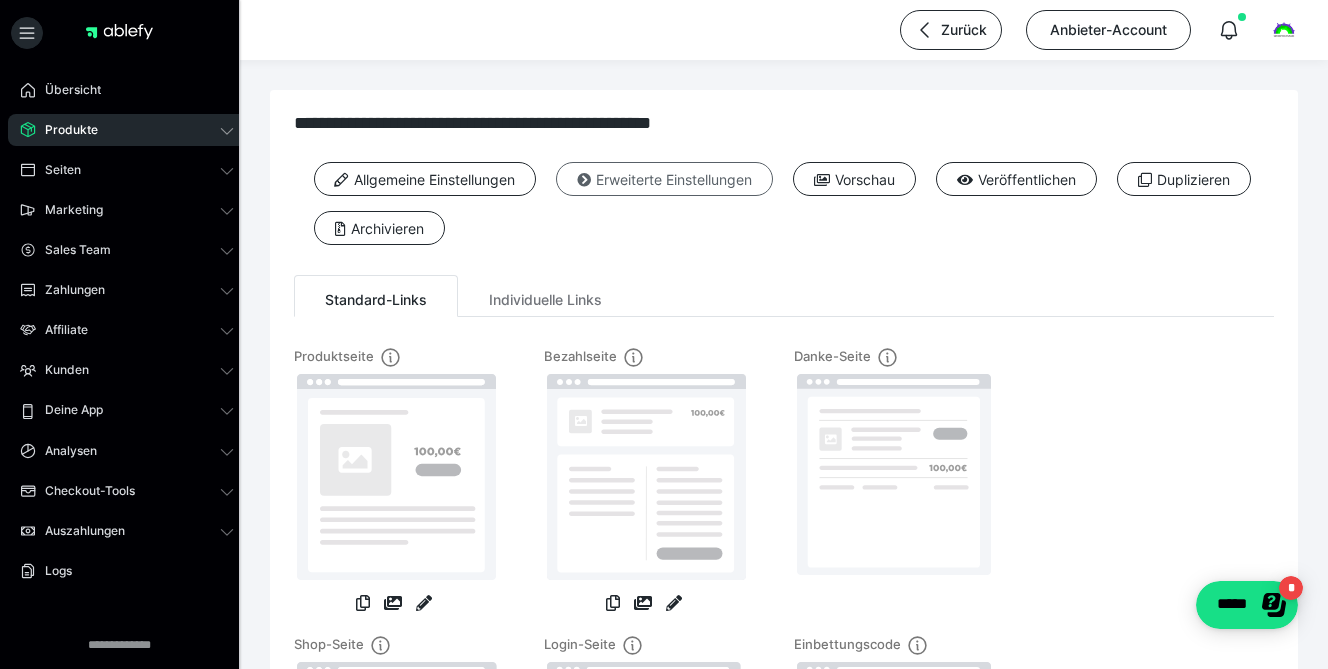 click on "Erweiterte Einstellungen" at bounding box center (664, 179) 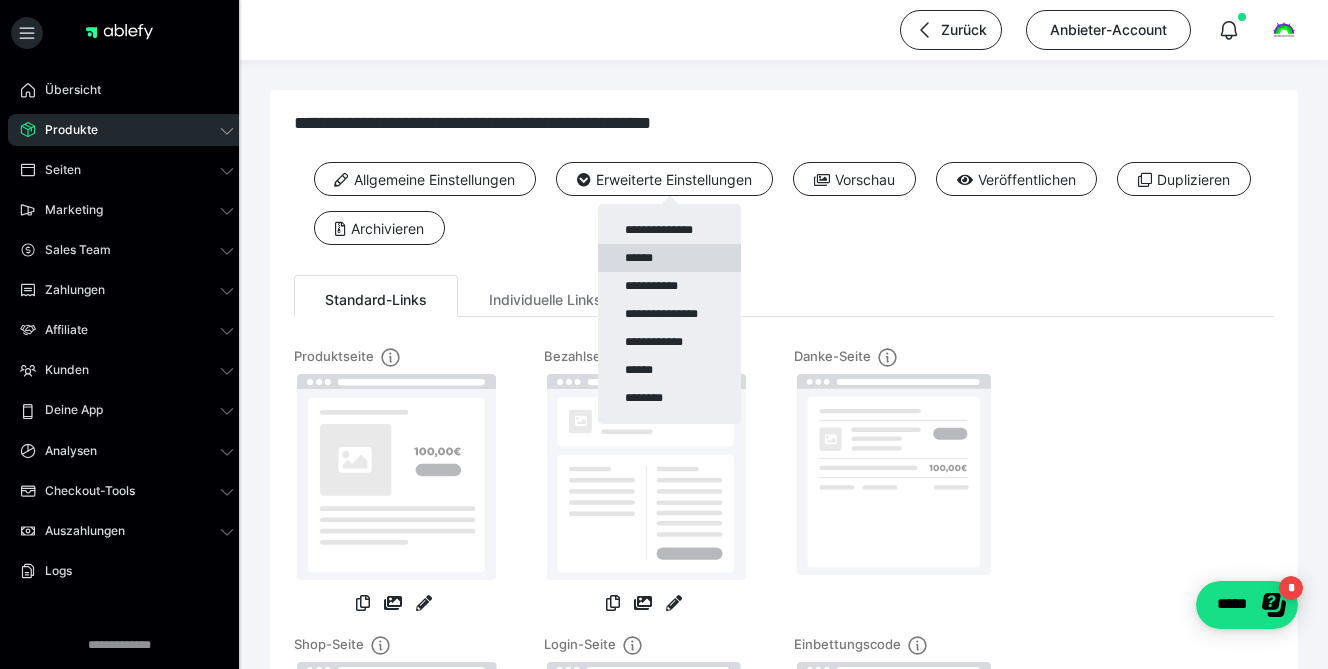 click on "******" at bounding box center (669, 258) 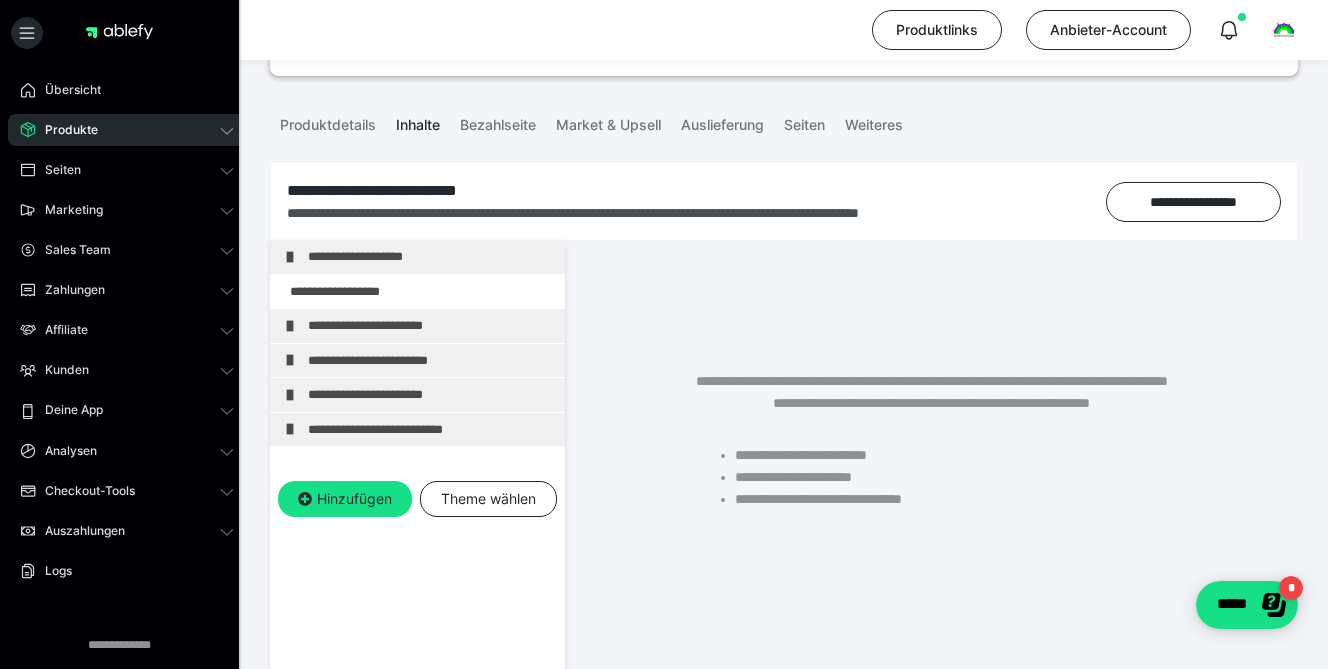 scroll, scrollTop: 197, scrollLeft: 0, axis: vertical 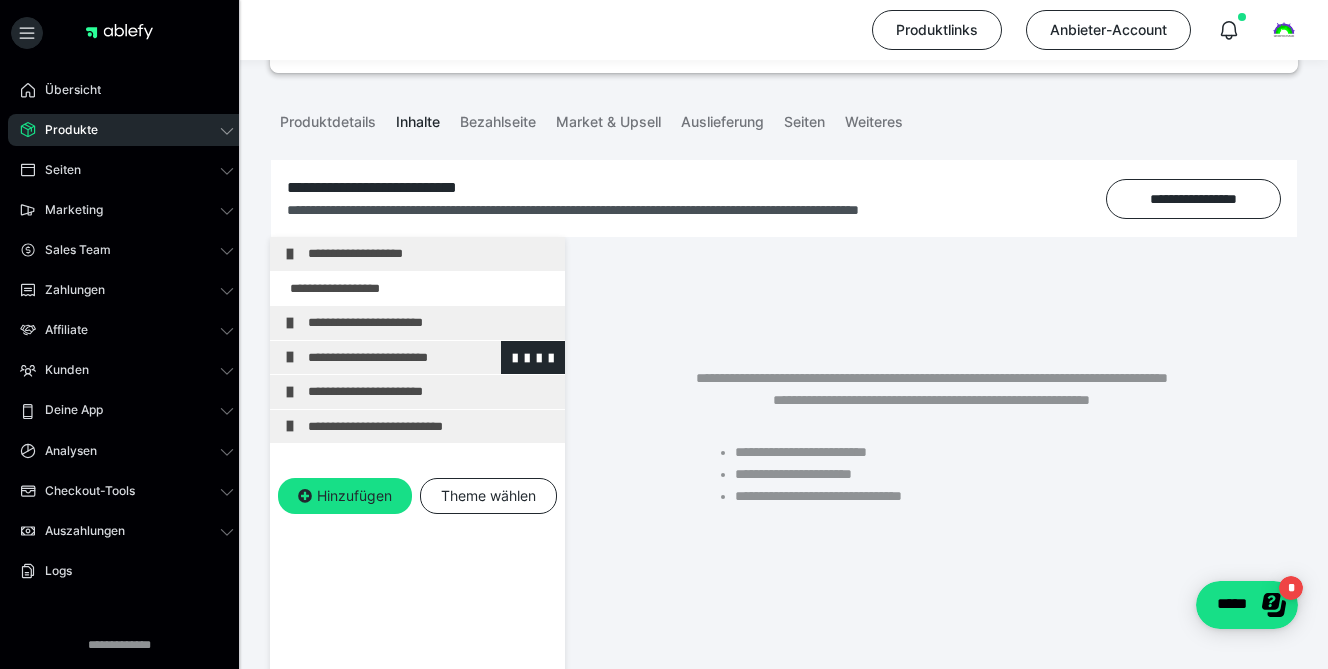 click at bounding box center (290, 357) 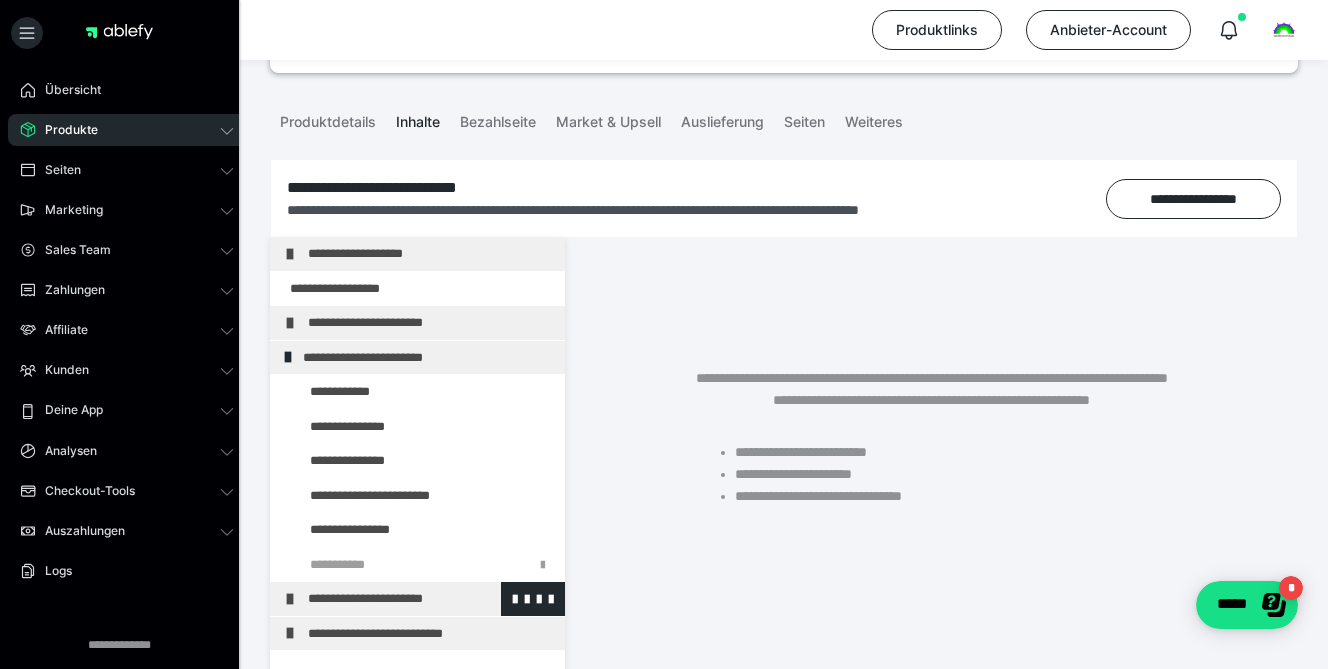 click on "**********" at bounding box center (417, 599) 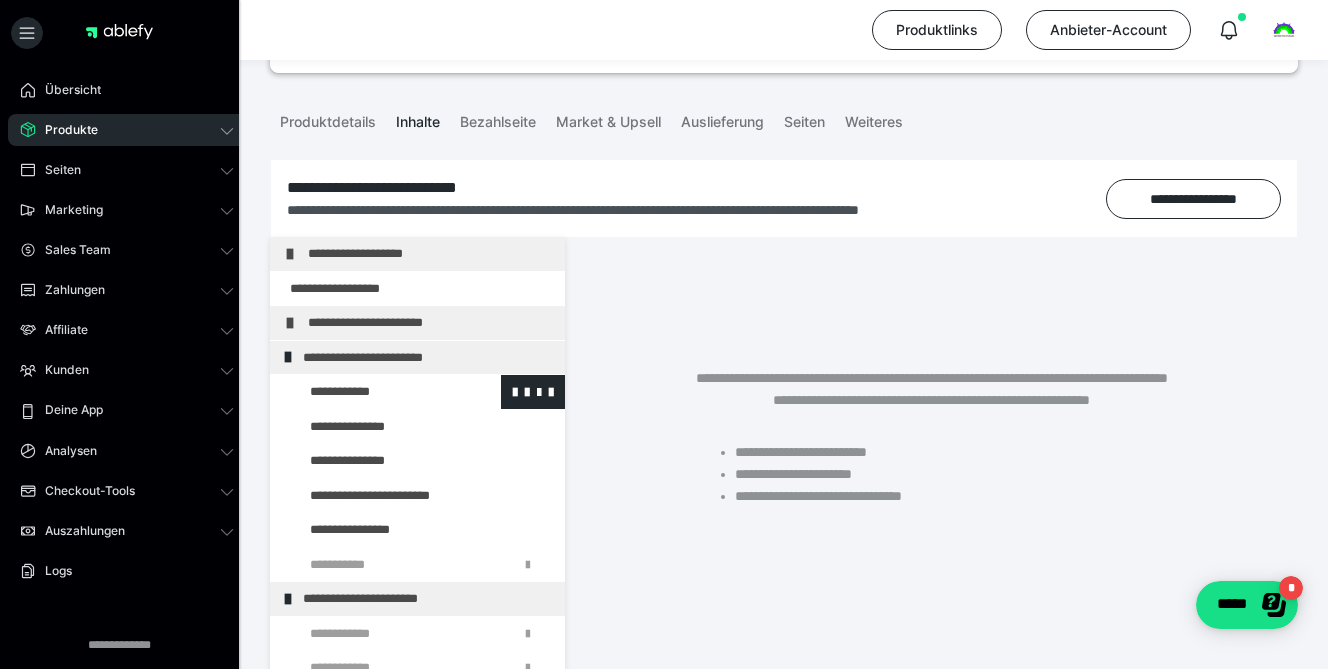 click at bounding box center (375, 392) 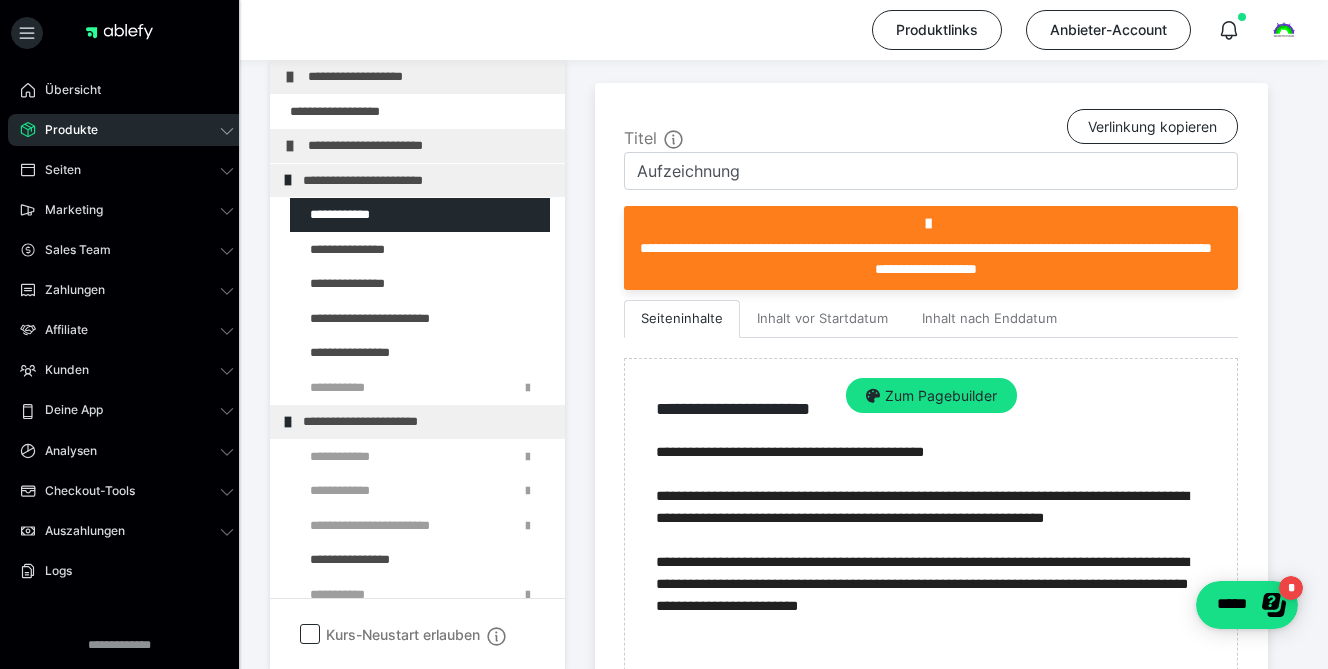 click on "Zum Pagebuilder" at bounding box center [931, 731] 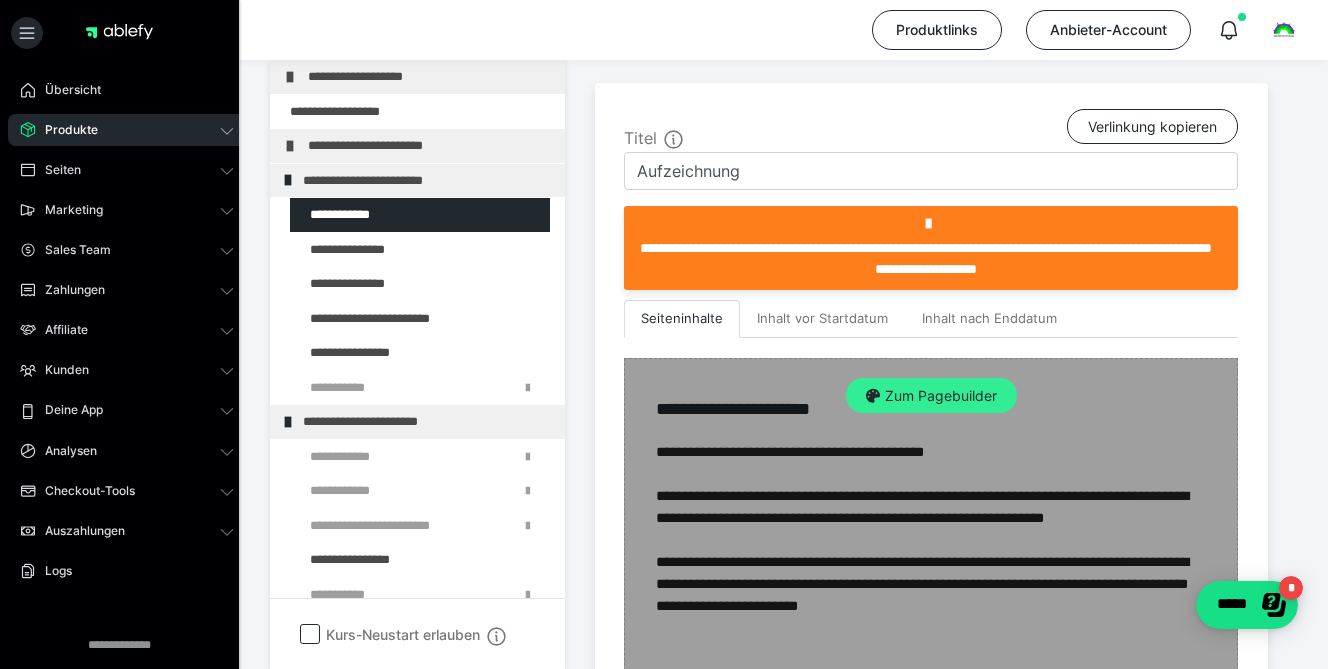 click on "Zum Pagebuilder" at bounding box center (931, 396) 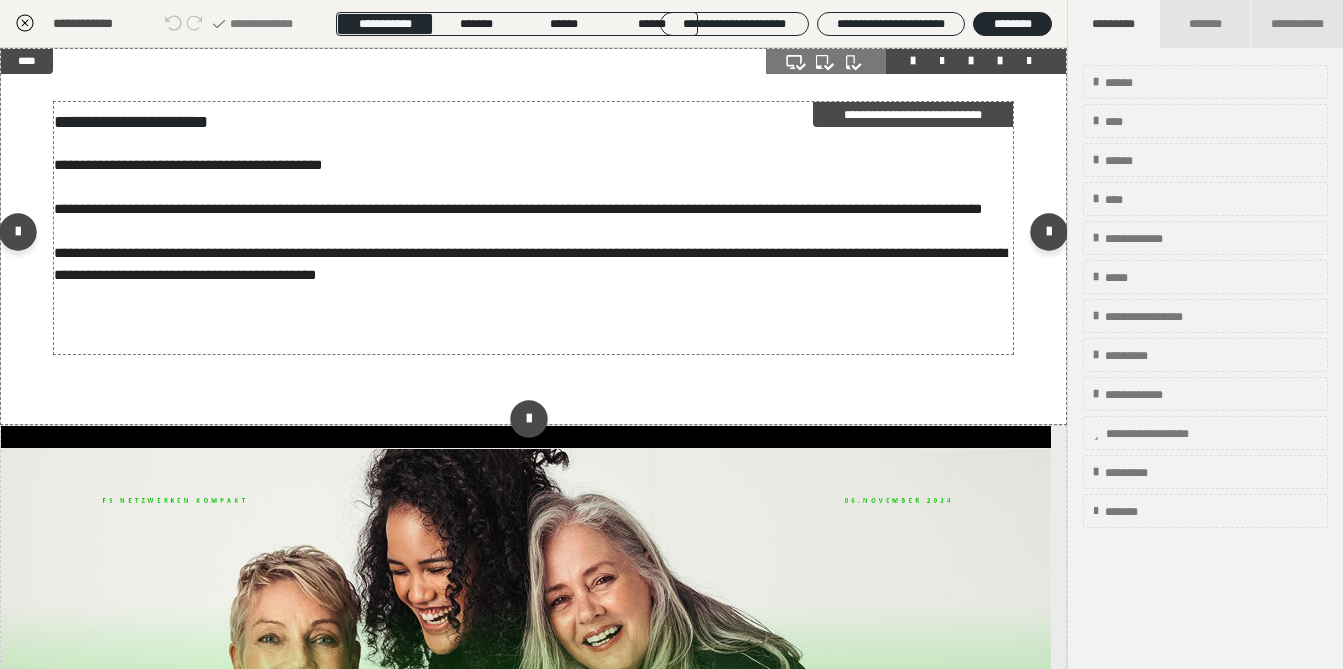click on "**********" at bounding box center (188, 165) 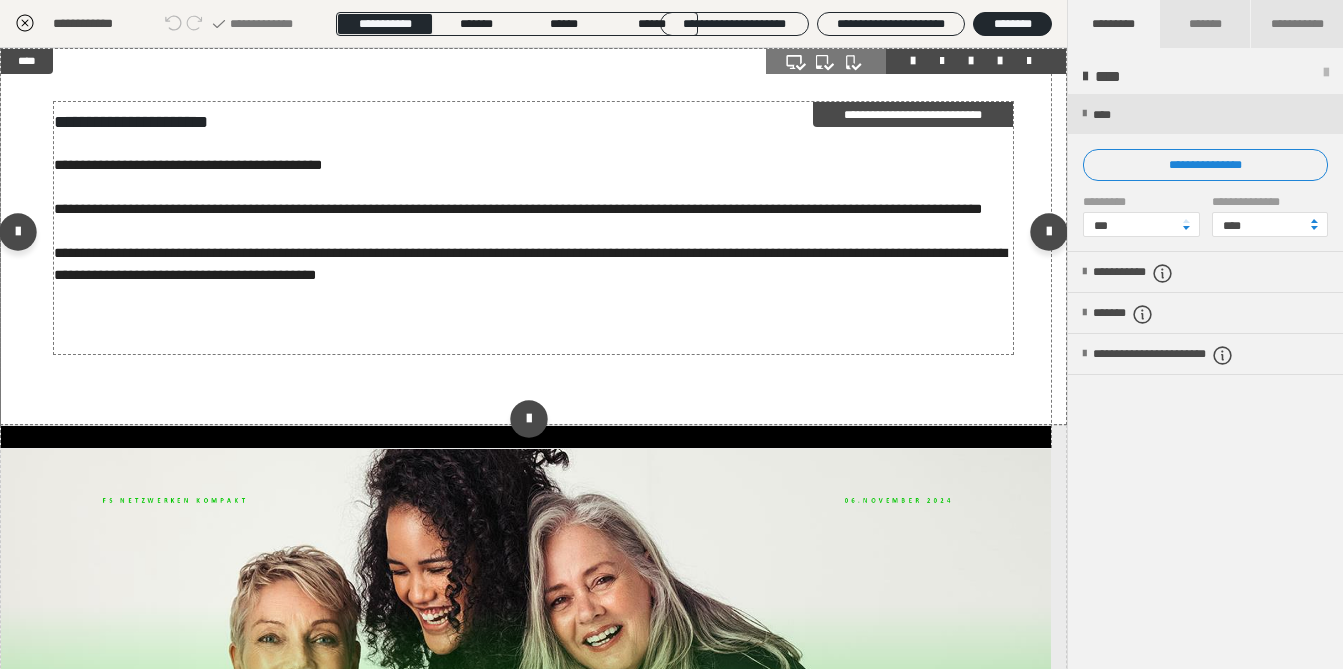 click on "**********" at bounding box center (188, 165) 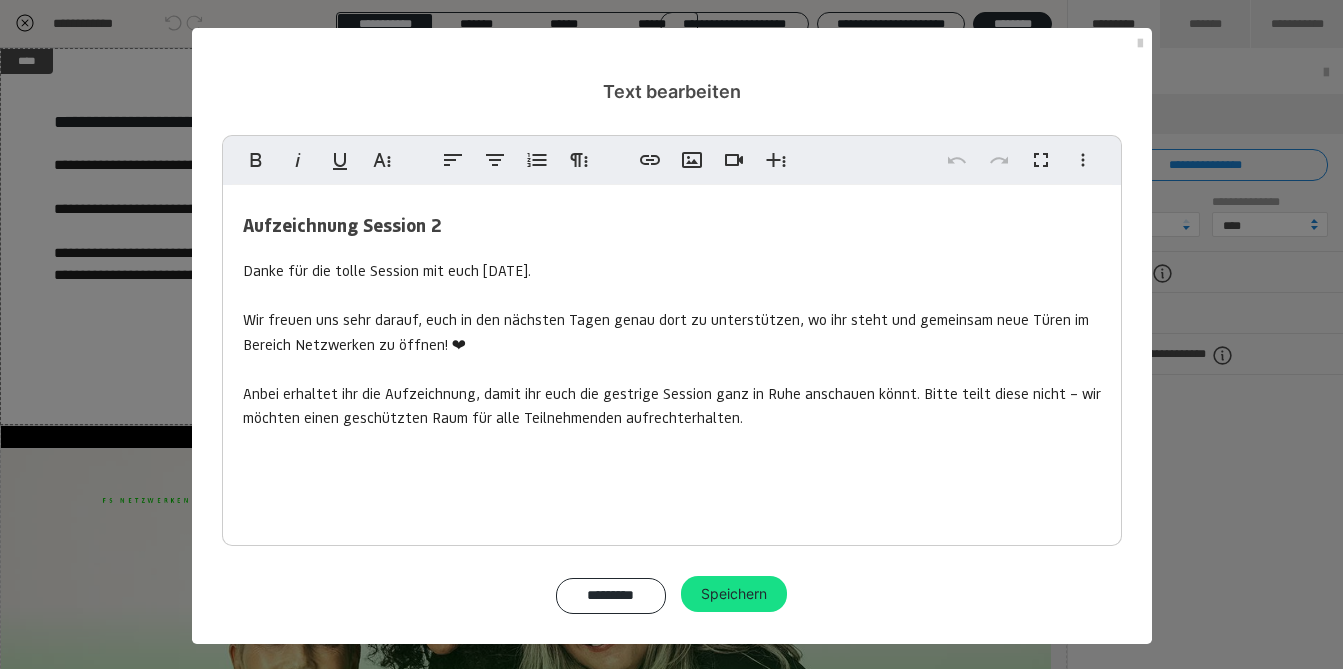 click on "Aufzeichnung Session 2" at bounding box center [342, 225] 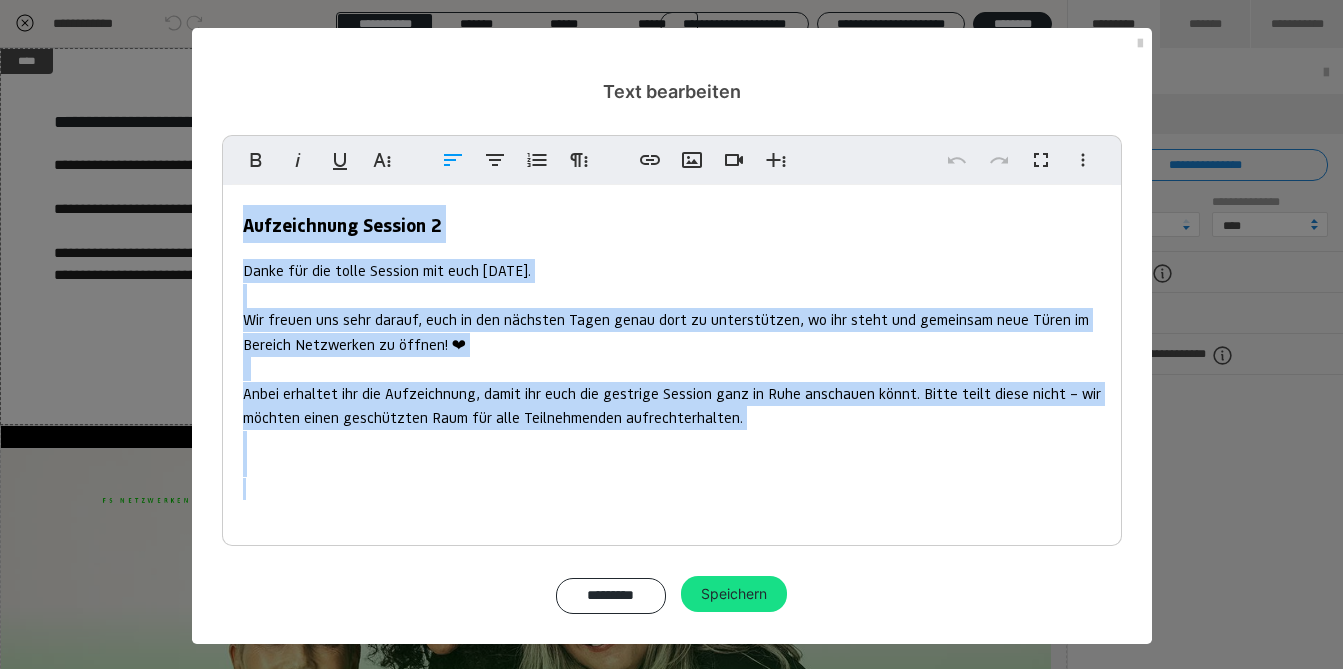copy on "Aufzeichnung Session 2 Danke für die tolle Session mit euch gestern. Wir freuen uns sehr darauf, euch in den nächsten Tagen genau dort zu unterstützen, wo ihr steht und gemeinsam neue Türen im Bereich Netzwerken zu öffnen! ❤   Anbei erhaltet ihr die Aufzeichnung, damit ihr euch die gestrige Session ganz in Ruhe anschauen könnt. Bitte teilt diese nicht – wir möchten einen geschützten Raum für alle Teilnehmenden aufrechterhalten." 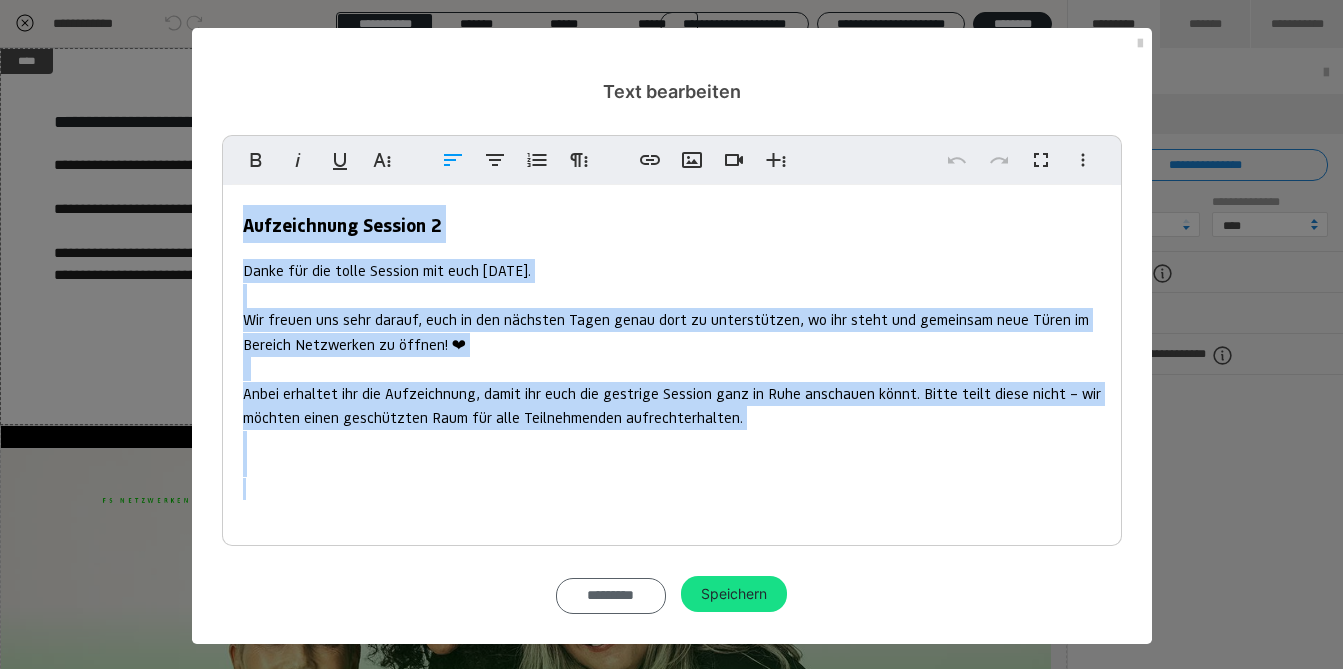 click on "*********" at bounding box center (611, 596) 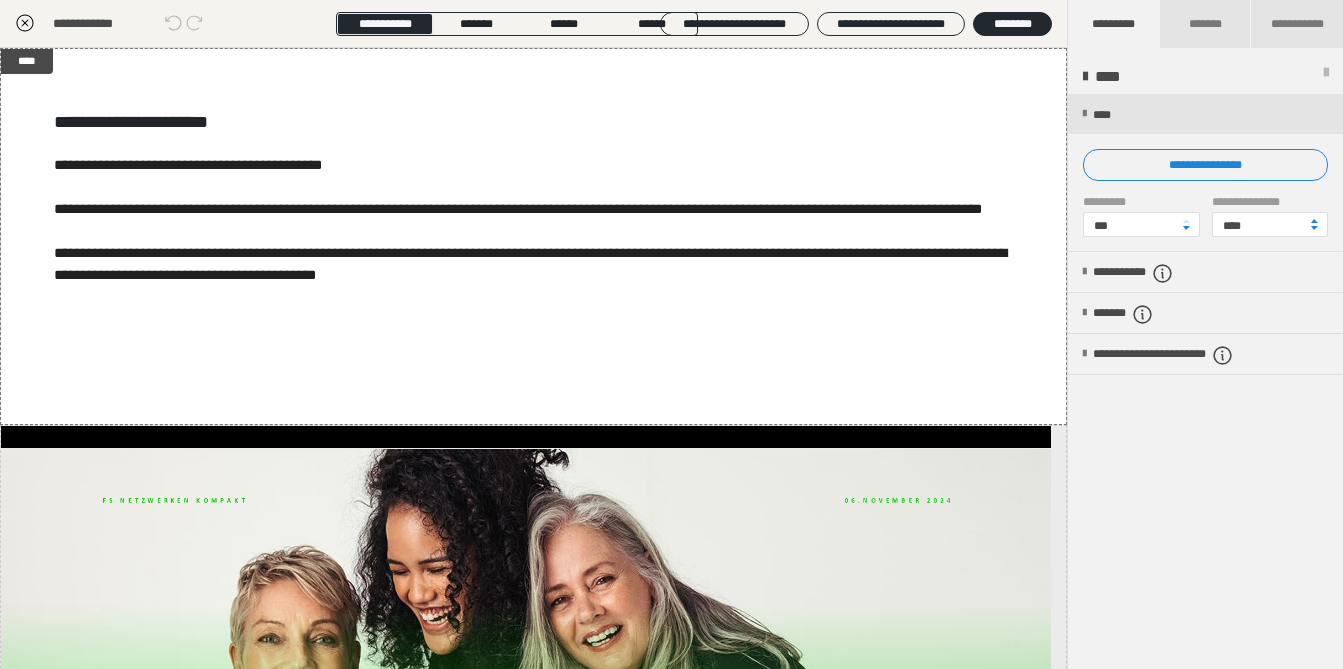 click 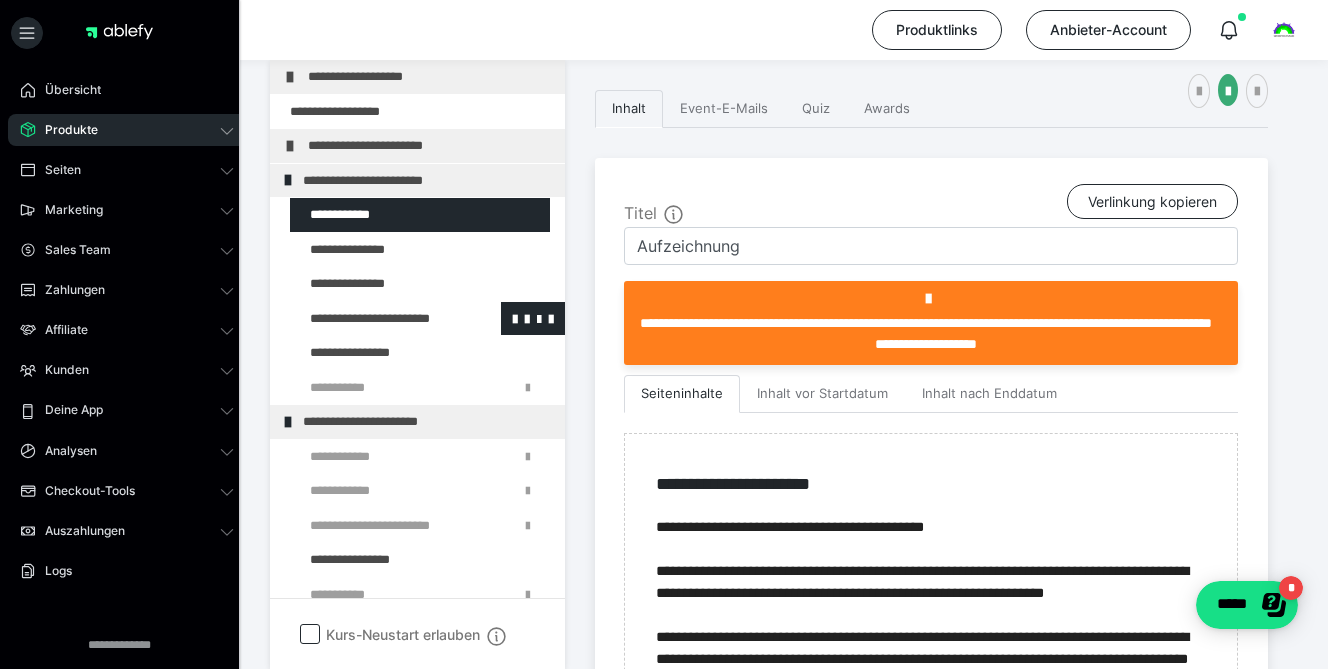 click at bounding box center [375, 319] 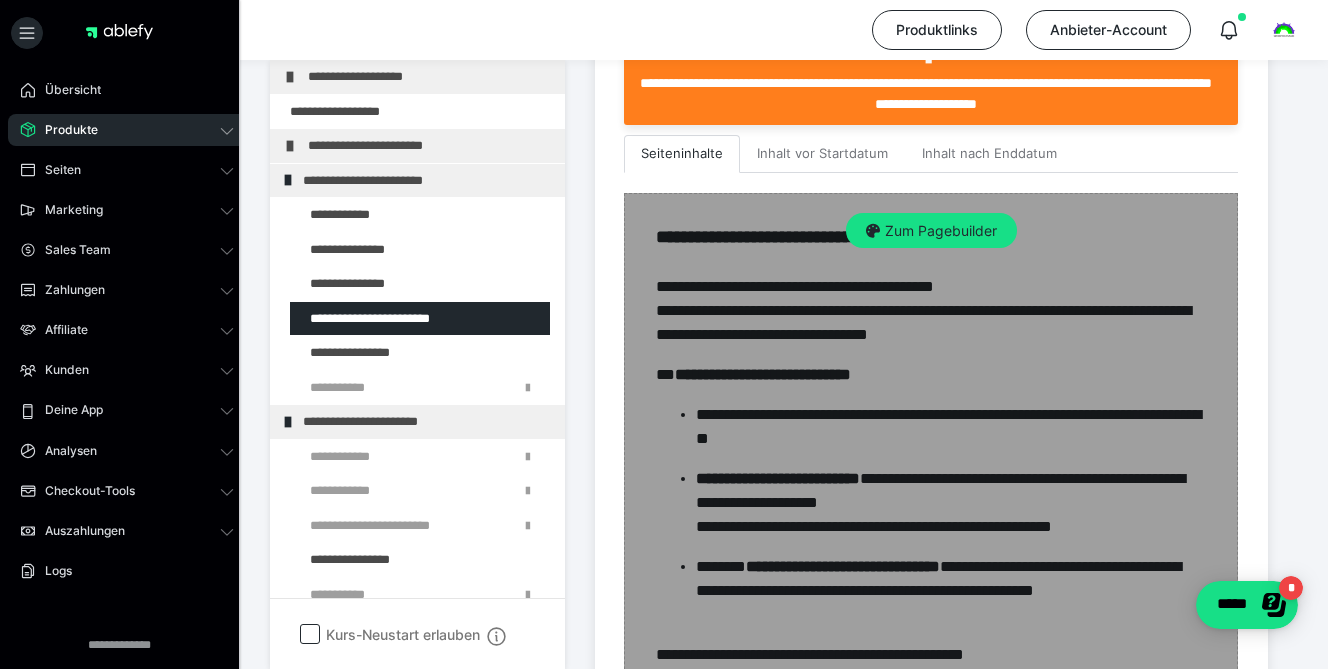 scroll, scrollTop: 616, scrollLeft: 0, axis: vertical 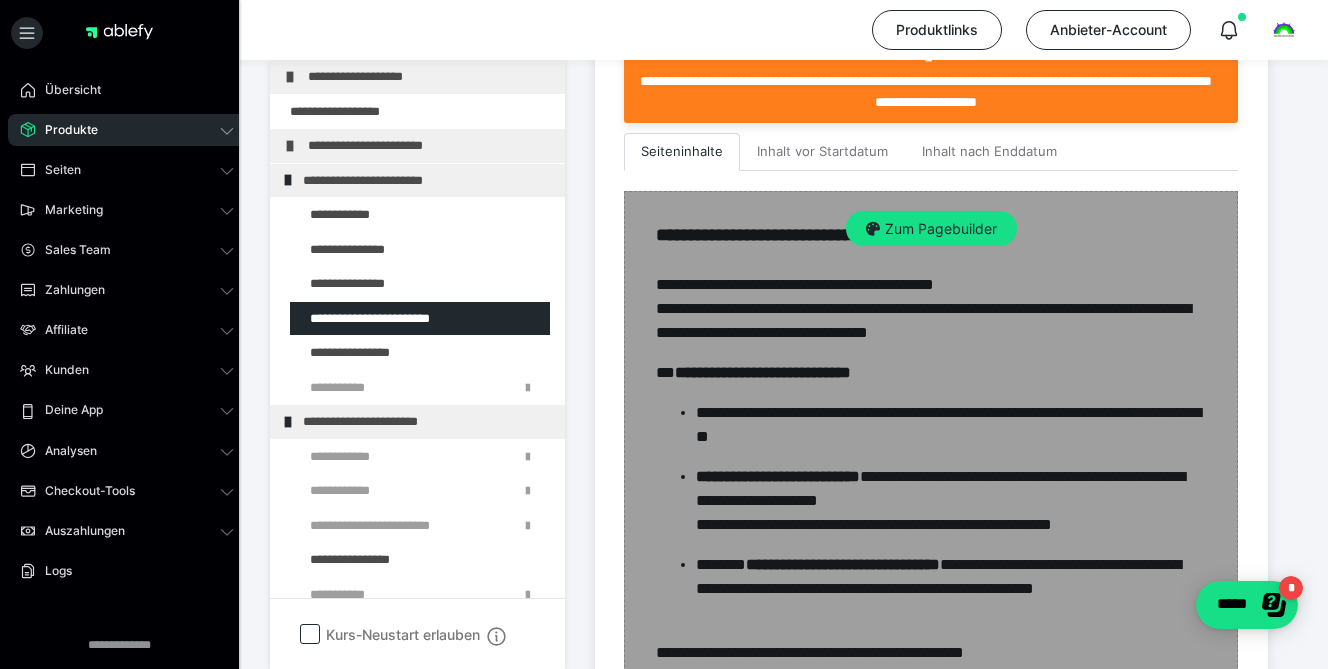 click on "Zum Pagebuilder" at bounding box center [931, 484] 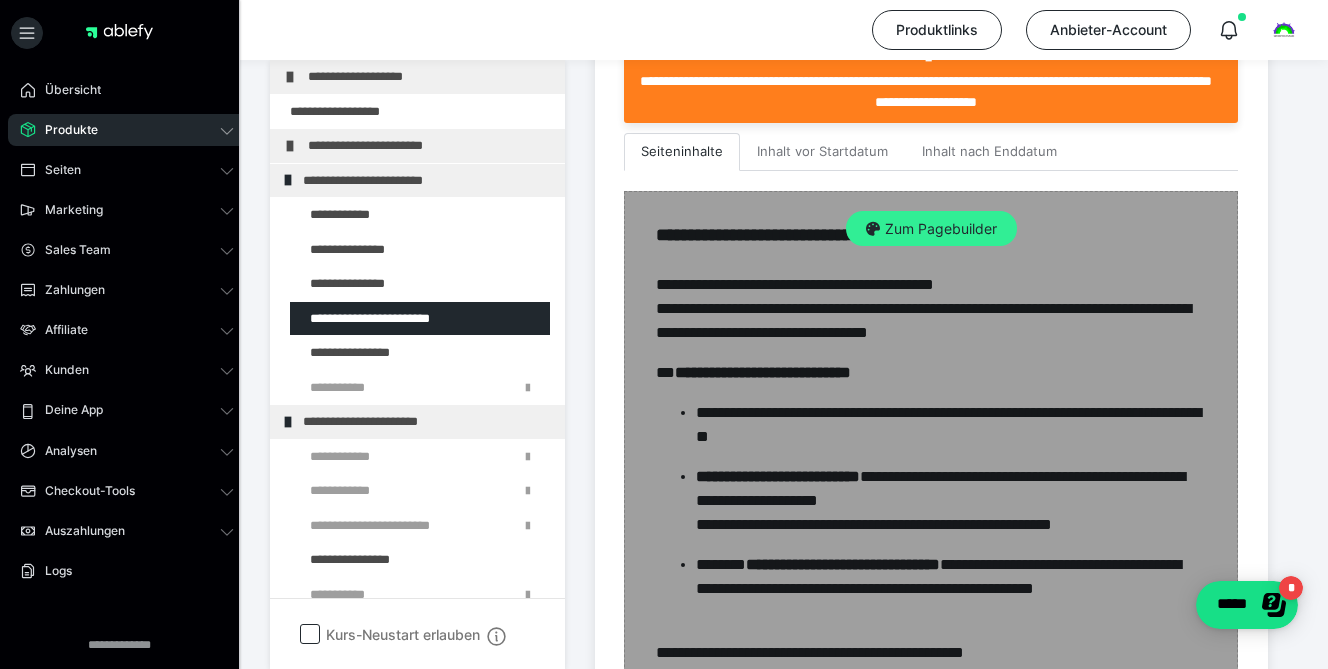 click on "Zum Pagebuilder" at bounding box center (931, 229) 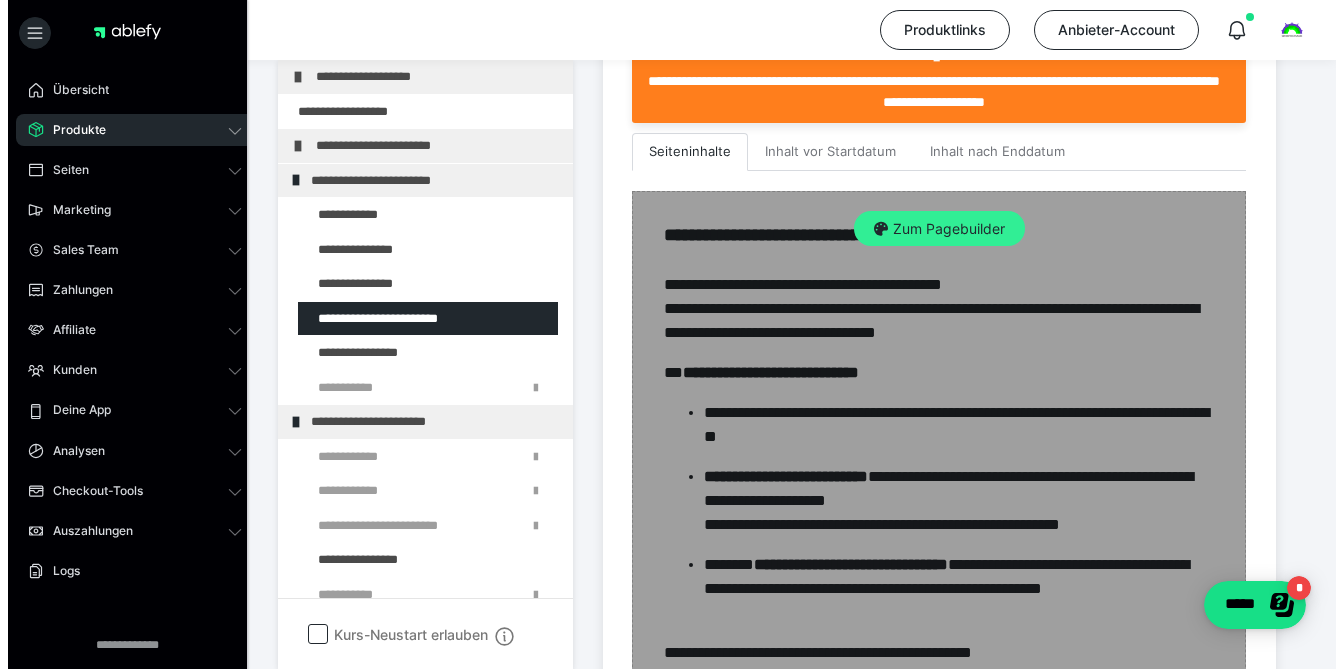 scroll, scrollTop: 374, scrollLeft: 0, axis: vertical 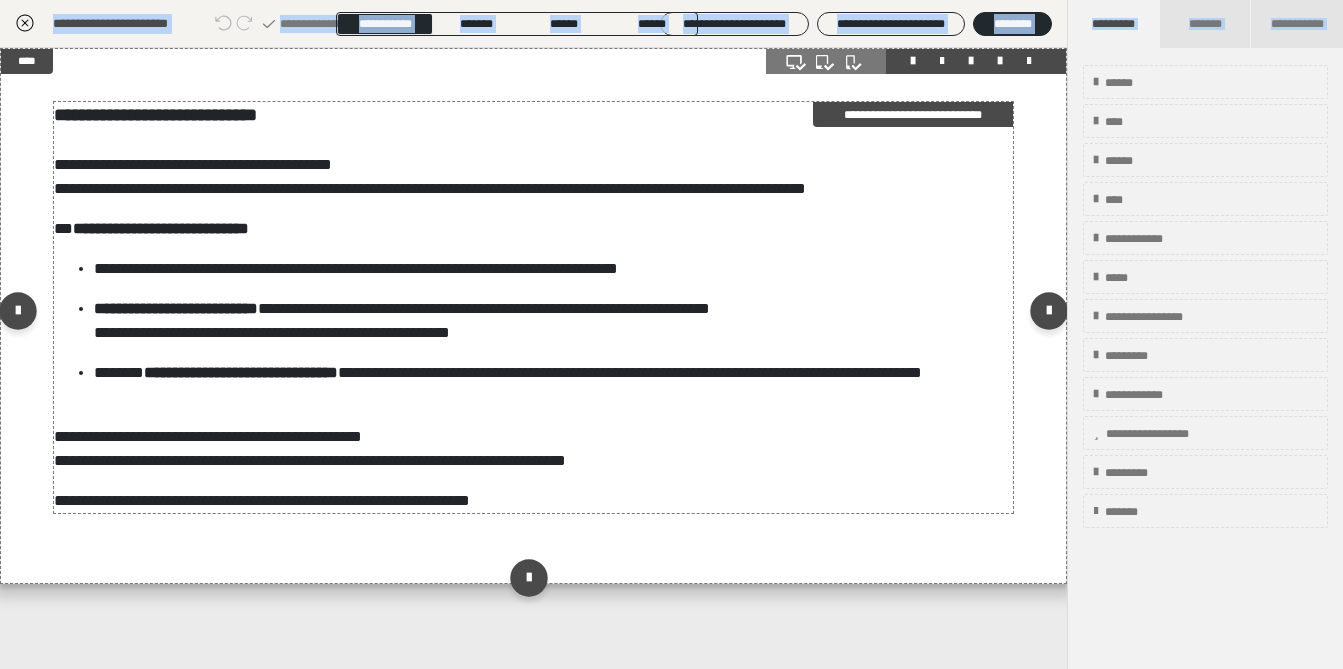 click on "**********" at bounding box center [533, 307] 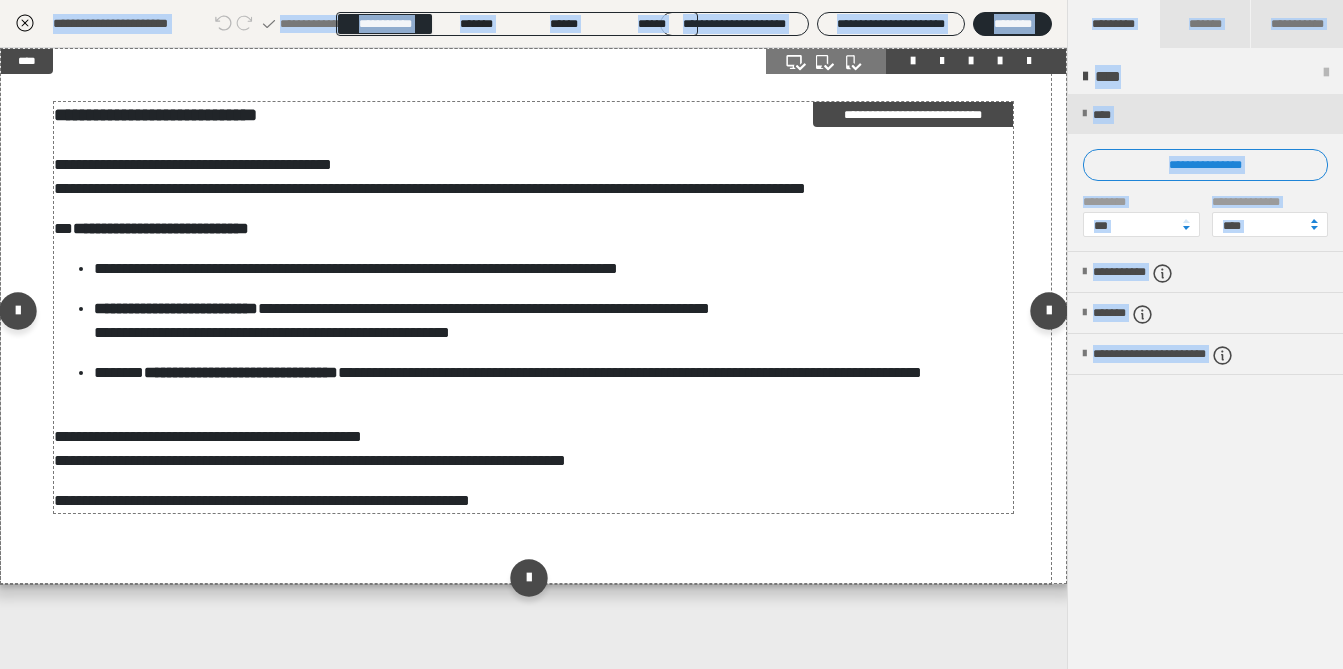 click on "**********" at bounding box center [533, 307] 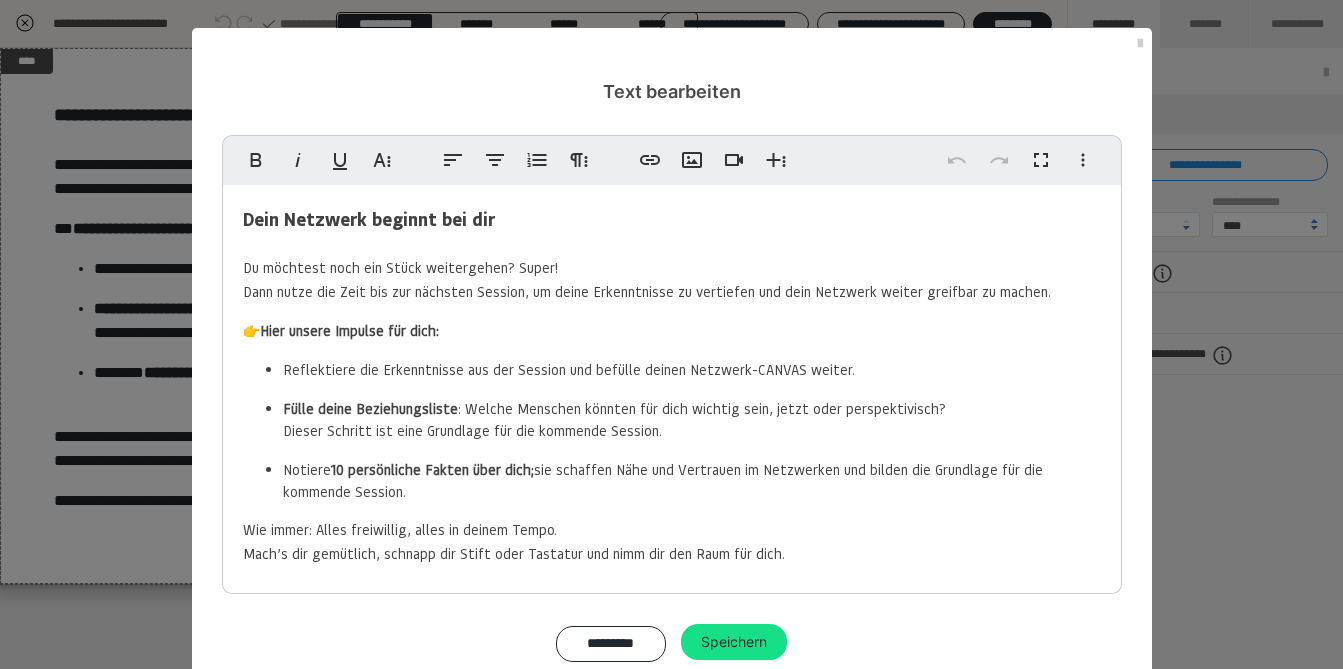 click on "Du möchtest noch ein Stück weitergehen? Super!" at bounding box center [400, 267] 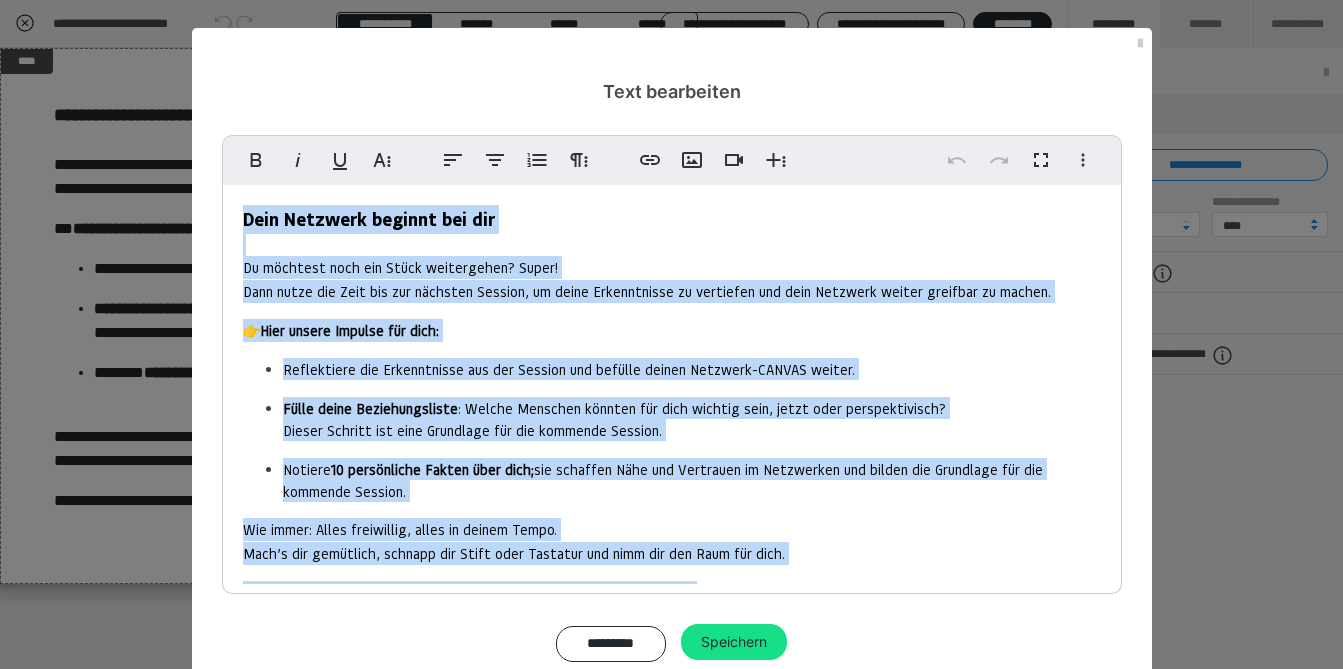 copy on "Dein Netzwerk beginnt bei dir Du möchtest noch ein Stück weitergehen? Super! Dann nutze die Zeit bis zur nächsten Session, um deine Erkenntnisse zu vertiefen und dein Netzwerk weiter greifbar zu machen. 👉  Hier unsere Impulse für dich: Reflektiere die Erkenntnisse aus der Session und befülle deinen Netzwerk-CANVAS weiter. Fülle deine Beziehungsliste : Welche Menschen könnten für dich wichtig sein, jetzt oder perspektivisch? Dieser Schritt ist eine Grundlage für die kommende Session. Notiere  10 persönliche Fakten über dich;  sie schaffen Nähe und Vertrauen im Netzwerken und bilden die Grundlage für die kommende Session. Wie immer: Alles freiwillig, alles in deinem Tempo. Mach’s dir gemütlich, schnapp dir Stift oder Tastatur und nimm dir den Raum für dich. Wir freuen uns auf deine Gedanken und Erkenntnisse beim nächsten Mal." 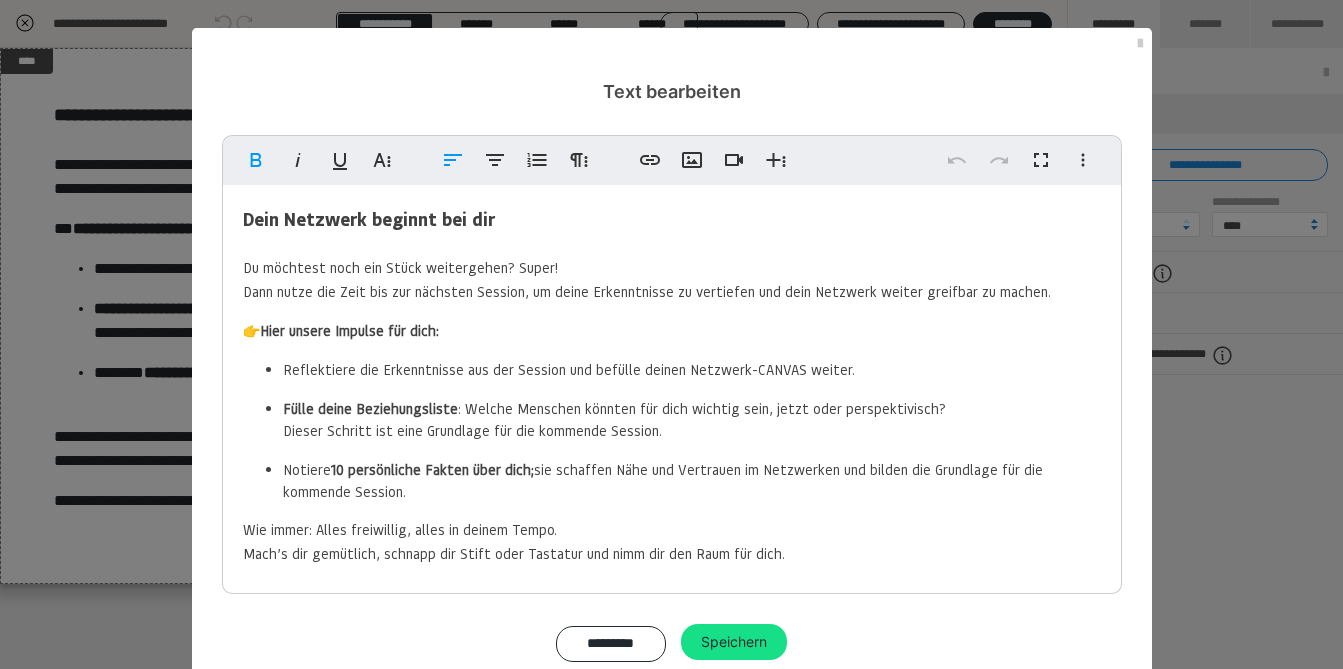 click on "Dein Netzwerk beginnt bei dir Du möchtest noch ein Stück weitergehen? Super! Dann nutze die Zeit bis zur nächsten Session, um deine Erkenntnisse zu vertiefen und dein Netzwerk weiter greifbar zu machen. 👉  Hier unsere Impulse für dich: Reflektiere die Erkenntnisse aus der Session und befülle deinen Netzwerk-CANVAS weiter. Fülle deine Beziehungsliste : Welche Menschen könnten für dich wichtig sein, jetzt oder perspektivisch? Dieser Schritt ist eine Grundlage für die kommende Session. Notiere  10 persönliche Fakten über dich;  sie schaffen Nähe und Vertrauen im Netzwerken und bilden die Grundlage für die kommende Session. Wie immer: Alles freiwillig, alles in deinem Tempo. Mach’s dir gemütlich, schnapp dir Stift oder Tastatur und nimm dir den Raum für dich. Wir freuen uns auf deine Gedanken und Erkenntnisse beim nächsten Mal." at bounding box center (672, 412) 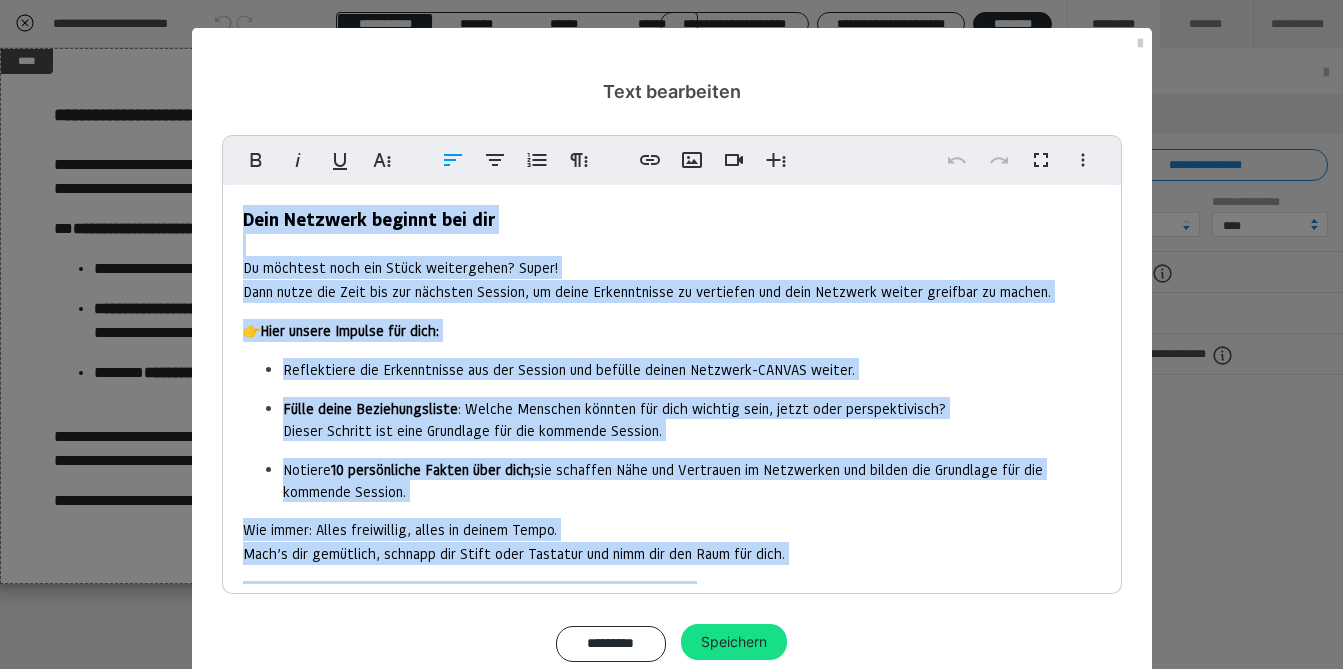 copy on "Dein Netzwerk beginnt bei dir Du möchtest noch ein Stück weitergehen? Super! Dann nutze die Zeit bis zur nächsten Session, um deine Erkenntnisse zu vertiefen und dein Netzwerk weiter greifbar zu machen. 👉  Hier unsere Impulse für dich: Reflektiere die Erkenntnisse aus der Session und befülle deinen Netzwerk-CANVAS weiter. Fülle deine Beziehungsliste : Welche Menschen könnten für dich wichtig sein, jetzt oder perspektivisch? Dieser Schritt ist eine Grundlage für die kommende Session. Notiere  10 persönliche Fakten über dich;  sie schaffen Nähe und Vertrauen im Netzwerken und bilden die Grundlage für die kommende Session. Wie immer: Alles freiwillig, alles in deinem Tempo. Mach’s dir gemütlich, schnapp dir Stift oder Tastatur und nimm dir den Raum für dich. Wir freuen uns auf deine Gedanken und Erkenntnisse beim nächsten Mal." 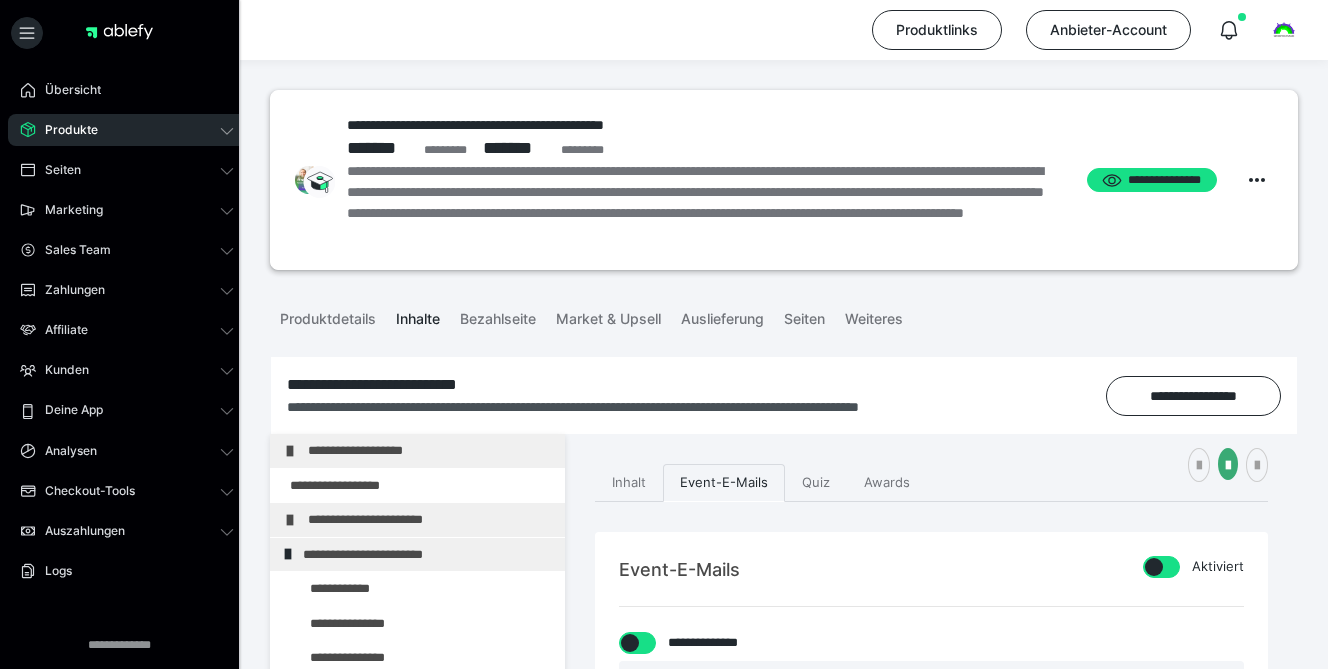 scroll, scrollTop: 609, scrollLeft: 0, axis: vertical 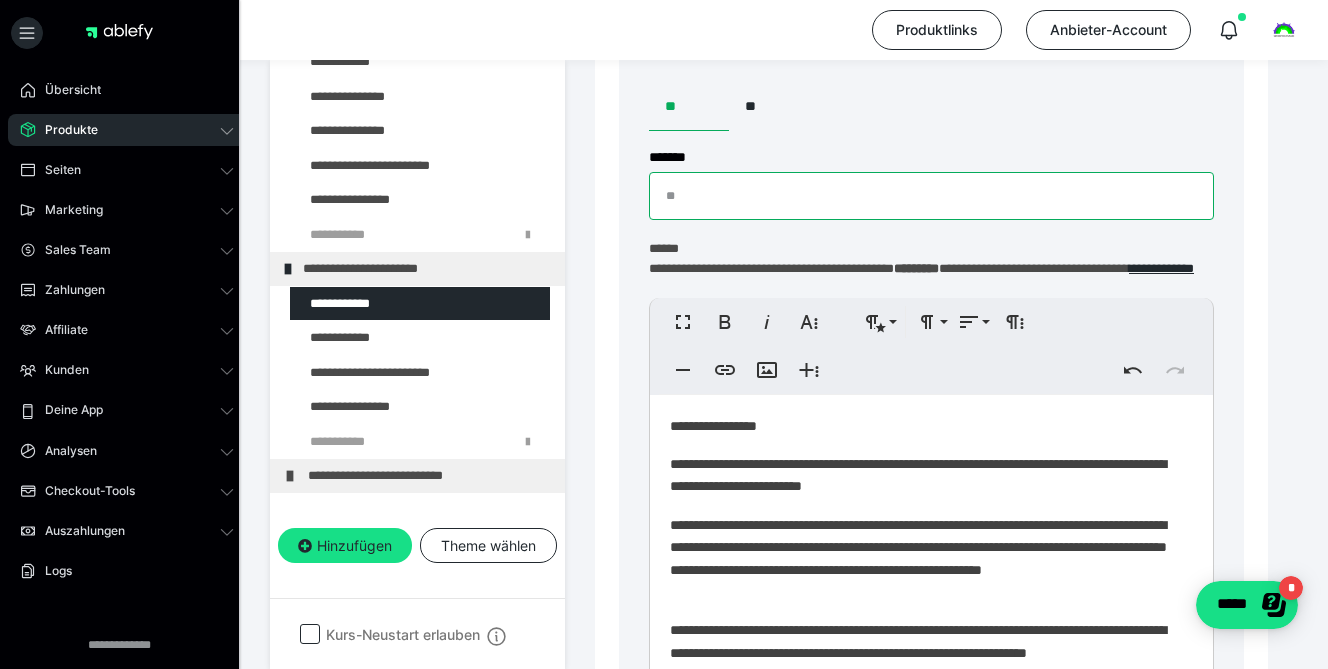 click on "*******" at bounding box center [931, 196] 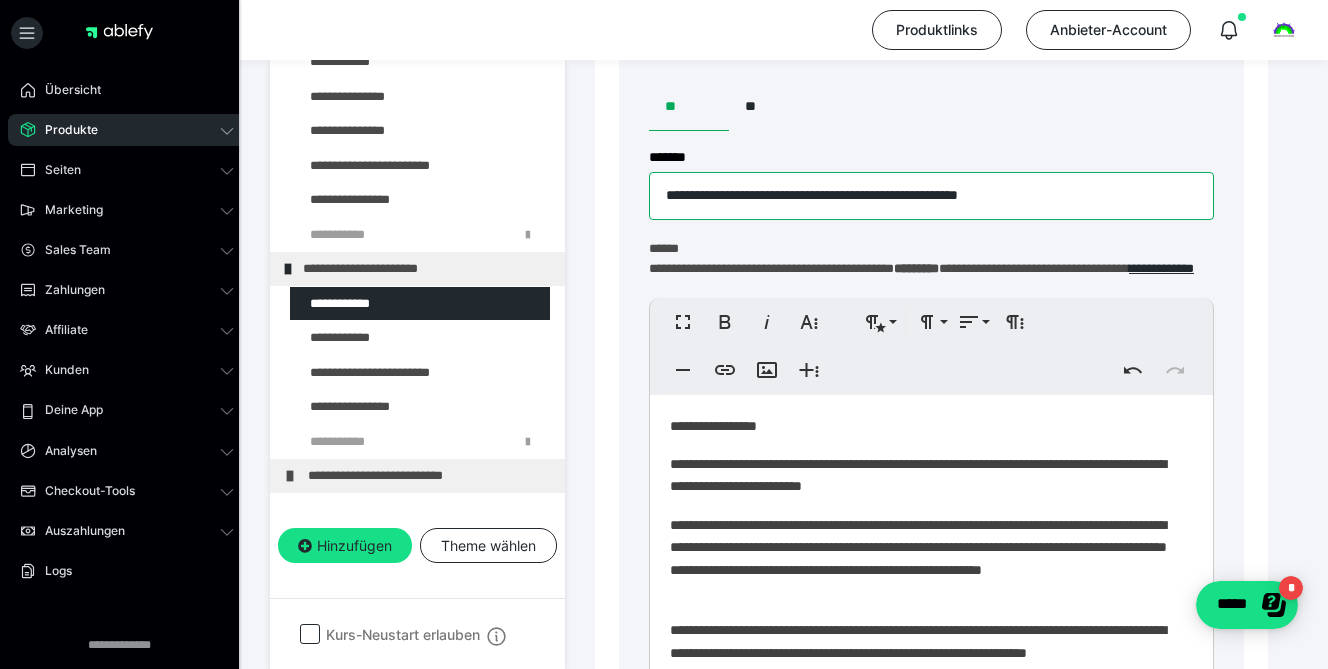 scroll, scrollTop: 32, scrollLeft: 0, axis: vertical 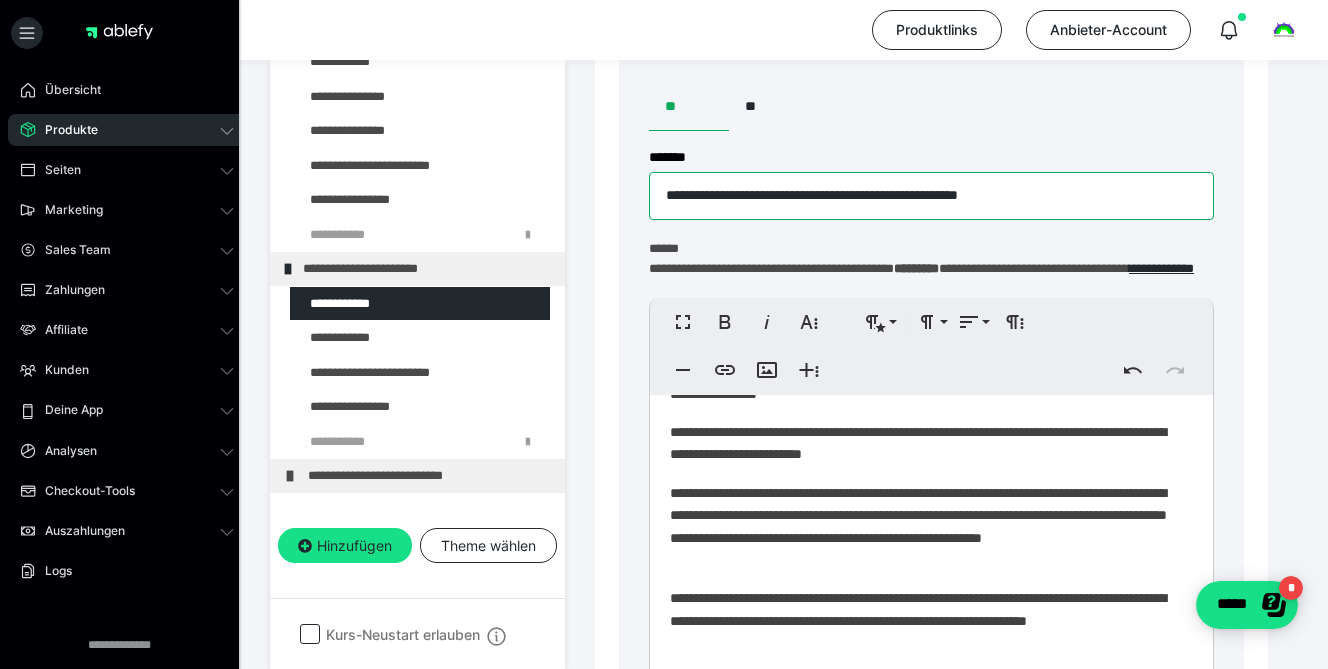 type on "**********" 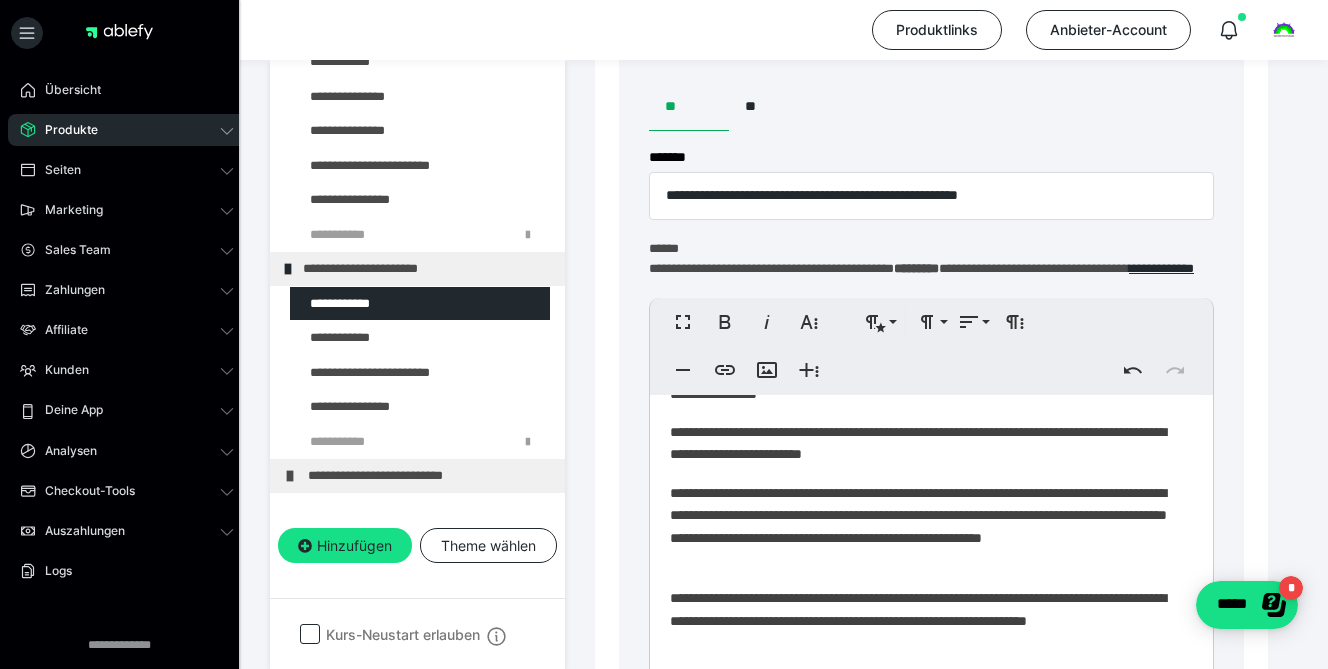 click on "**********" at bounding box center (924, 527) 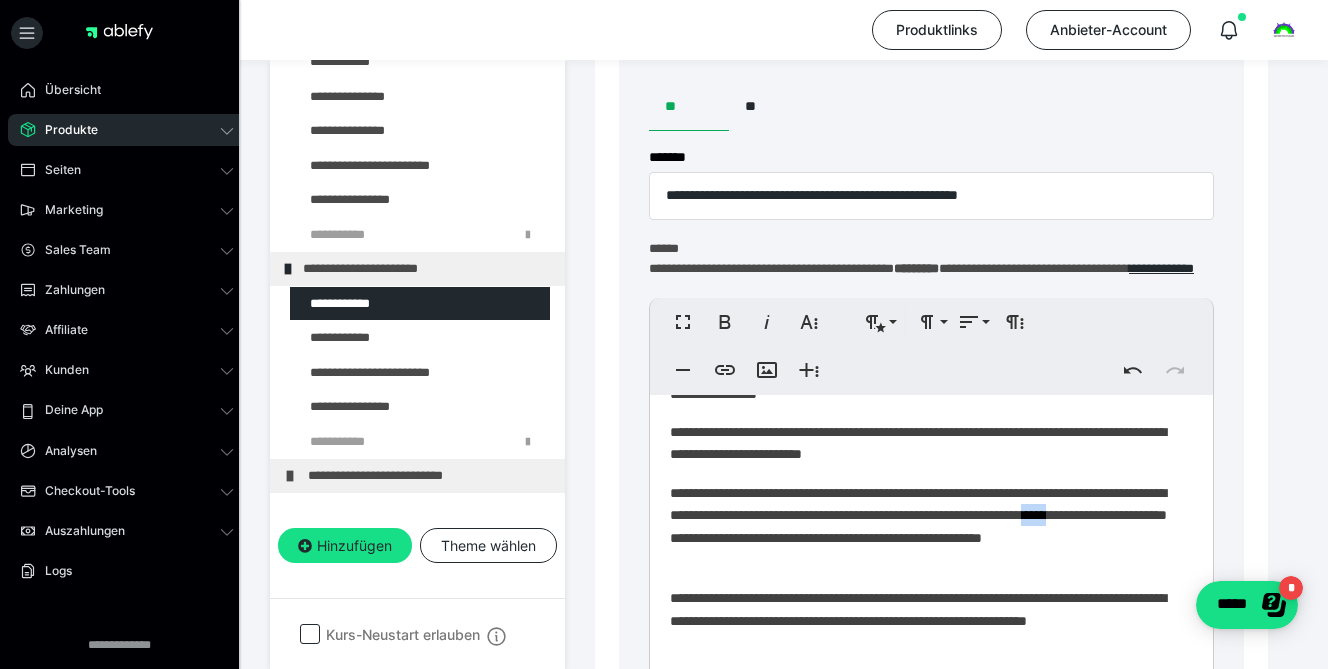 click on "**********" at bounding box center [924, 527] 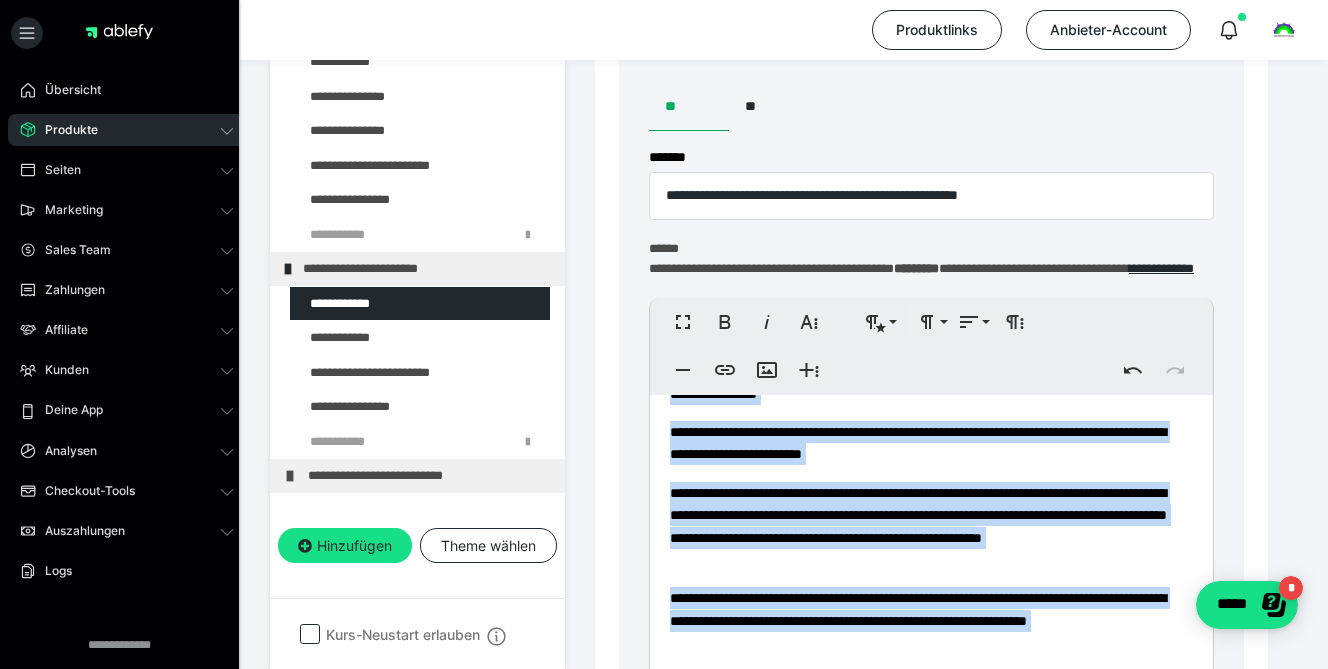 copy on "**********" 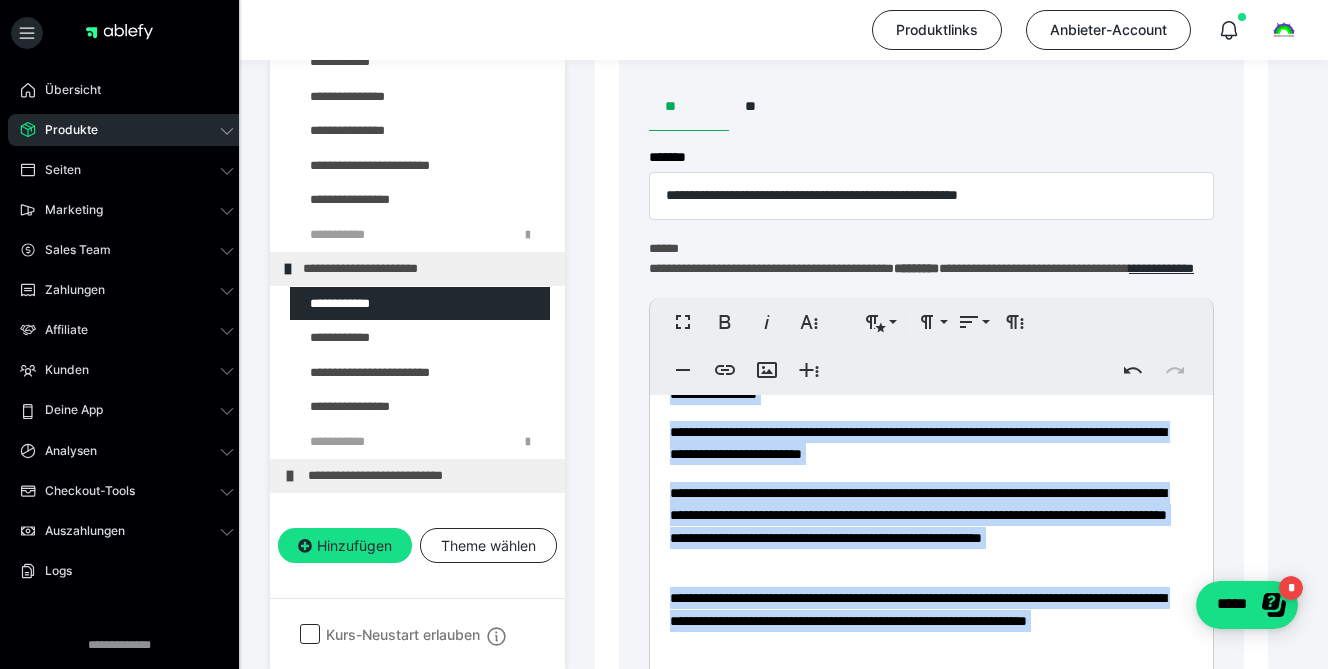 scroll, scrollTop: 34, scrollLeft: 0, axis: vertical 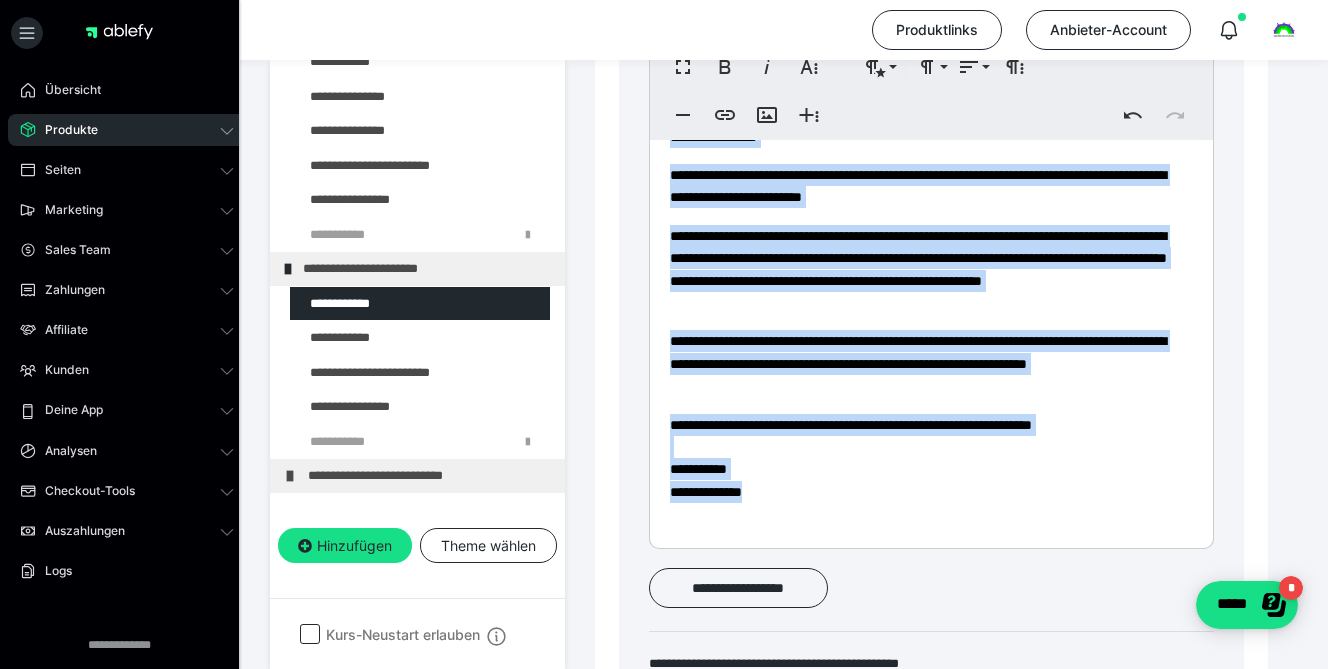 click on "**********" at bounding box center [924, 459] 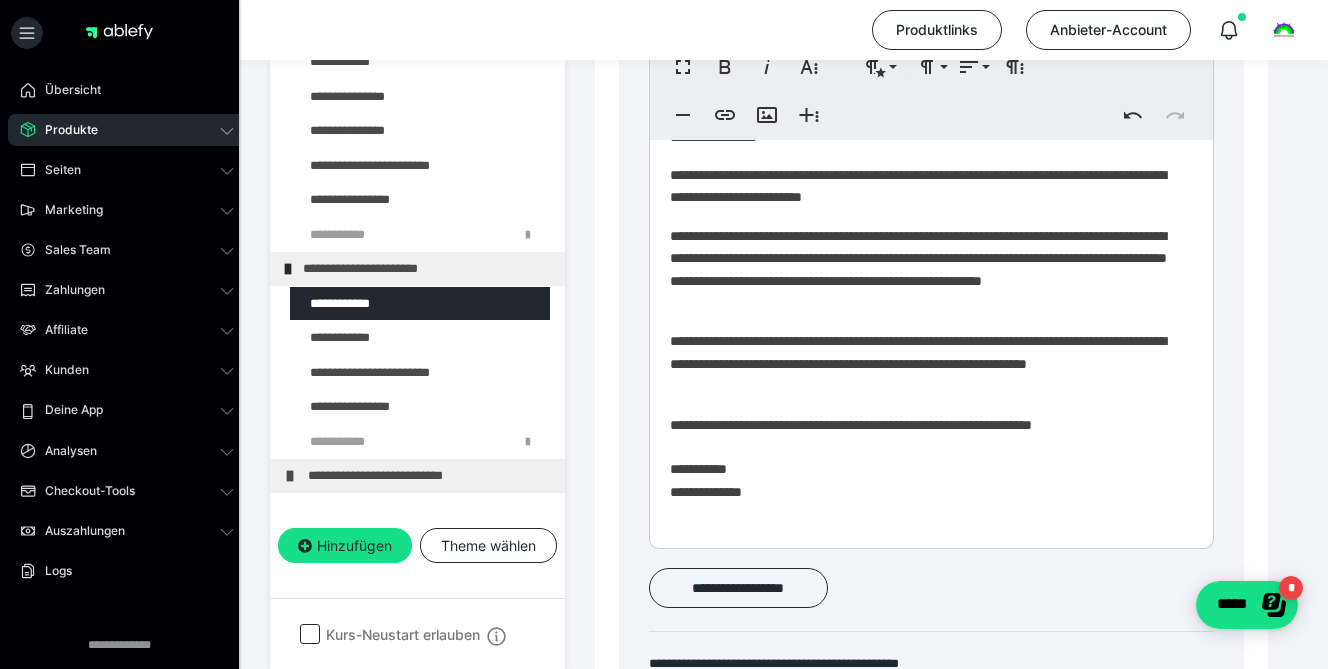click on "**********" at bounding box center (924, 459) 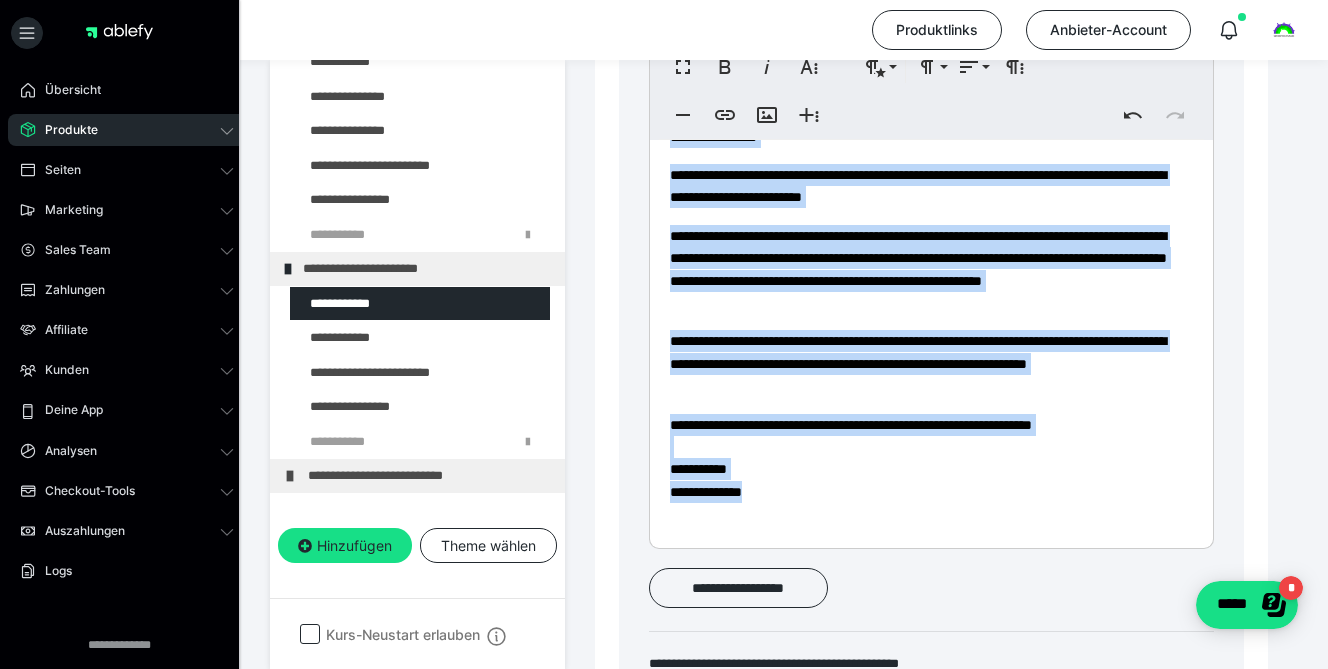 scroll, scrollTop: 0, scrollLeft: 0, axis: both 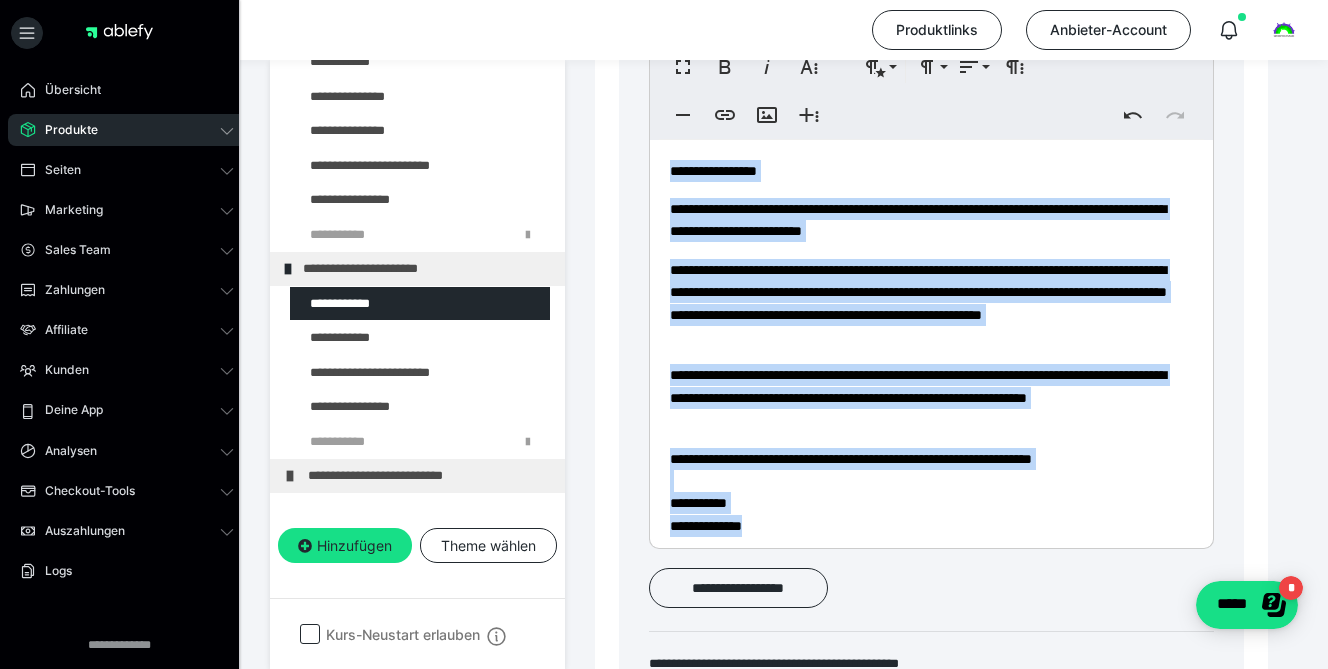 drag, startPoint x: 797, startPoint y: 513, endPoint x: 559, endPoint y: 102, distance: 474.93683 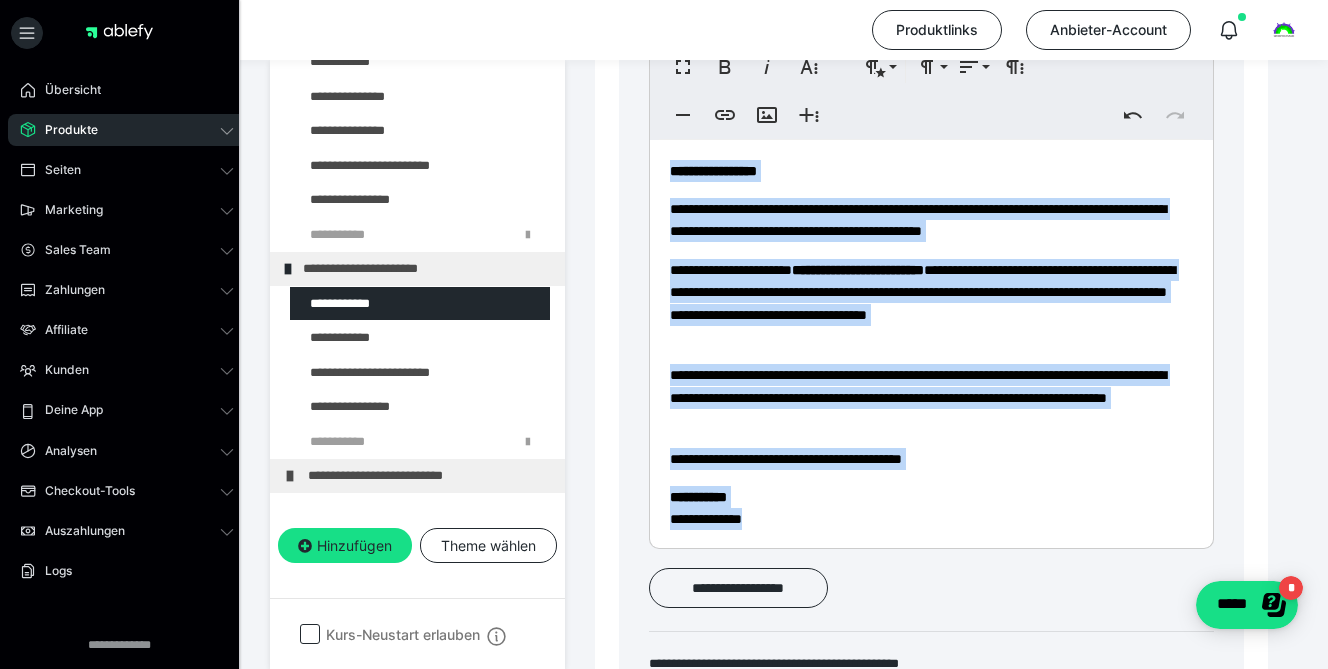 drag, startPoint x: 758, startPoint y: 532, endPoint x: 626, endPoint y: 137, distance: 416.47208 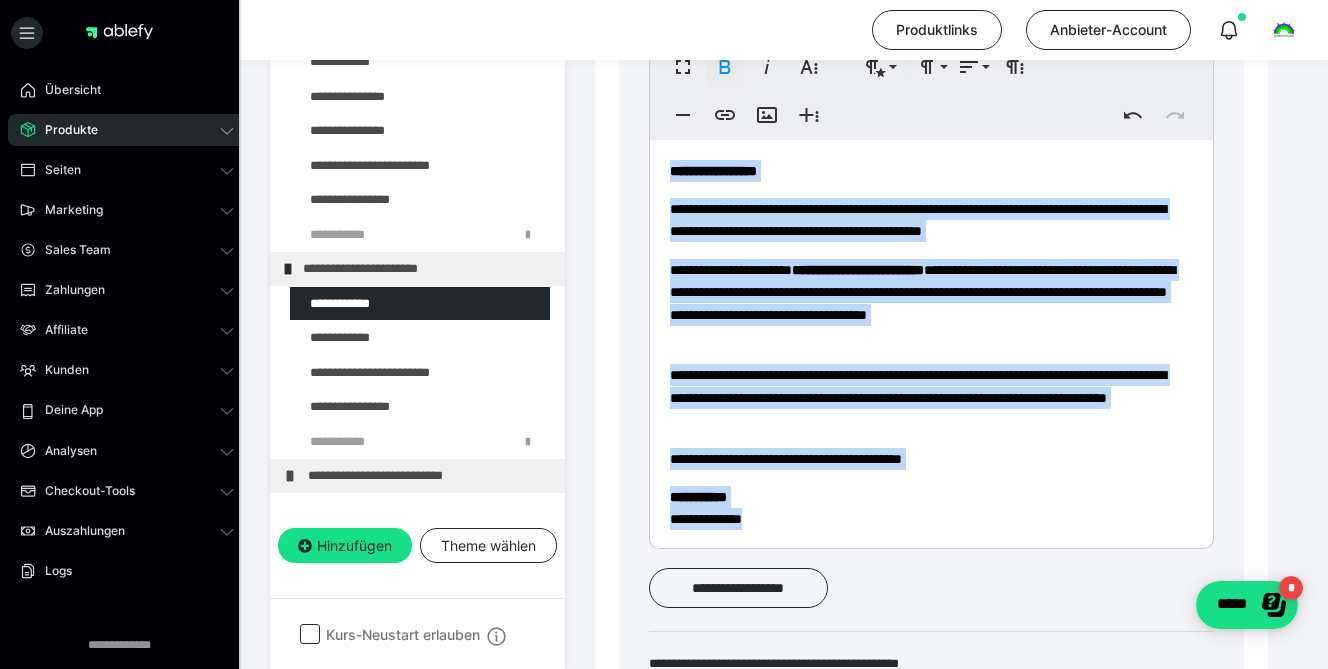 click 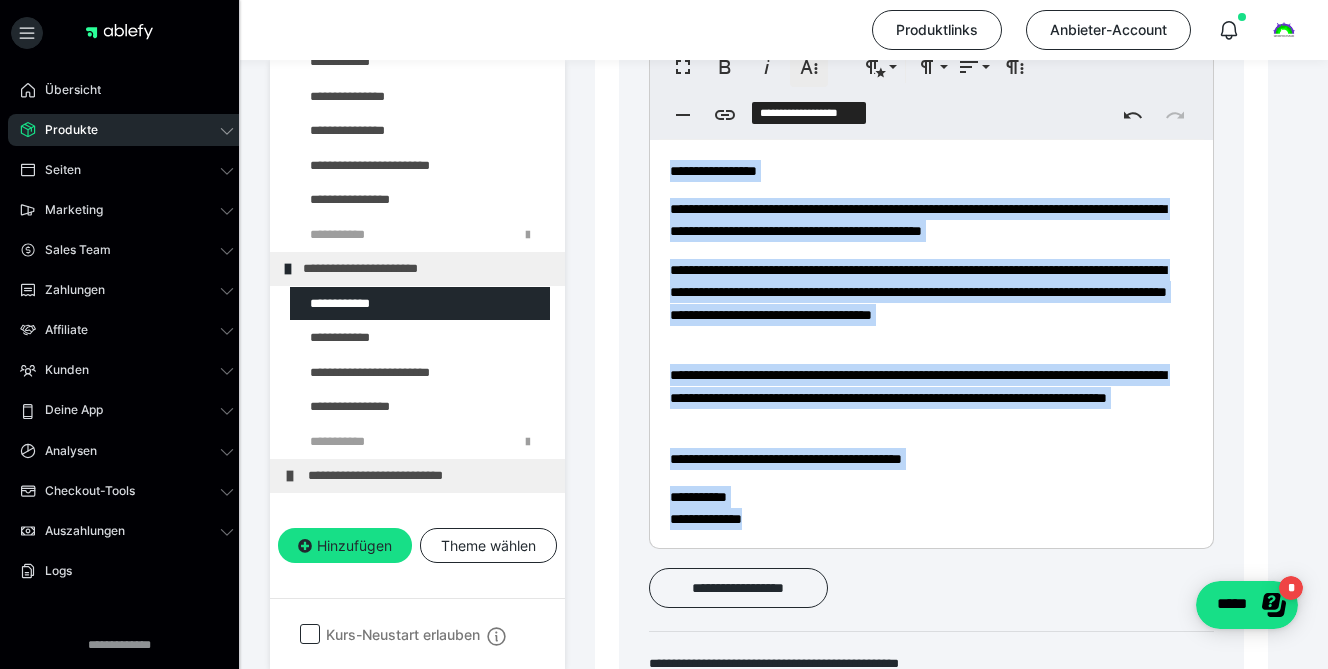 click on "**********" at bounding box center [809, 67] 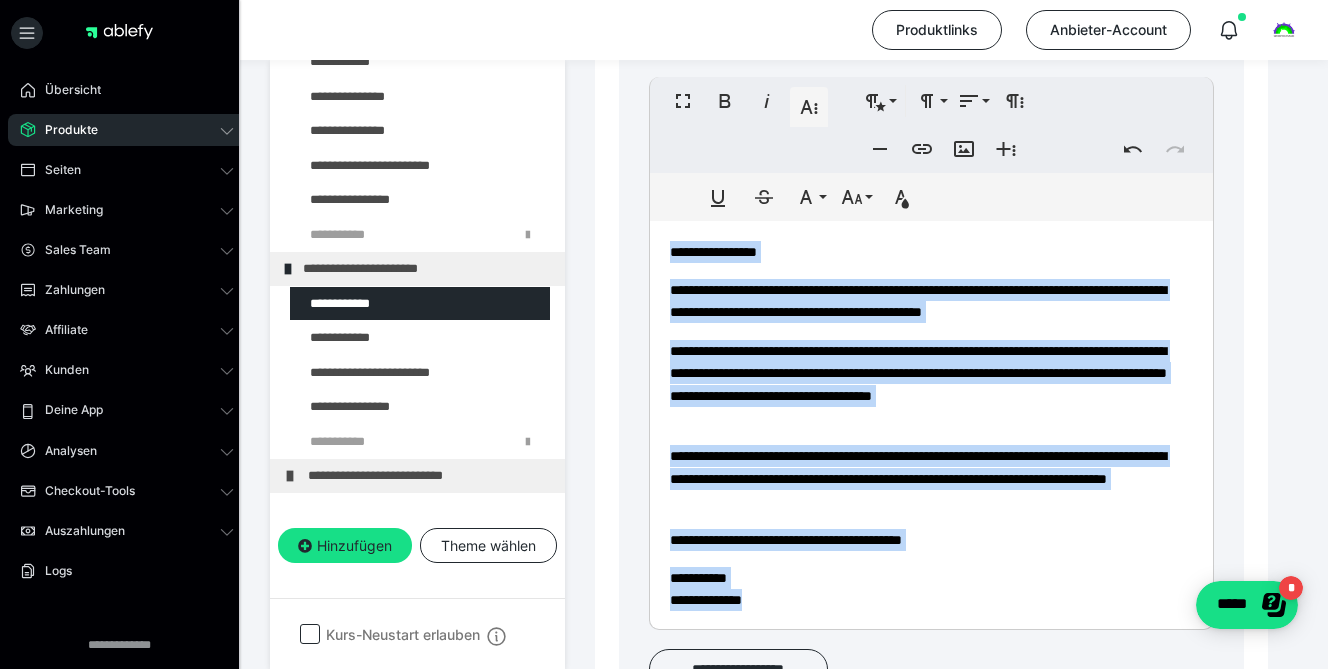 scroll, scrollTop: 805, scrollLeft: 0, axis: vertical 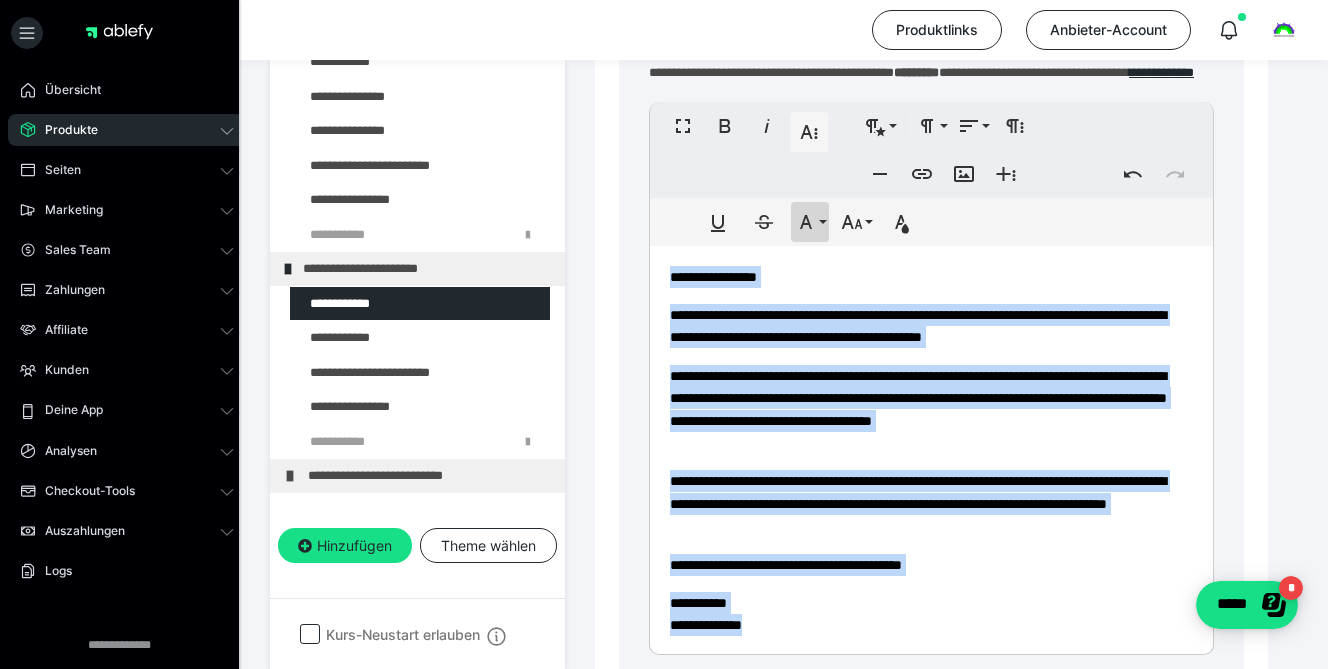 click 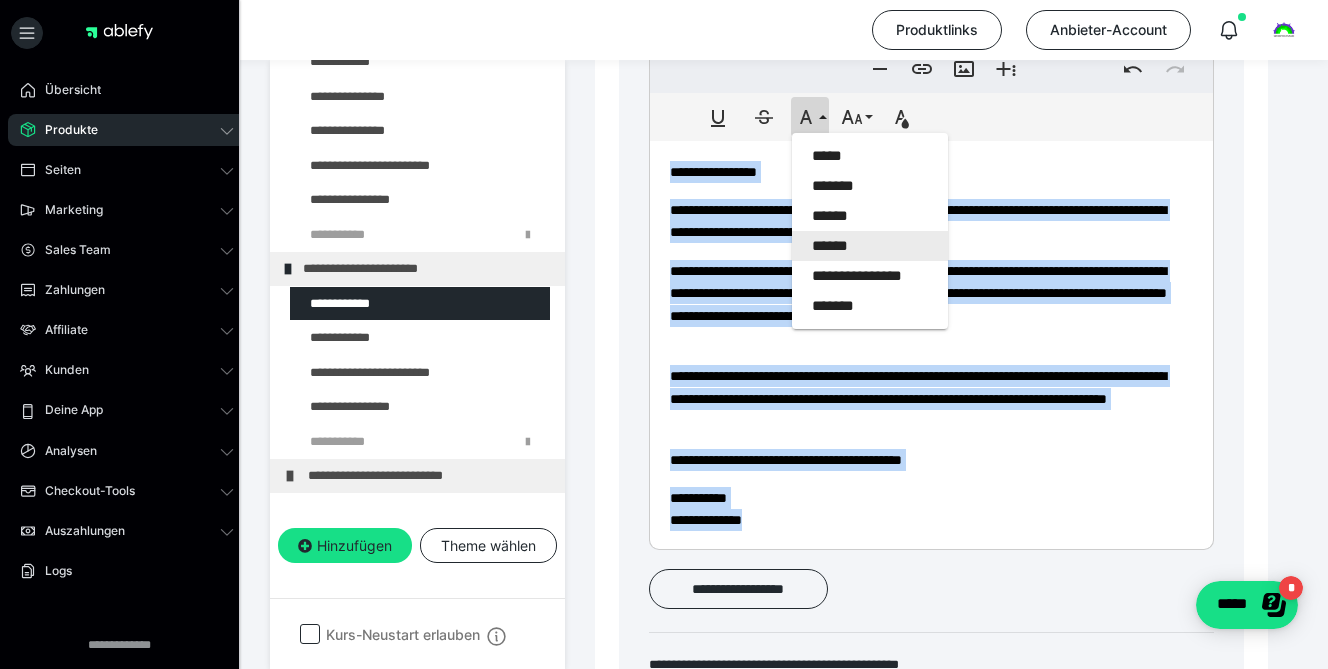 scroll, scrollTop: 877, scrollLeft: 0, axis: vertical 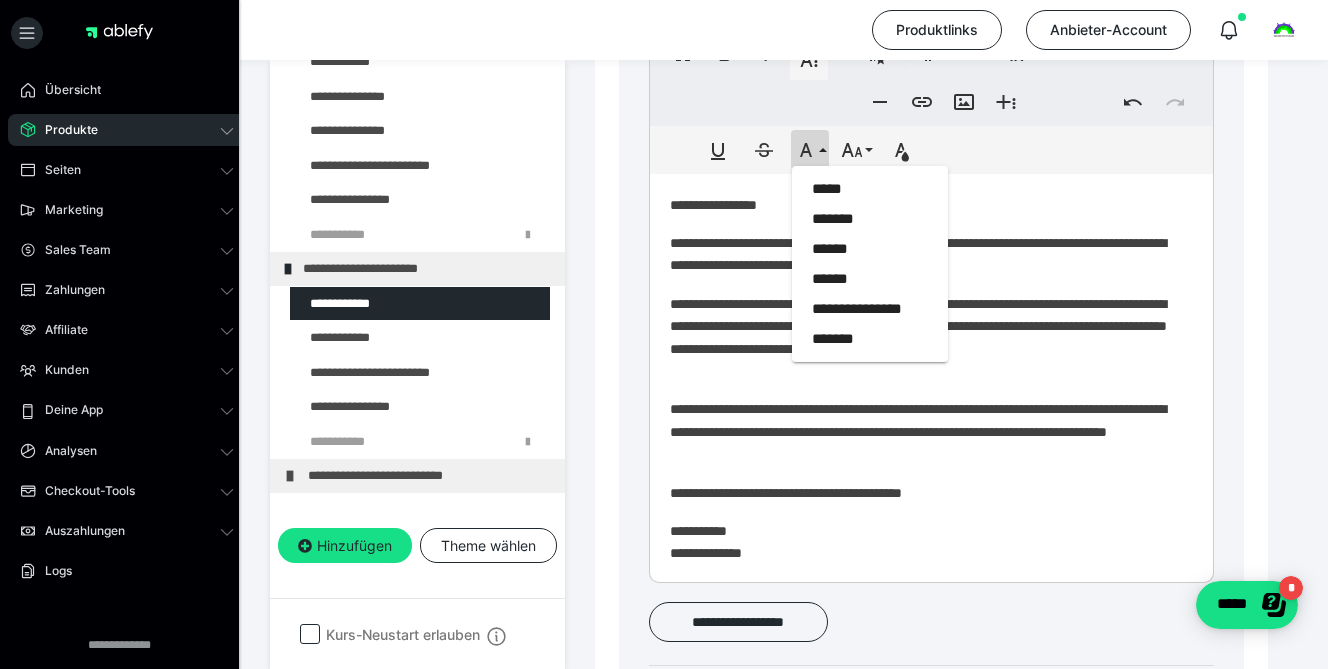 click on "**********" at bounding box center (924, 205) 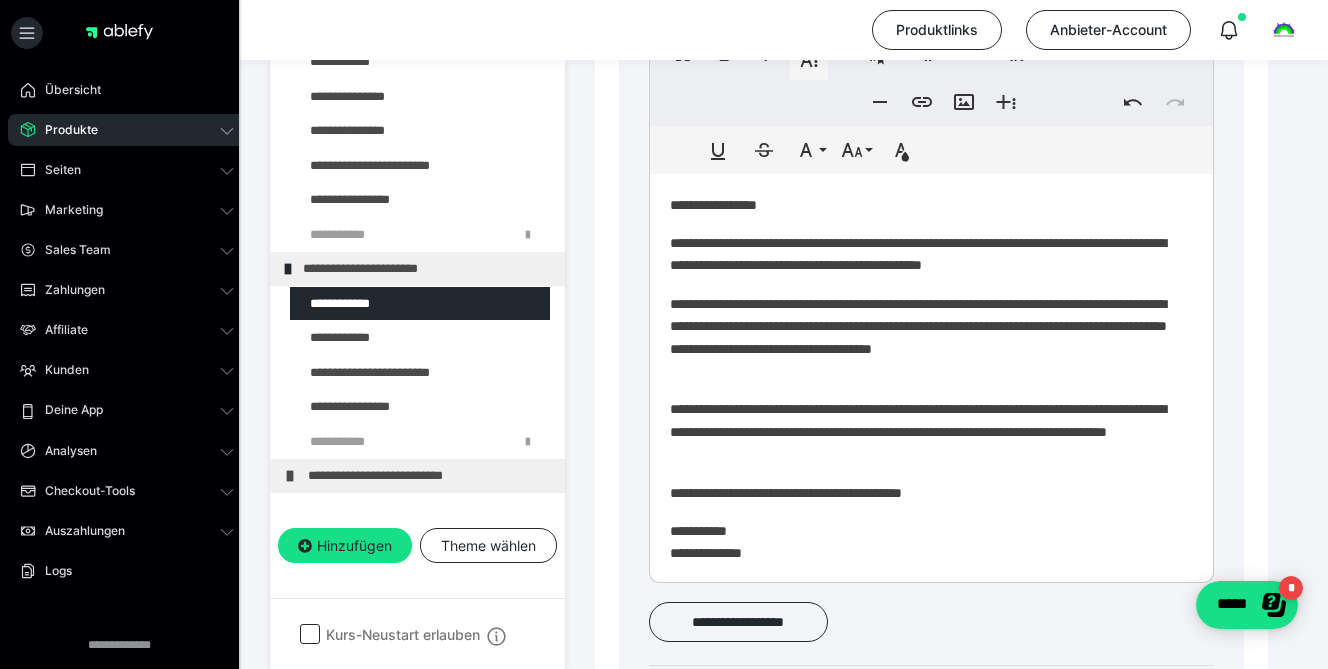 click on "**********" at bounding box center [924, 254] 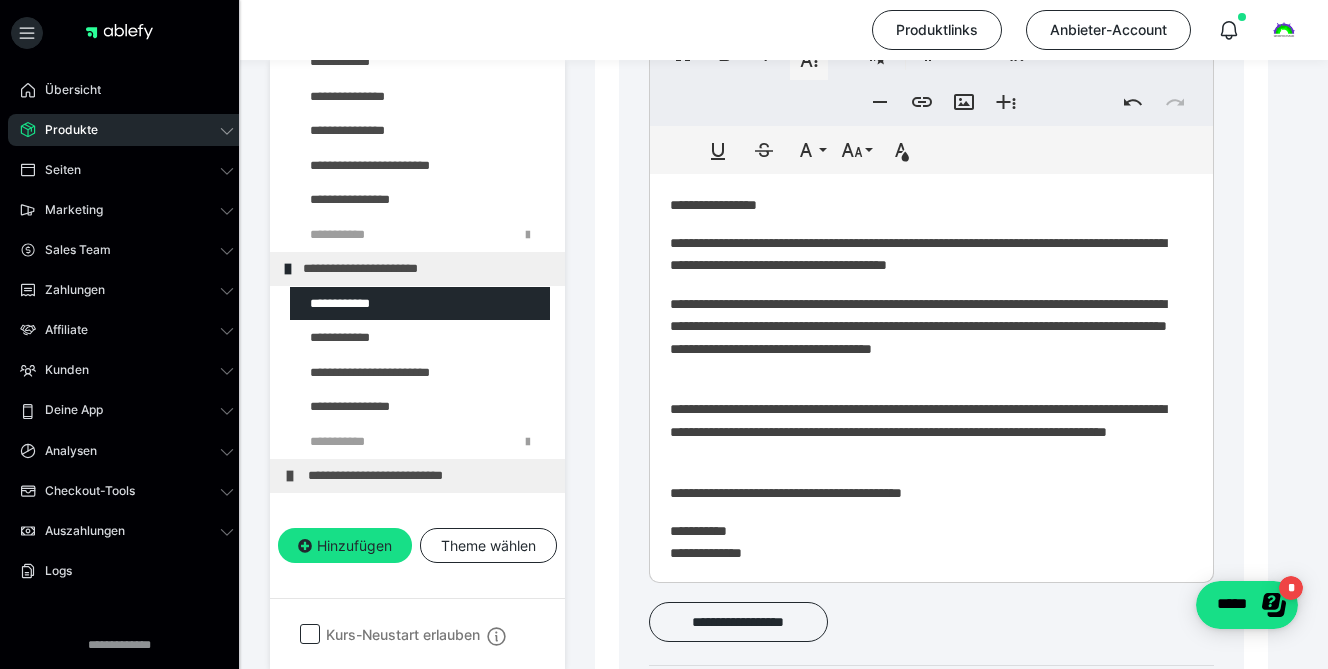 click on "**********" at bounding box center [924, 338] 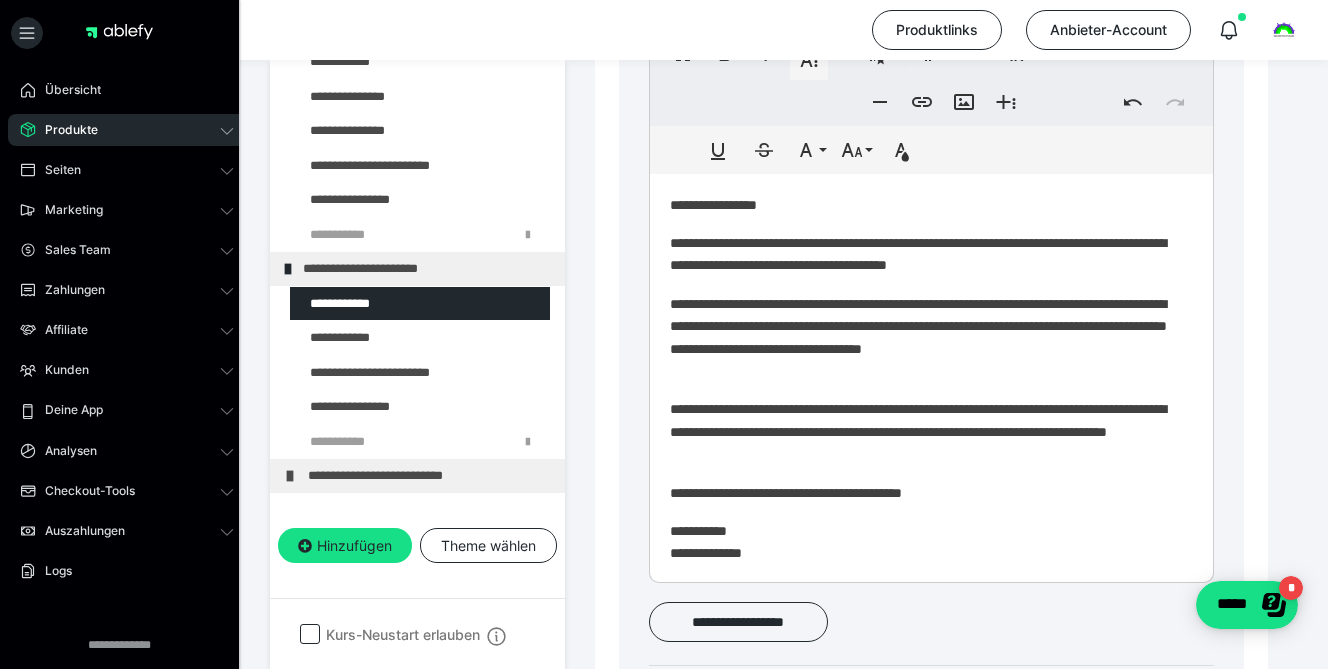 type 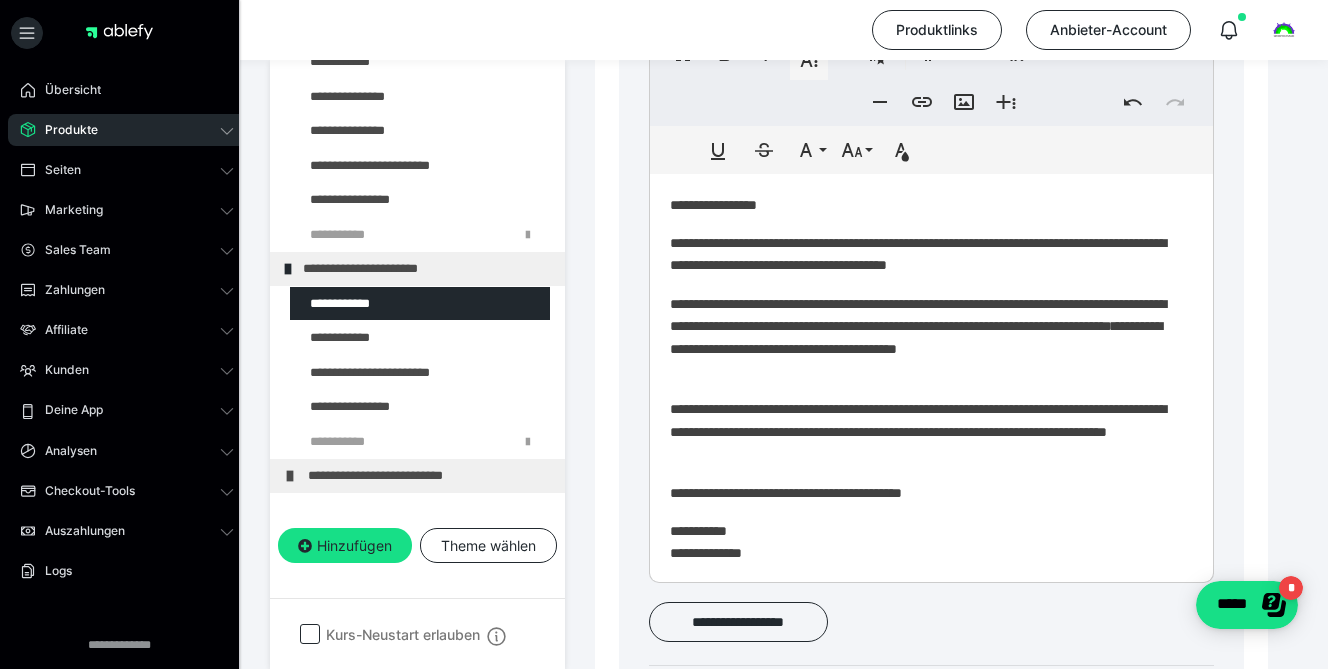 click on "**********" at bounding box center (924, 431) 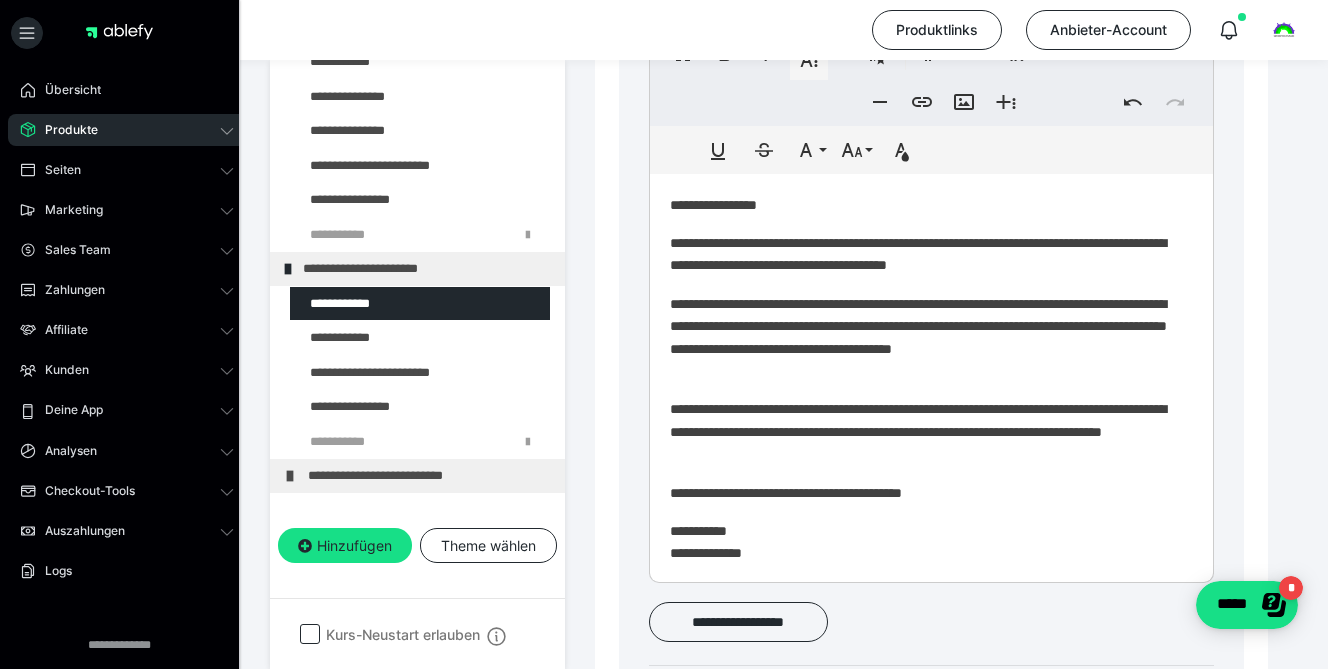 click on "**********" at bounding box center [924, 431] 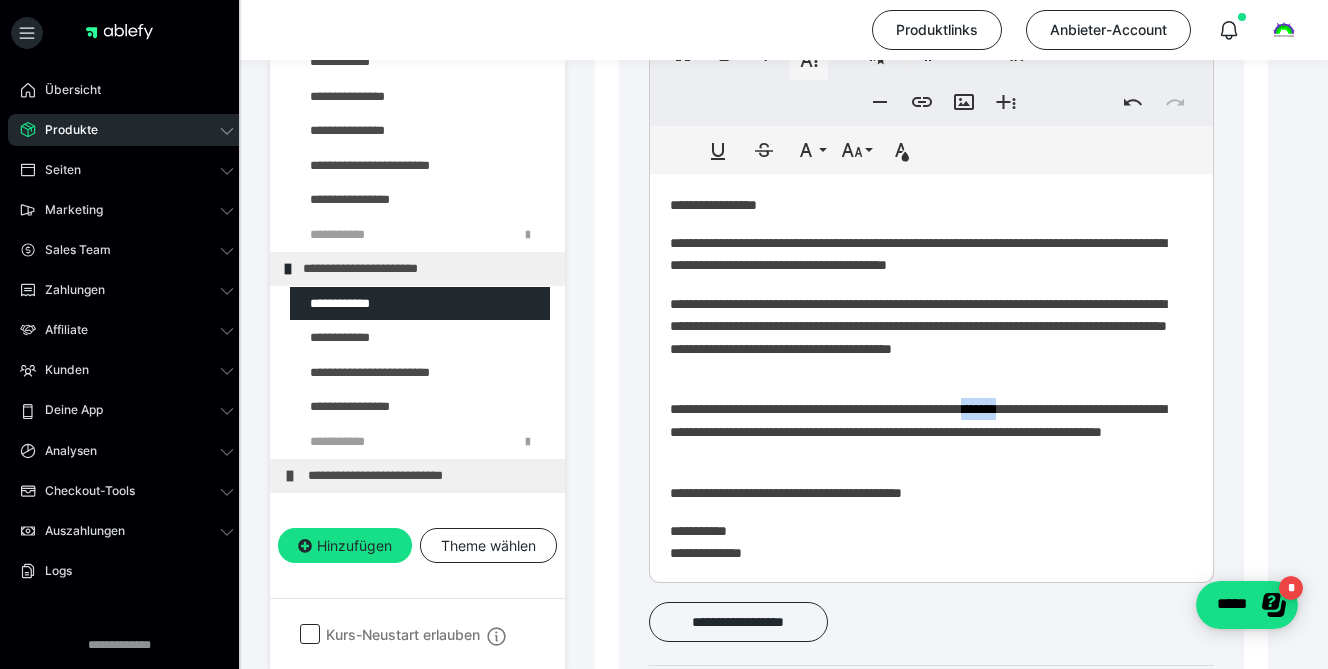 click on "**********" at bounding box center (924, 431) 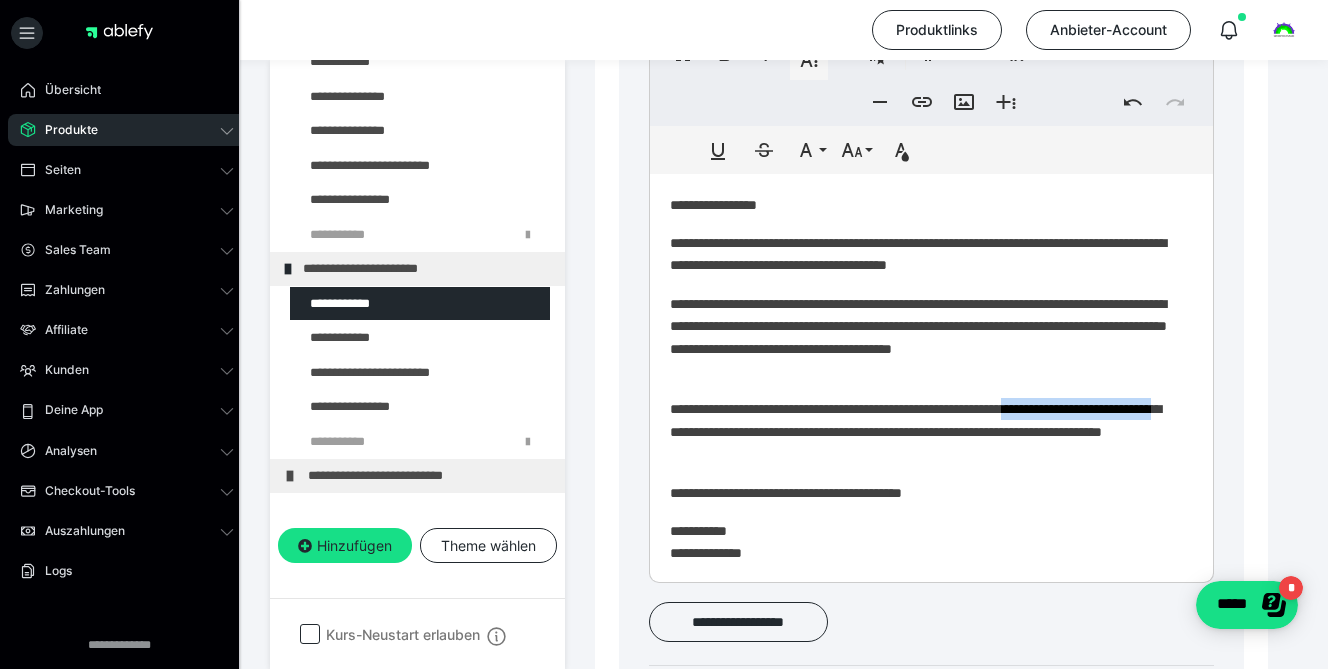 drag, startPoint x: 1068, startPoint y: 425, endPoint x: 760, endPoint y: 451, distance: 309.09546 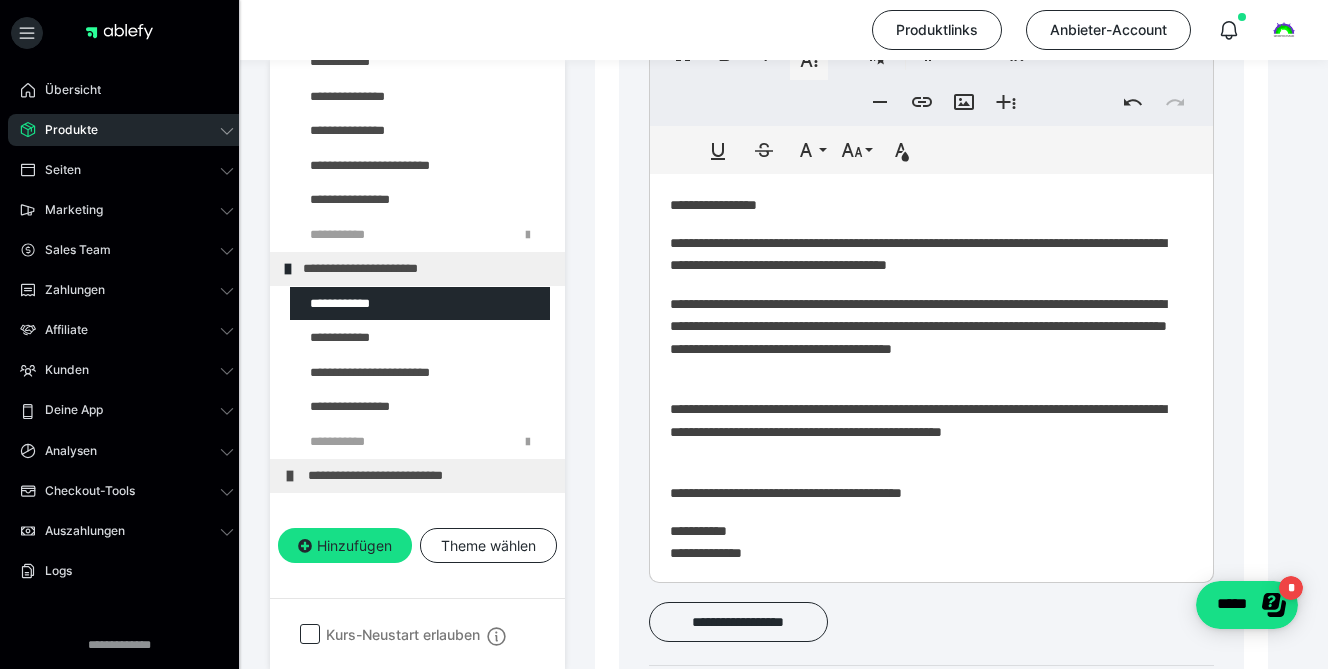 click on "**********" at bounding box center (924, 431) 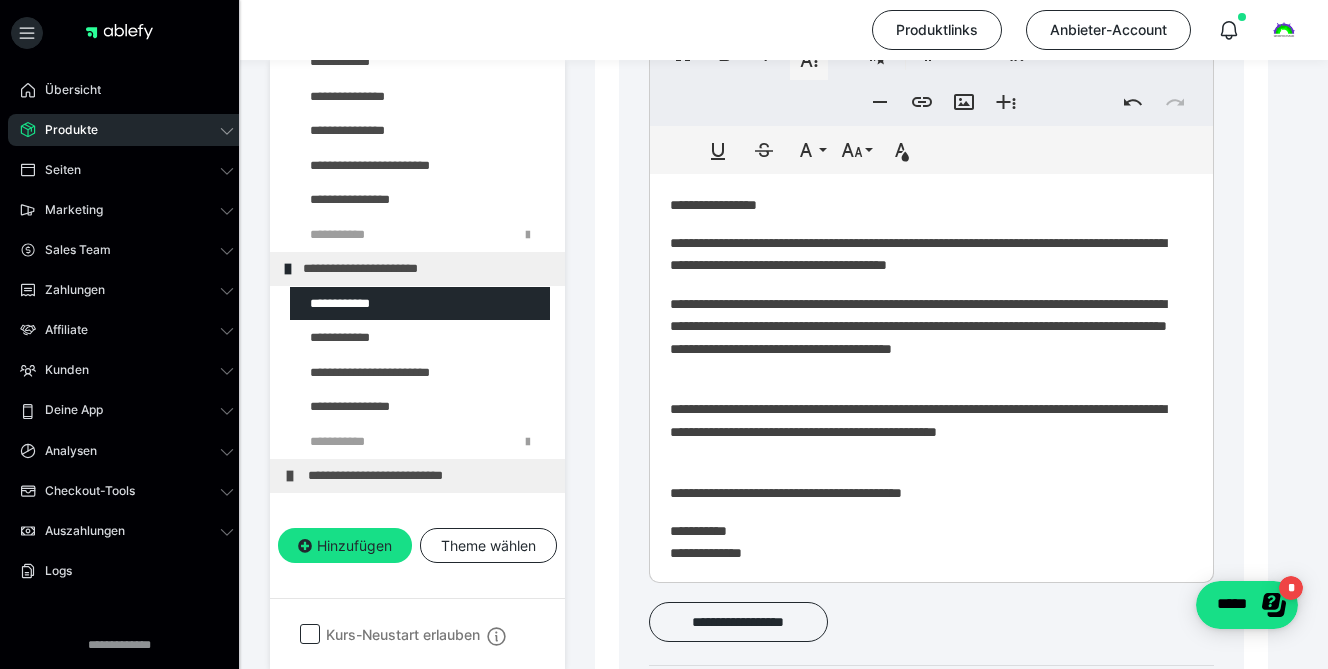 click on "**********" at bounding box center [931, 387] 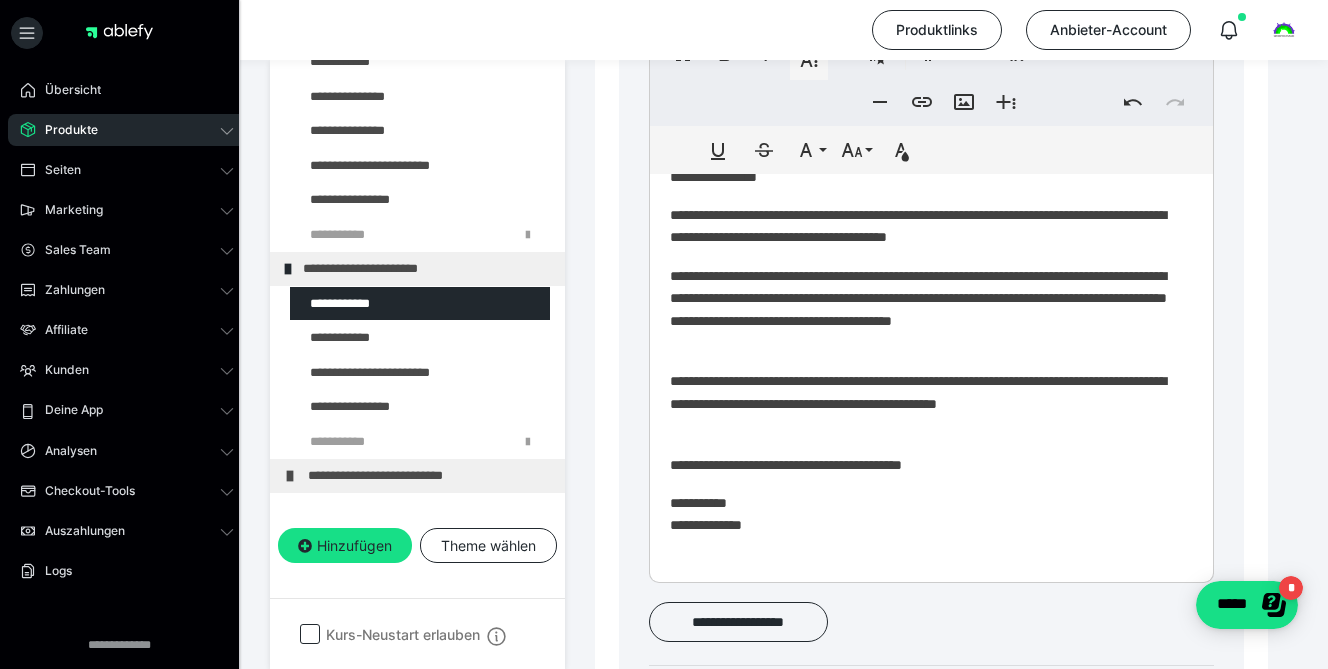 scroll, scrollTop: 0, scrollLeft: 0, axis: both 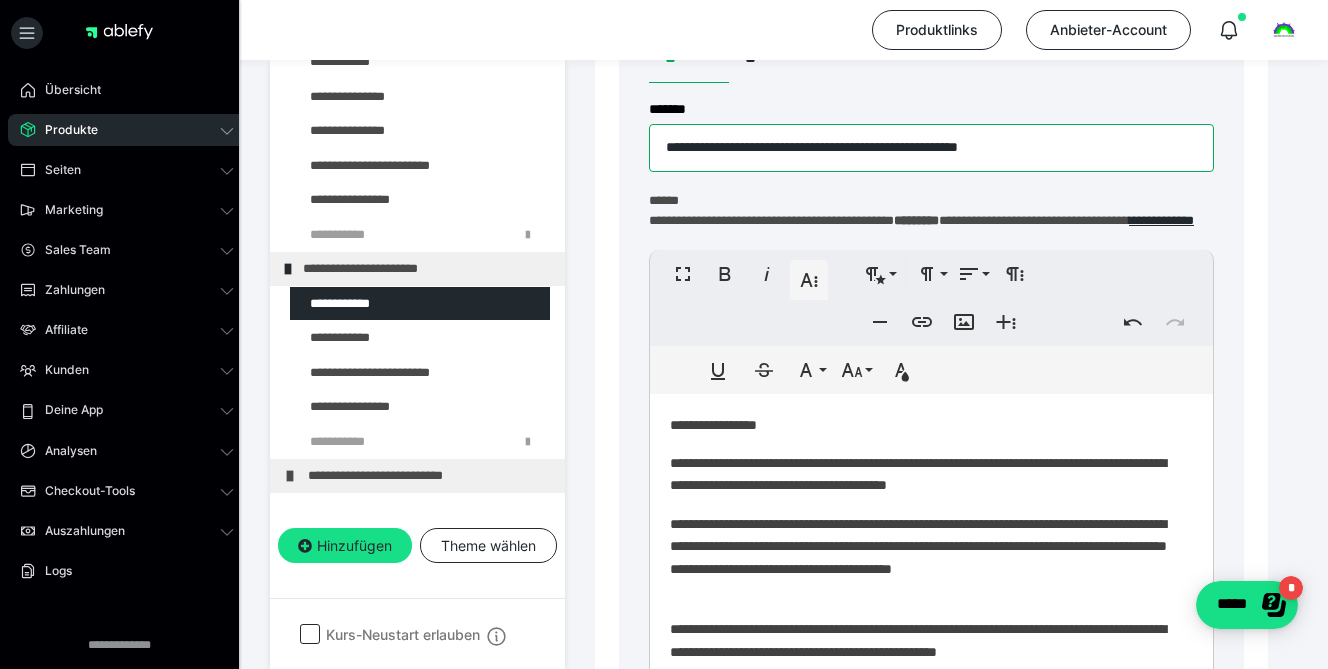 click on "**********" at bounding box center (931, 148) 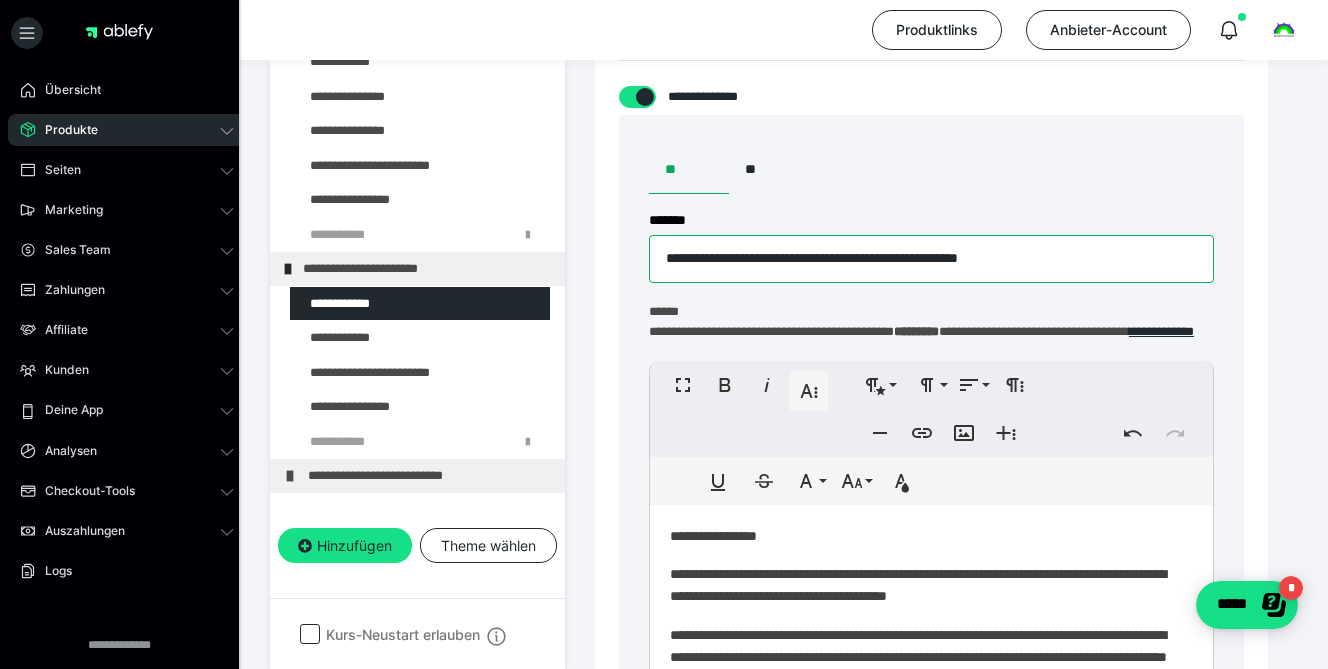 scroll, scrollTop: 525, scrollLeft: 0, axis: vertical 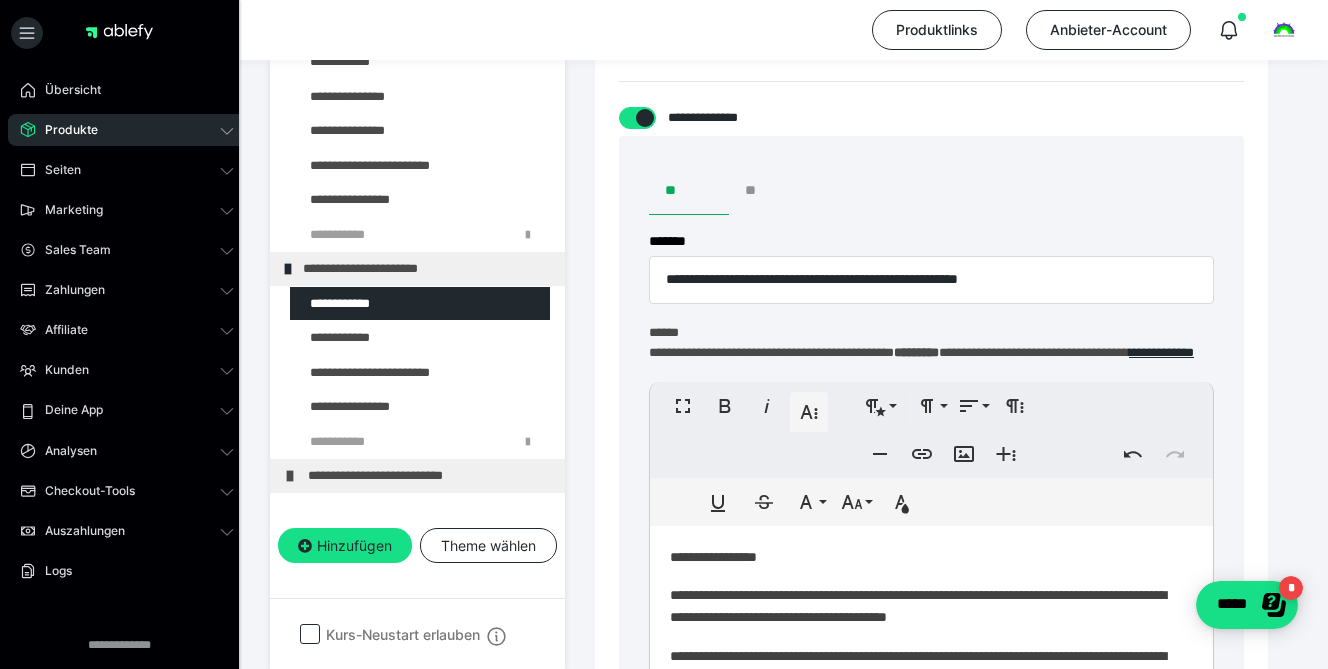 click on "**" at bounding box center [769, 191] 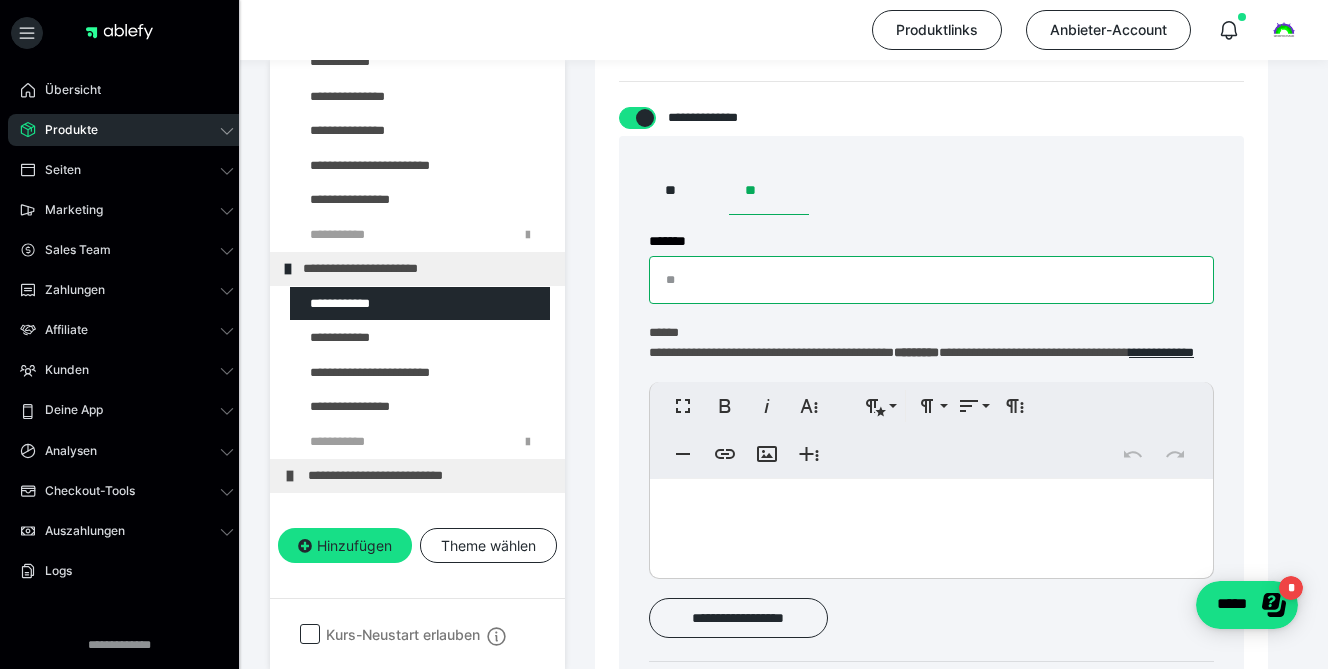 click on "*******" at bounding box center [931, 280] 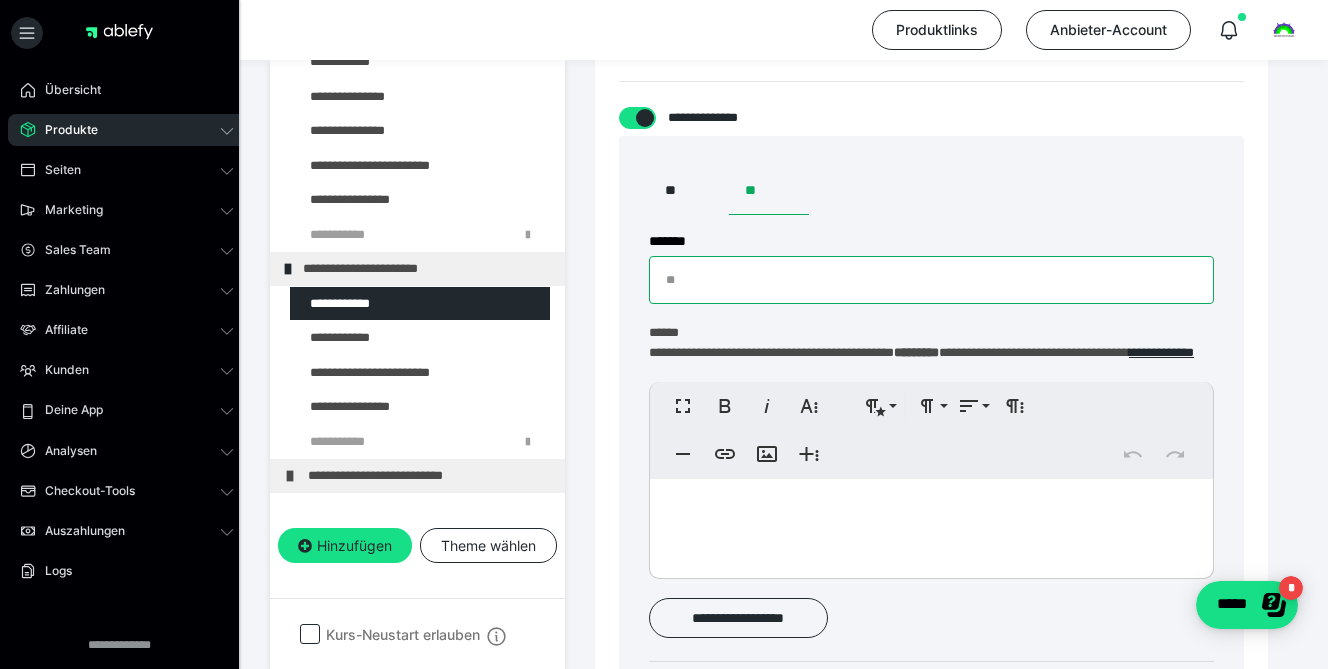 paste on "**********" 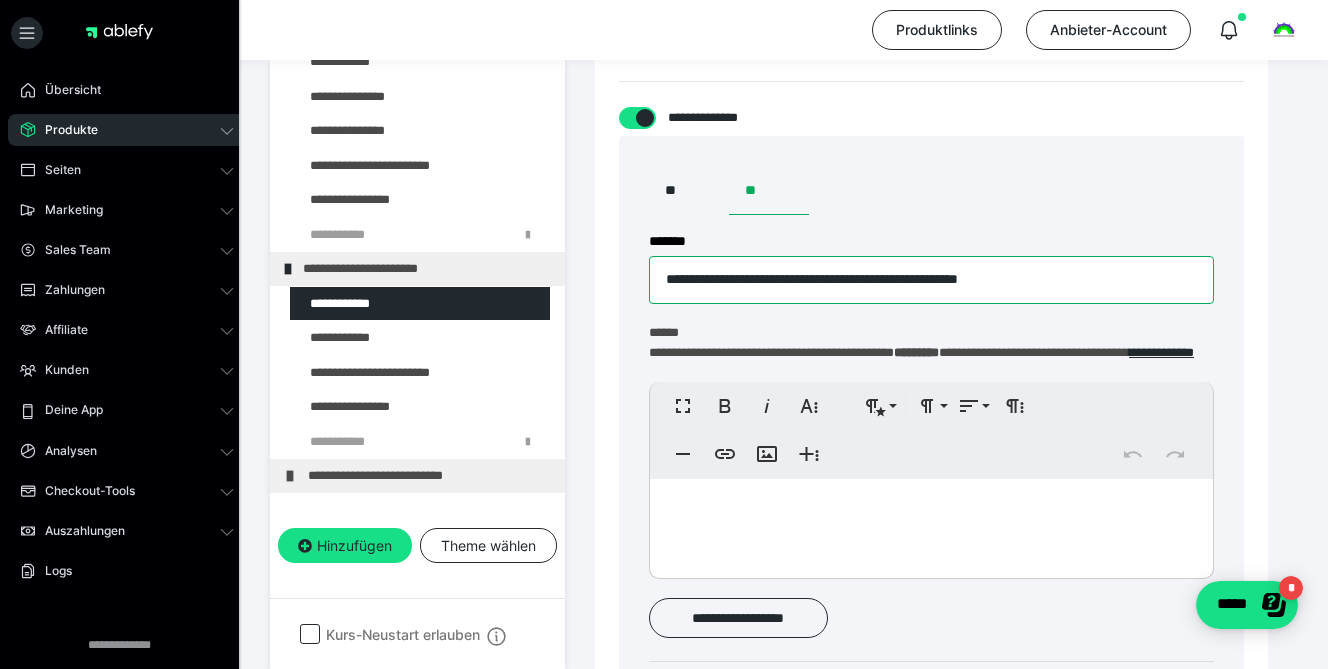 scroll, scrollTop: 948, scrollLeft: 0, axis: vertical 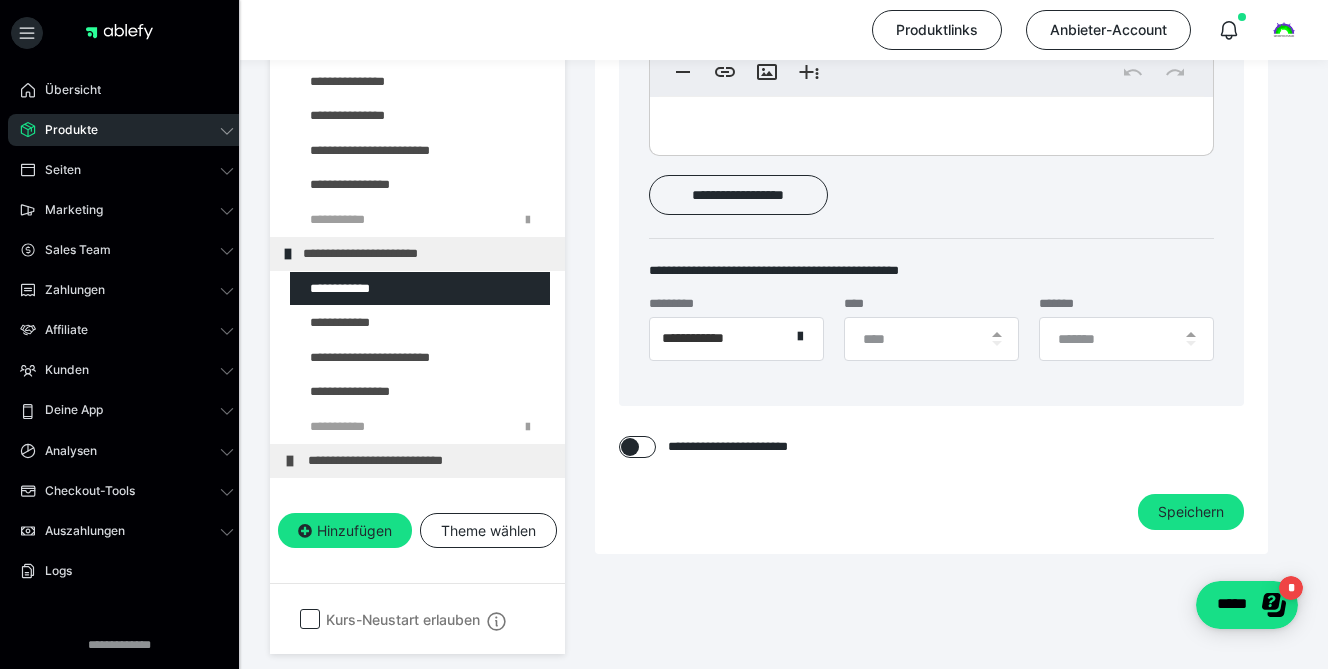 type on "**********" 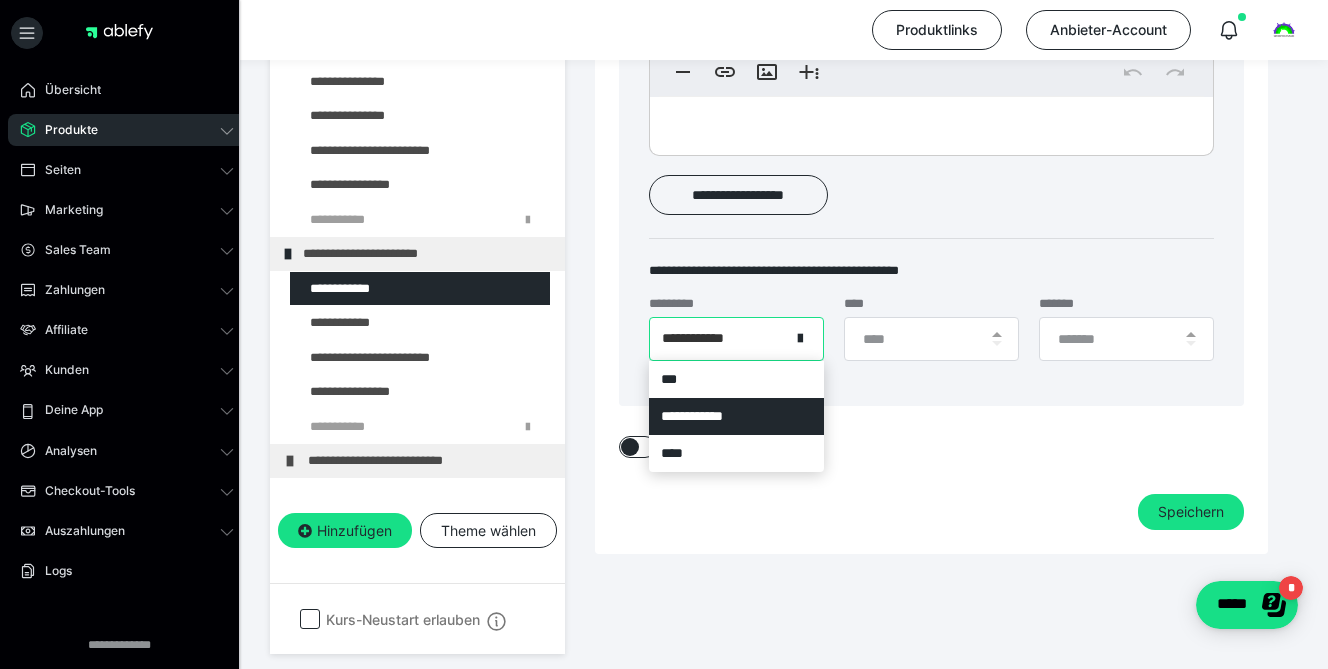 click on "**********" at bounding box center (720, 338) 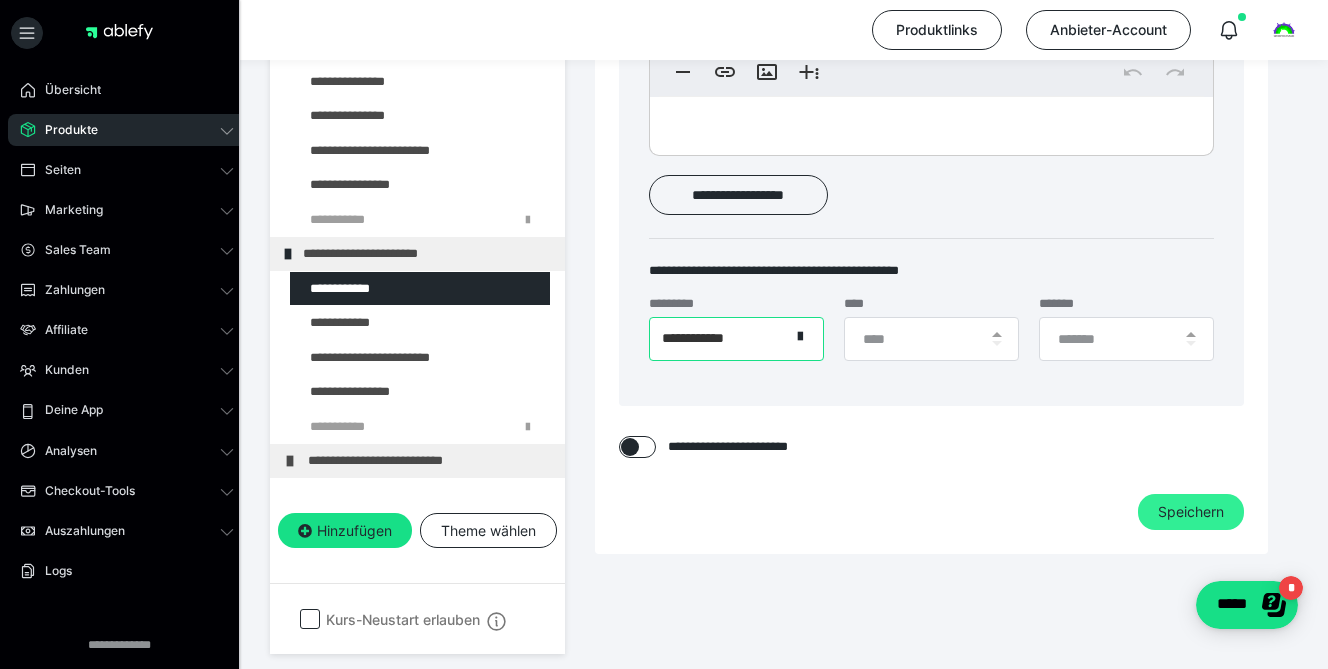 click on "Speichern" at bounding box center [1191, 512] 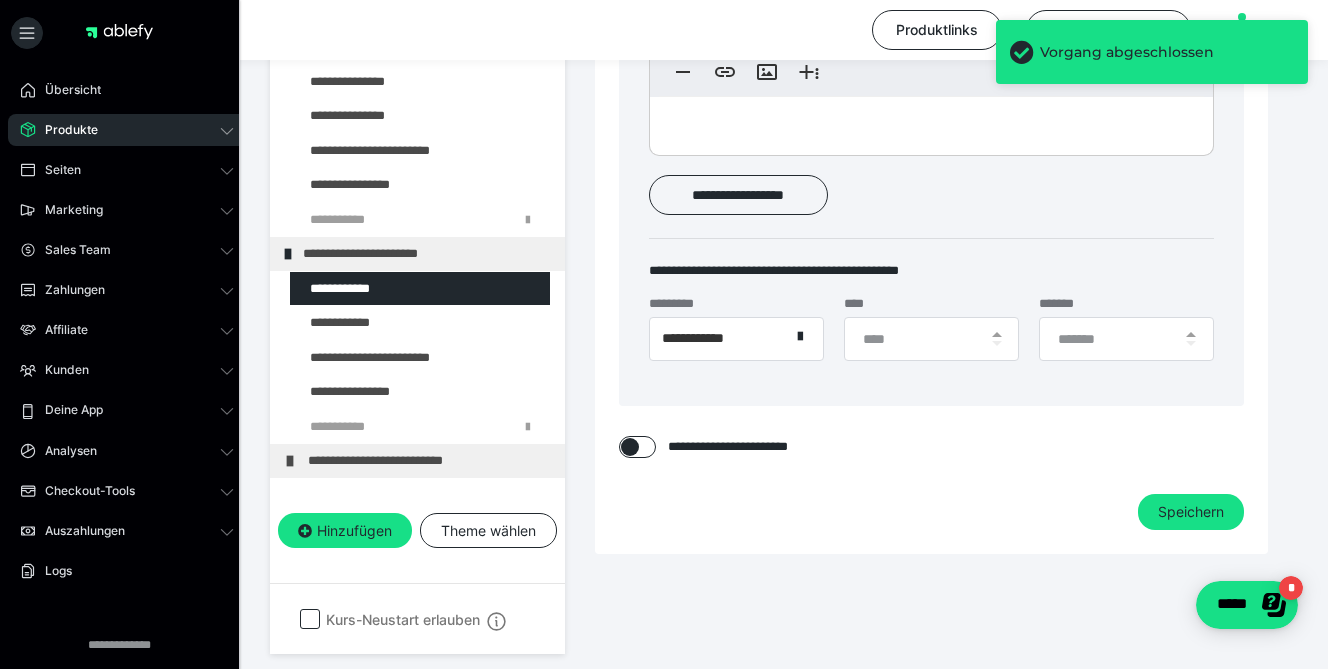 click on "**********" at bounding box center (931, 60) 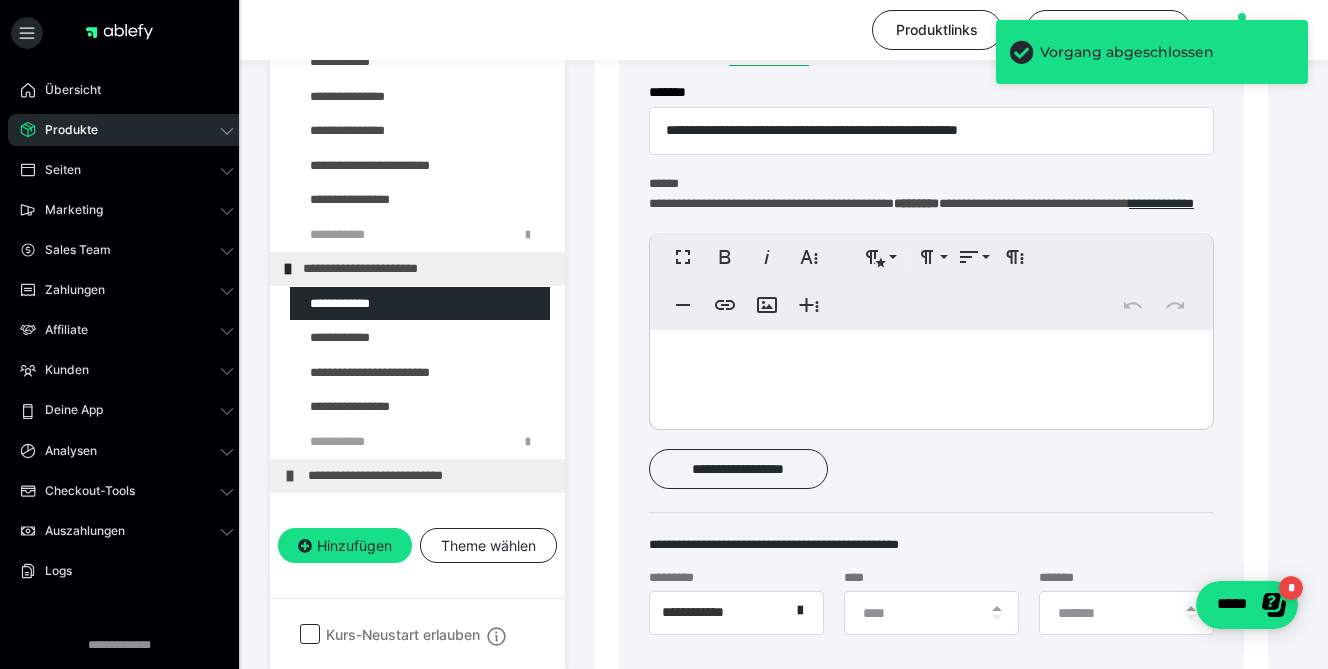 scroll, scrollTop: 0, scrollLeft: 0, axis: both 